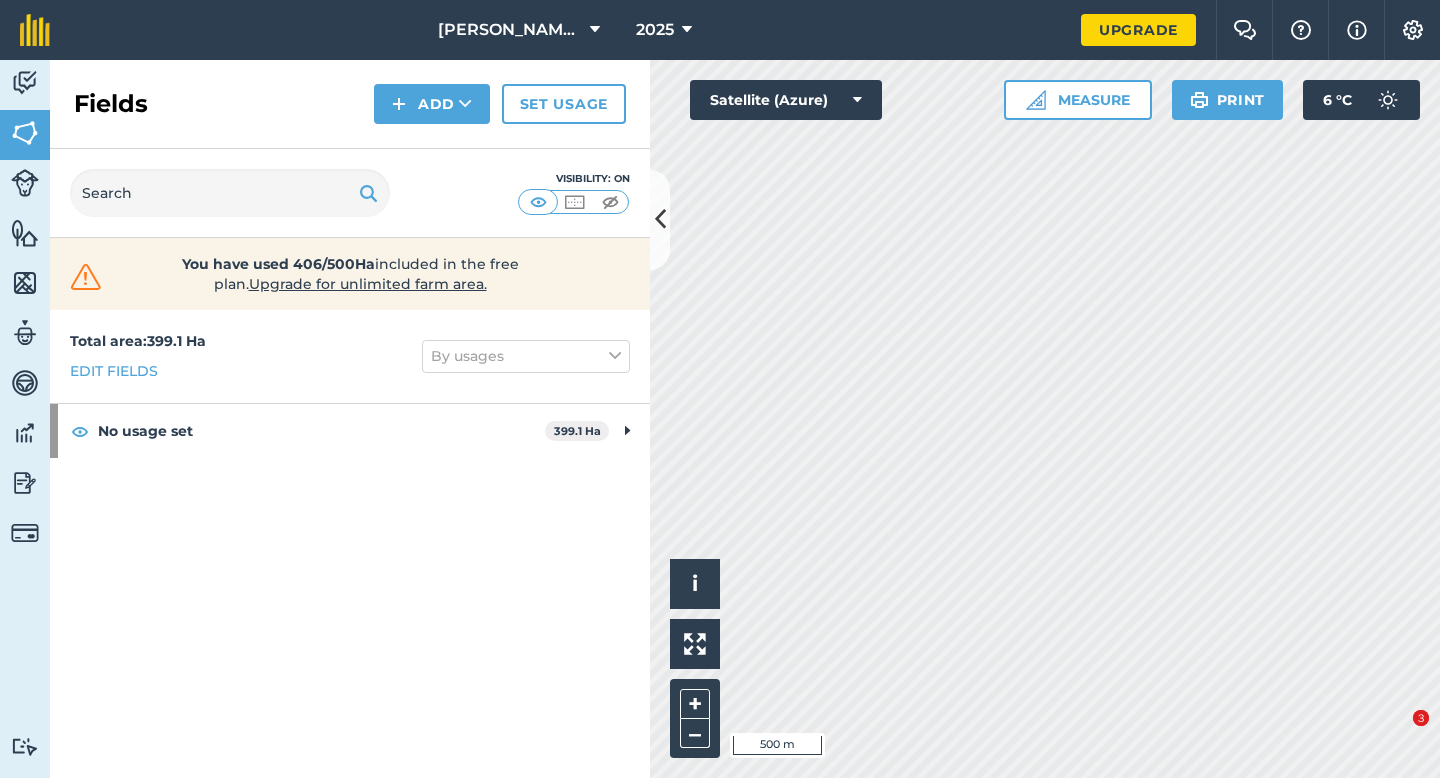 scroll, scrollTop: 0, scrollLeft: 0, axis: both 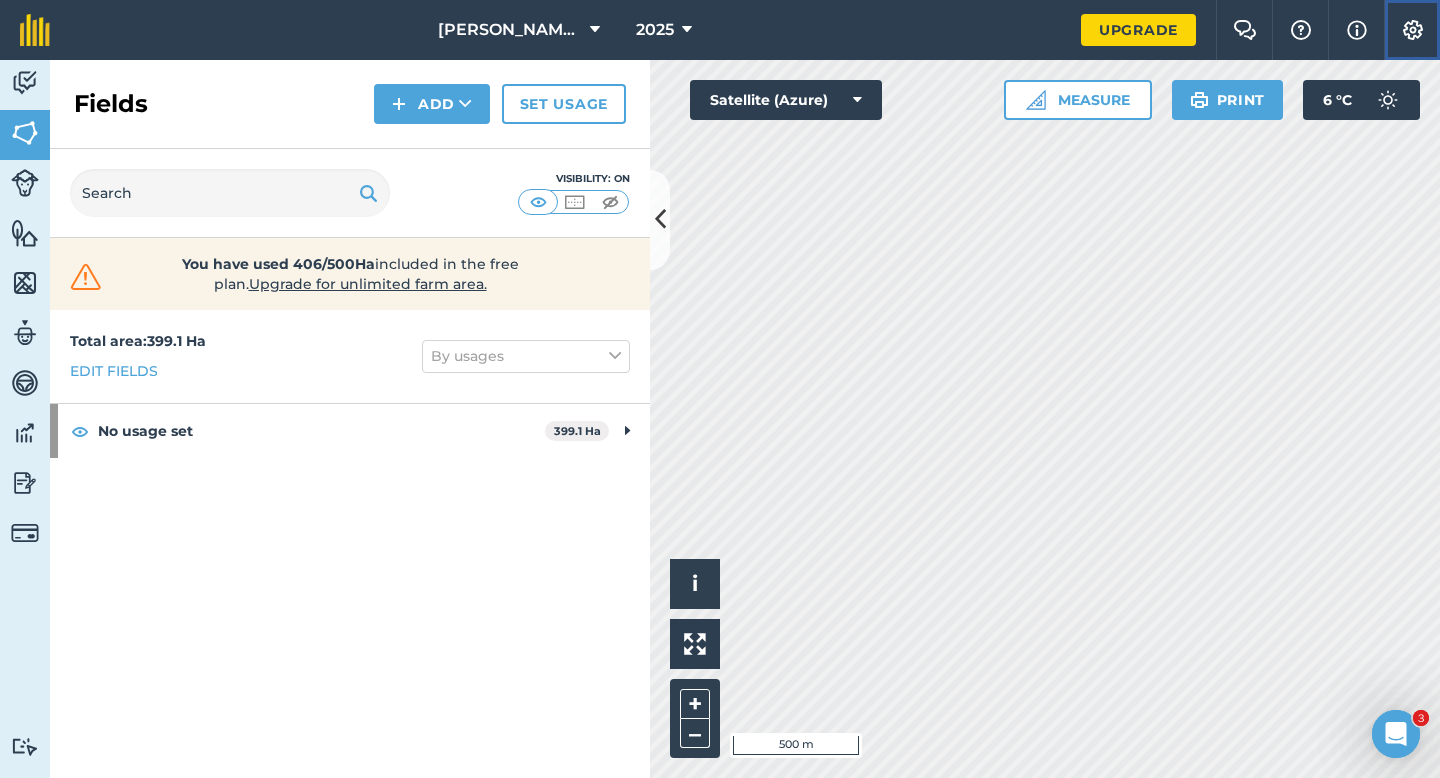 click on "Settings" at bounding box center [1412, 30] 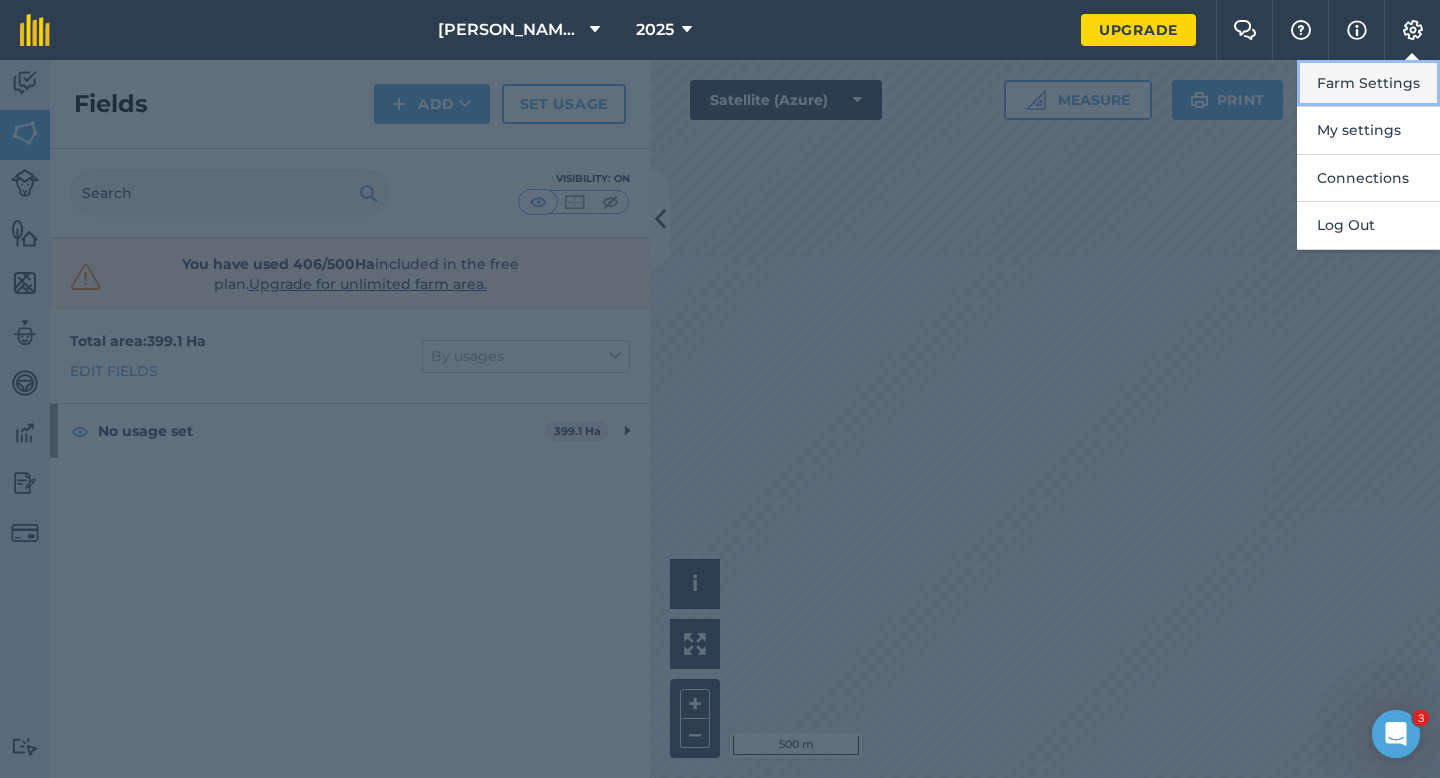 click on "Farm Settings" at bounding box center (1368, 83) 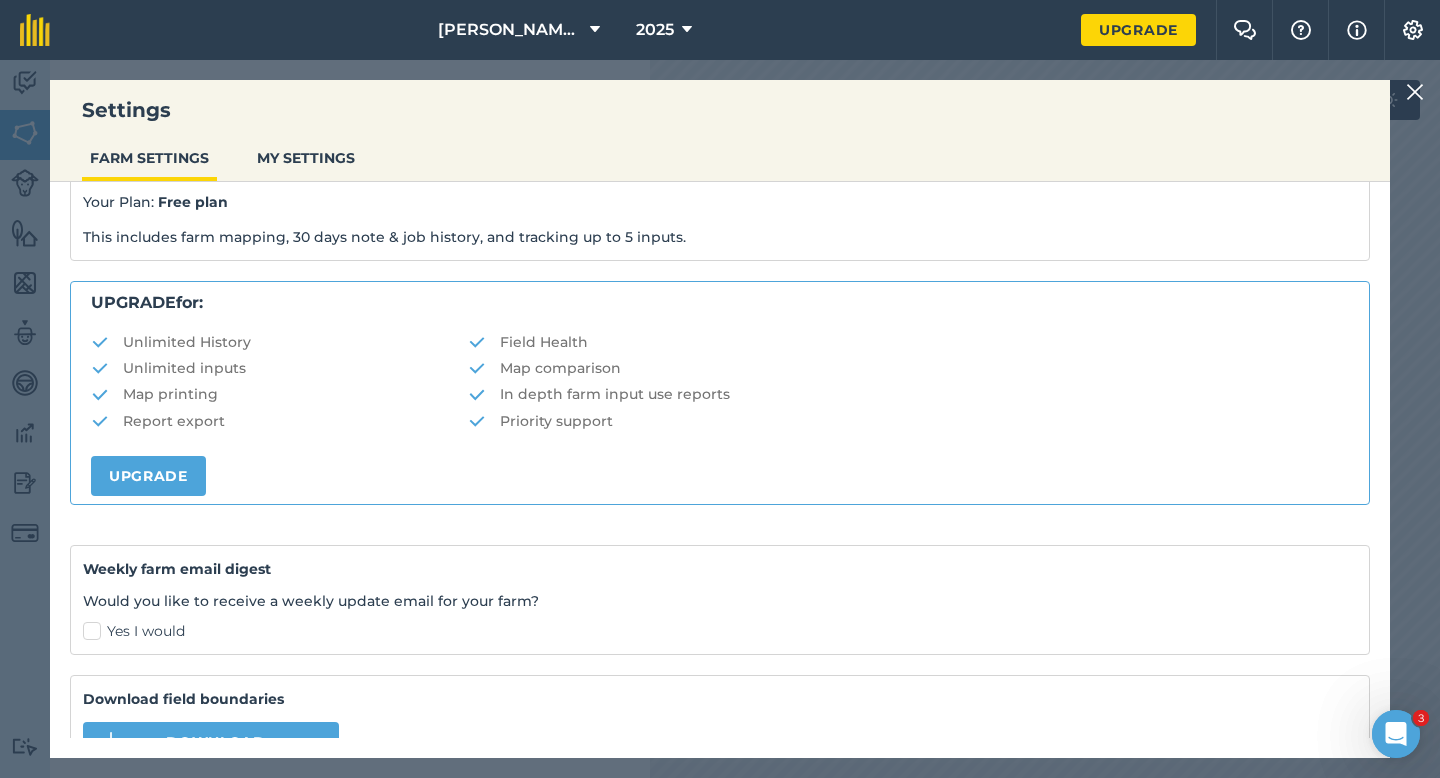 scroll, scrollTop: 384, scrollLeft: 0, axis: vertical 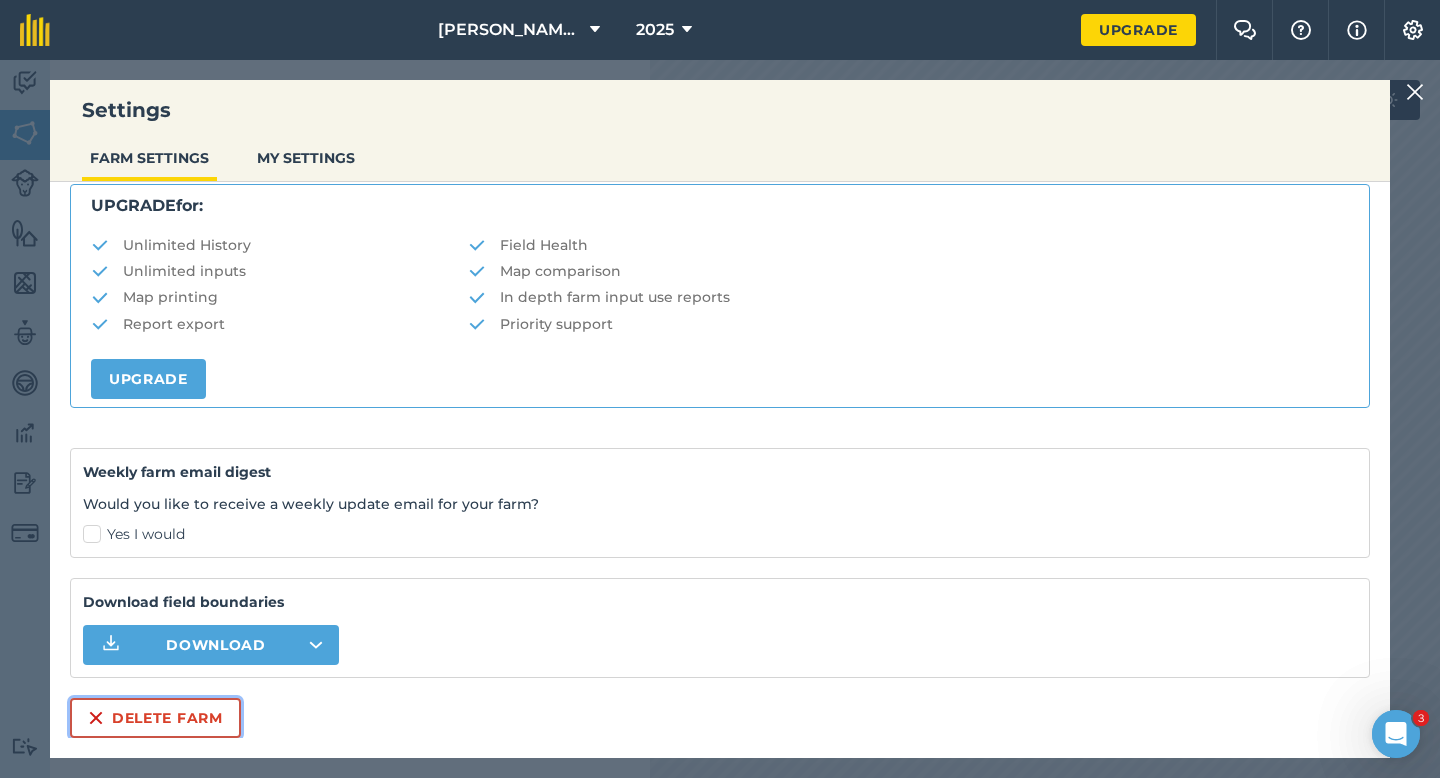 click on "Delete farm" at bounding box center (155, 718) 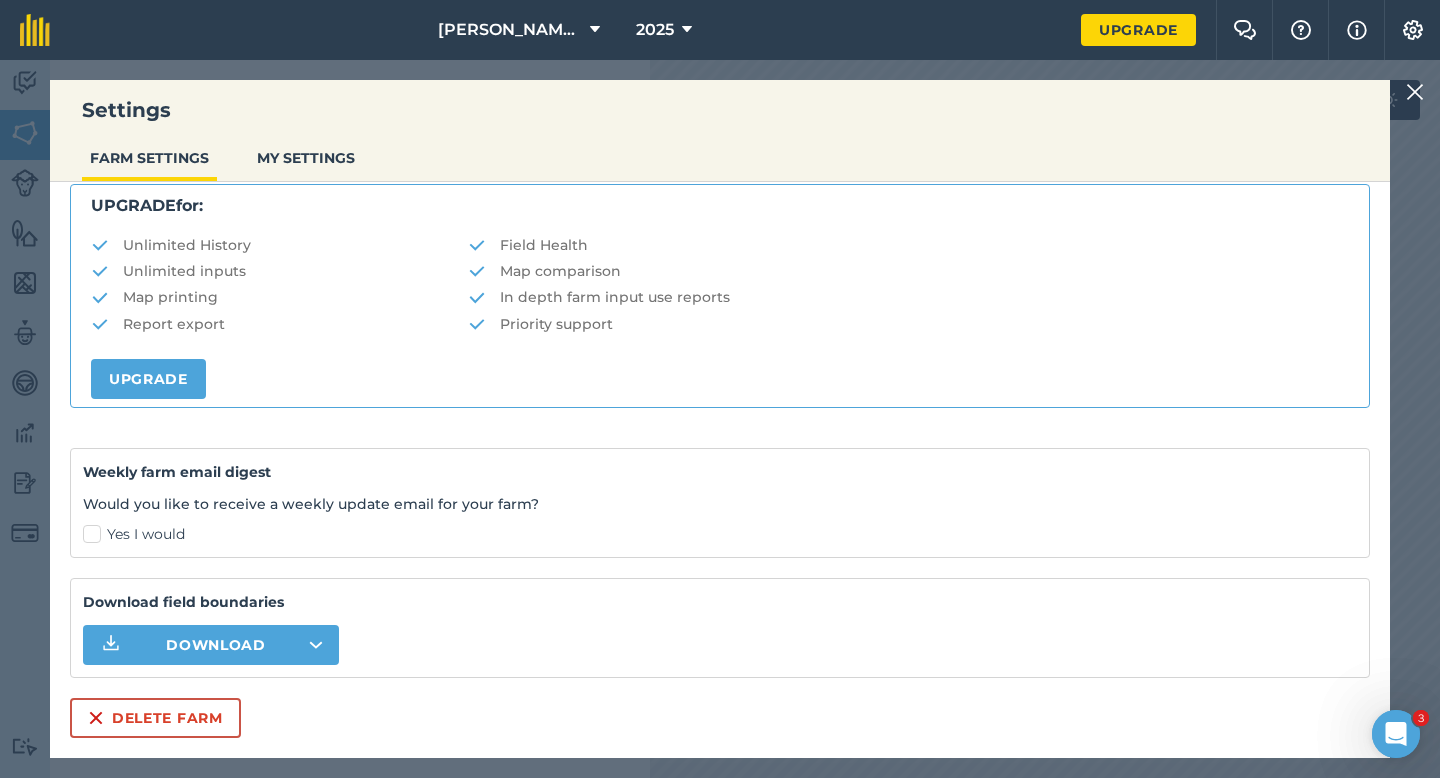 scroll, scrollTop: 0, scrollLeft: 0, axis: both 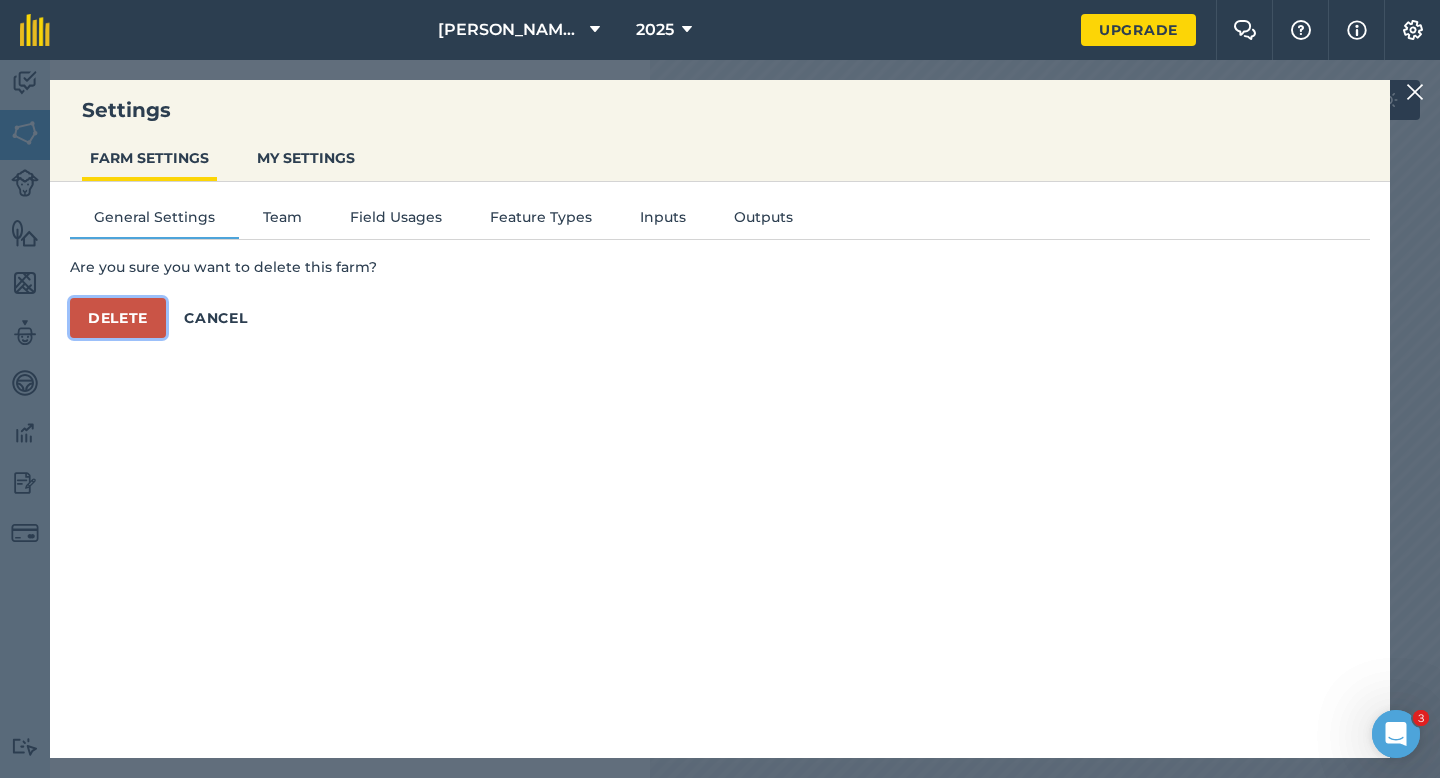 click on "Delete" at bounding box center (118, 318) 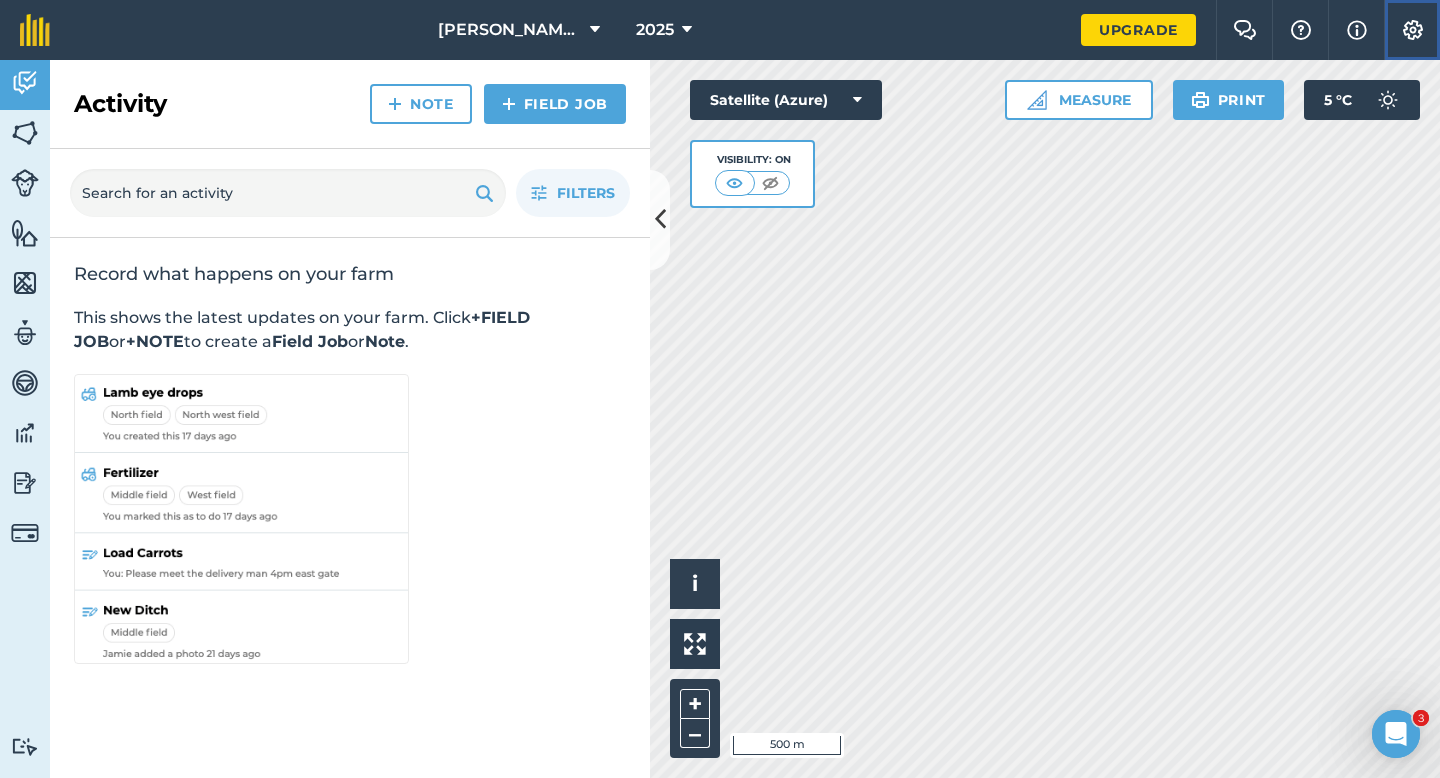 click at bounding box center [1413, 30] 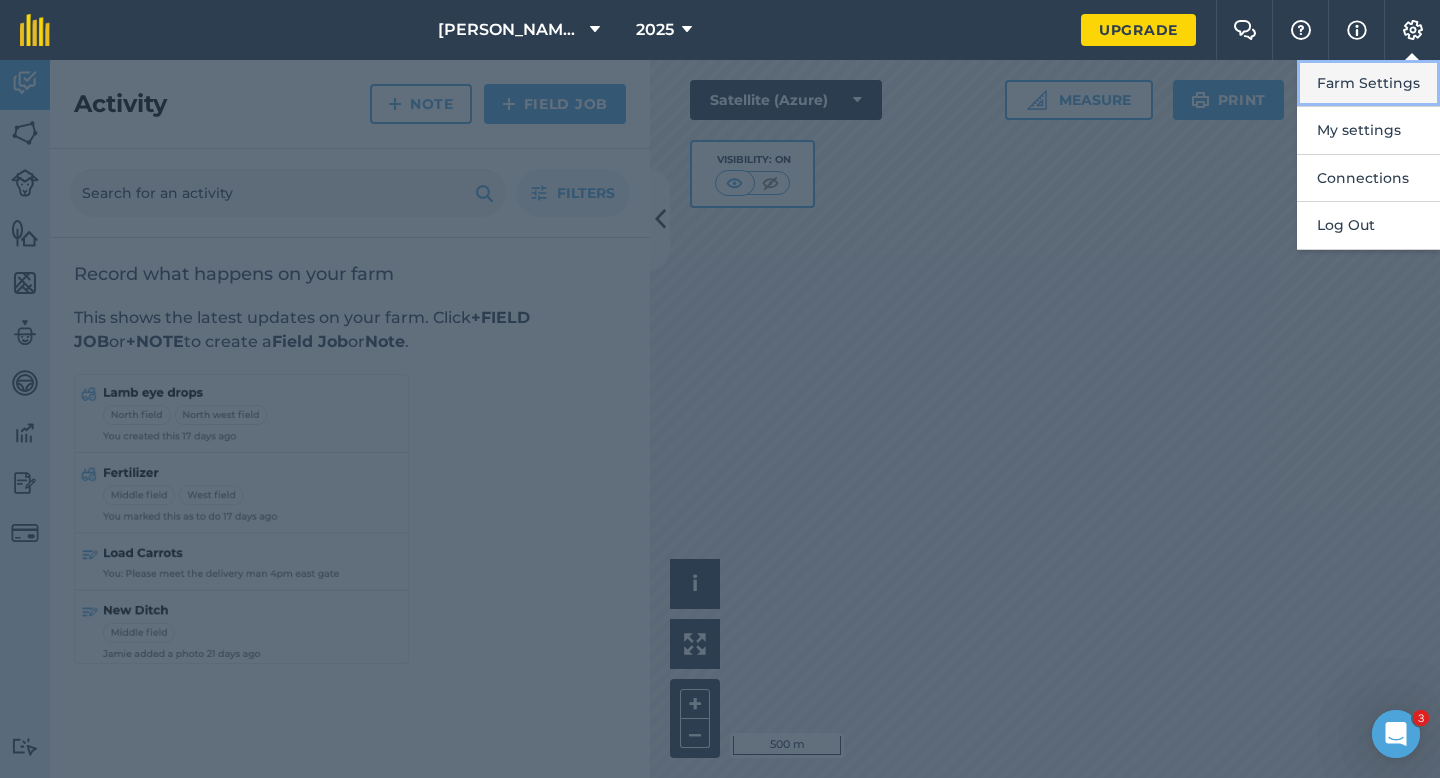 click on "Farm Settings" at bounding box center [1368, 83] 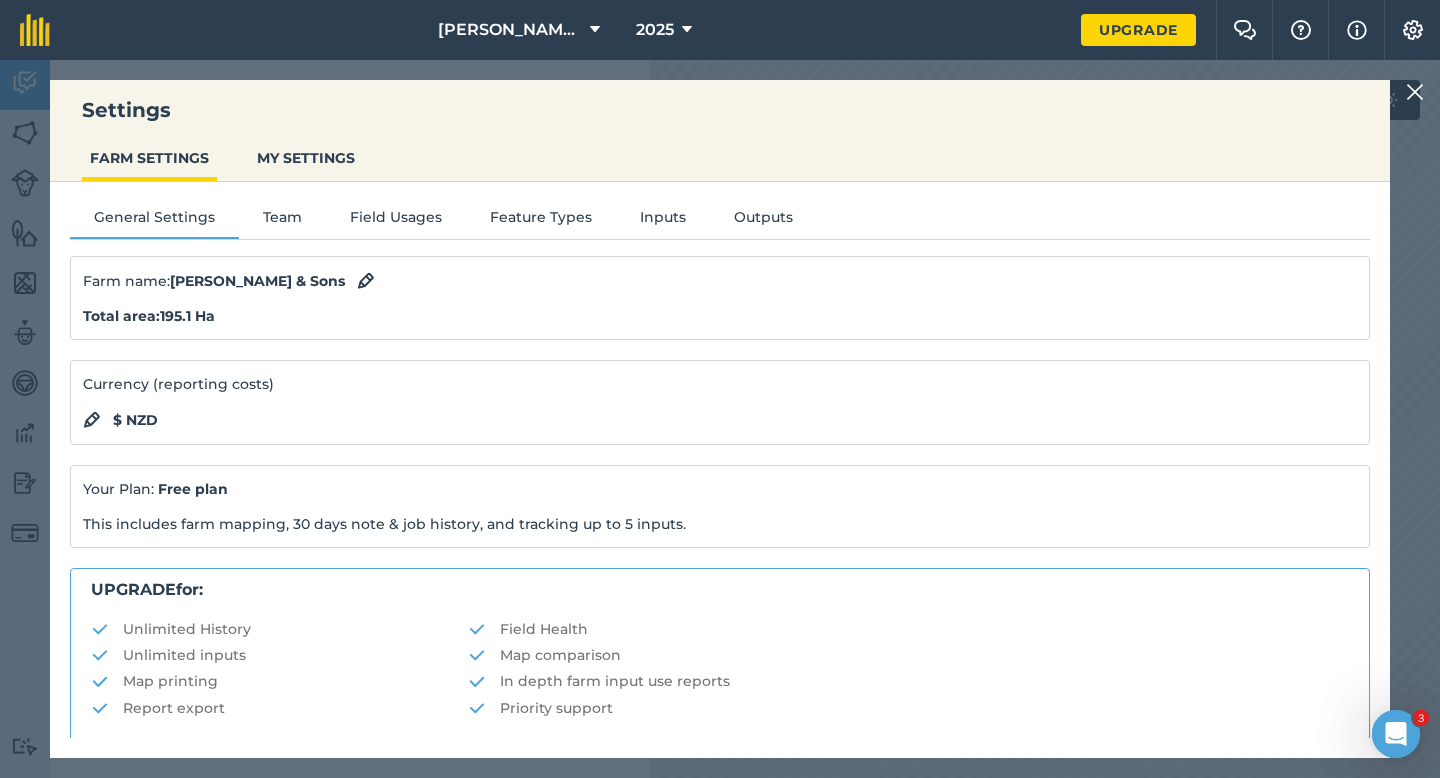 scroll, scrollTop: 384, scrollLeft: 0, axis: vertical 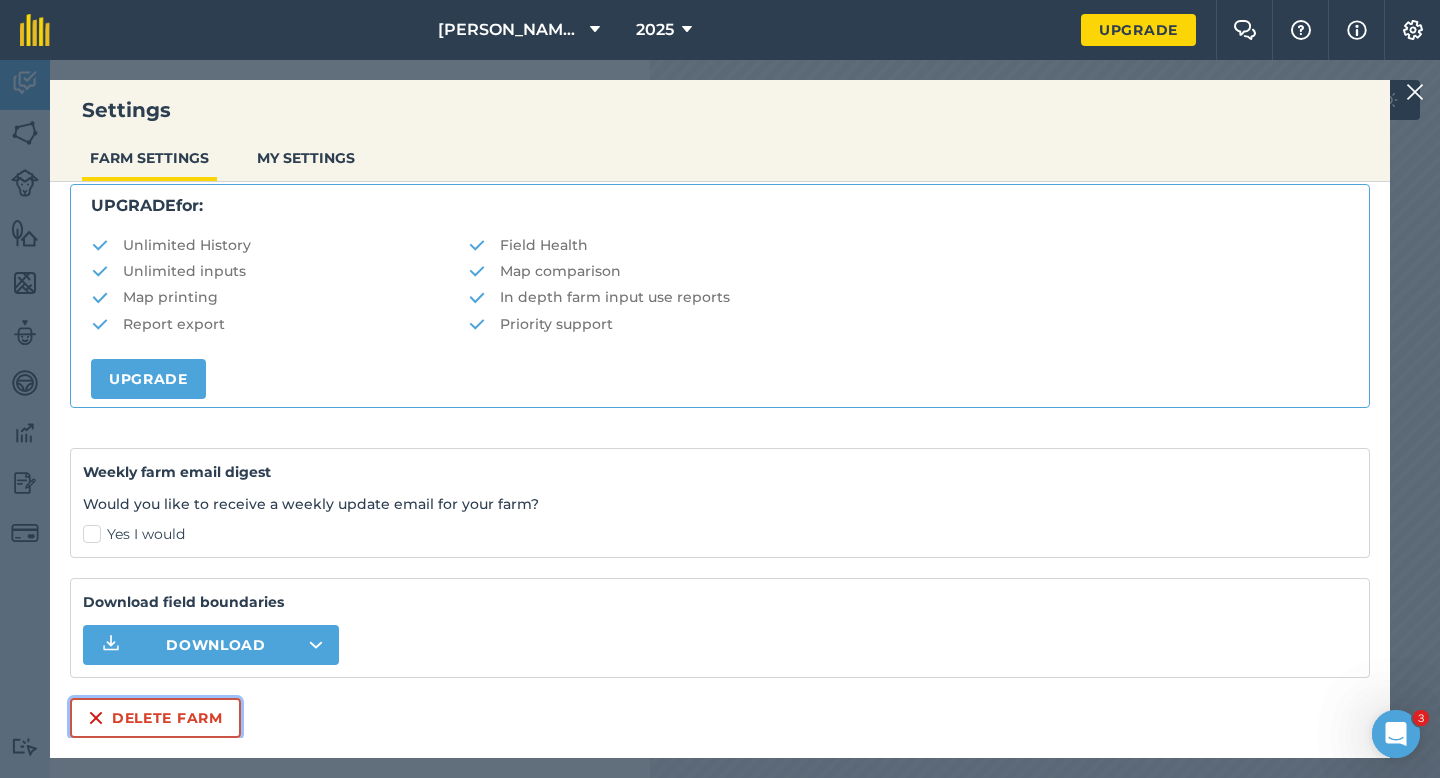click on "Delete farm" at bounding box center (155, 718) 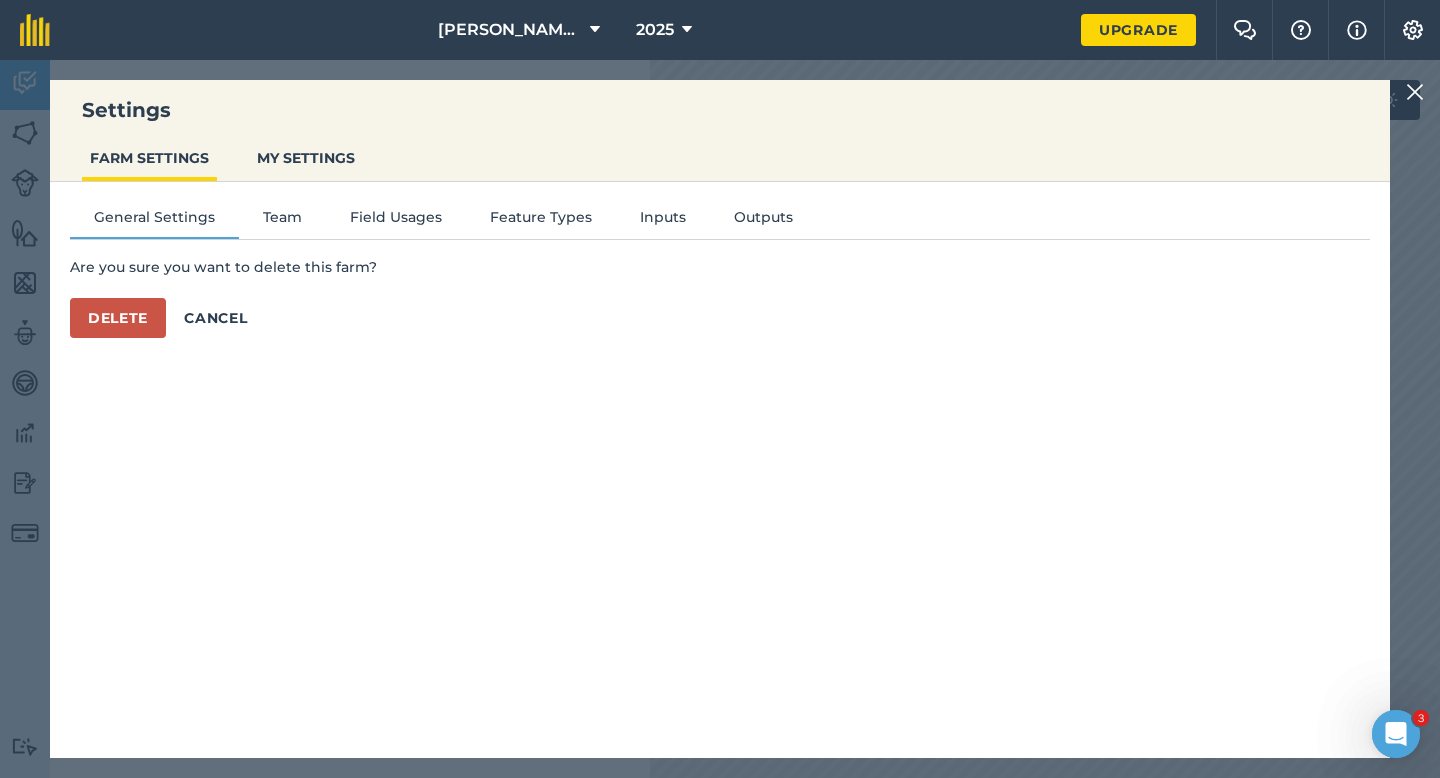 scroll, scrollTop: 0, scrollLeft: 0, axis: both 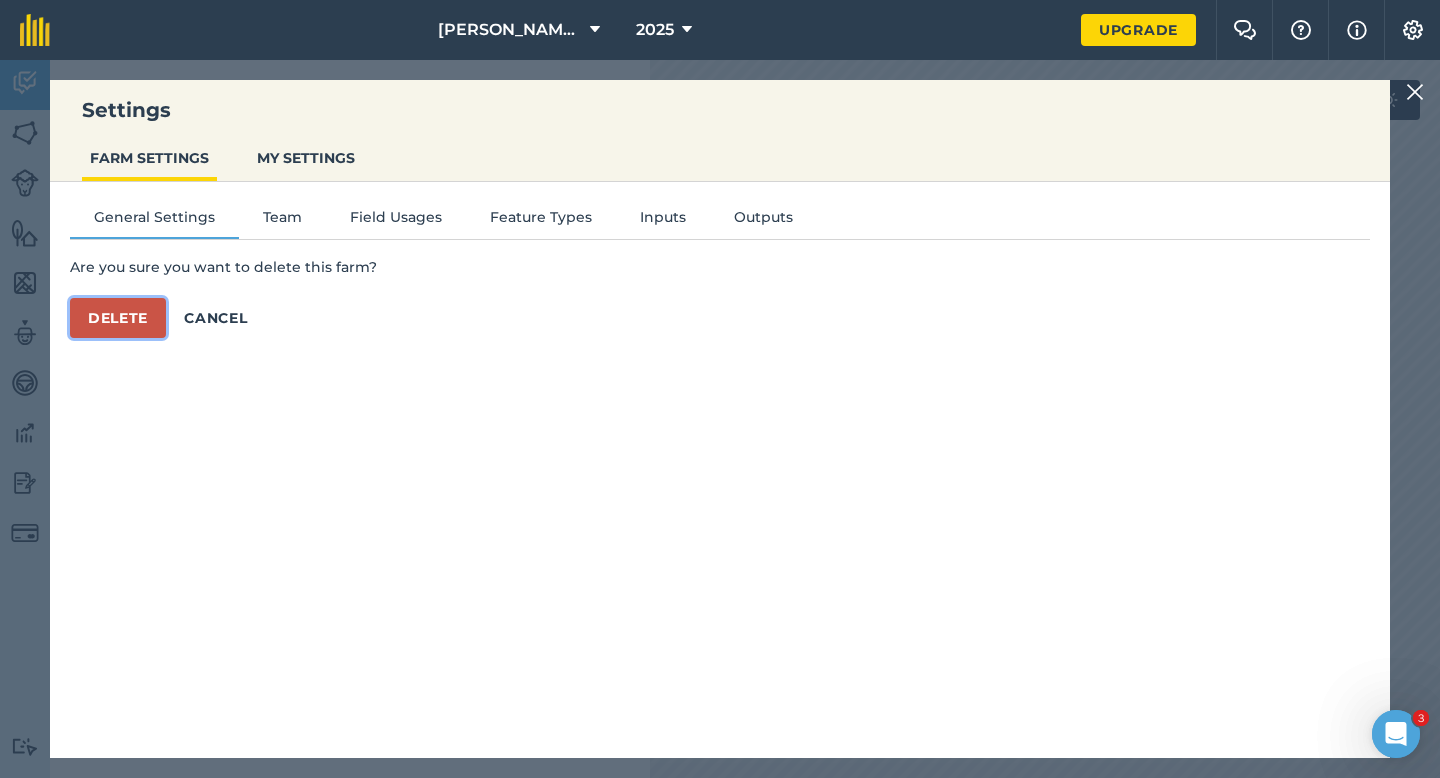 click on "Delete" at bounding box center (118, 318) 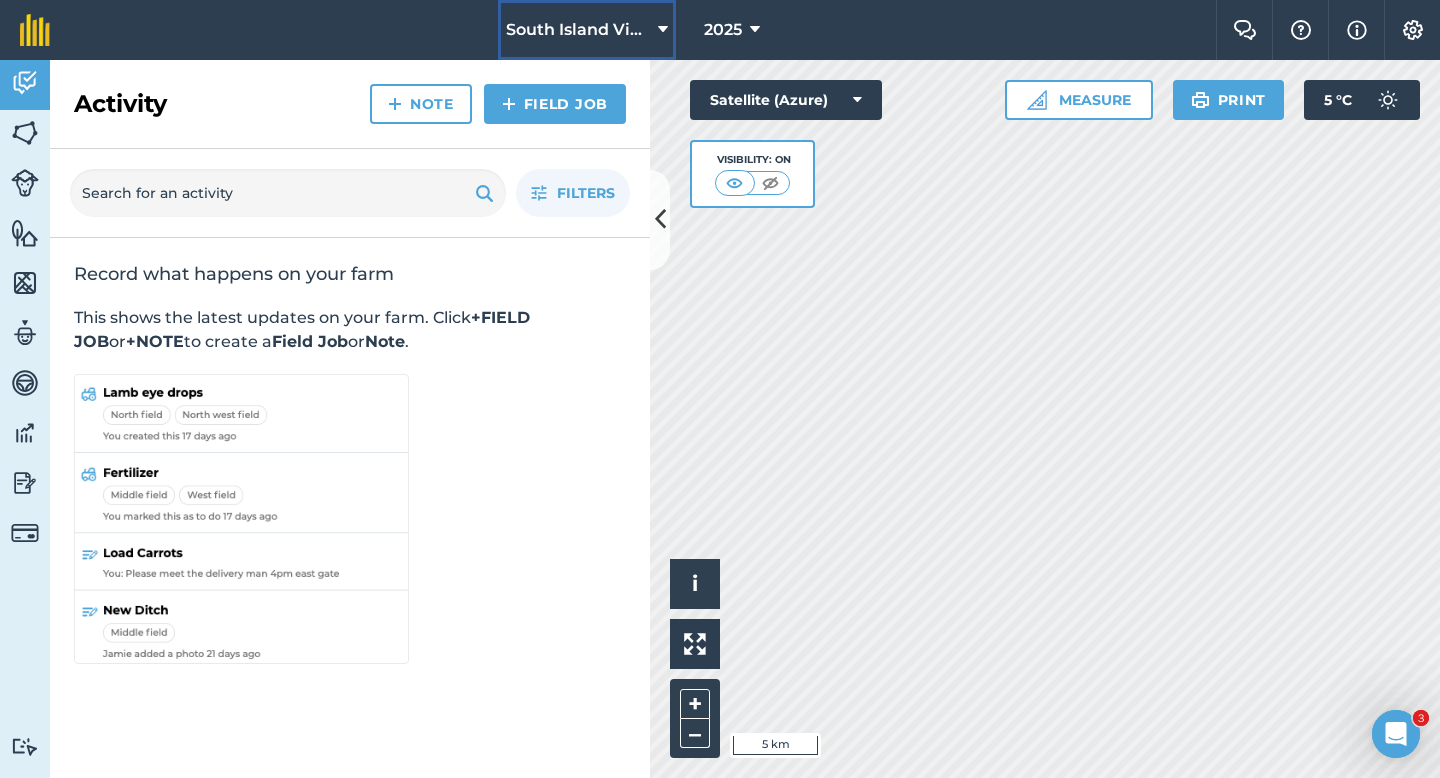 click on "South Island Viners LTD" at bounding box center (587, 30) 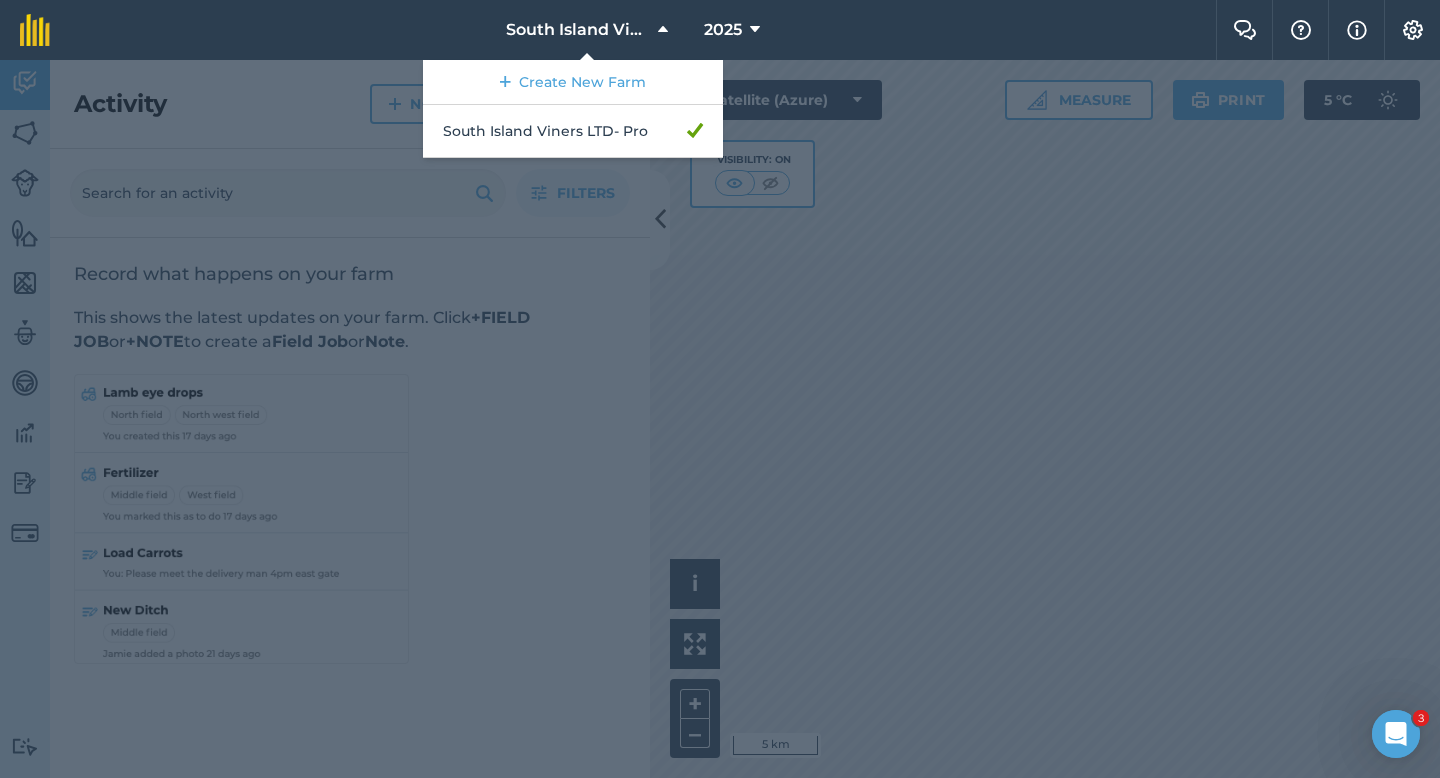 click at bounding box center (720, 419) 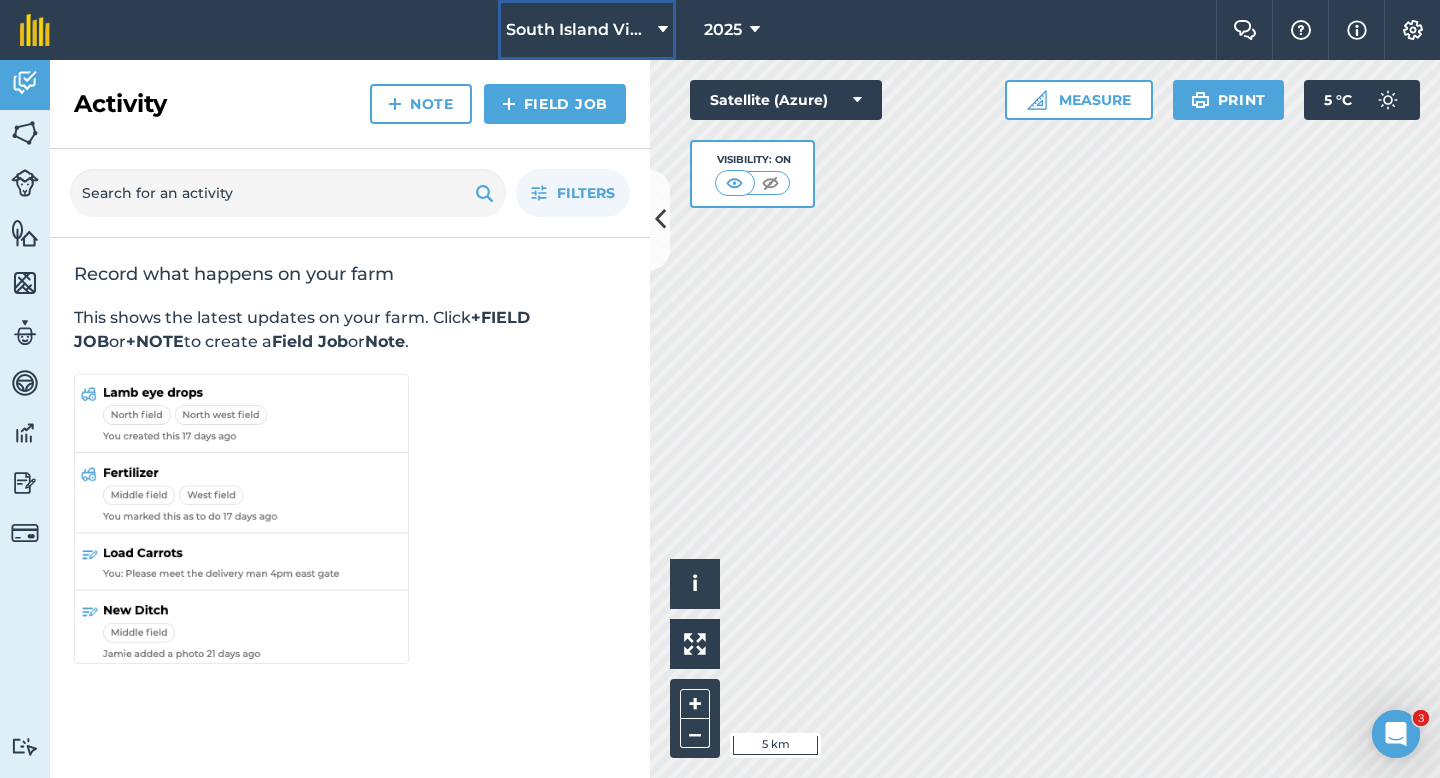 click on "South Island Viners LTD" at bounding box center (578, 30) 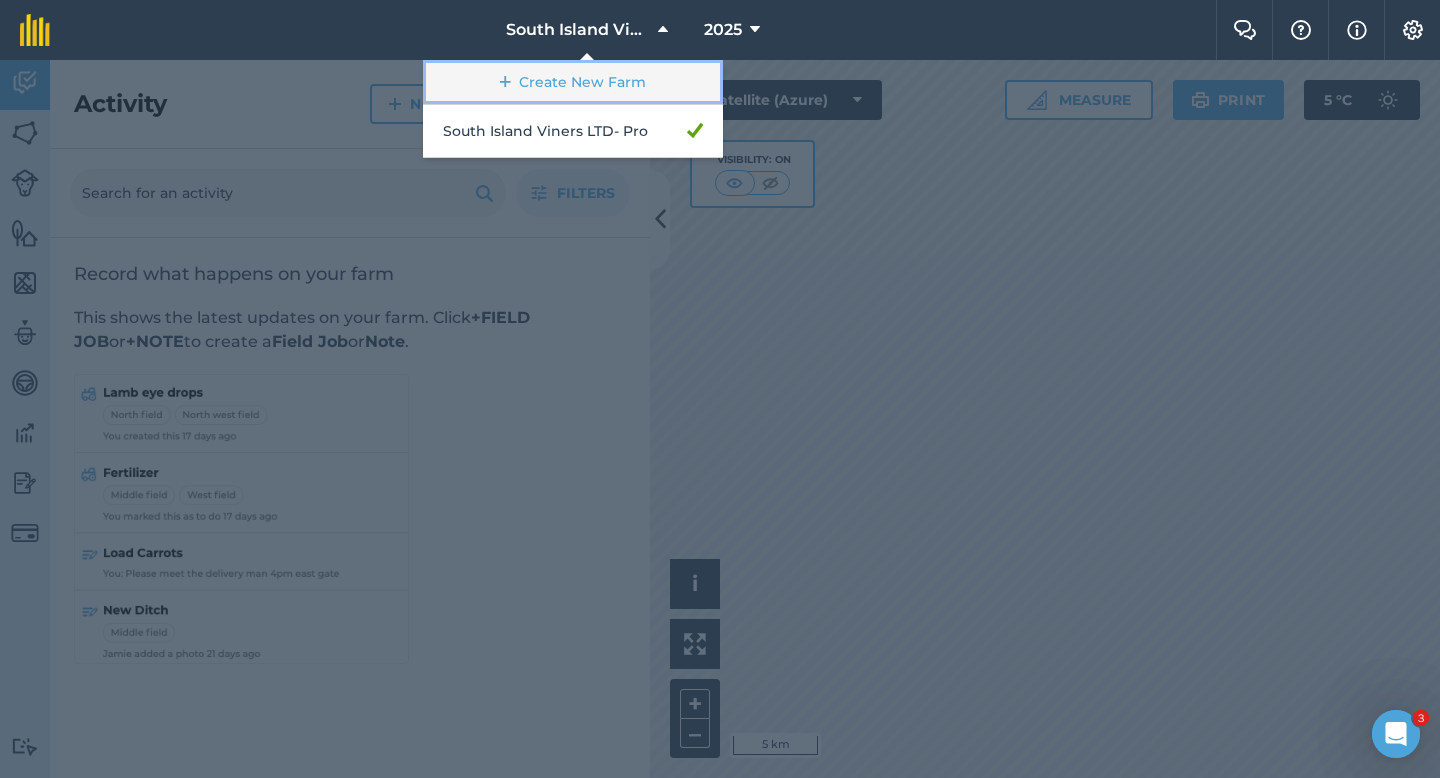 click on "Create New Farm" at bounding box center (573, 82) 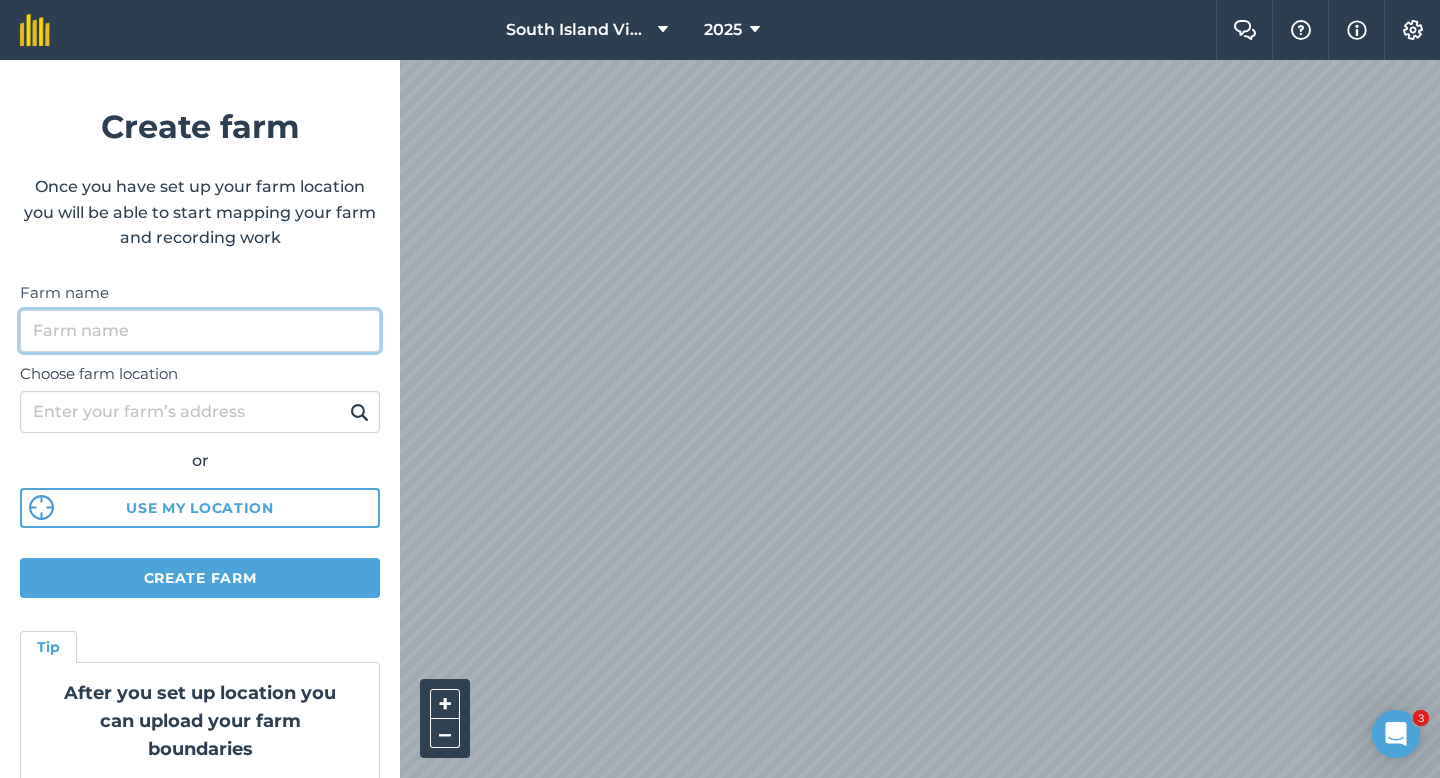 click on "Farm name" at bounding box center (200, 331) 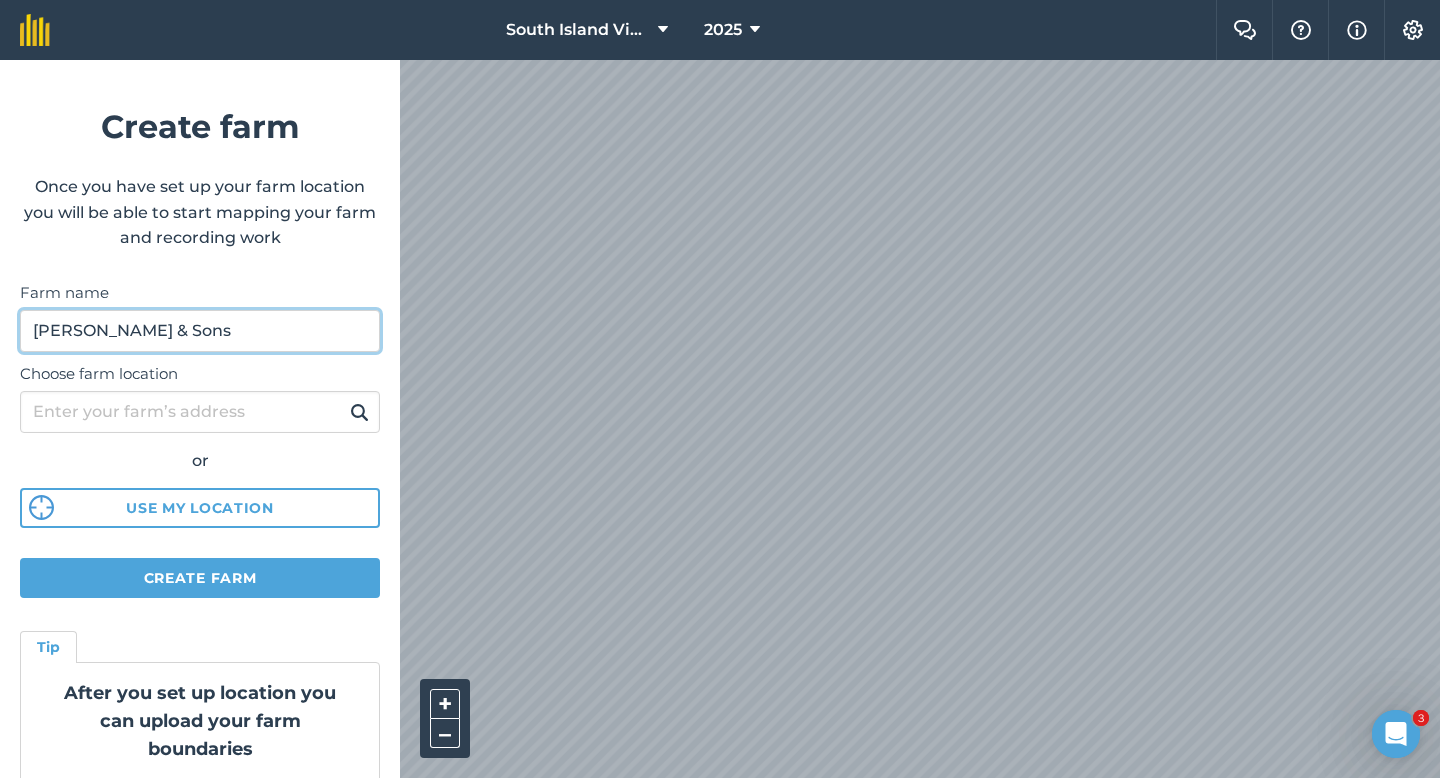 type on "[PERSON_NAME] & Sons" 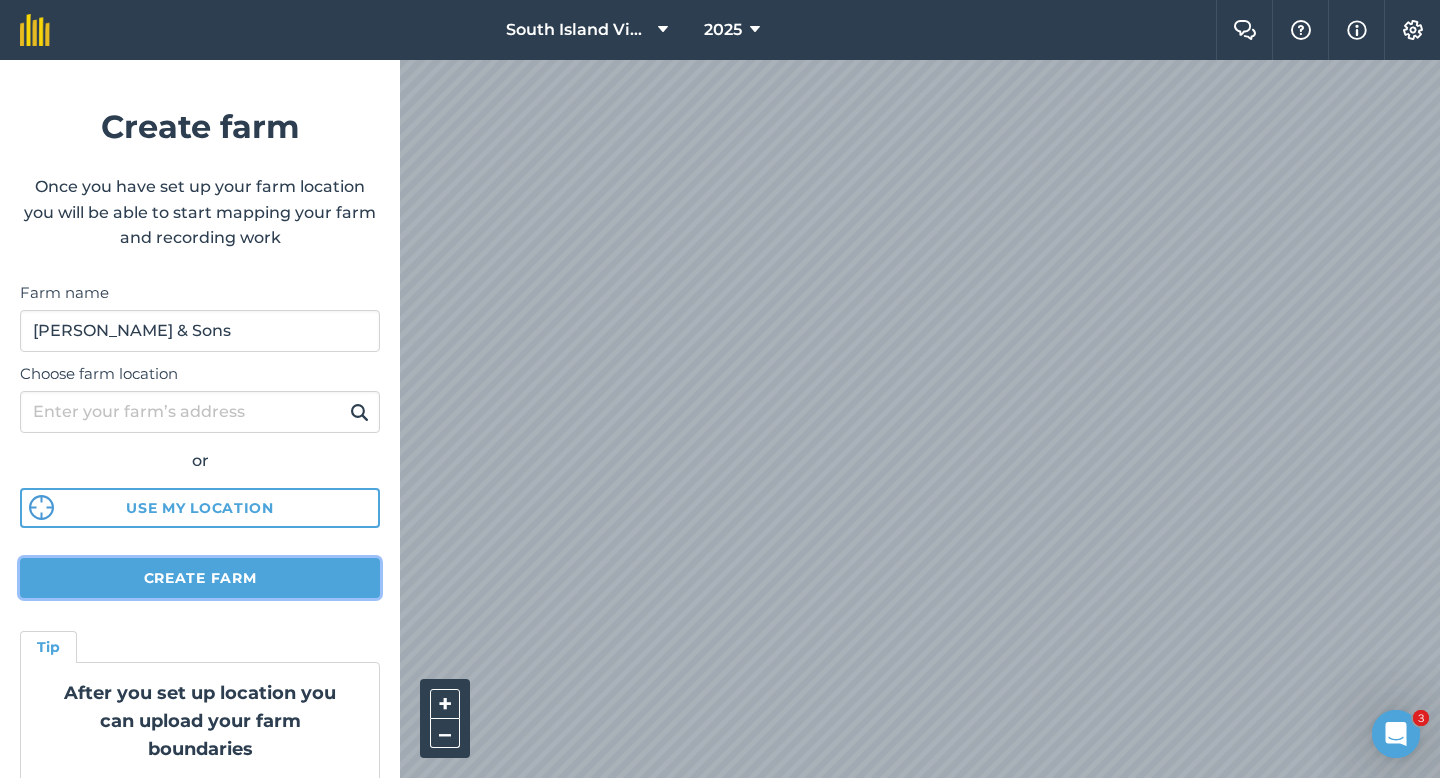 click on "Create farm" at bounding box center (200, 578) 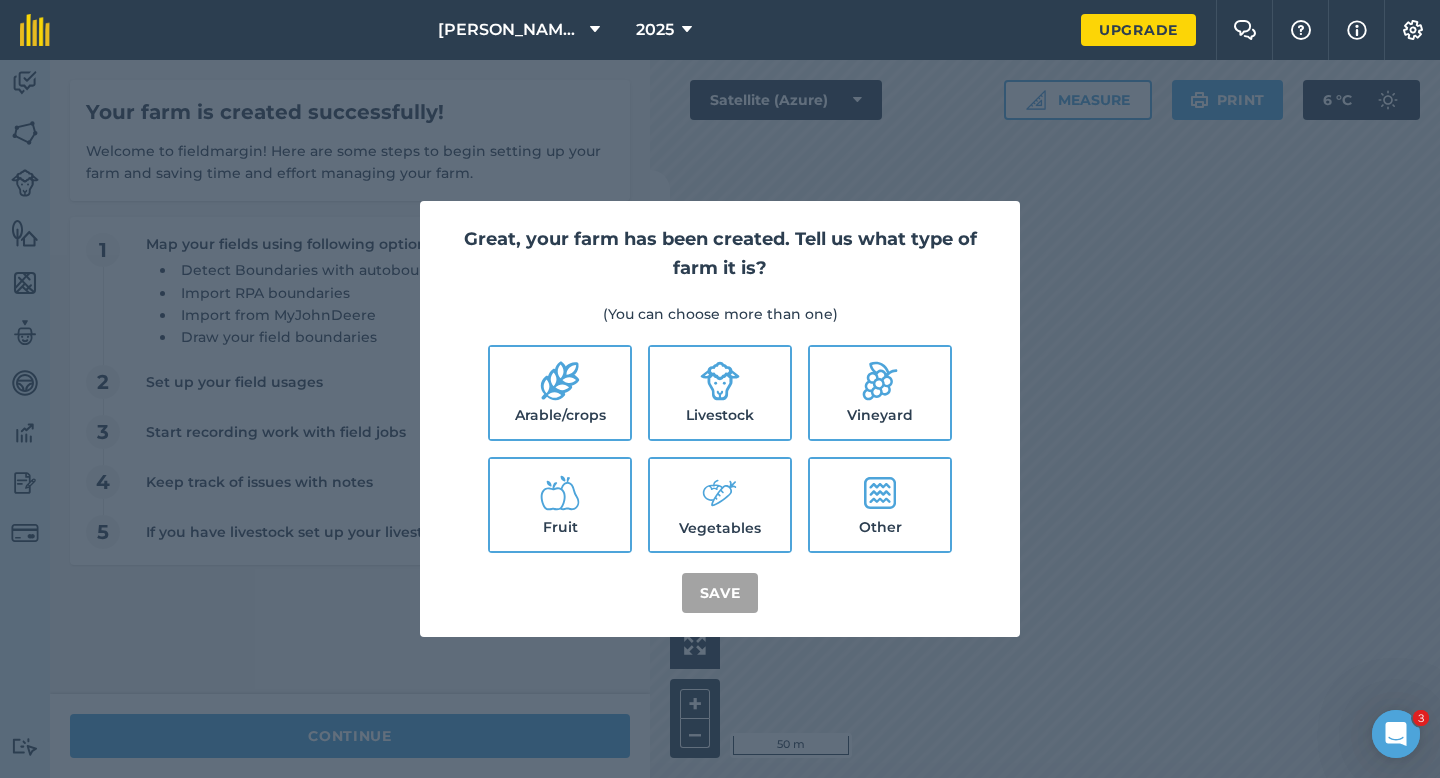click on "Arable/crops" at bounding box center (560, 393) 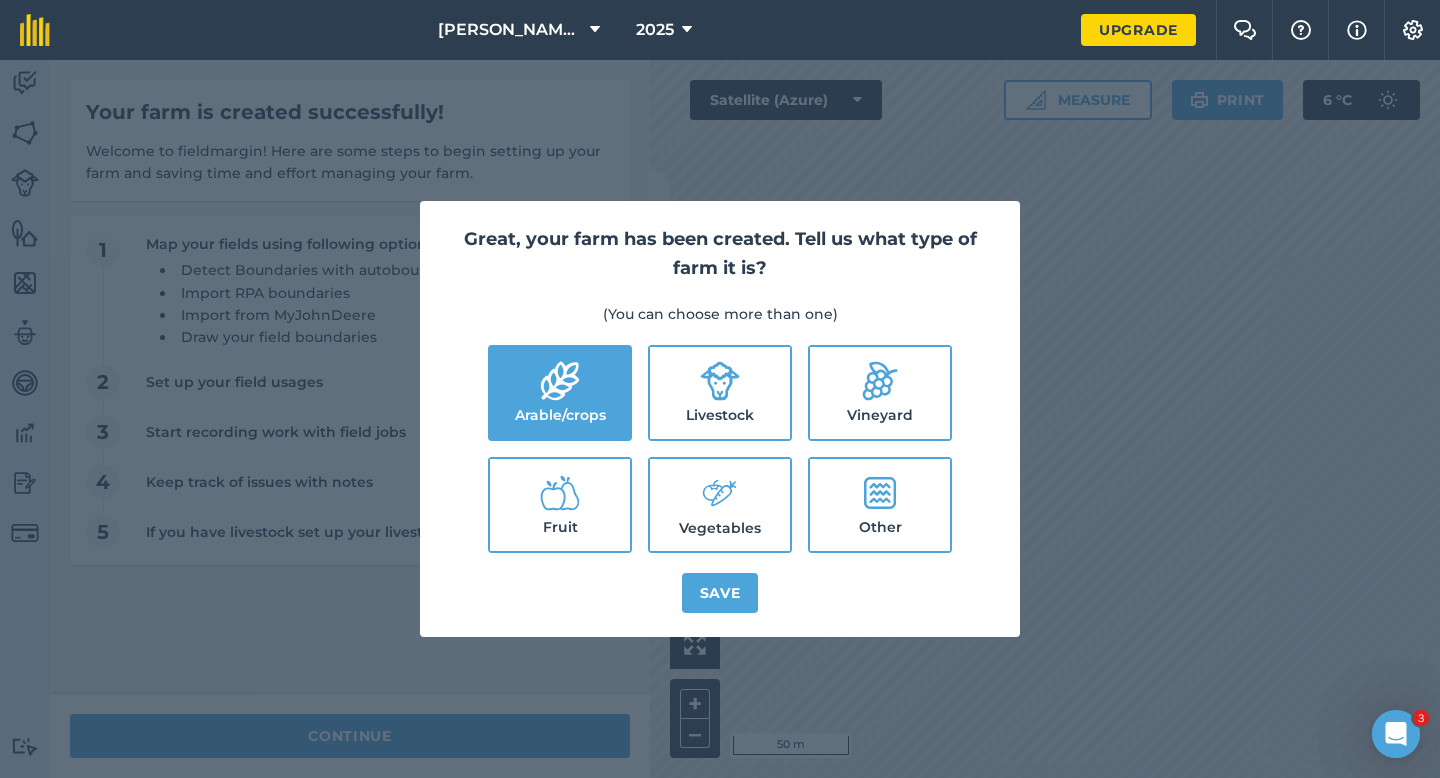 click on "Livestock" at bounding box center [720, 393] 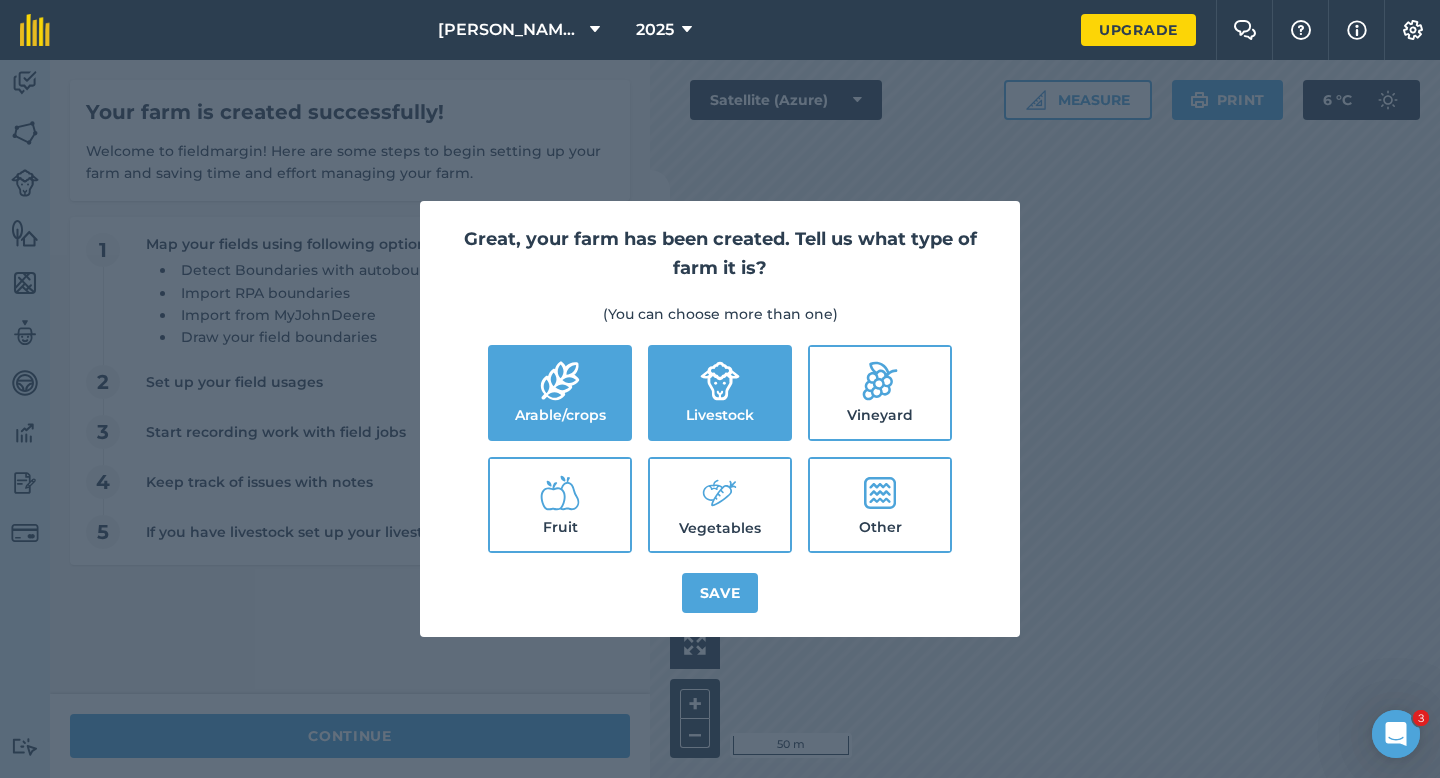 click on "Vegetables" at bounding box center [720, 505] 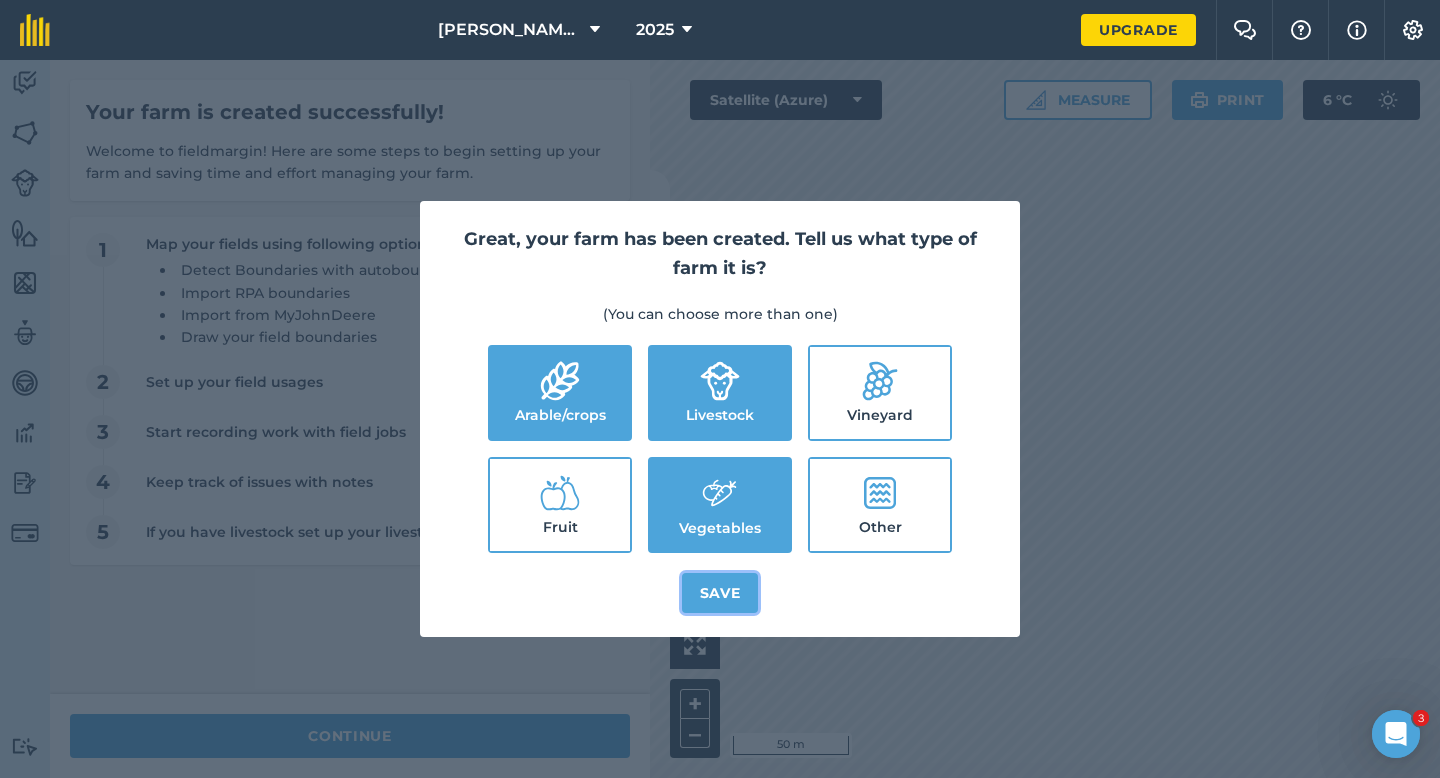 click on "Save" at bounding box center [720, 593] 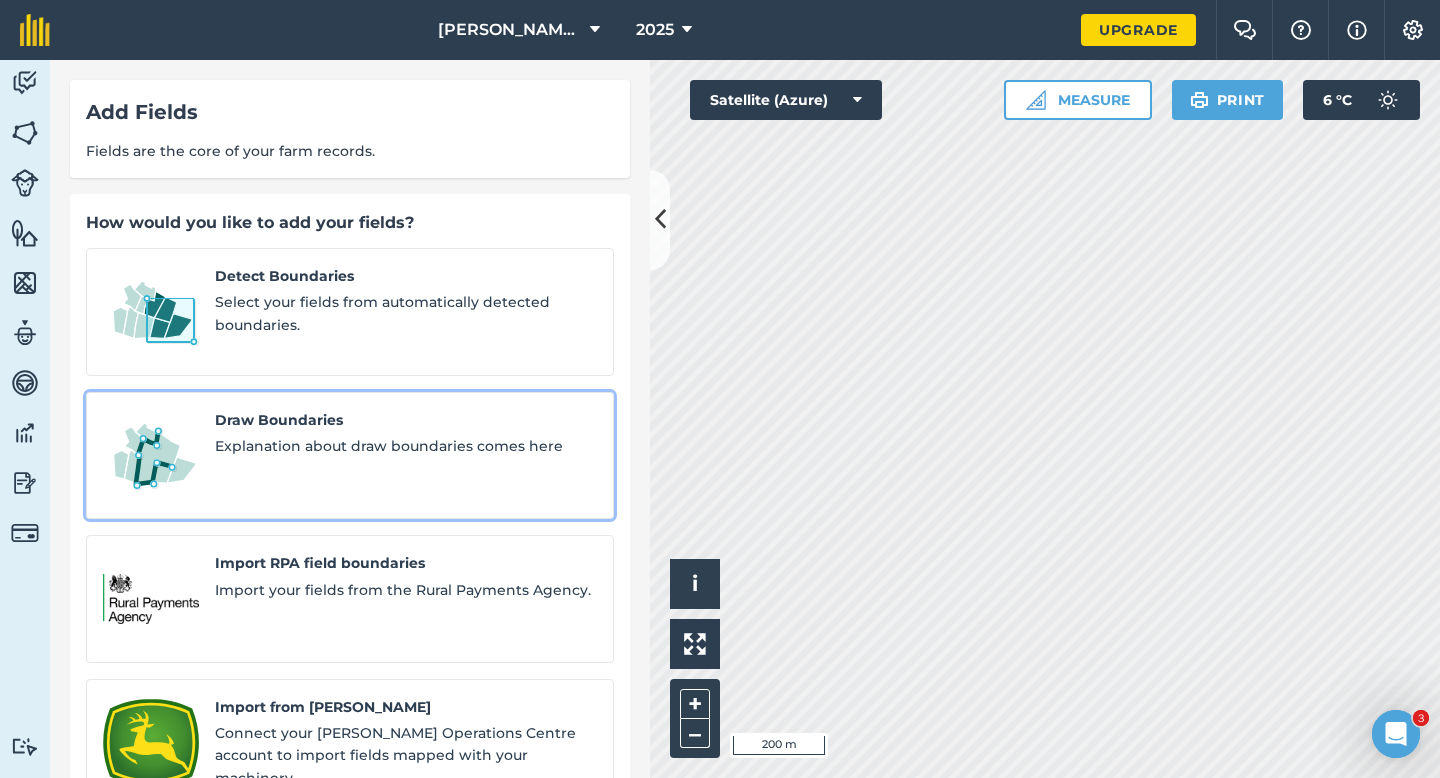 click on "Draw Boundaries Explanation about draw boundaries comes here" at bounding box center [406, 456] 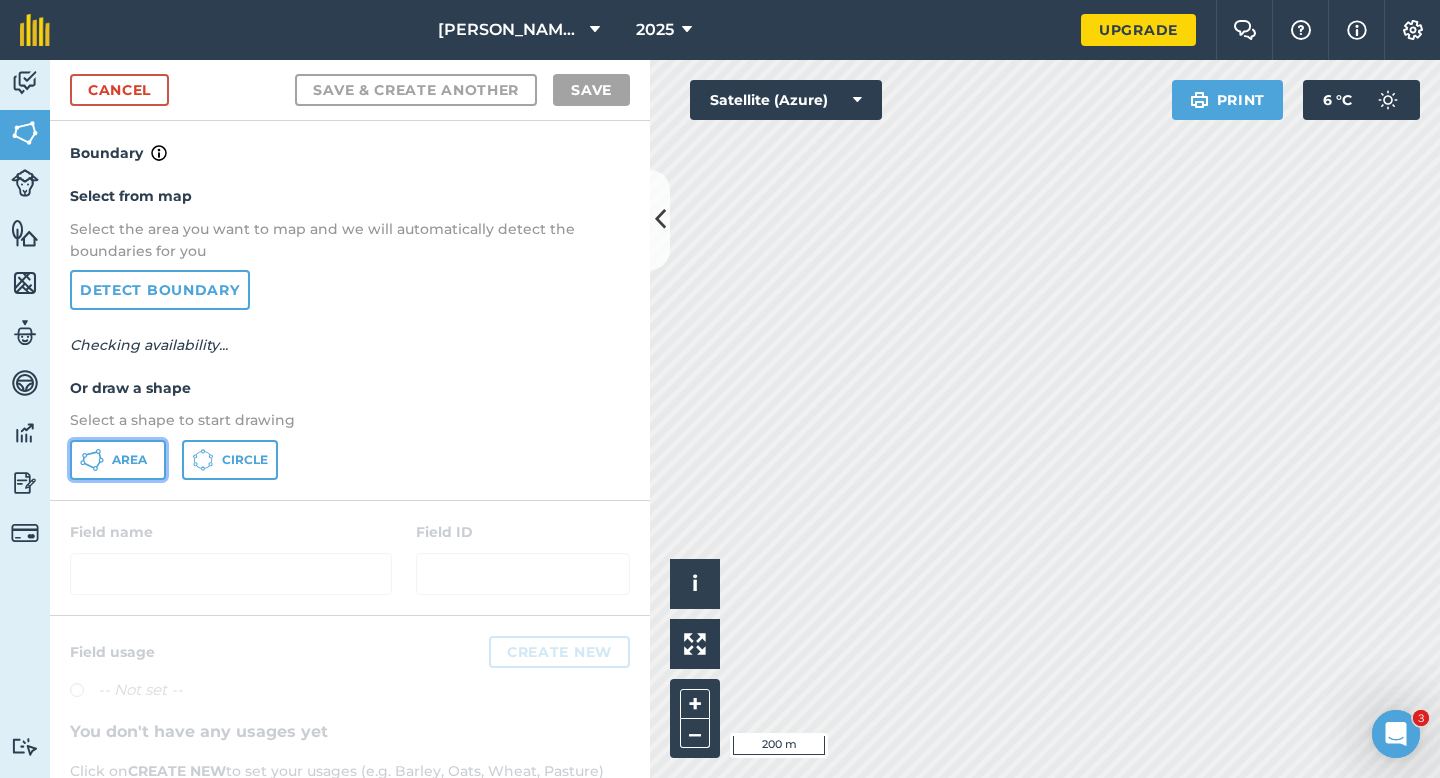 click on "Area" at bounding box center [118, 460] 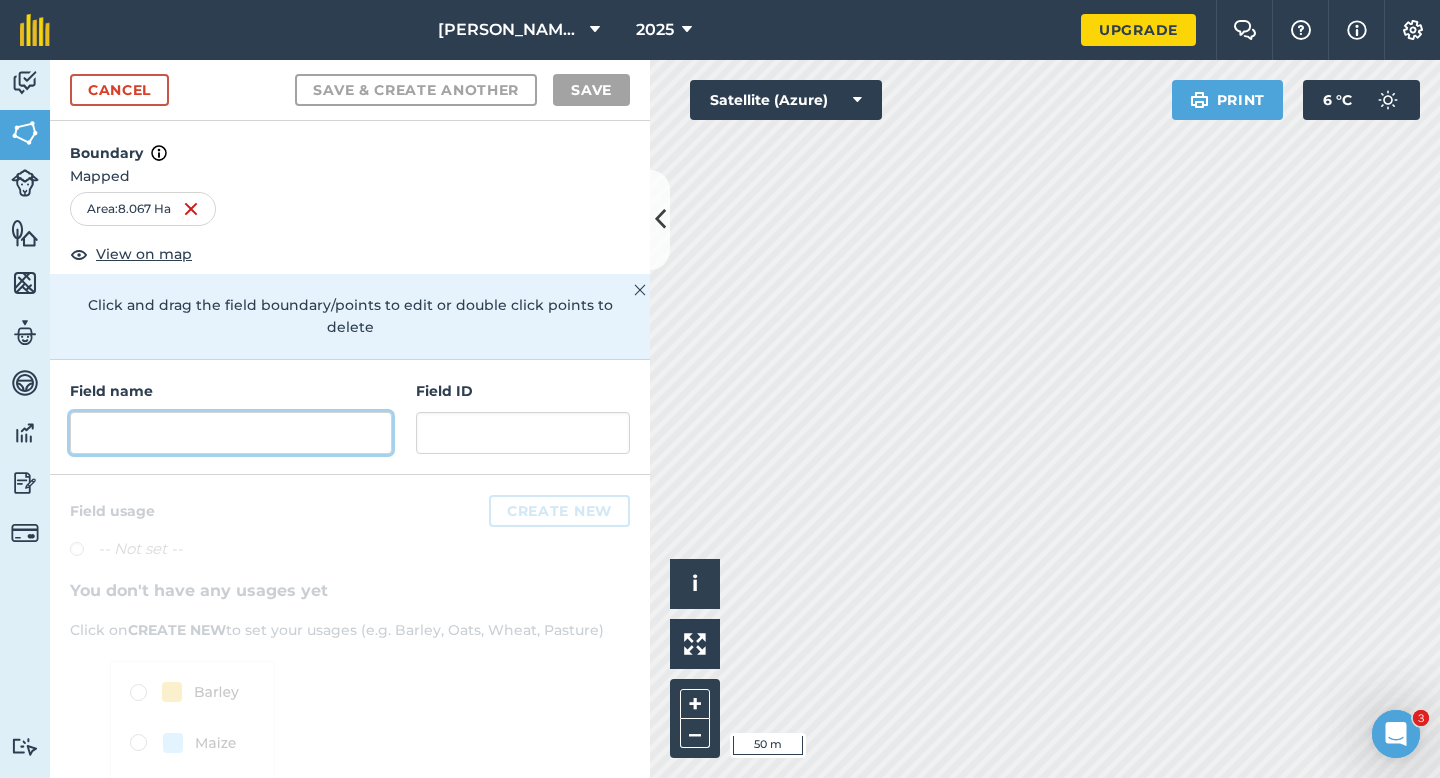 click at bounding box center (231, 433) 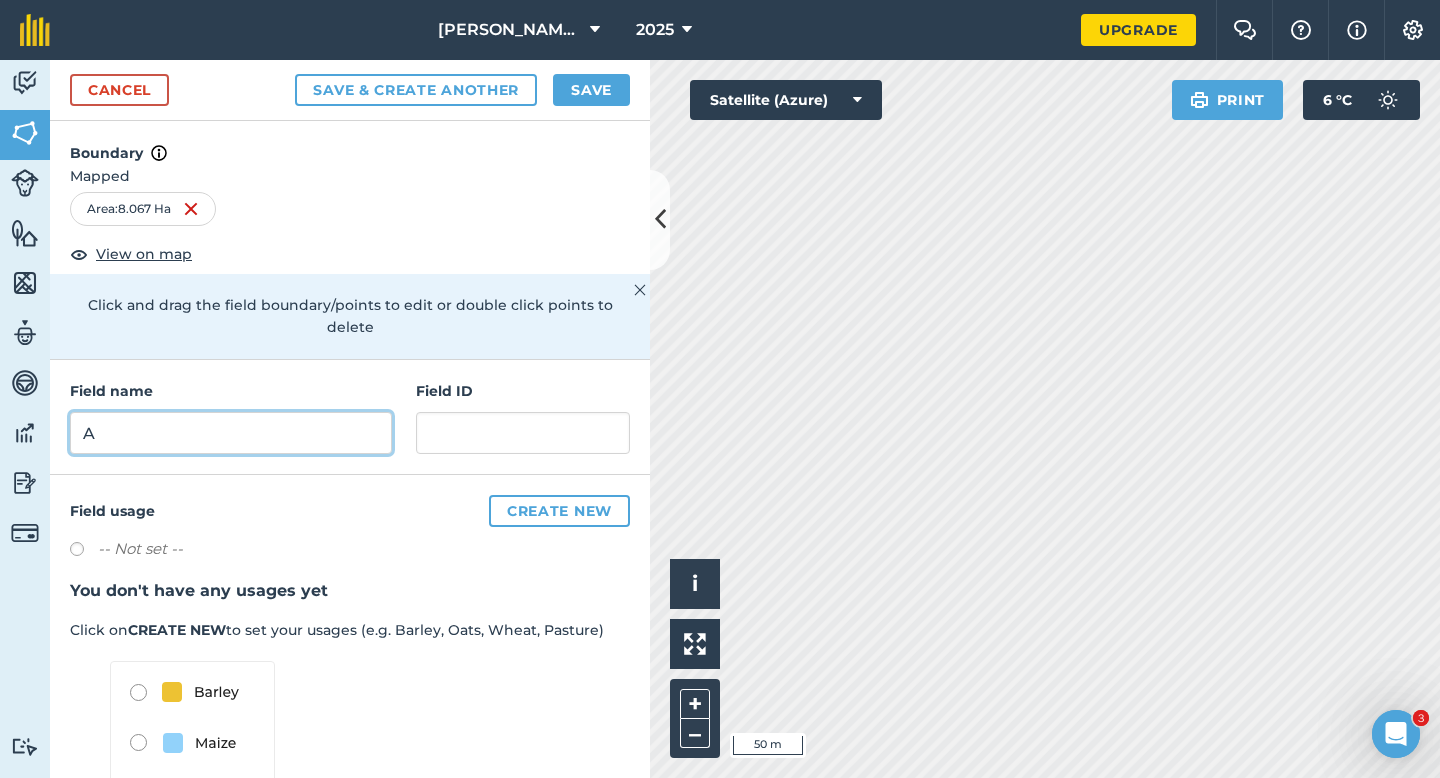 type on "A" 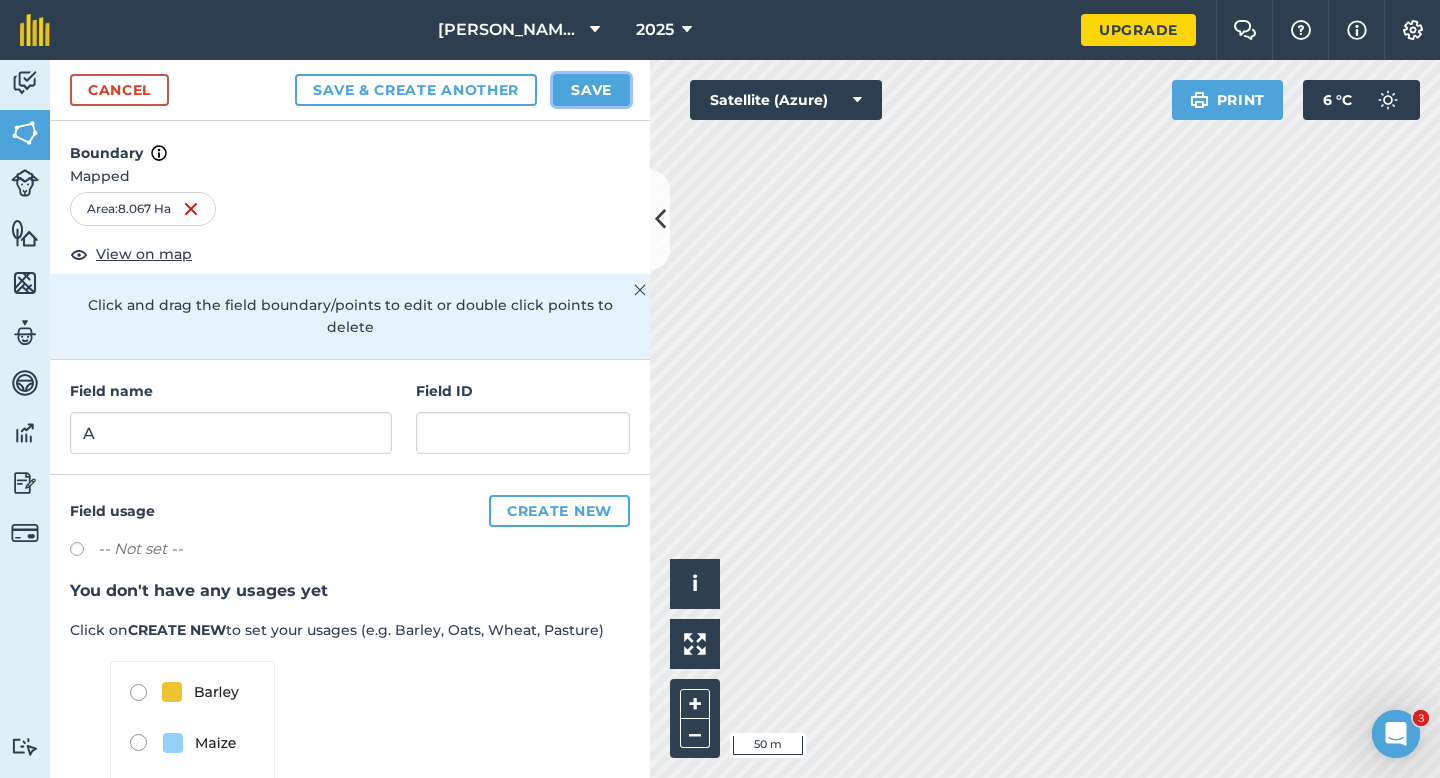 click on "Save" at bounding box center (591, 90) 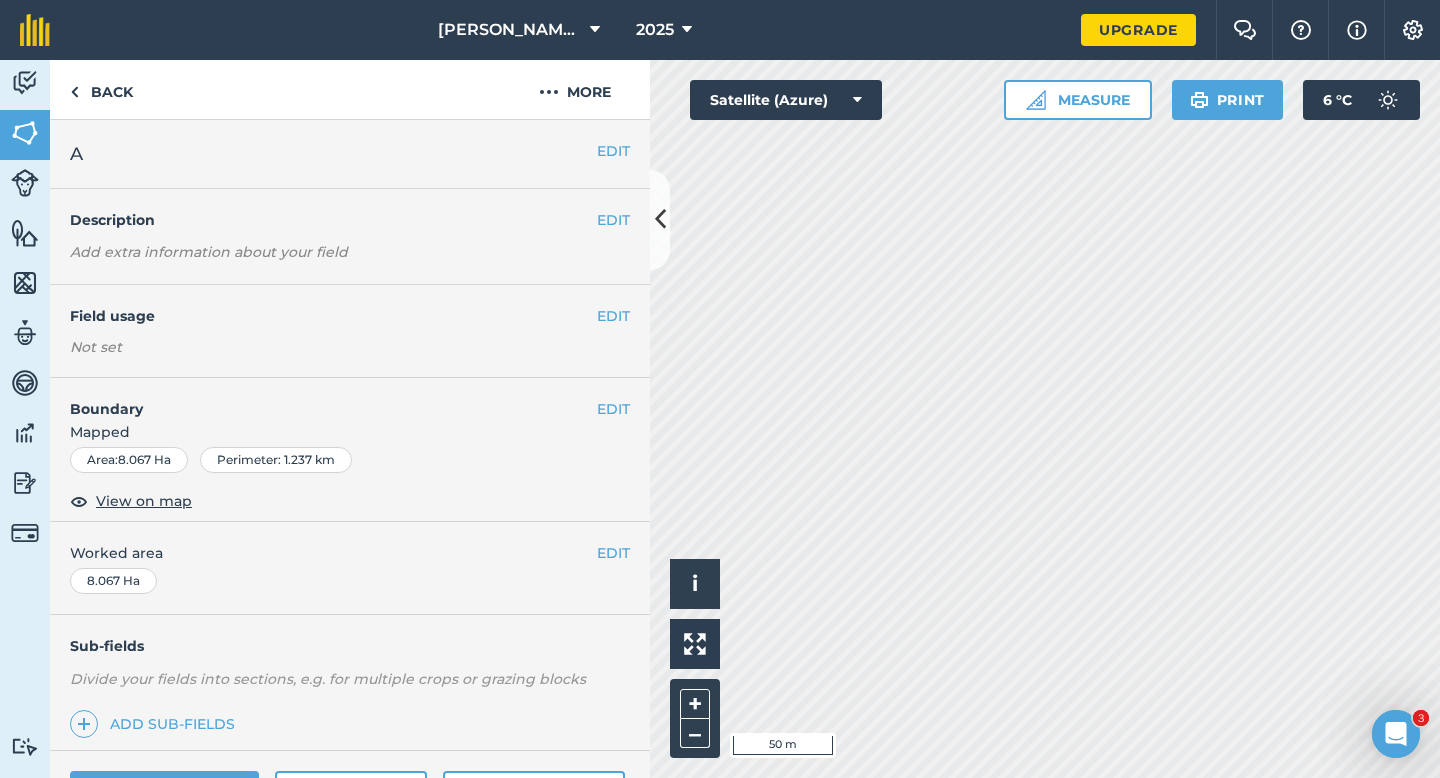 click on "EDIT Worked area 8.067   Ha" at bounding box center [350, 568] 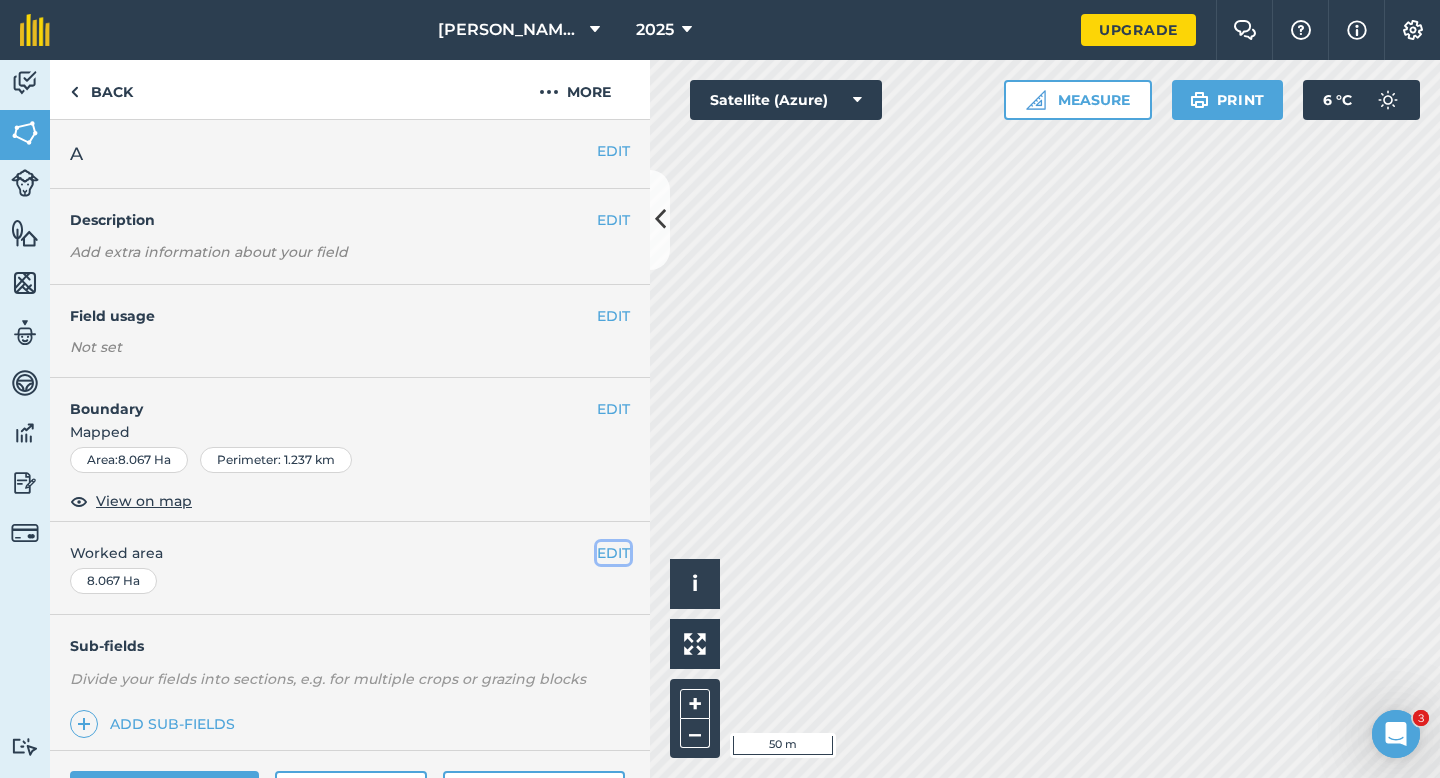 click on "EDIT" at bounding box center (613, 553) 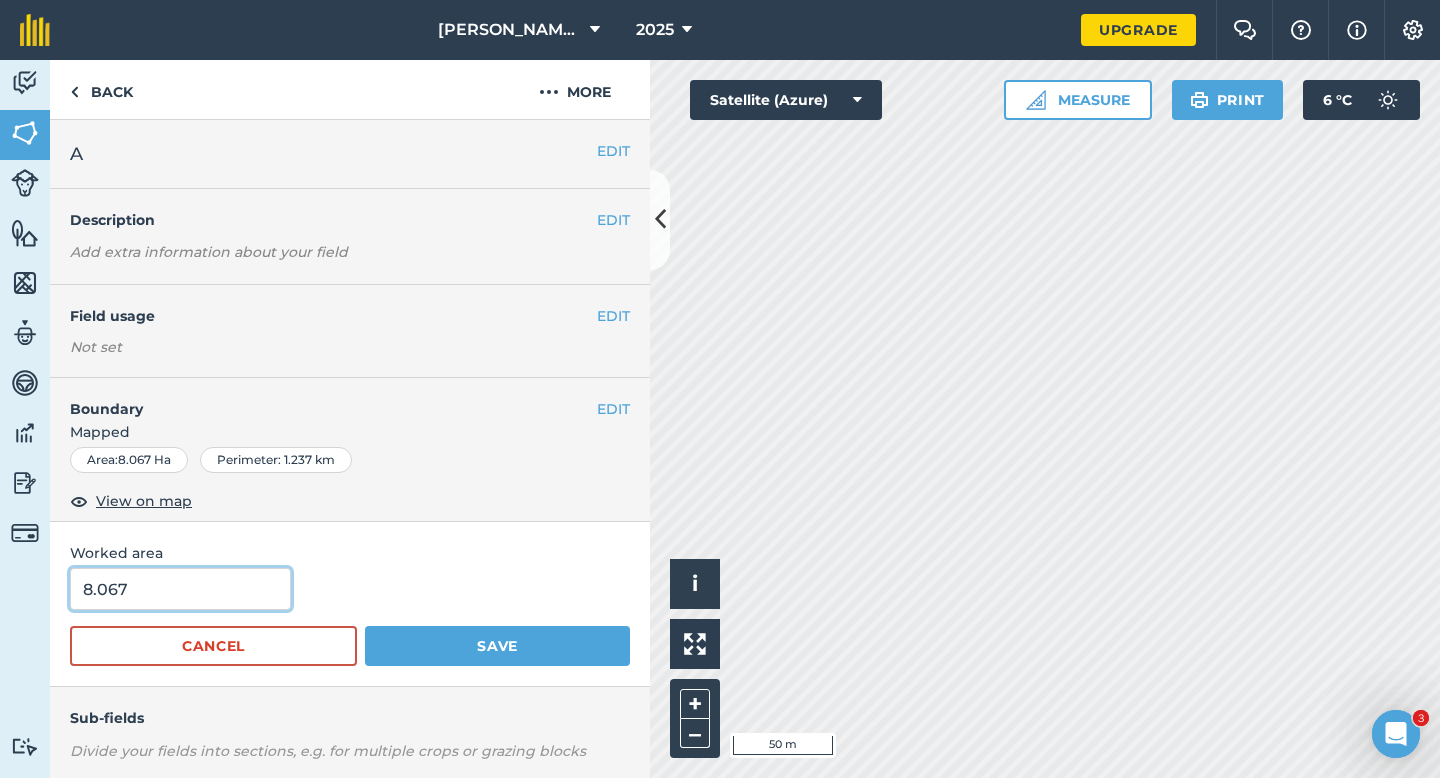 click on "8.067" at bounding box center (180, 589) 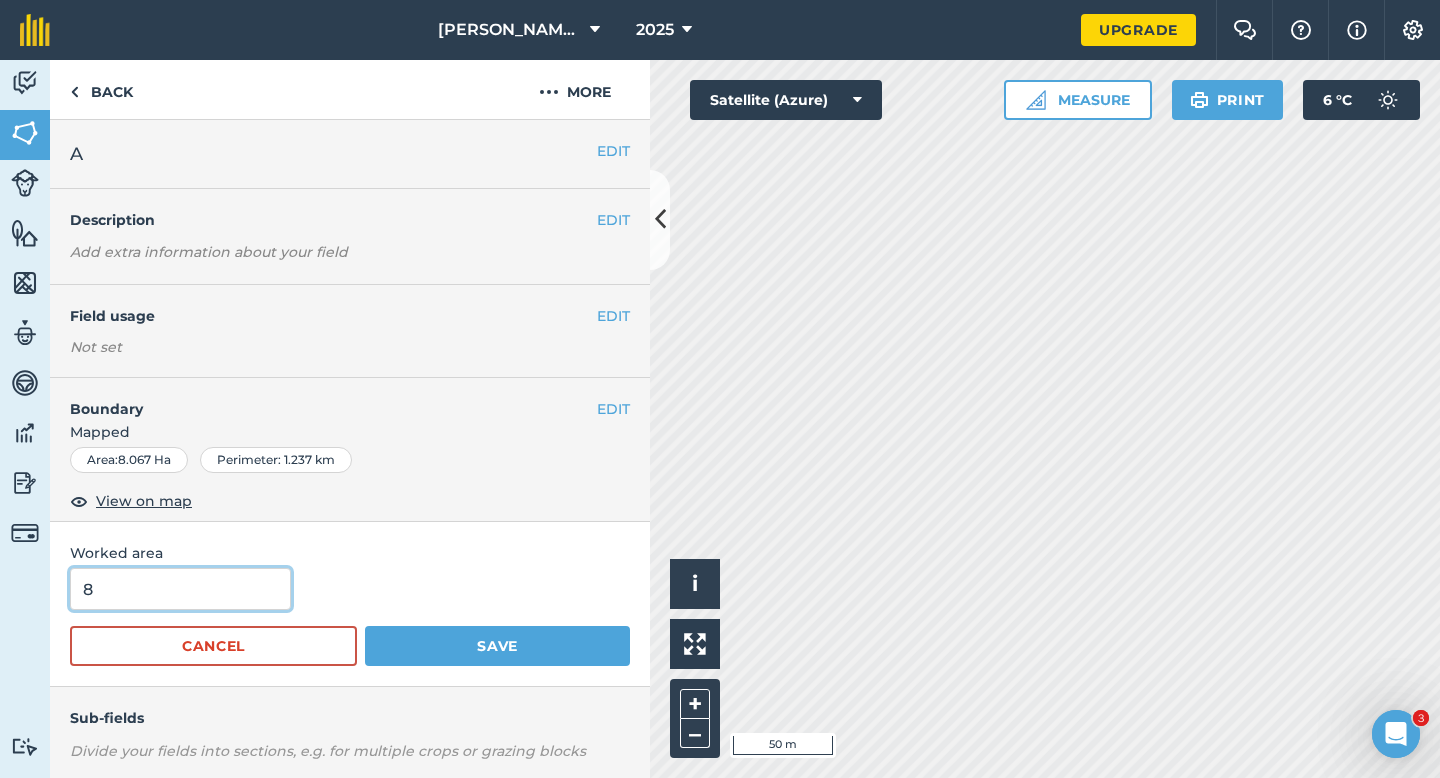 click on "Save" at bounding box center [497, 646] 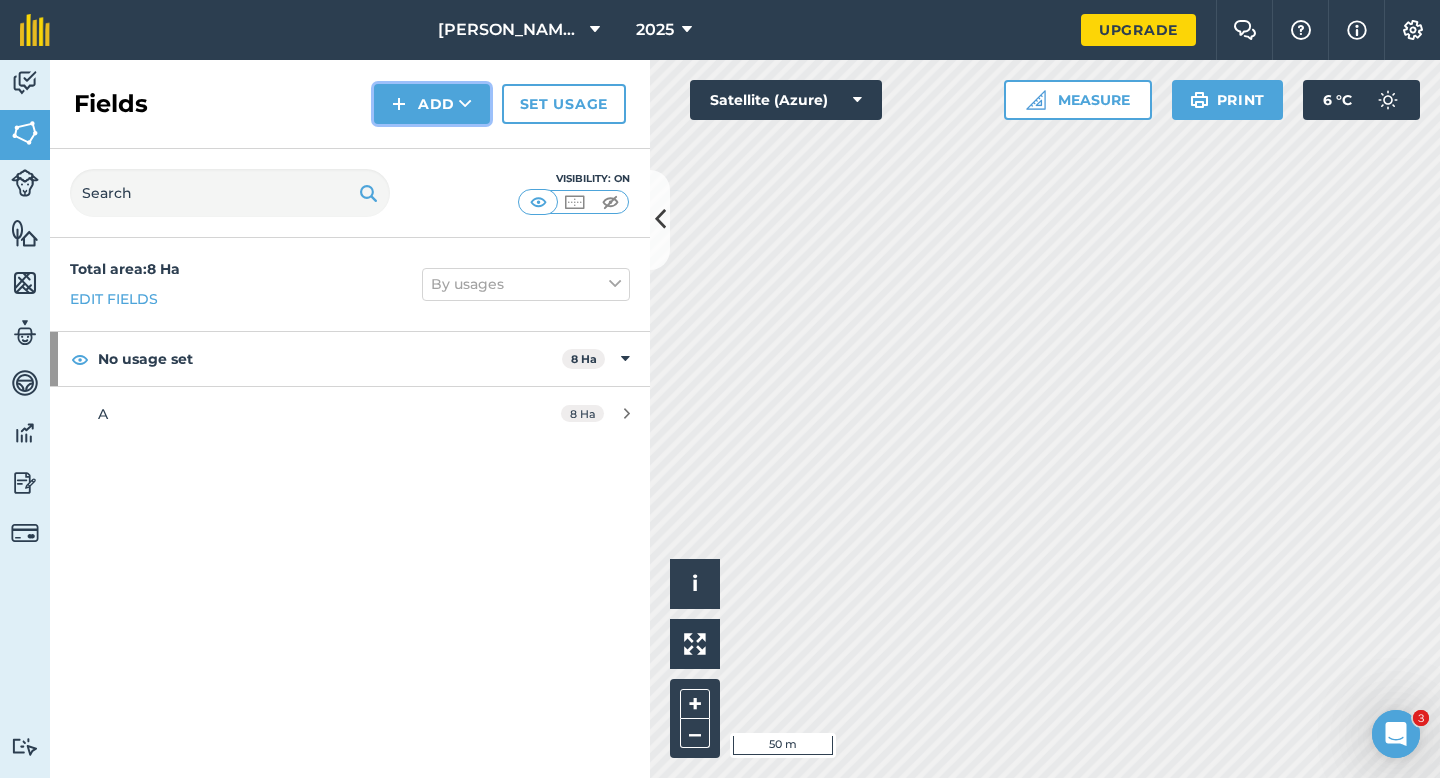click on "Add" at bounding box center (432, 104) 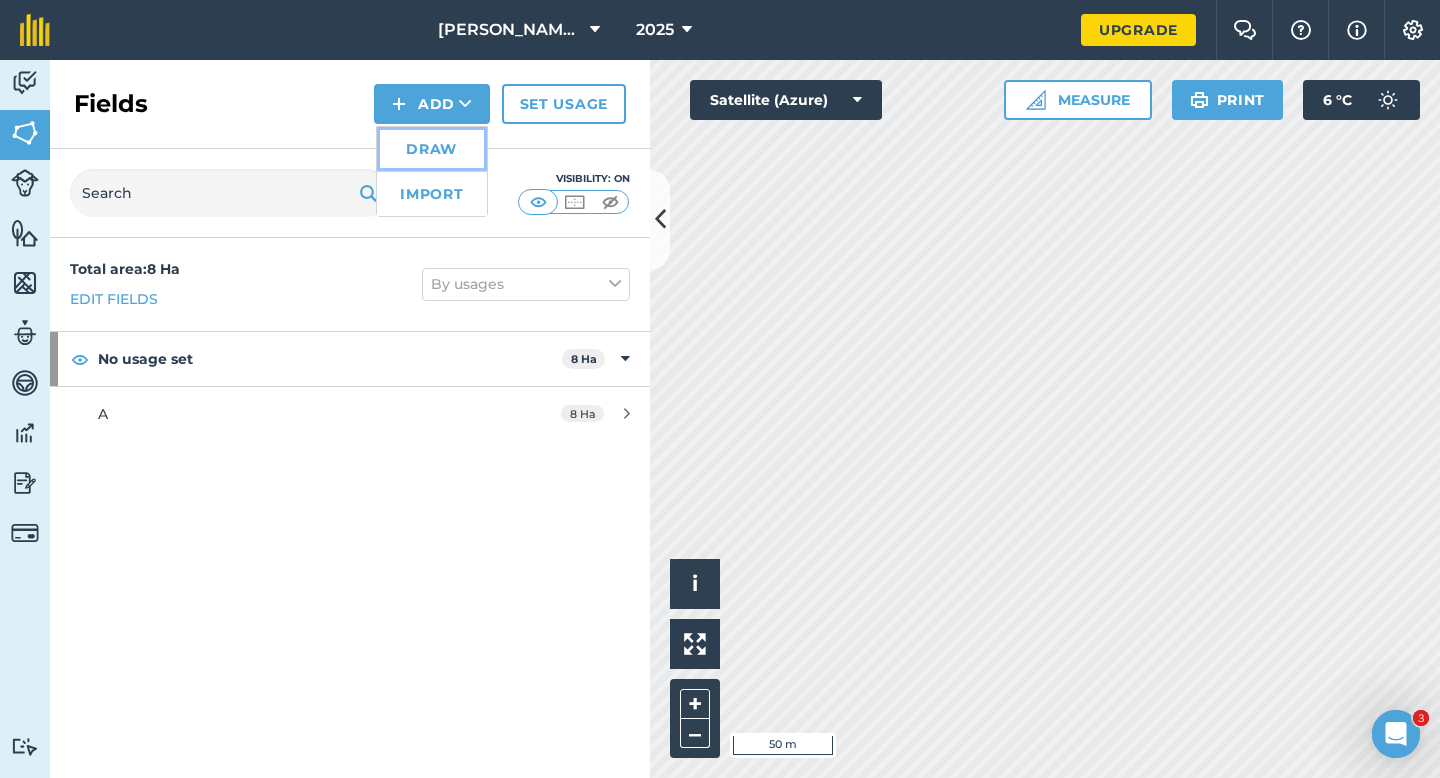 click on "Draw" at bounding box center (432, 149) 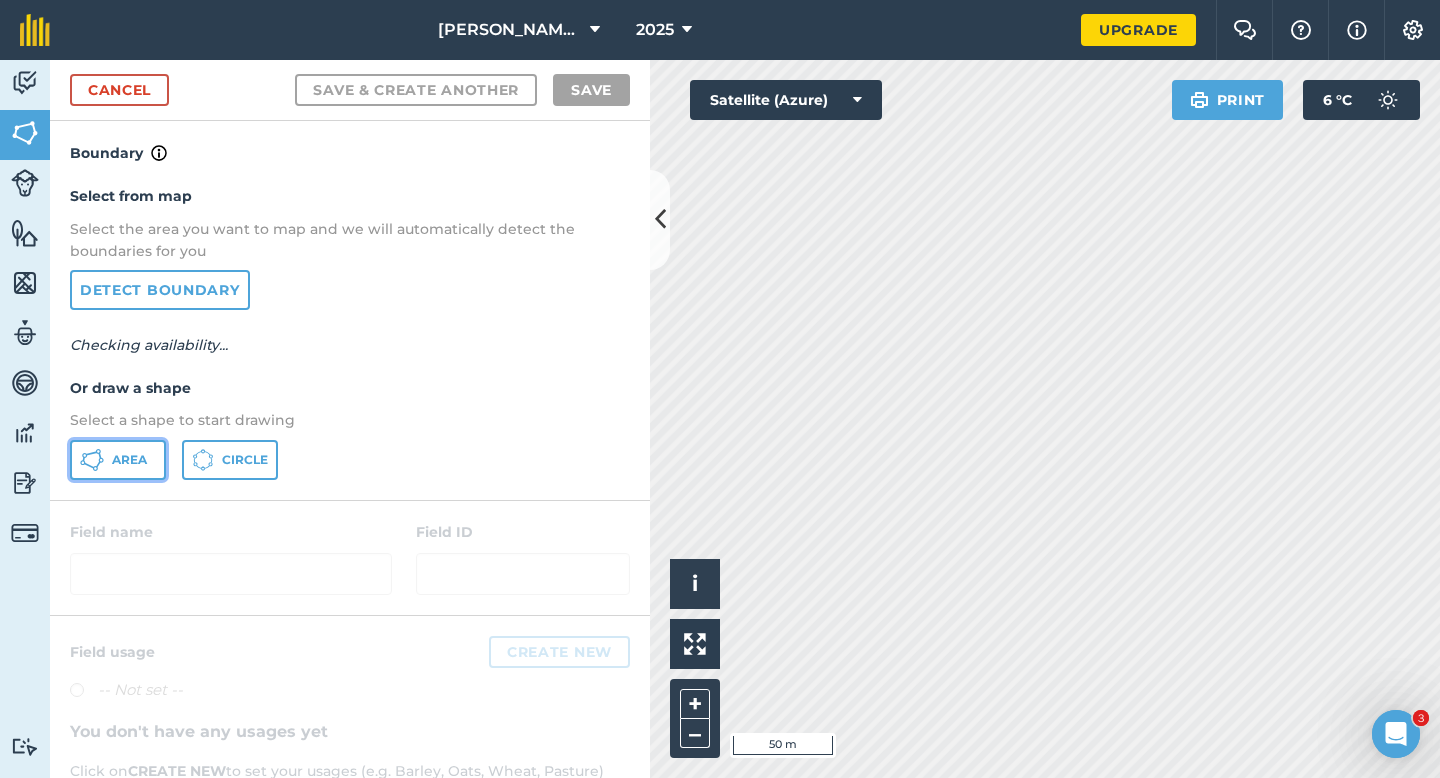 click on "Area" at bounding box center [118, 460] 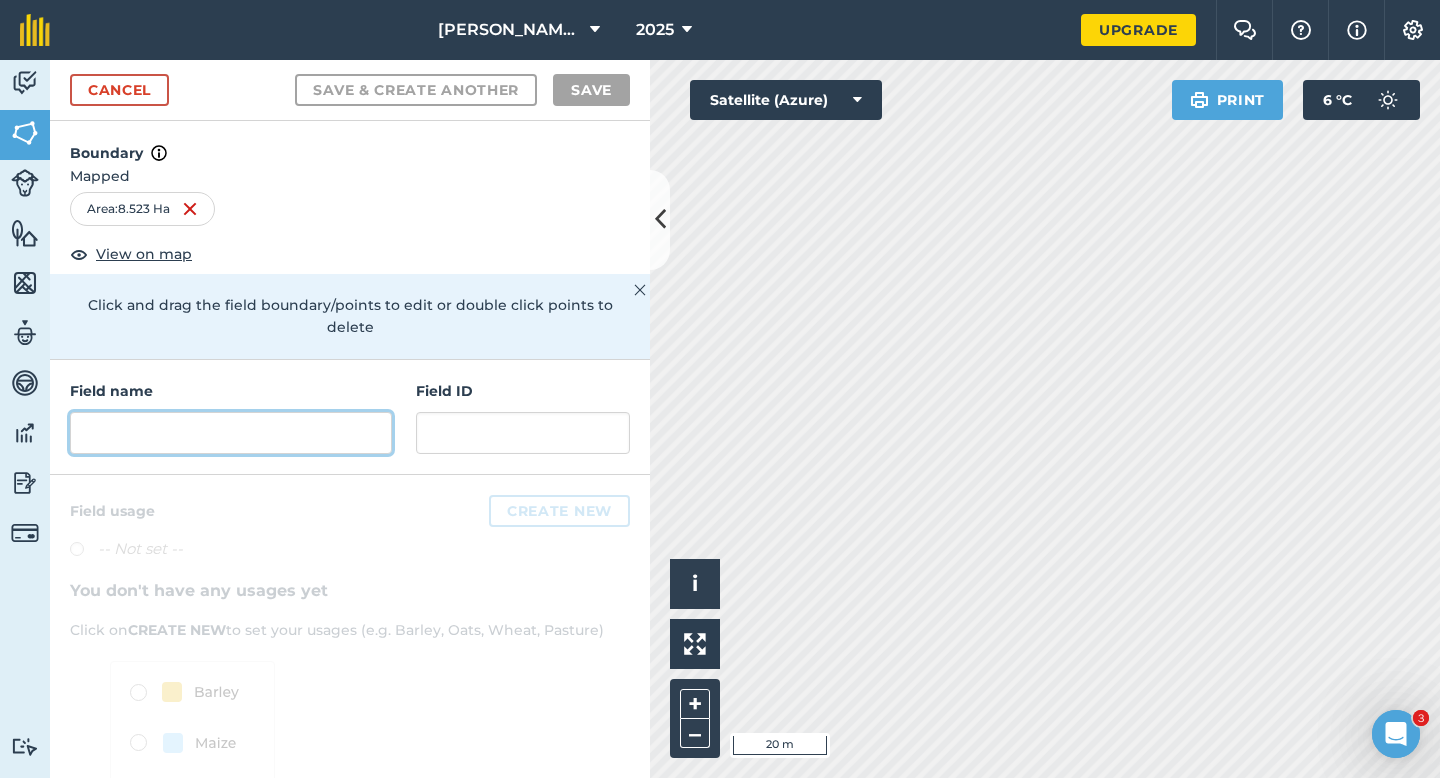 click at bounding box center (231, 433) 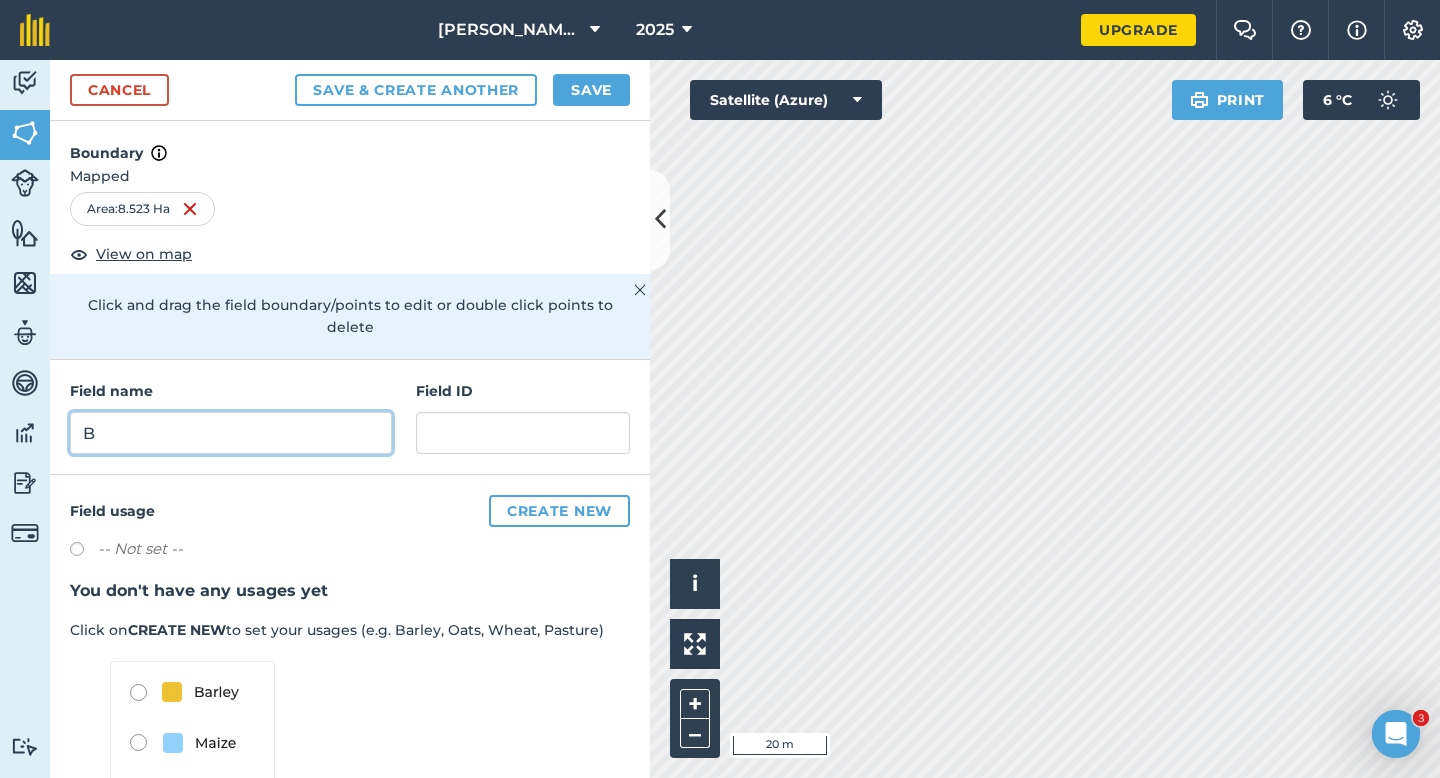 type on "B" 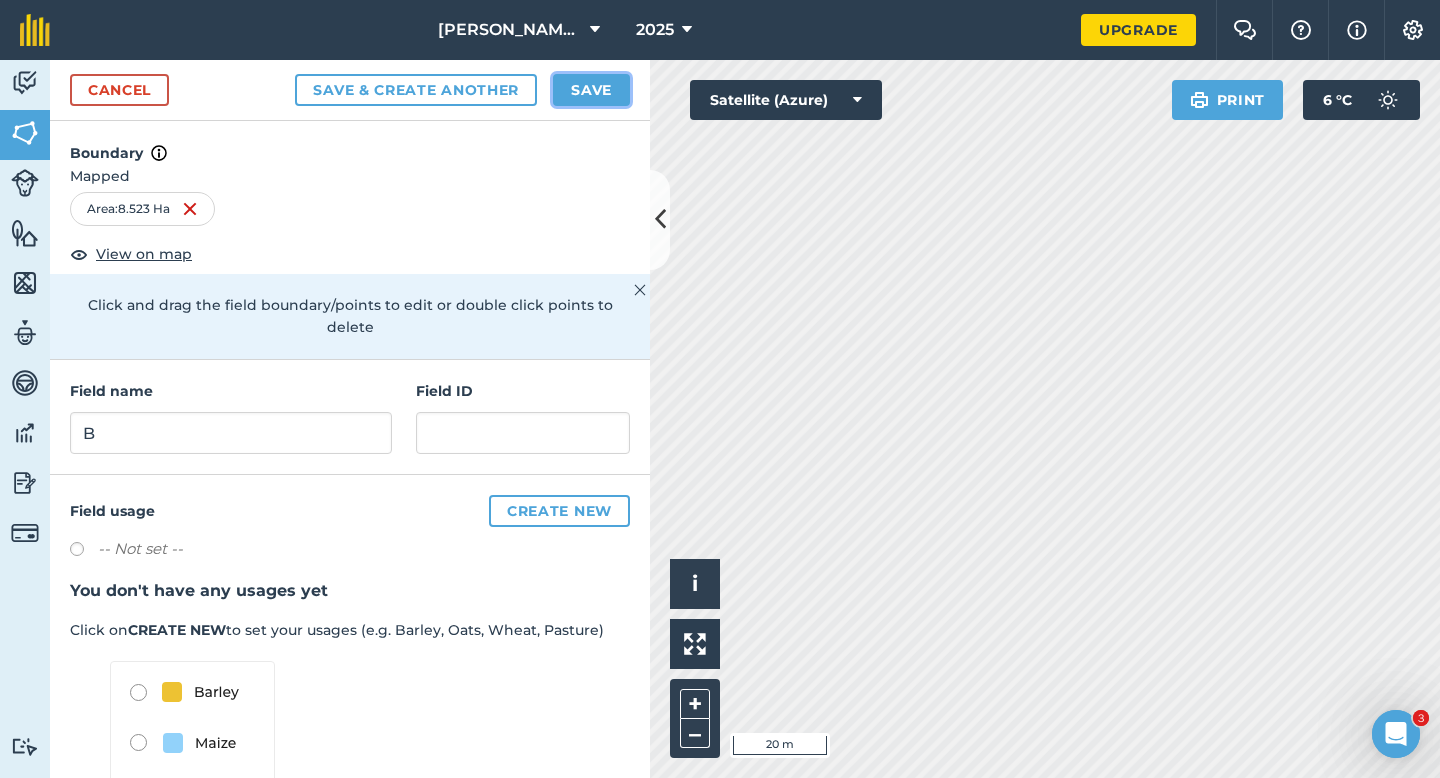 click on "Save" at bounding box center (591, 90) 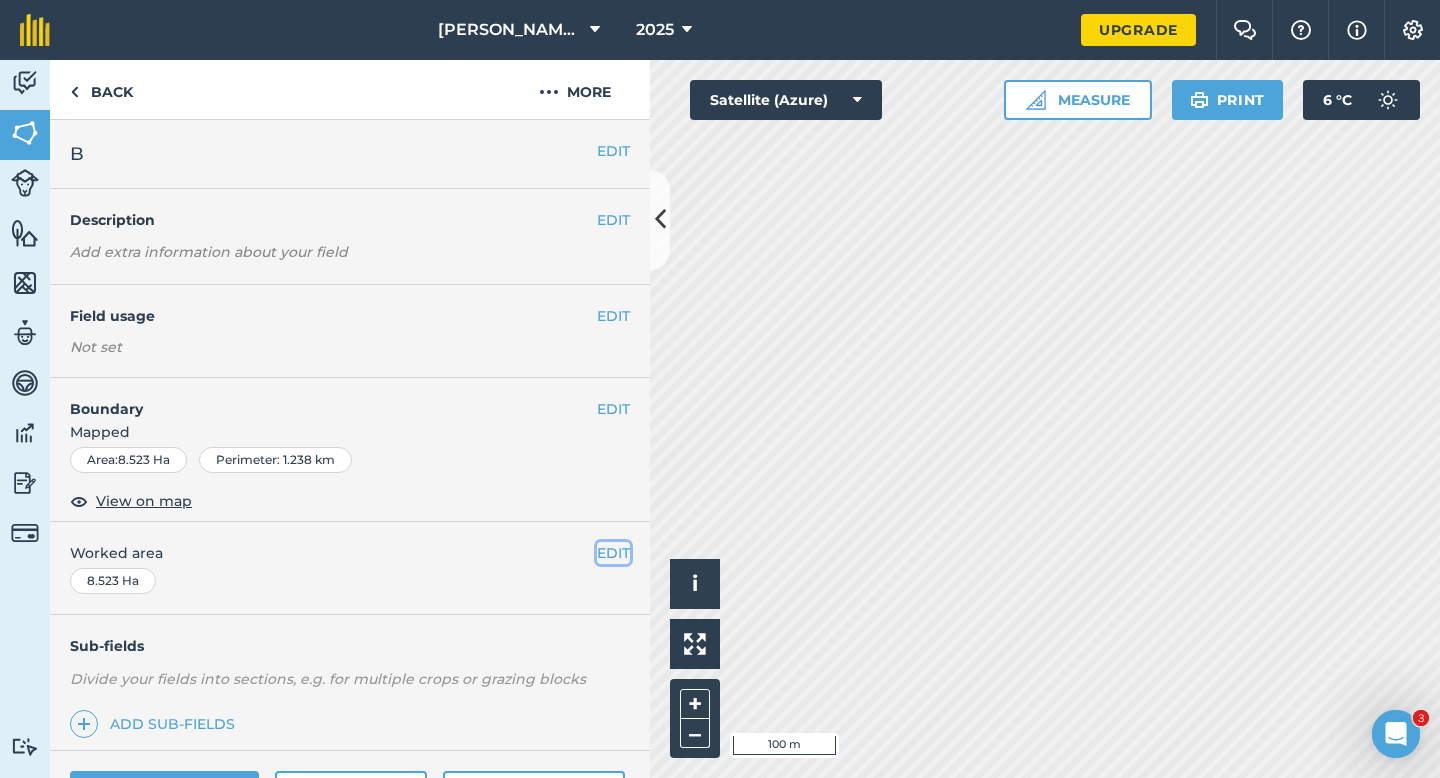 click on "EDIT" at bounding box center [613, 553] 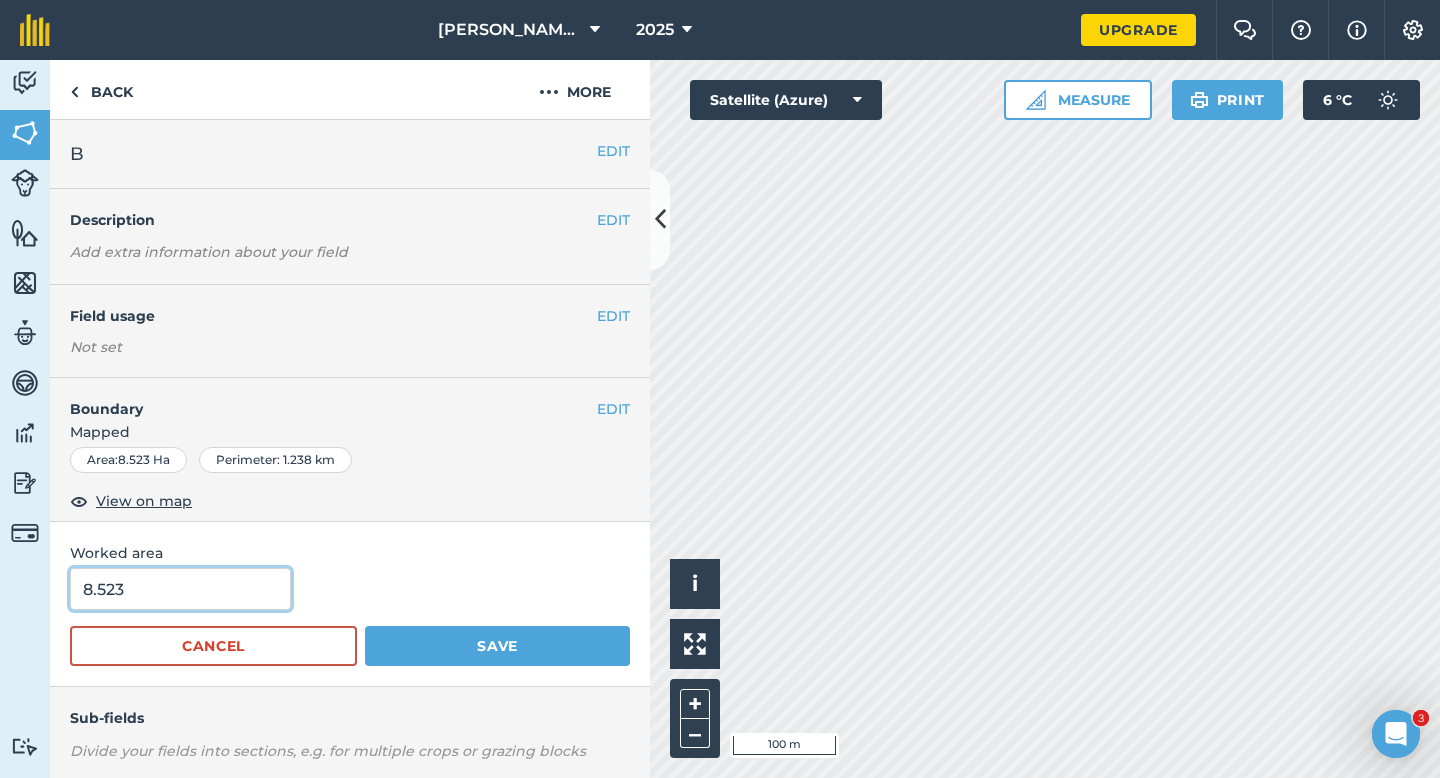 click on "8.523" at bounding box center [180, 589] 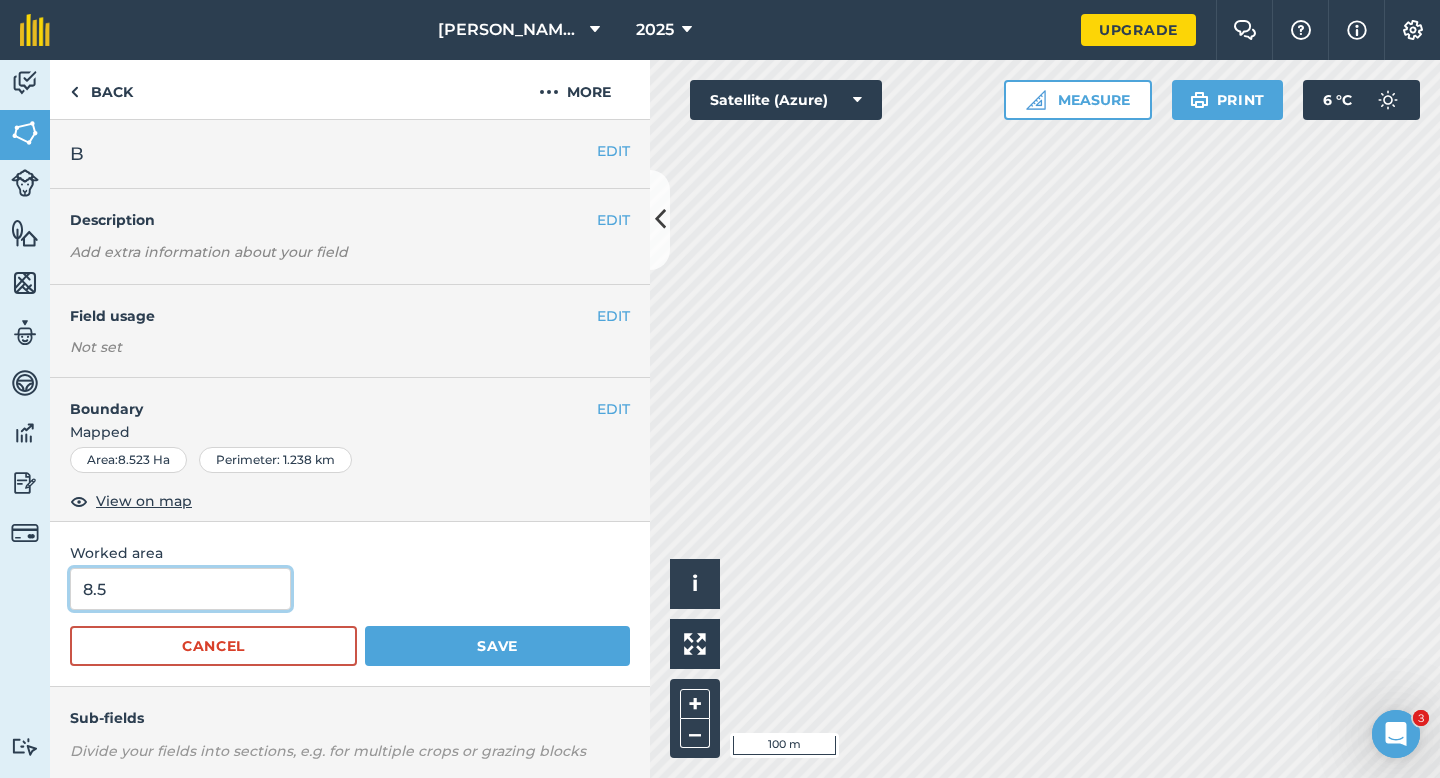 type on "8.5" 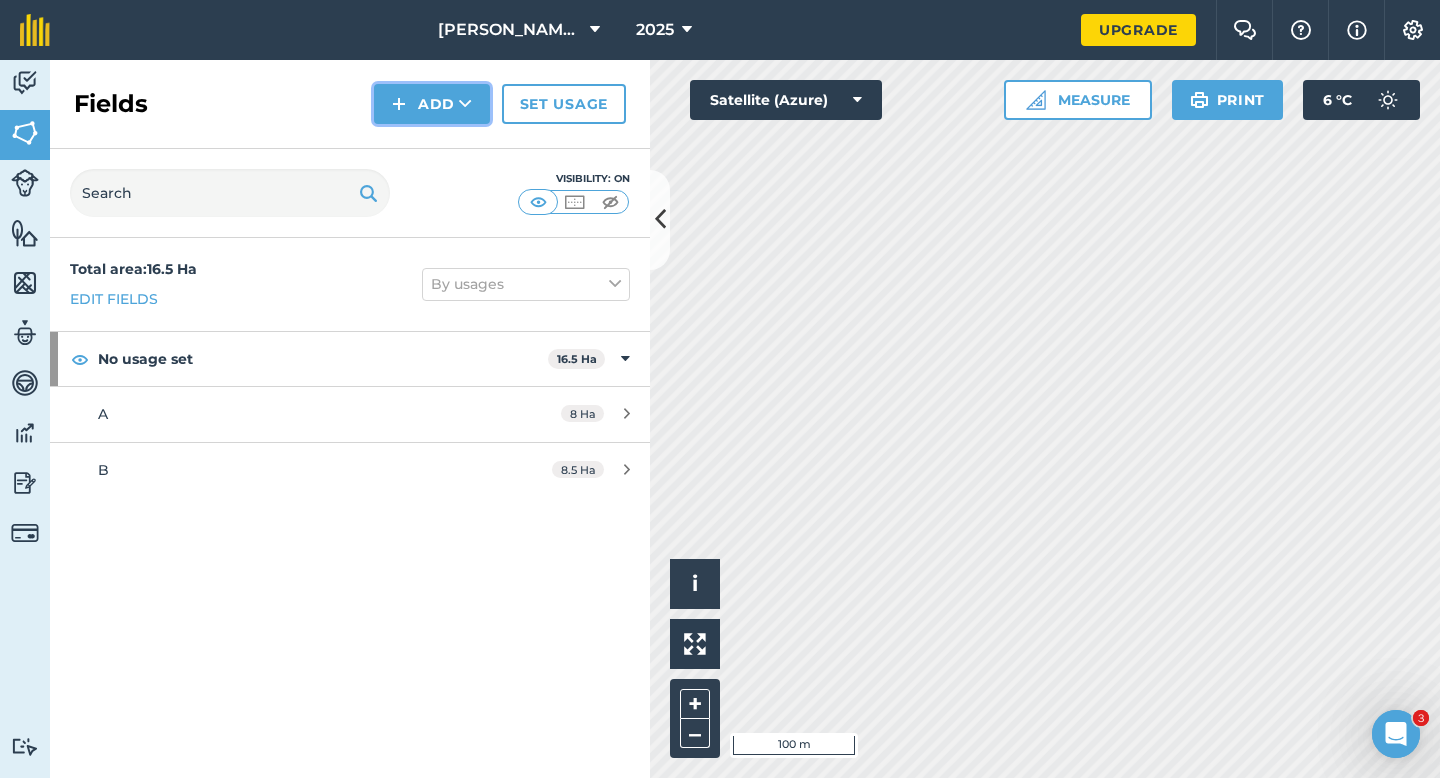 click on "Add" at bounding box center (432, 104) 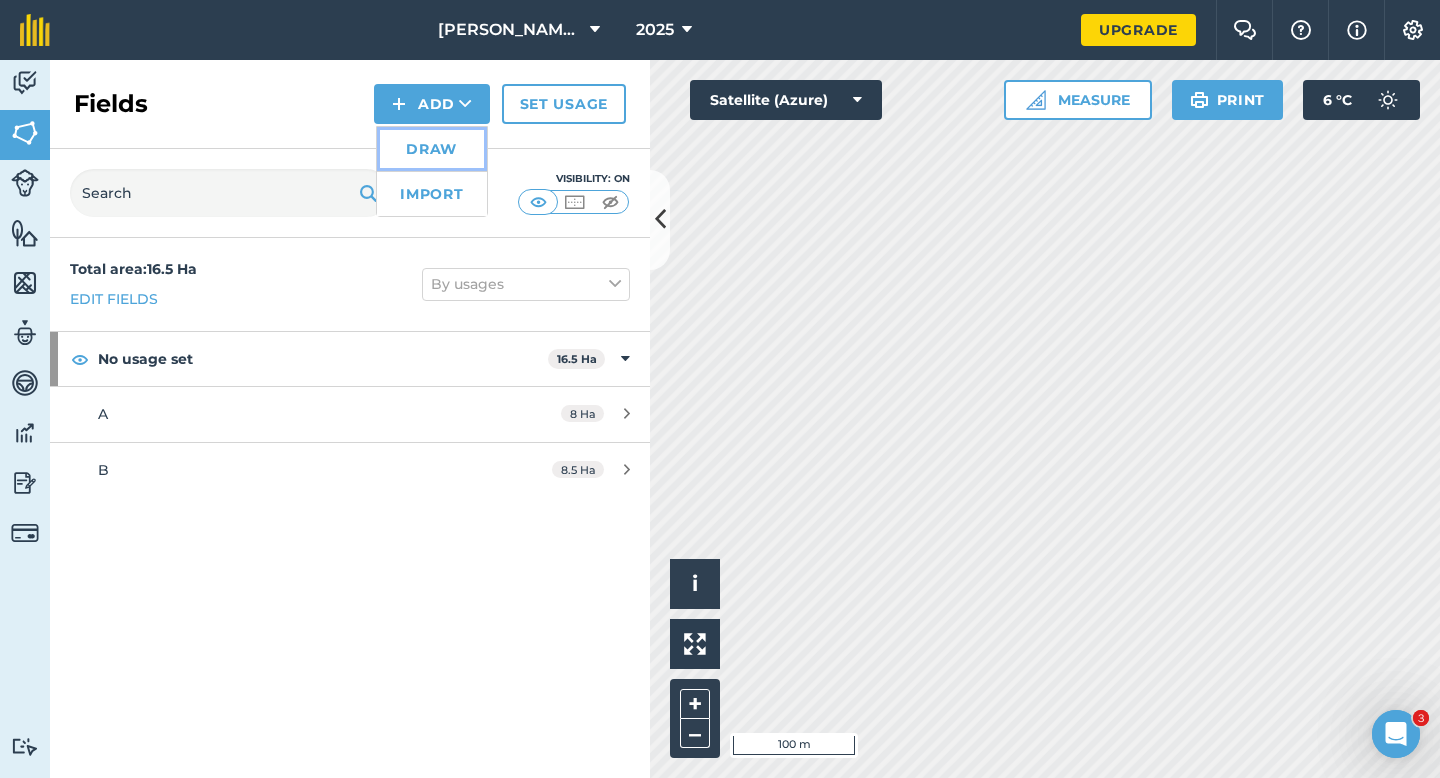 click on "Draw" at bounding box center [432, 149] 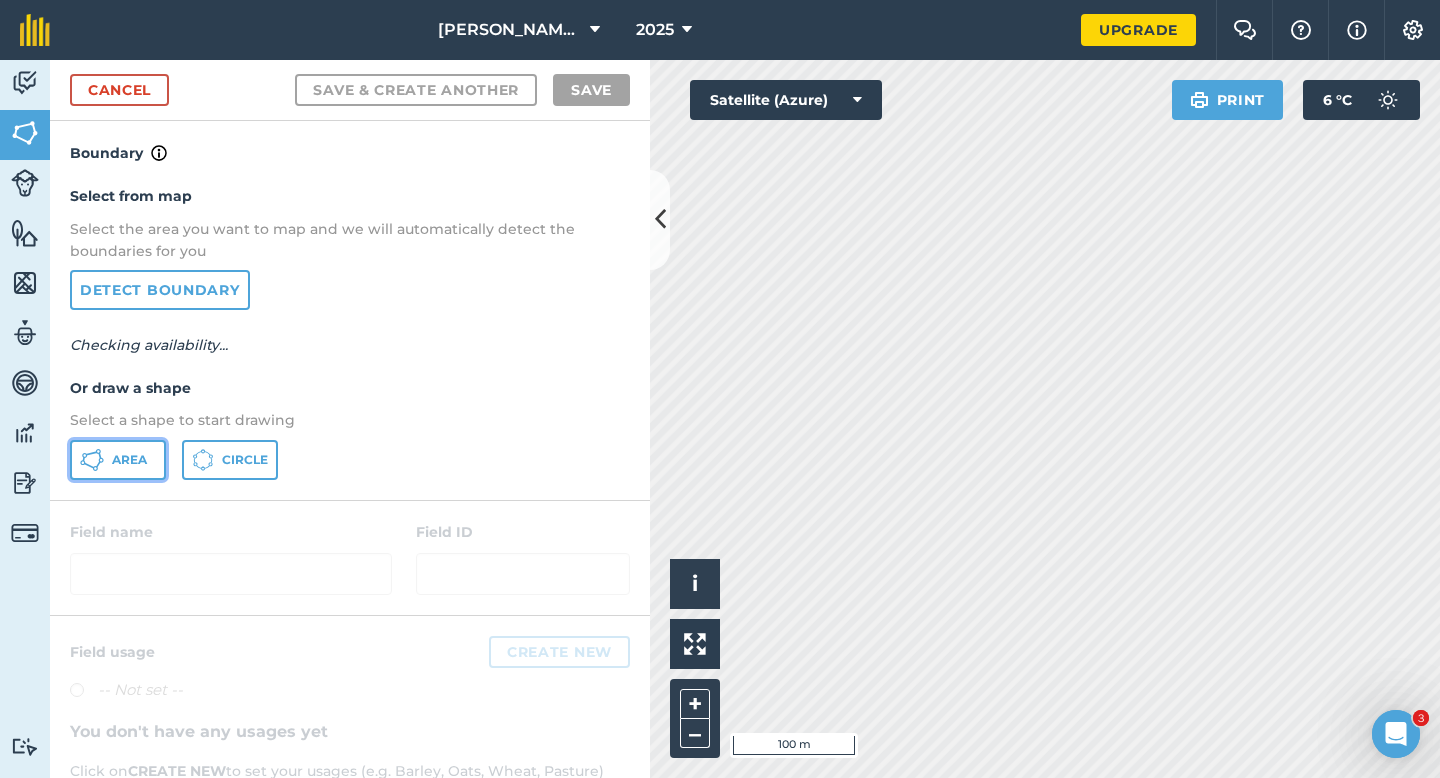 click on "Area" at bounding box center (118, 460) 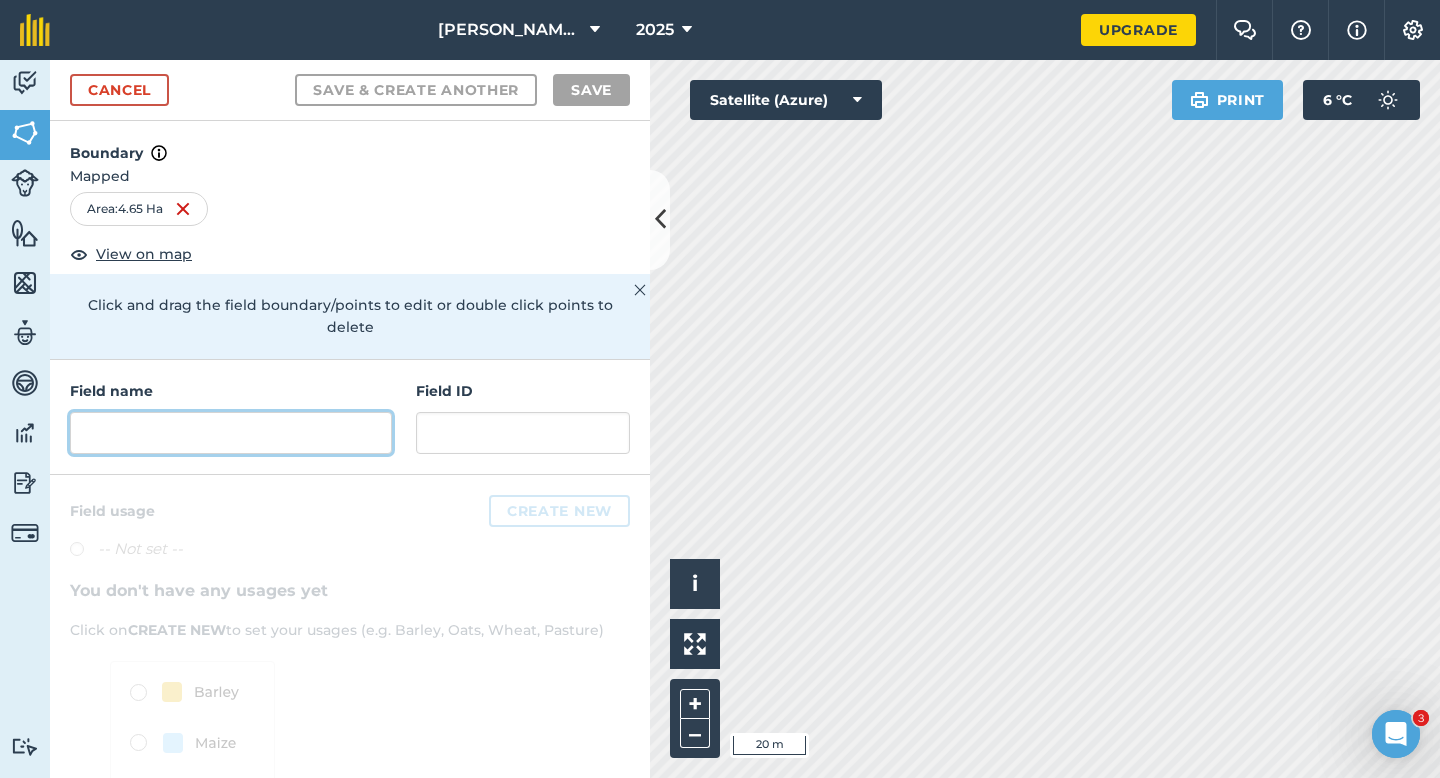 click at bounding box center (231, 433) 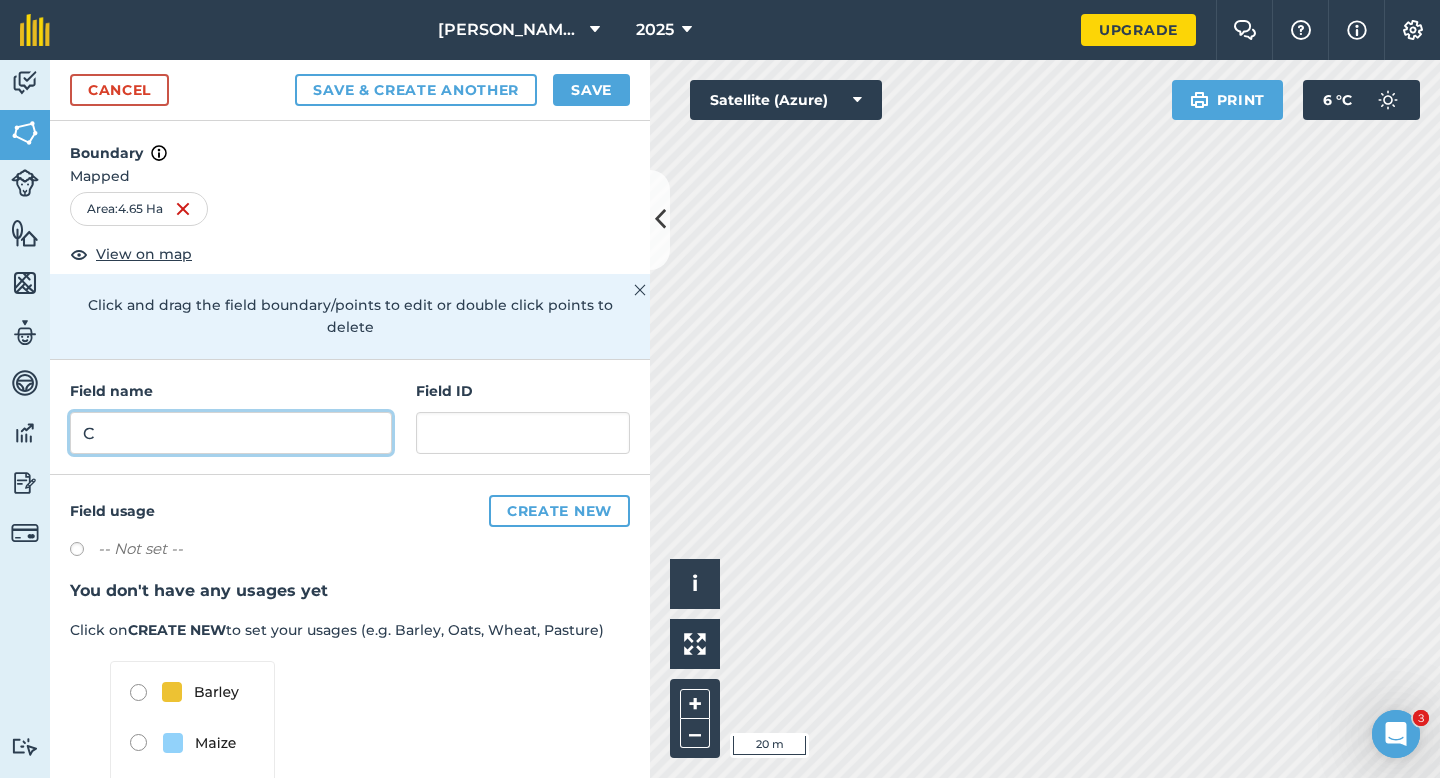 type on "C" 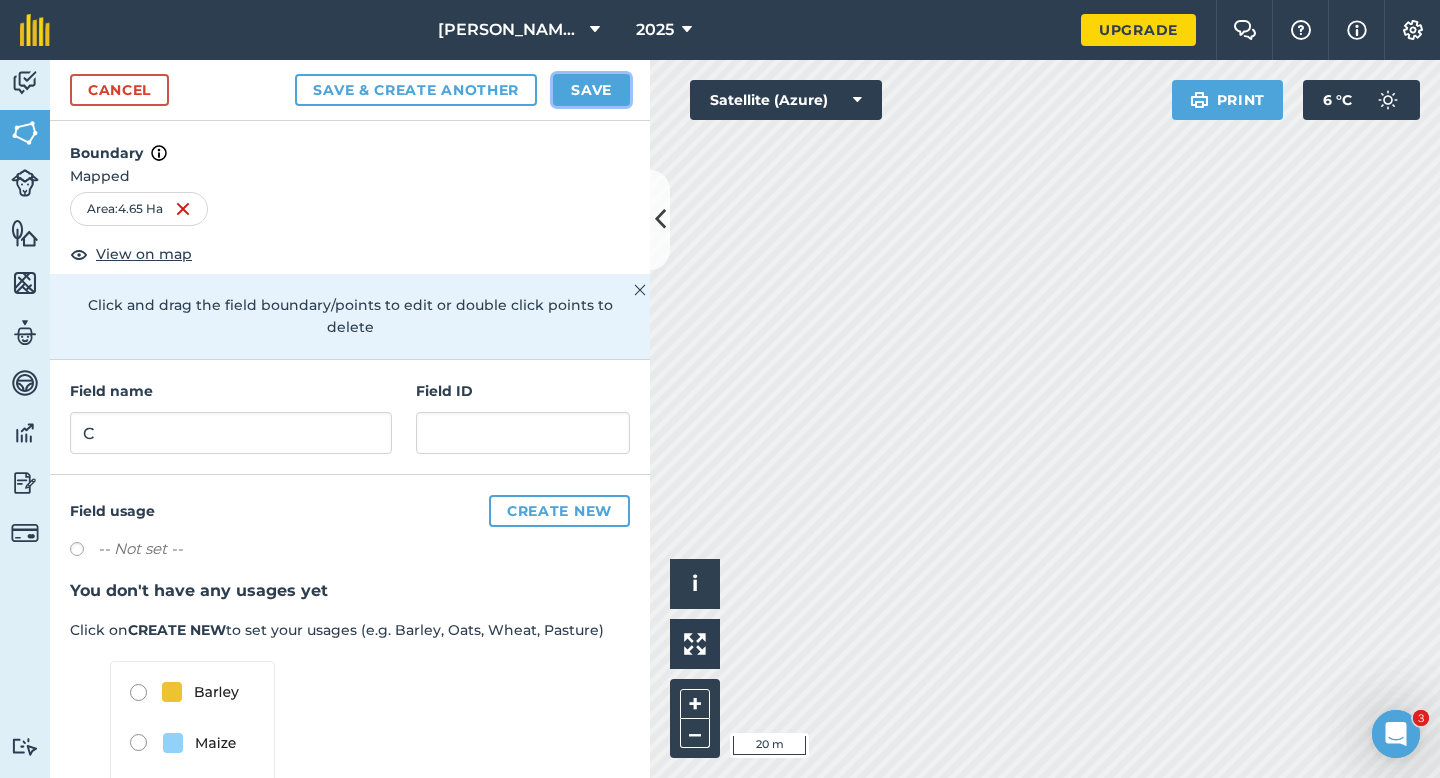 click on "Save" at bounding box center [591, 90] 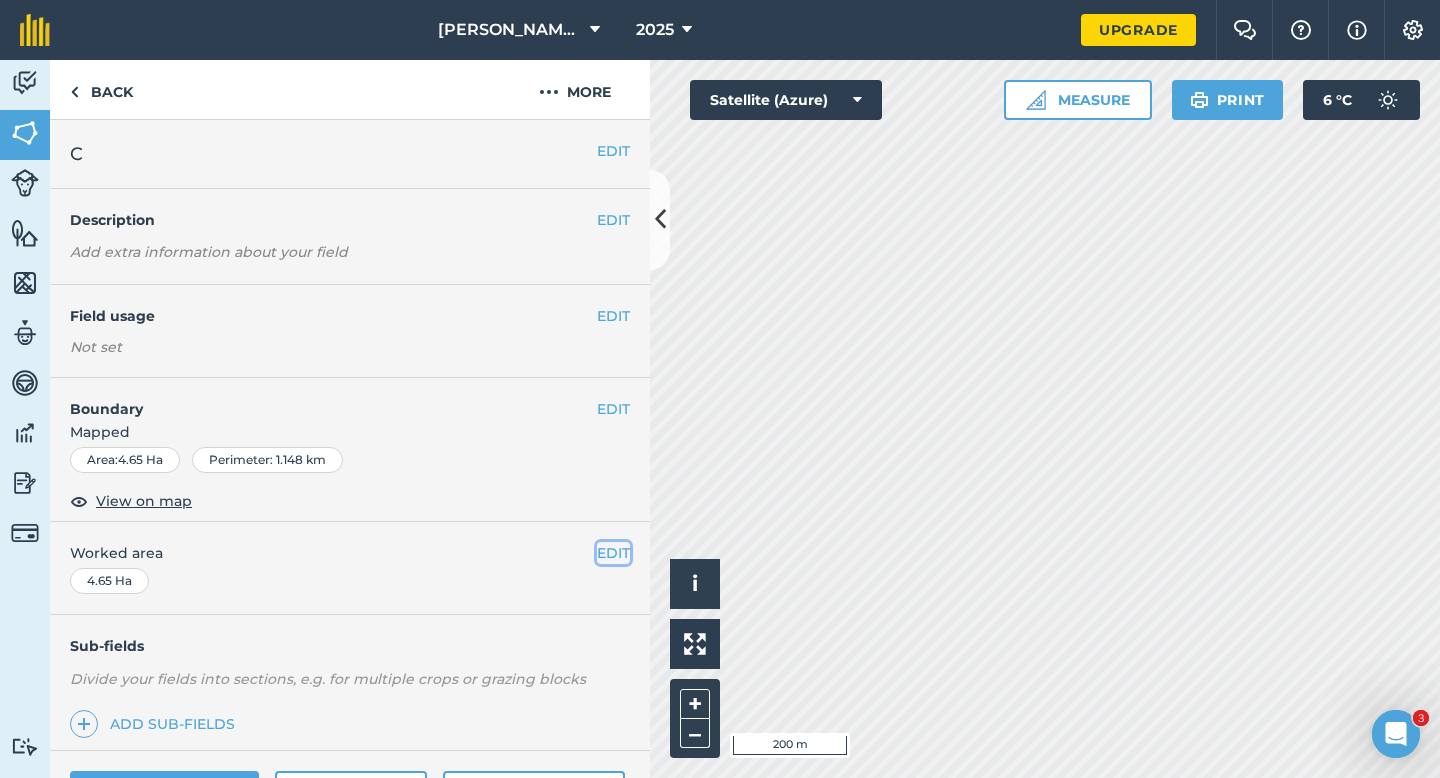 click on "EDIT" at bounding box center [613, 553] 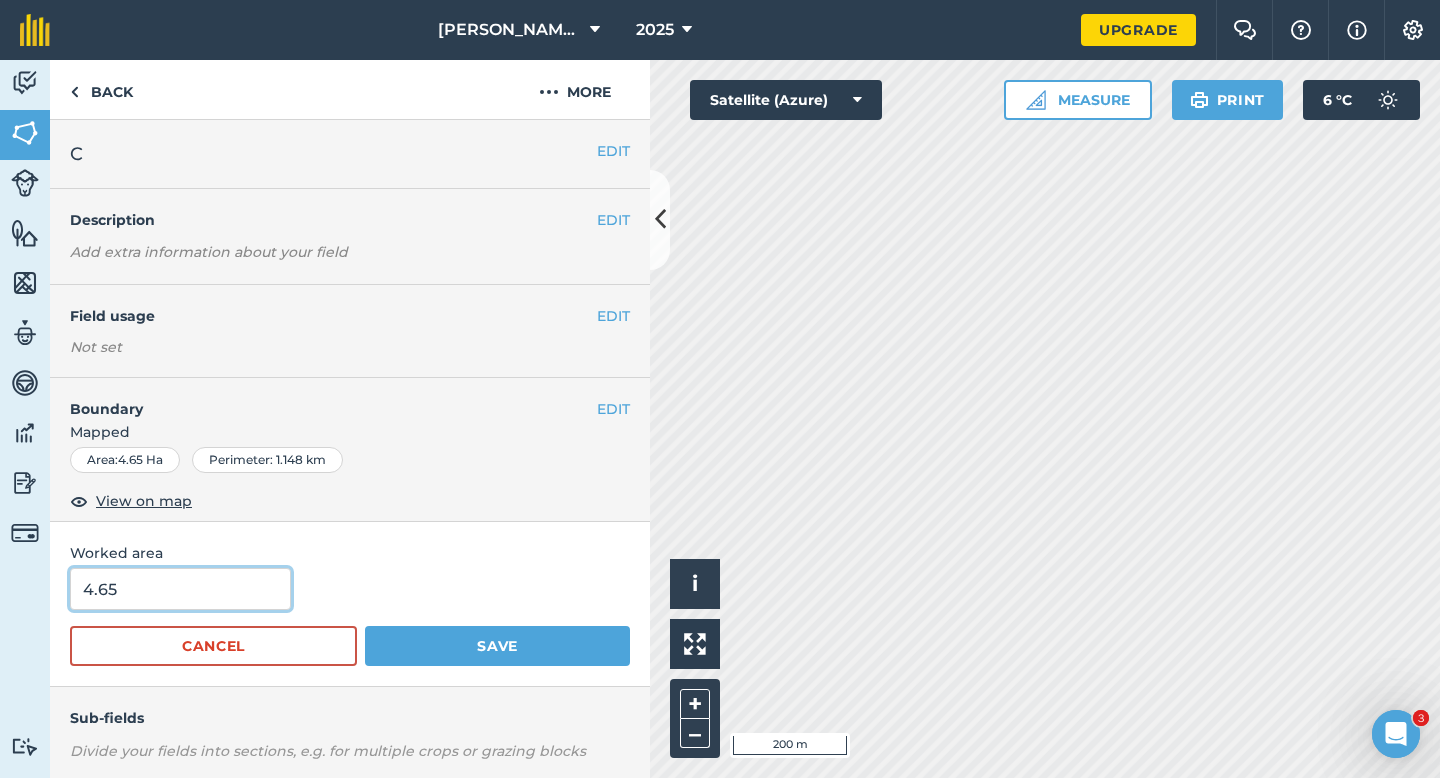 click on "4.65" at bounding box center (180, 589) 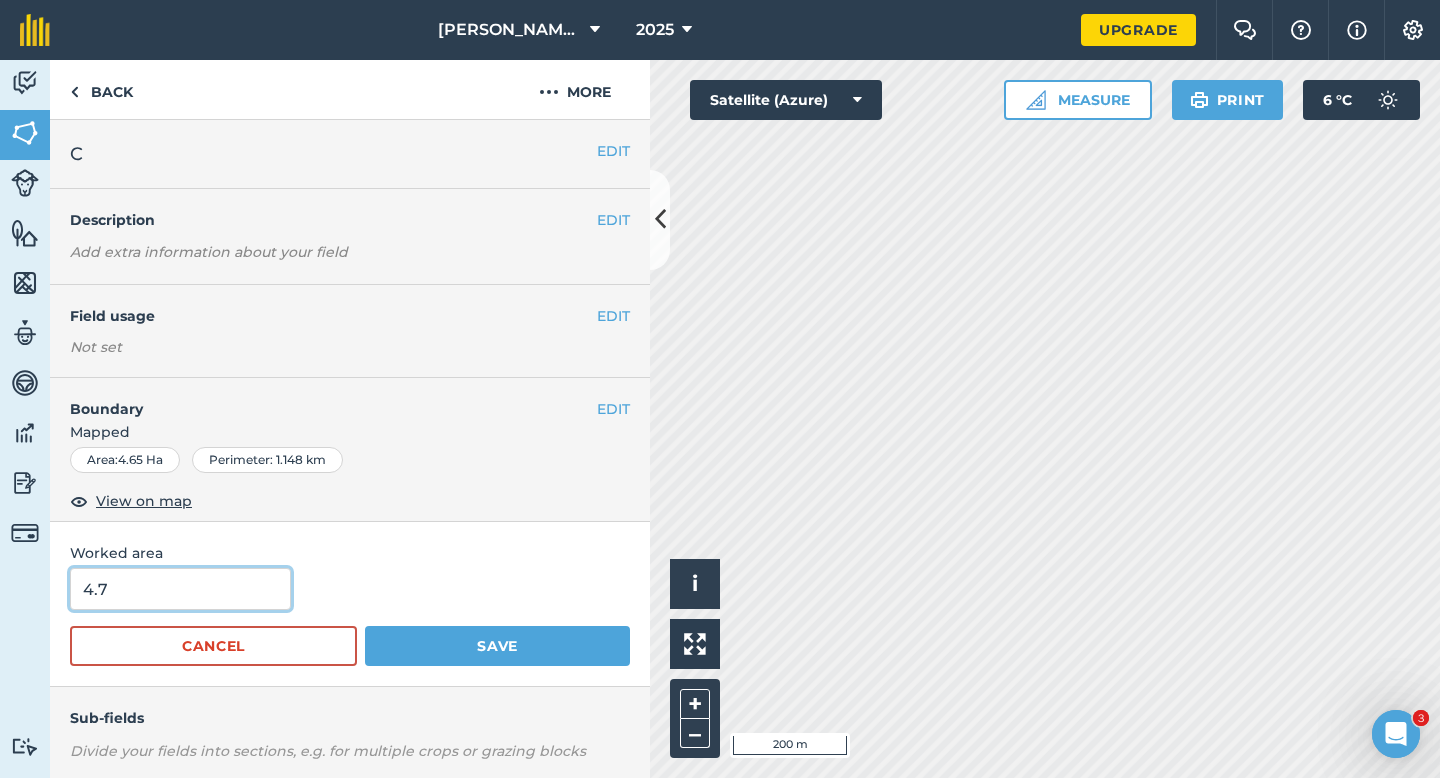 type on "4.7" 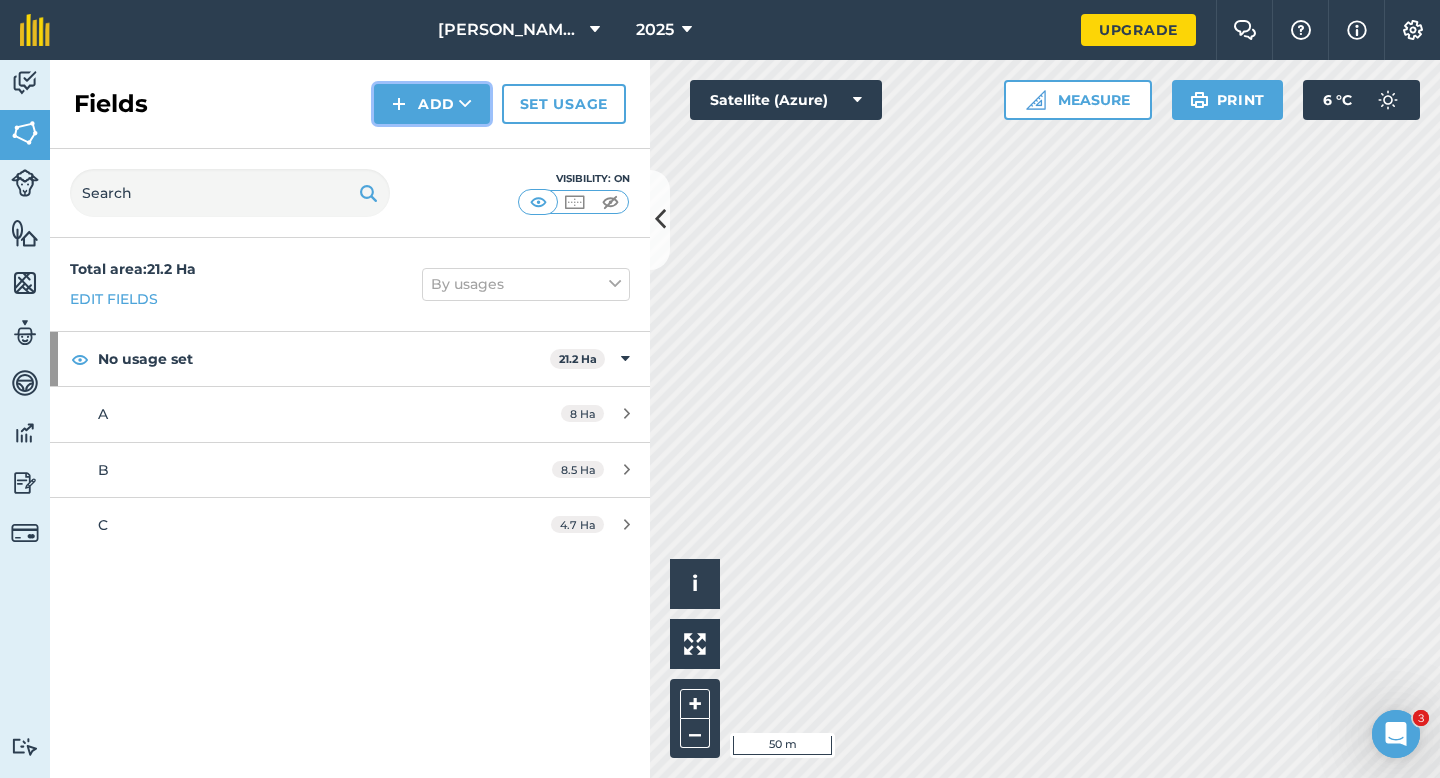 click on "Add" at bounding box center (432, 104) 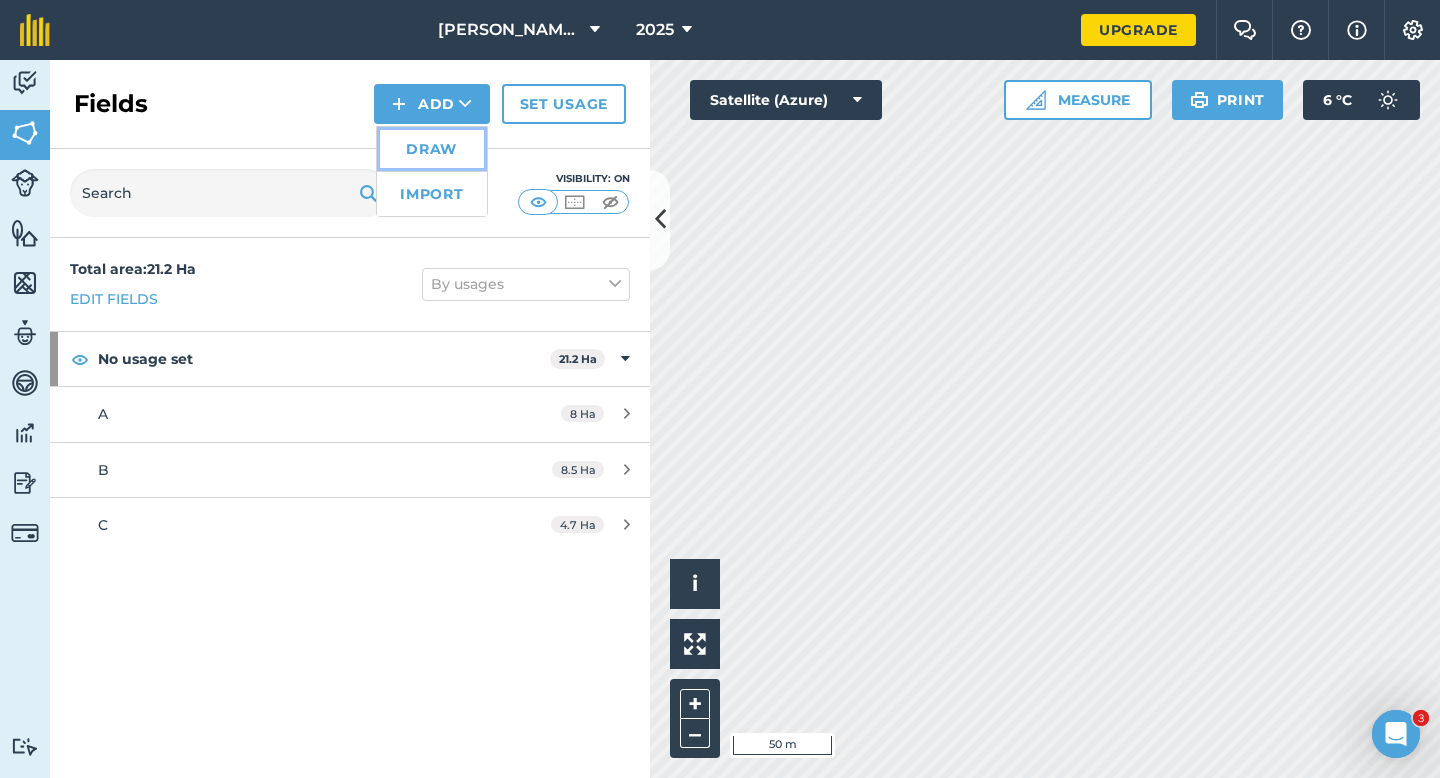 click on "Draw" at bounding box center (432, 149) 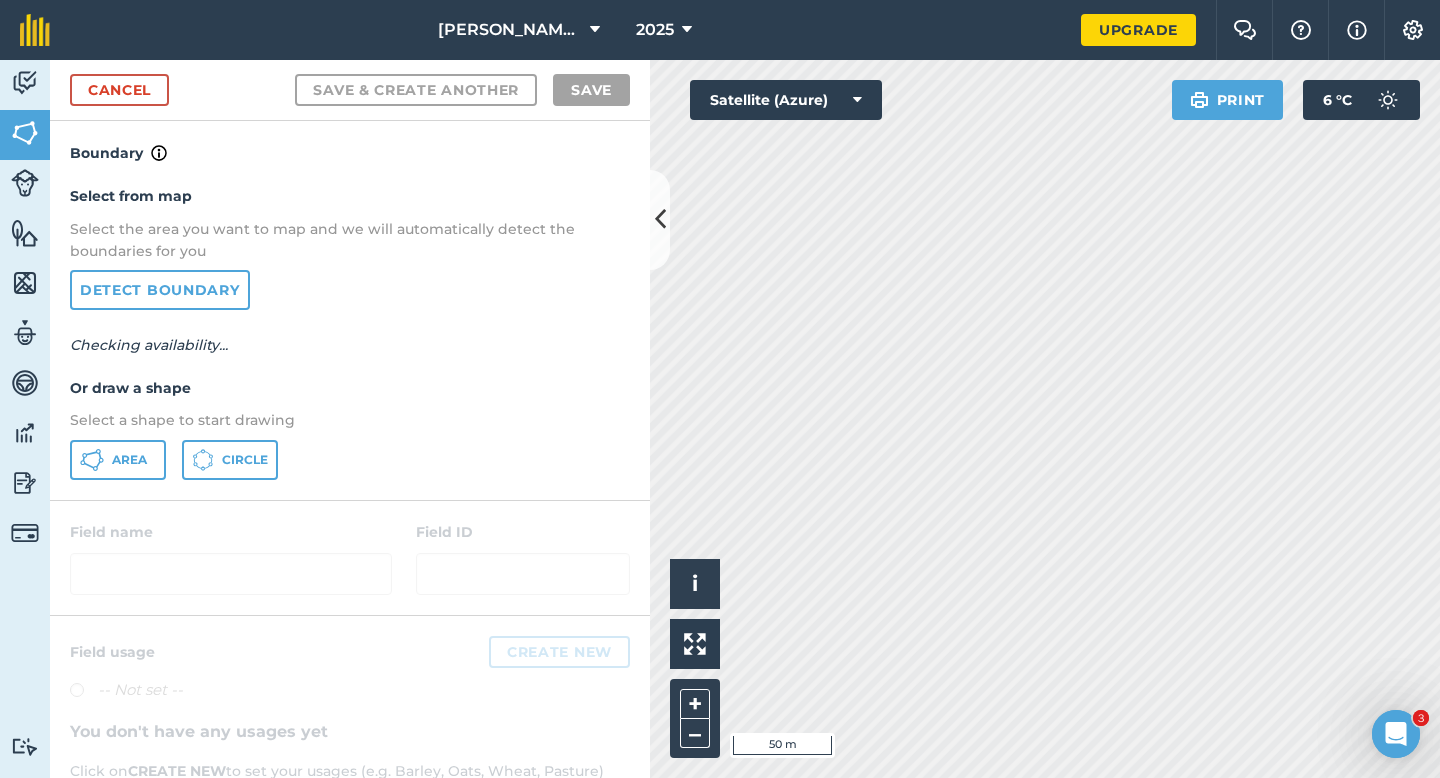 click on "Area Circle" at bounding box center (350, 460) 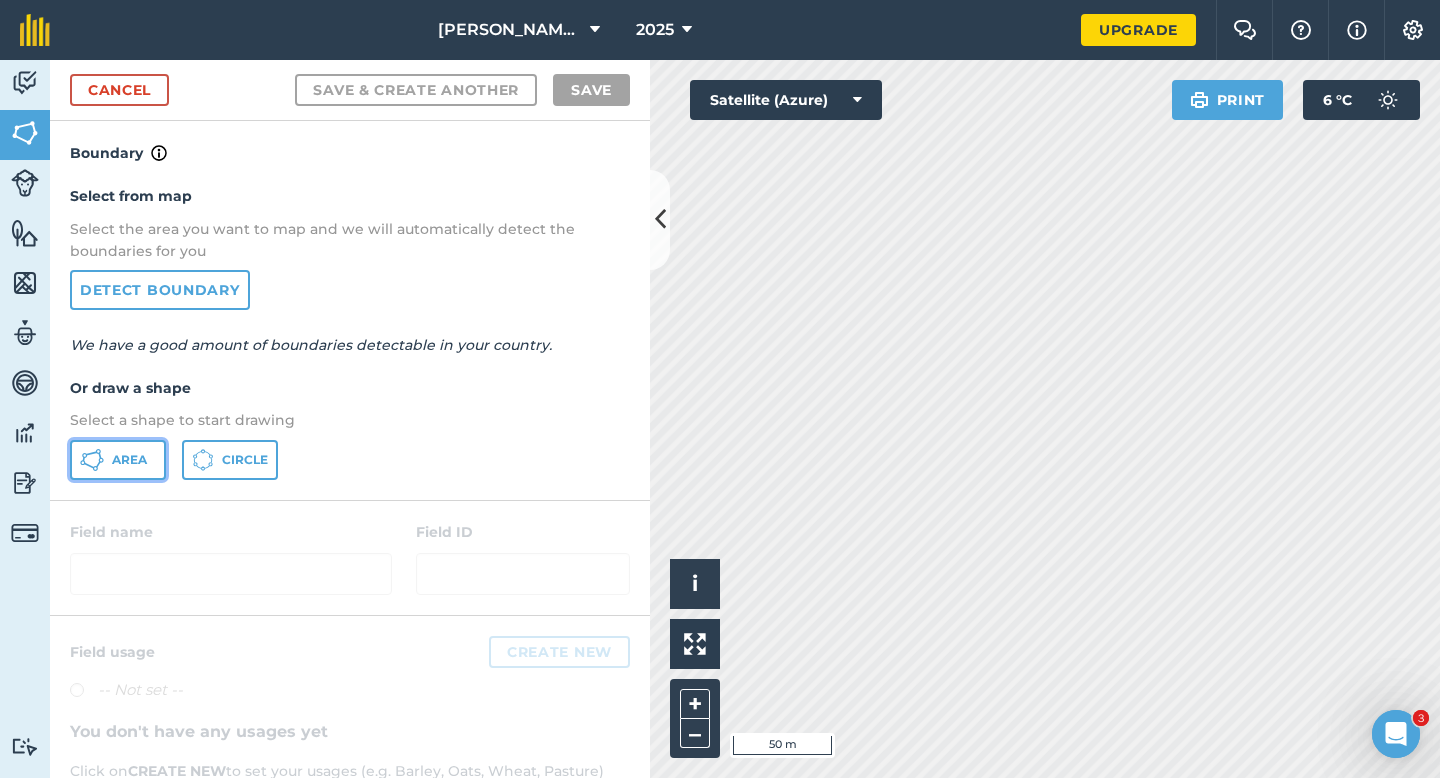 click on "Area" at bounding box center [118, 460] 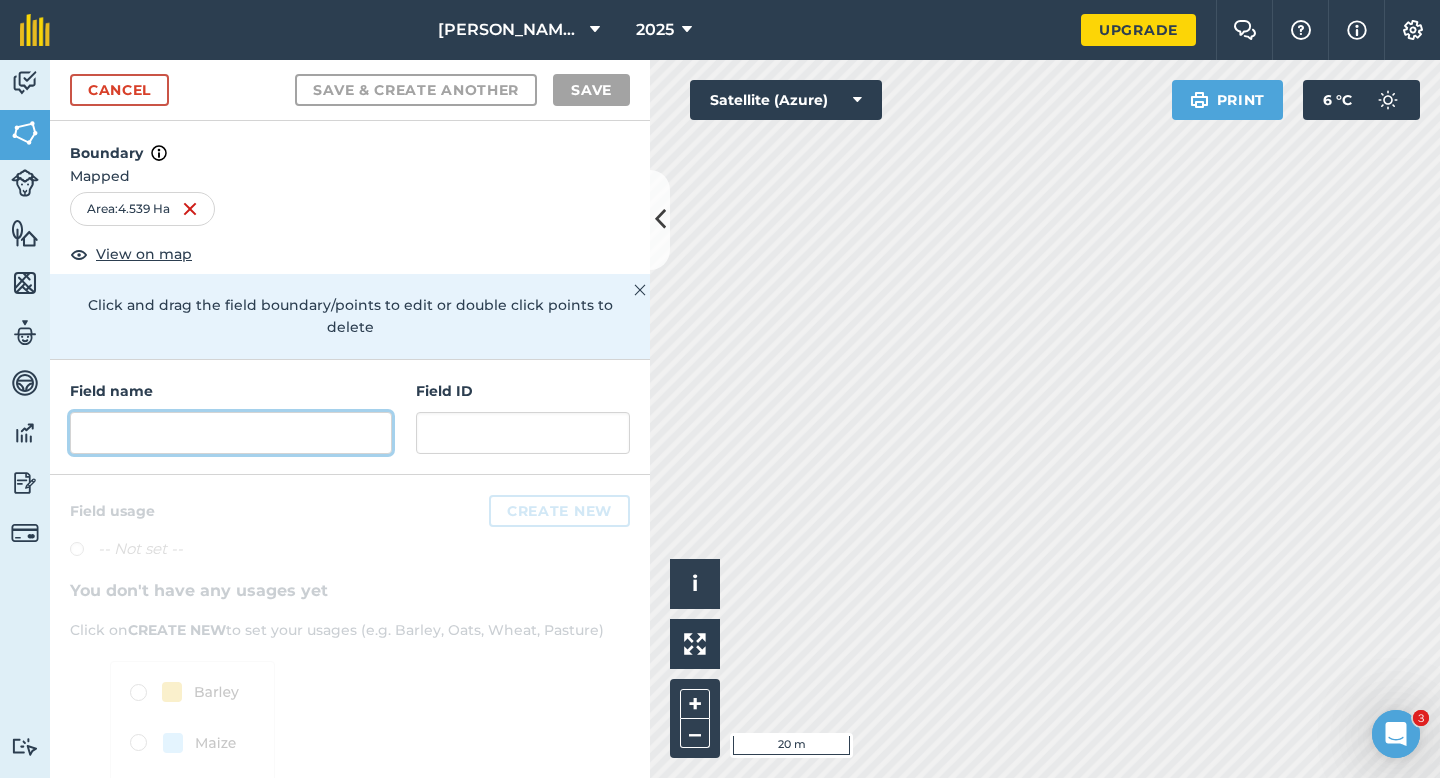 click at bounding box center [231, 433] 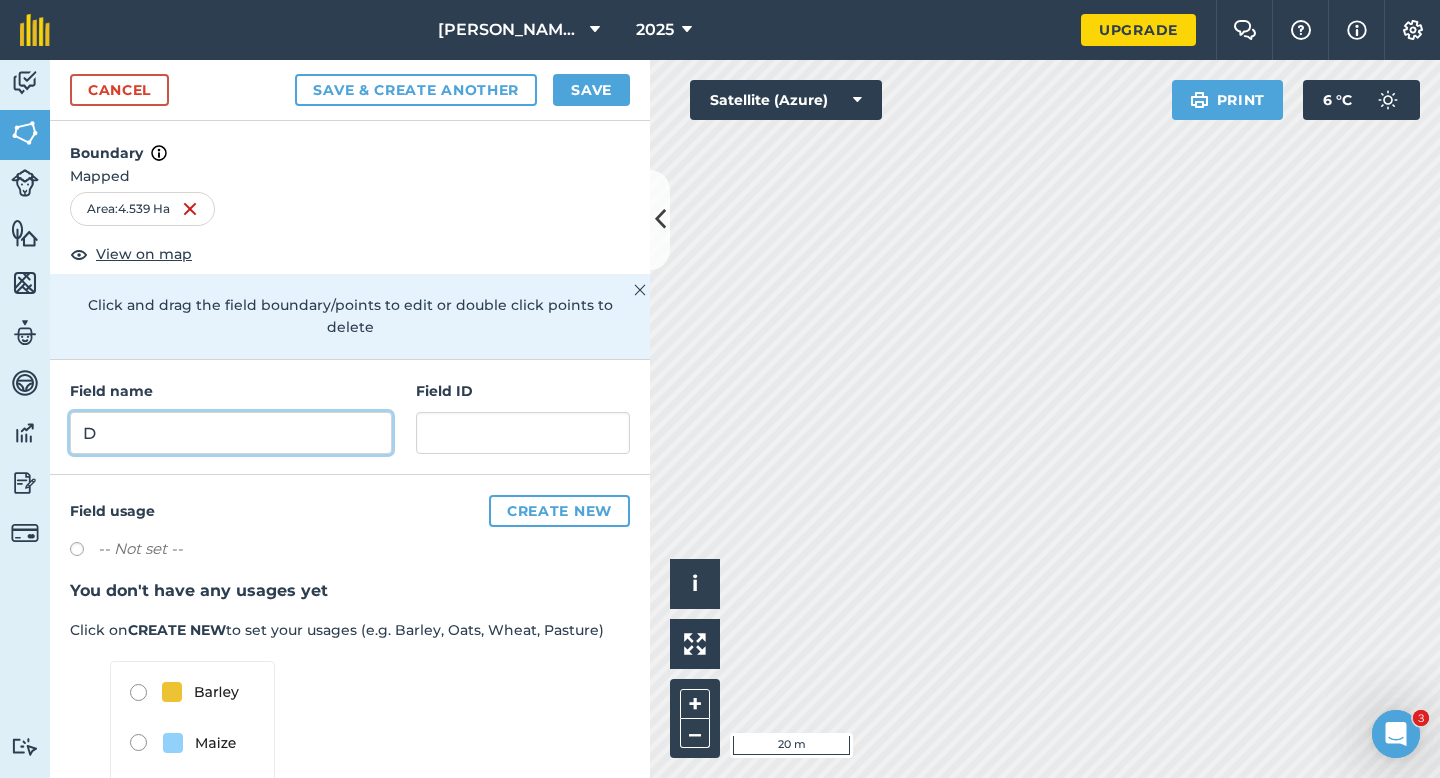 type on "D" 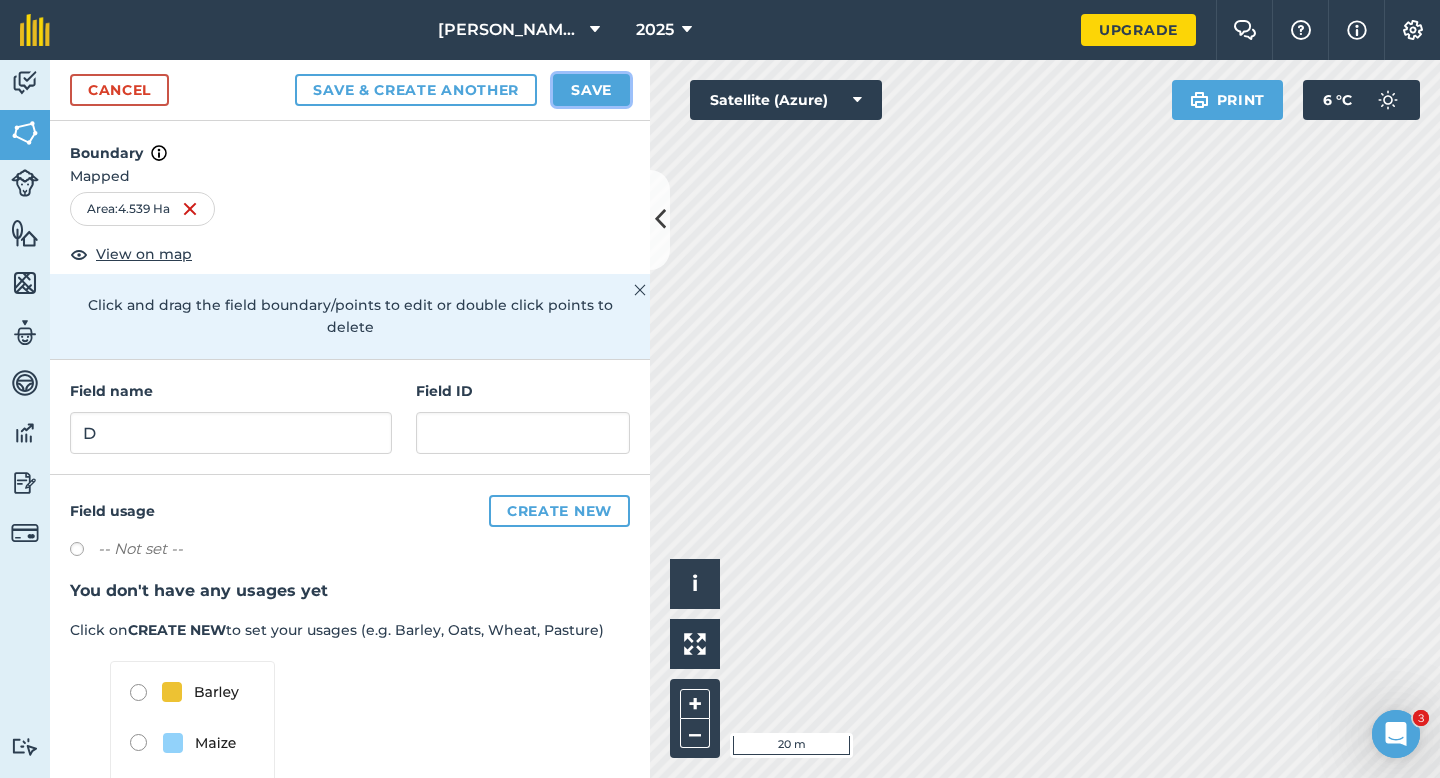 click on "Save" at bounding box center (591, 90) 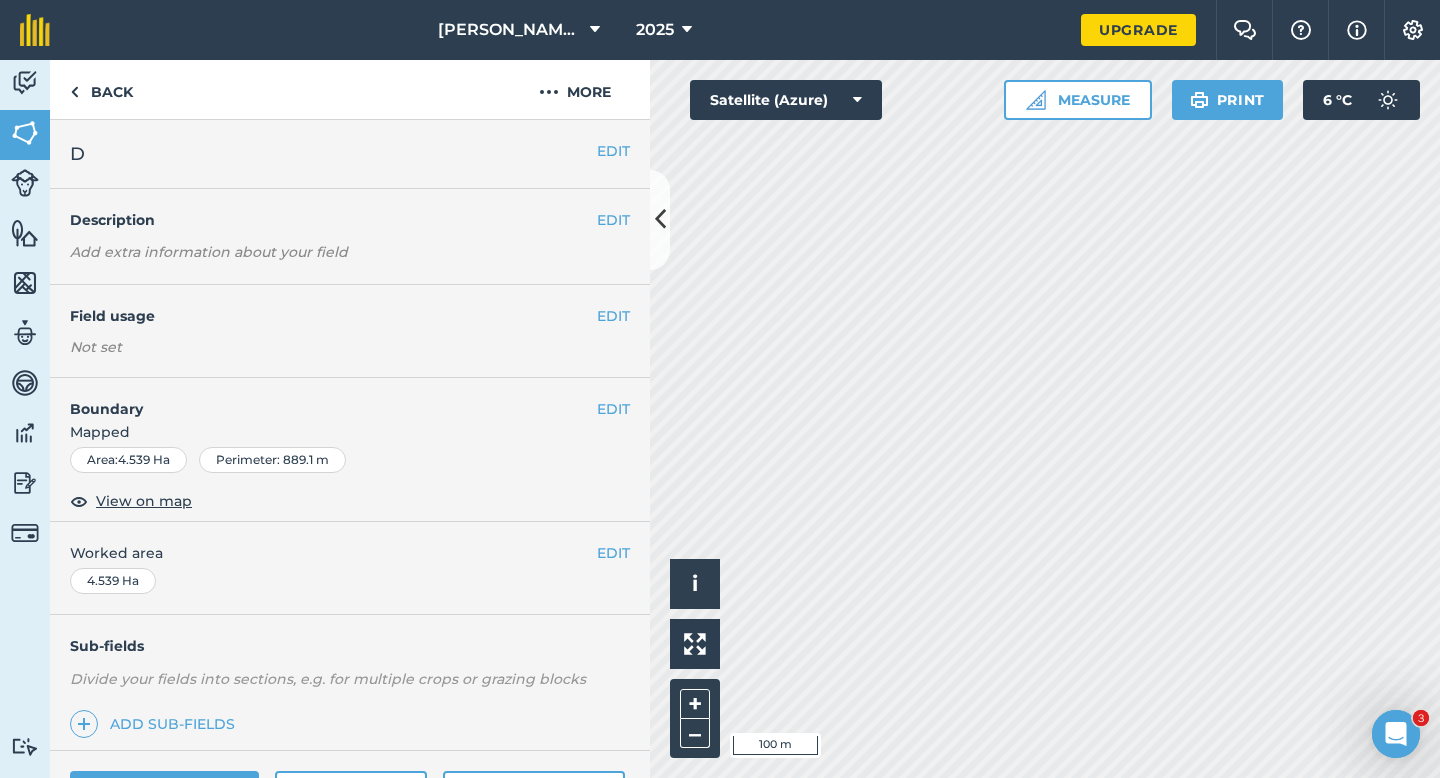 click on "EDIT Worked area 4.539   Ha" at bounding box center [350, 568] 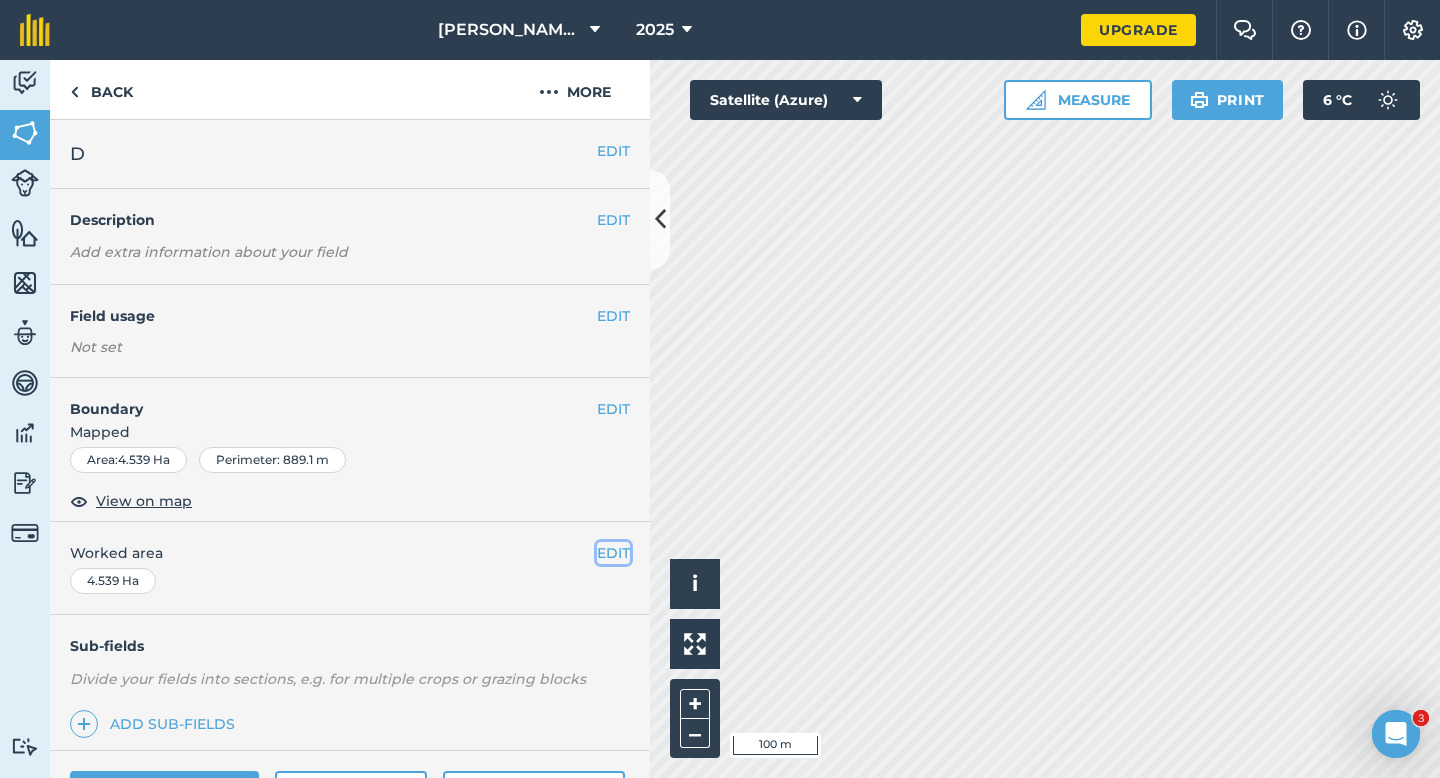 click on "EDIT" at bounding box center [613, 553] 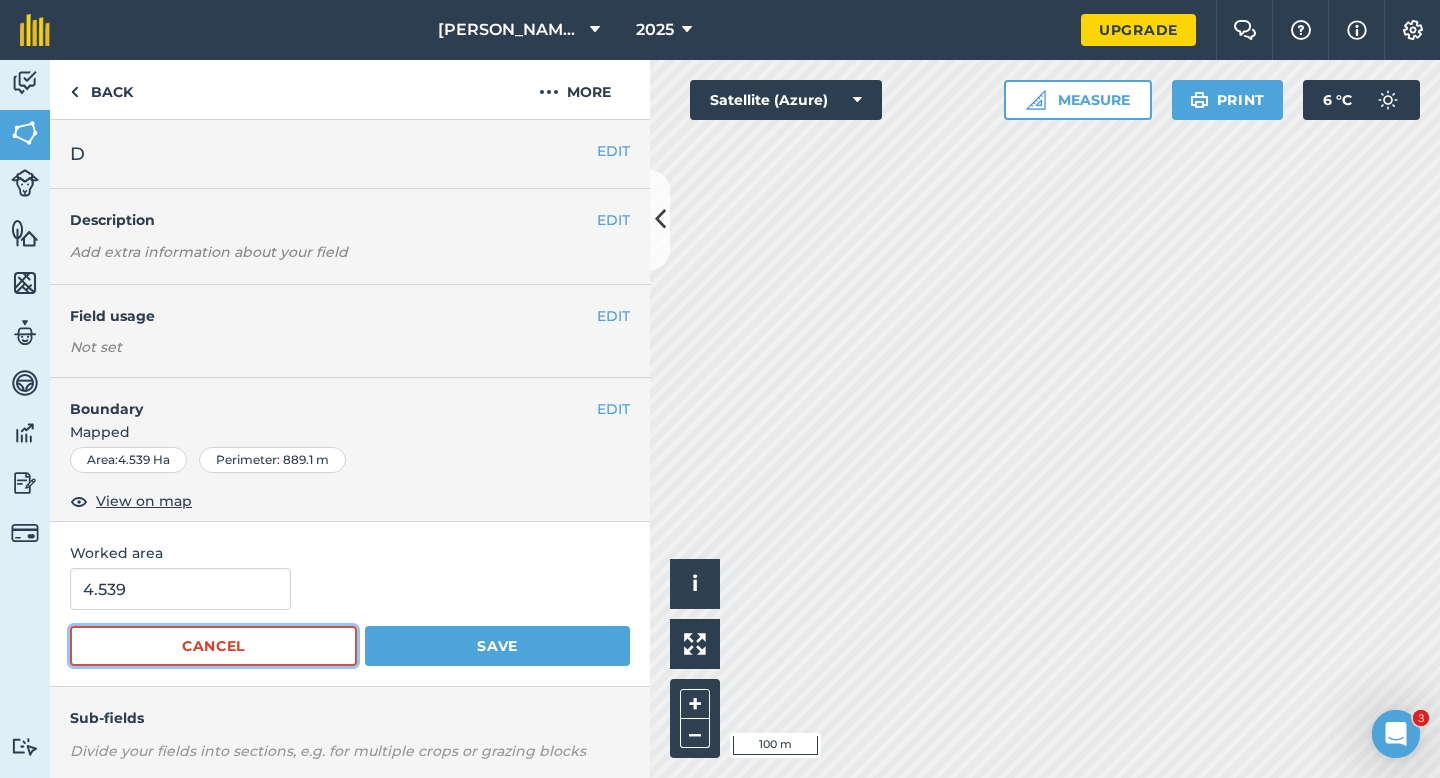 click on "Cancel" at bounding box center (213, 646) 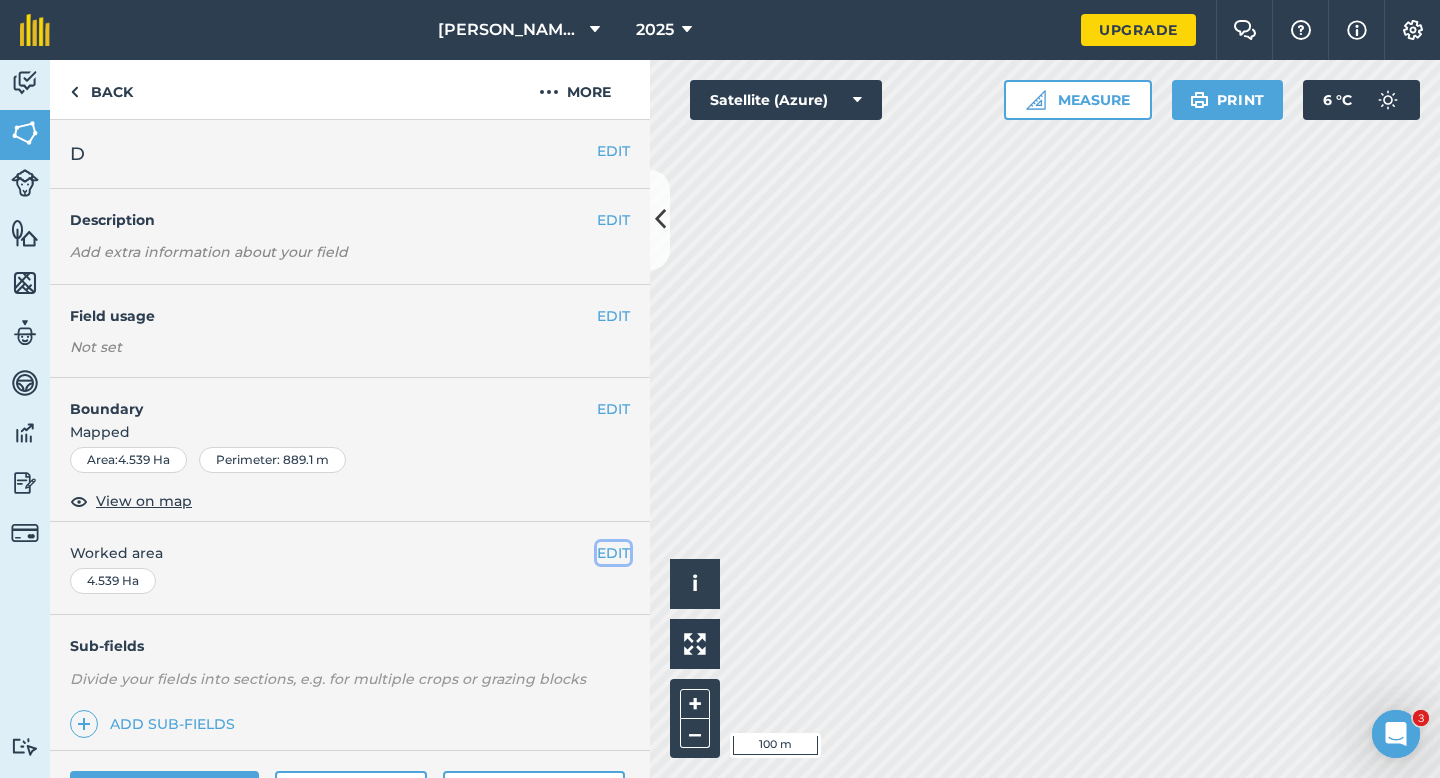 click on "EDIT" at bounding box center (613, 553) 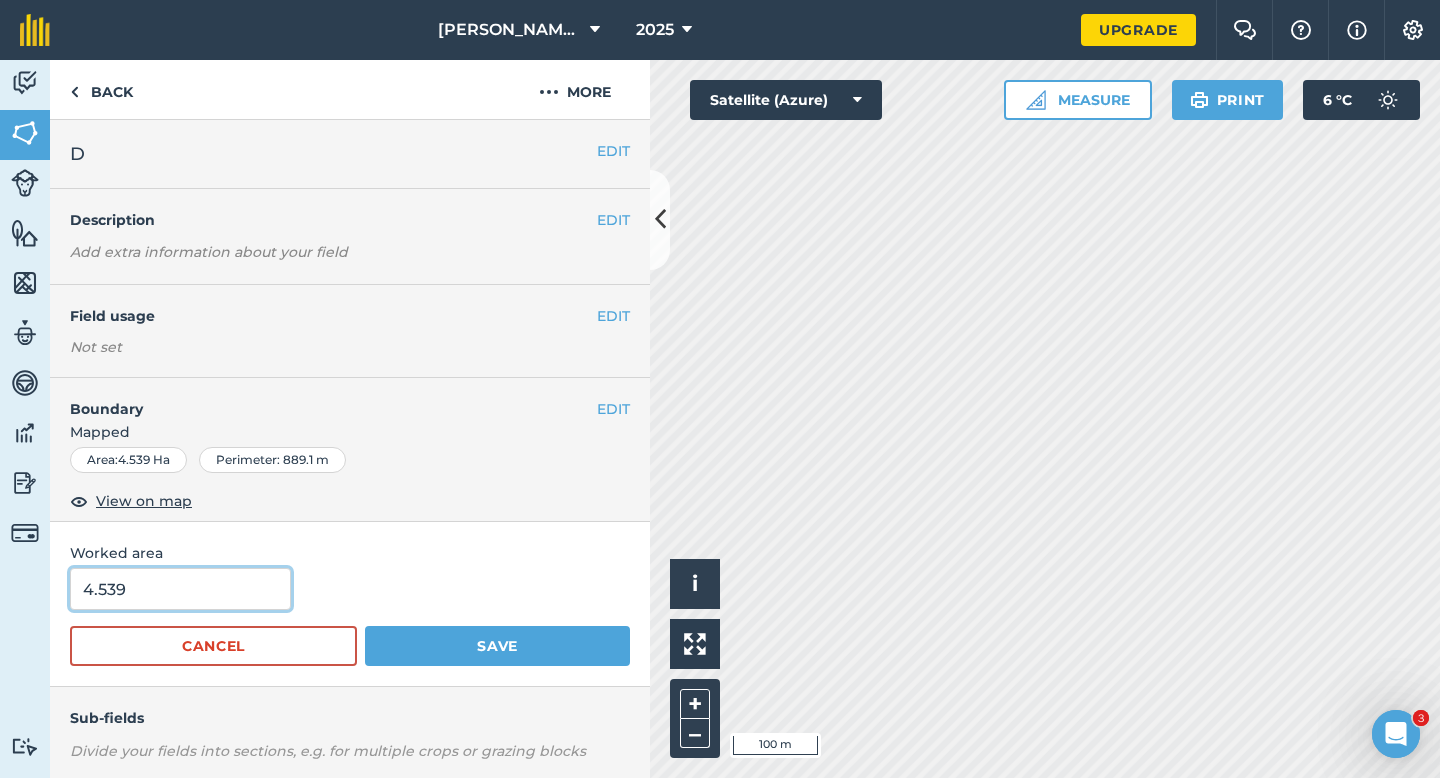 click on "4.539" at bounding box center [180, 589] 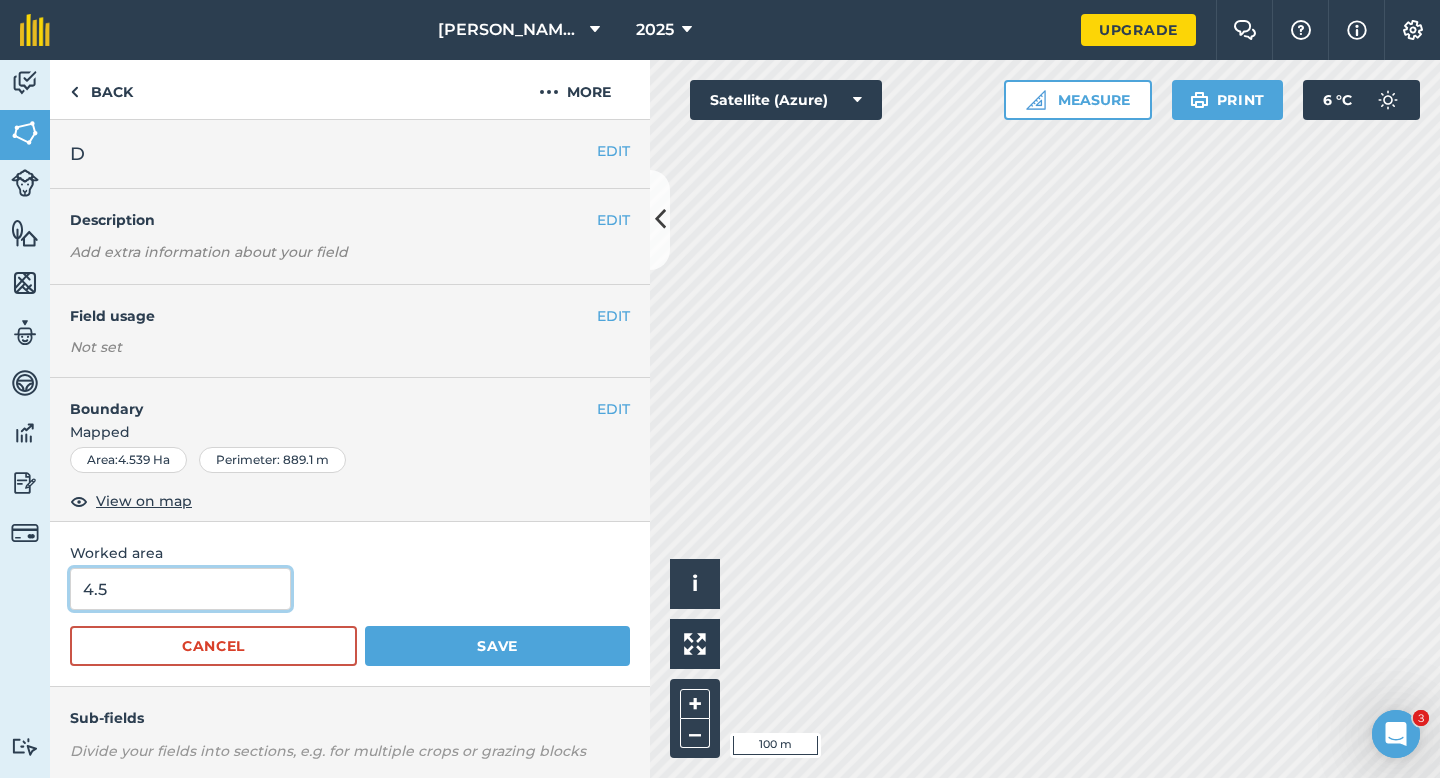 type on "4.5" 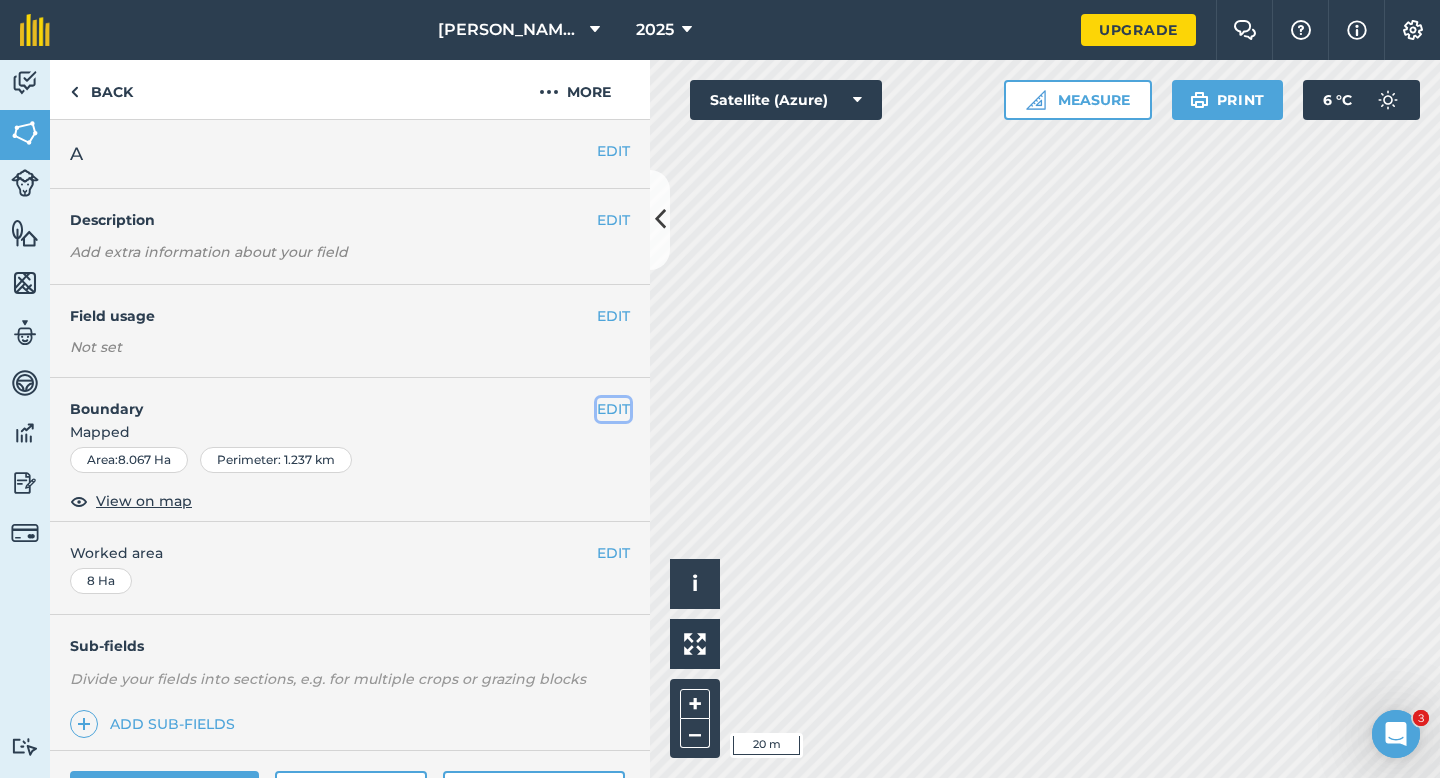 click on "EDIT" at bounding box center [613, 409] 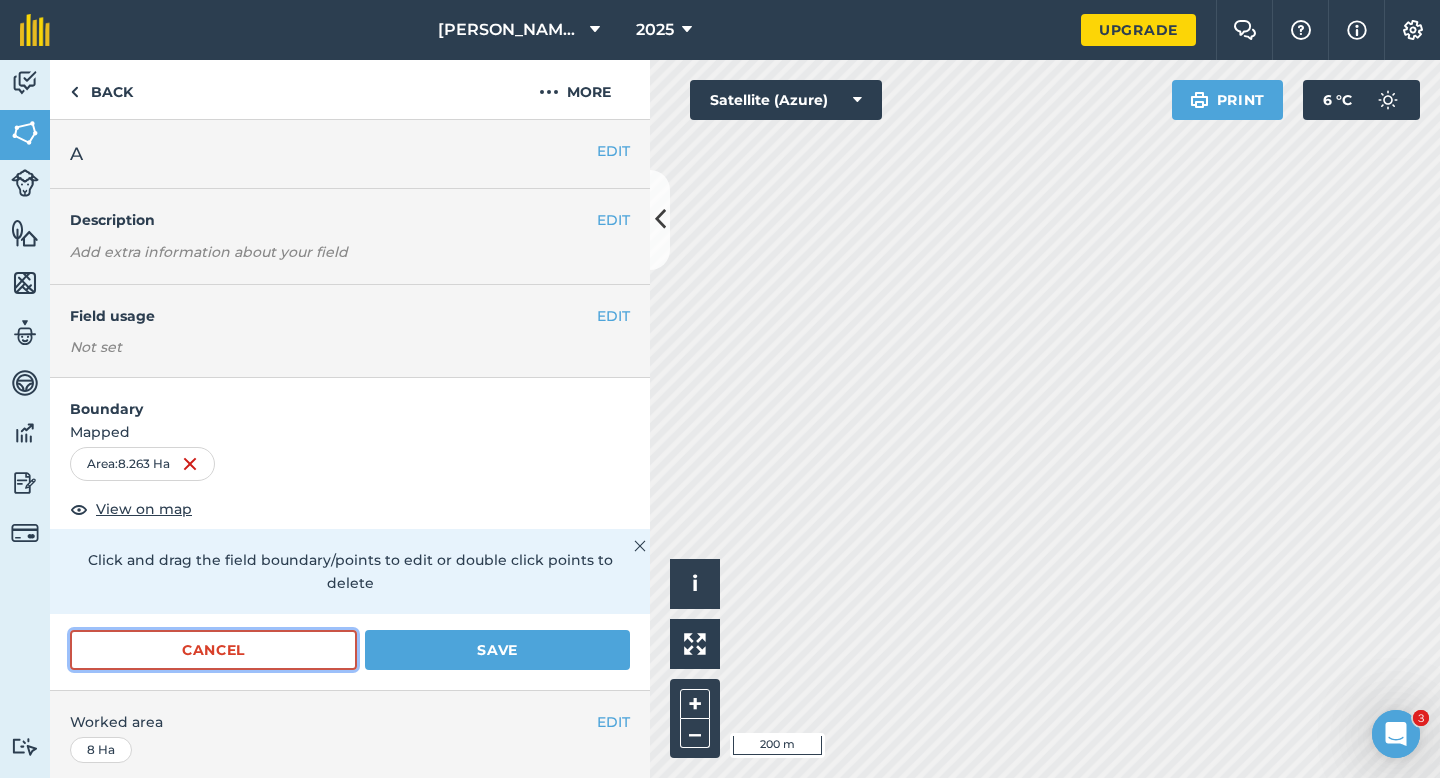 click on "Cancel" at bounding box center [213, 650] 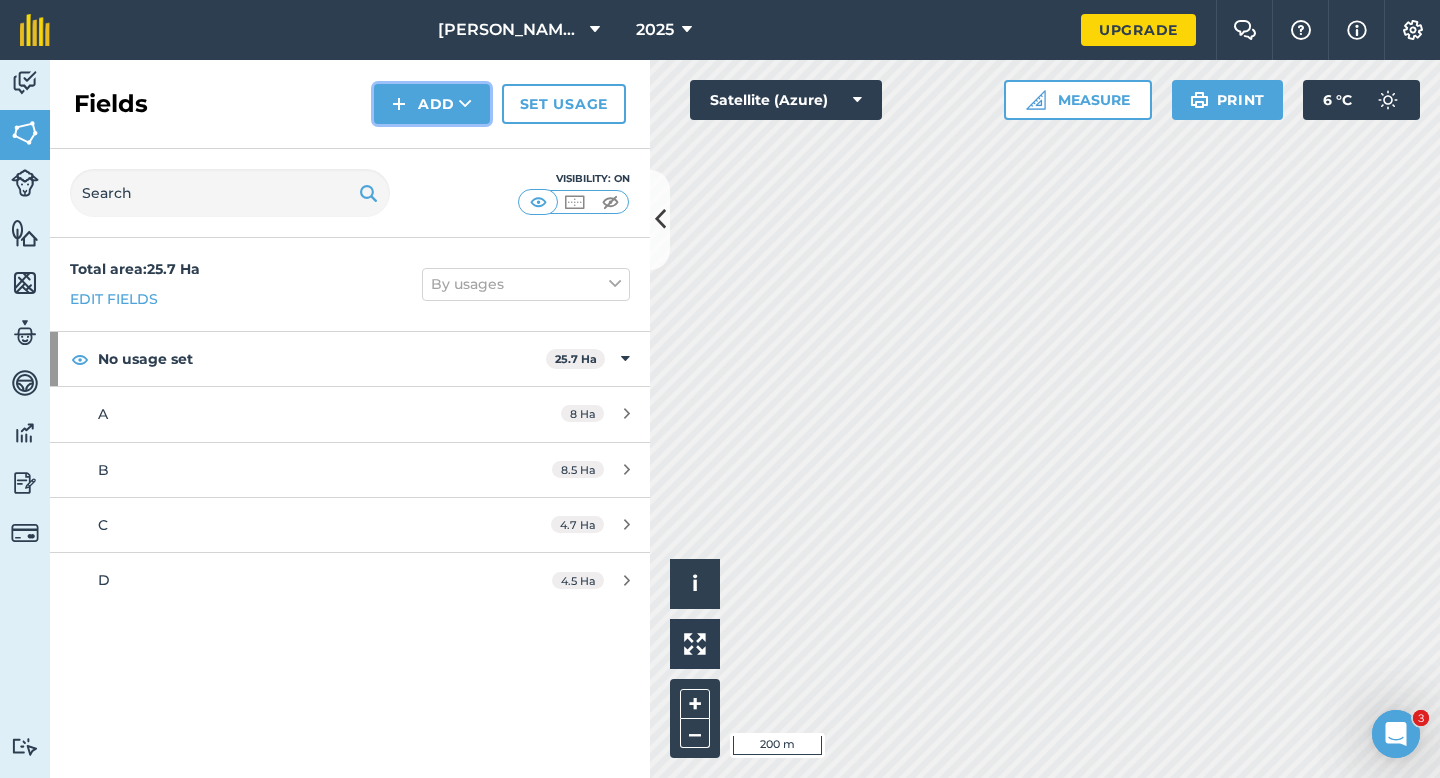 click on "Add" at bounding box center (432, 104) 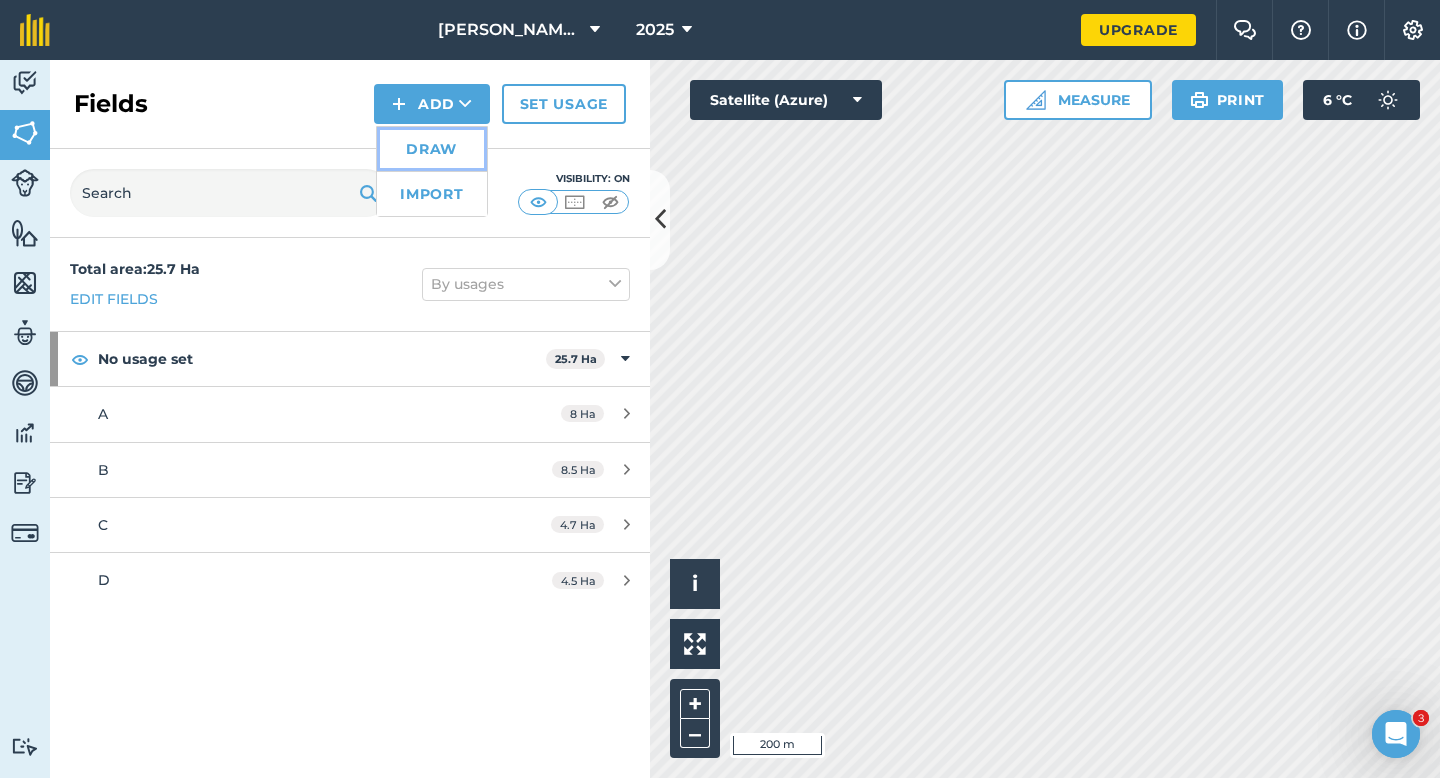 click on "Draw" at bounding box center (432, 149) 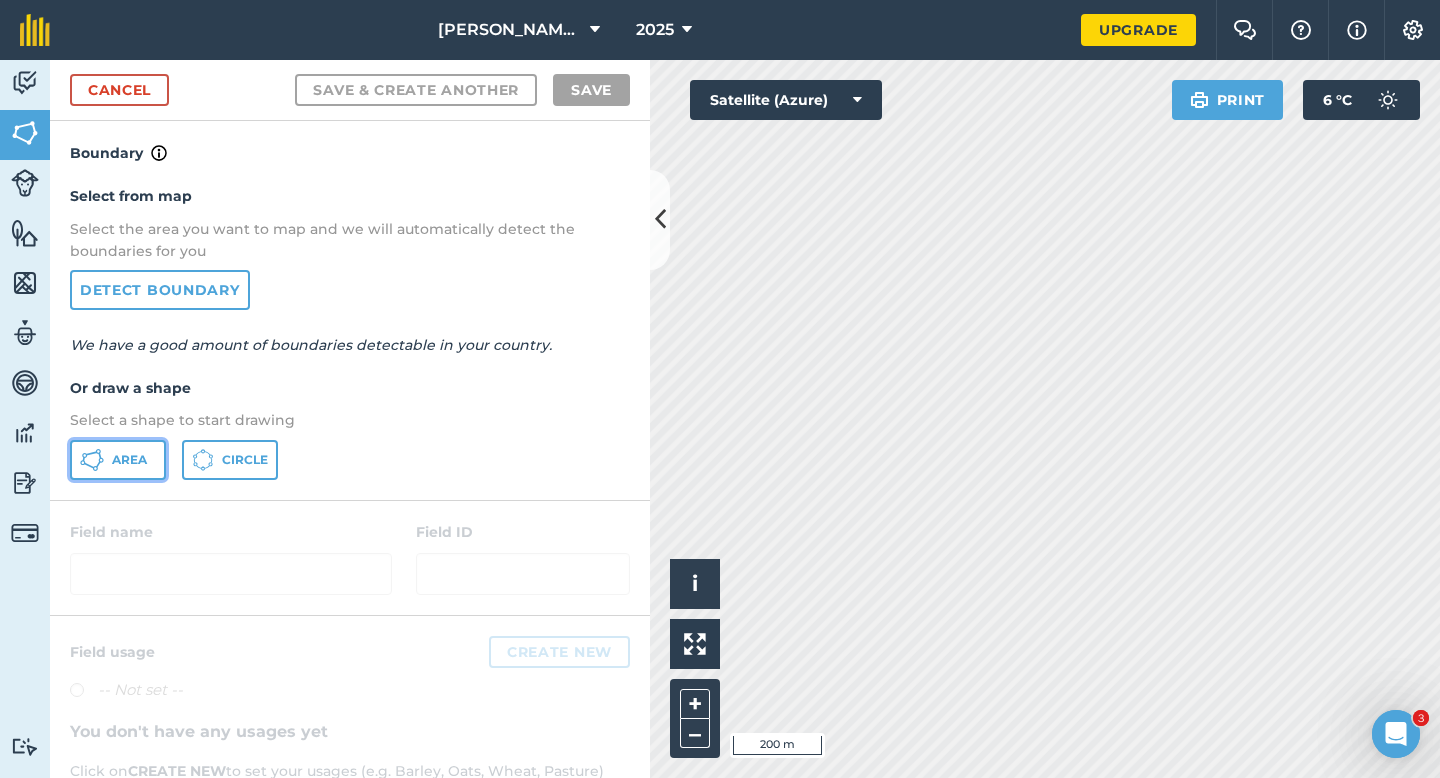 click on "Area" at bounding box center [129, 460] 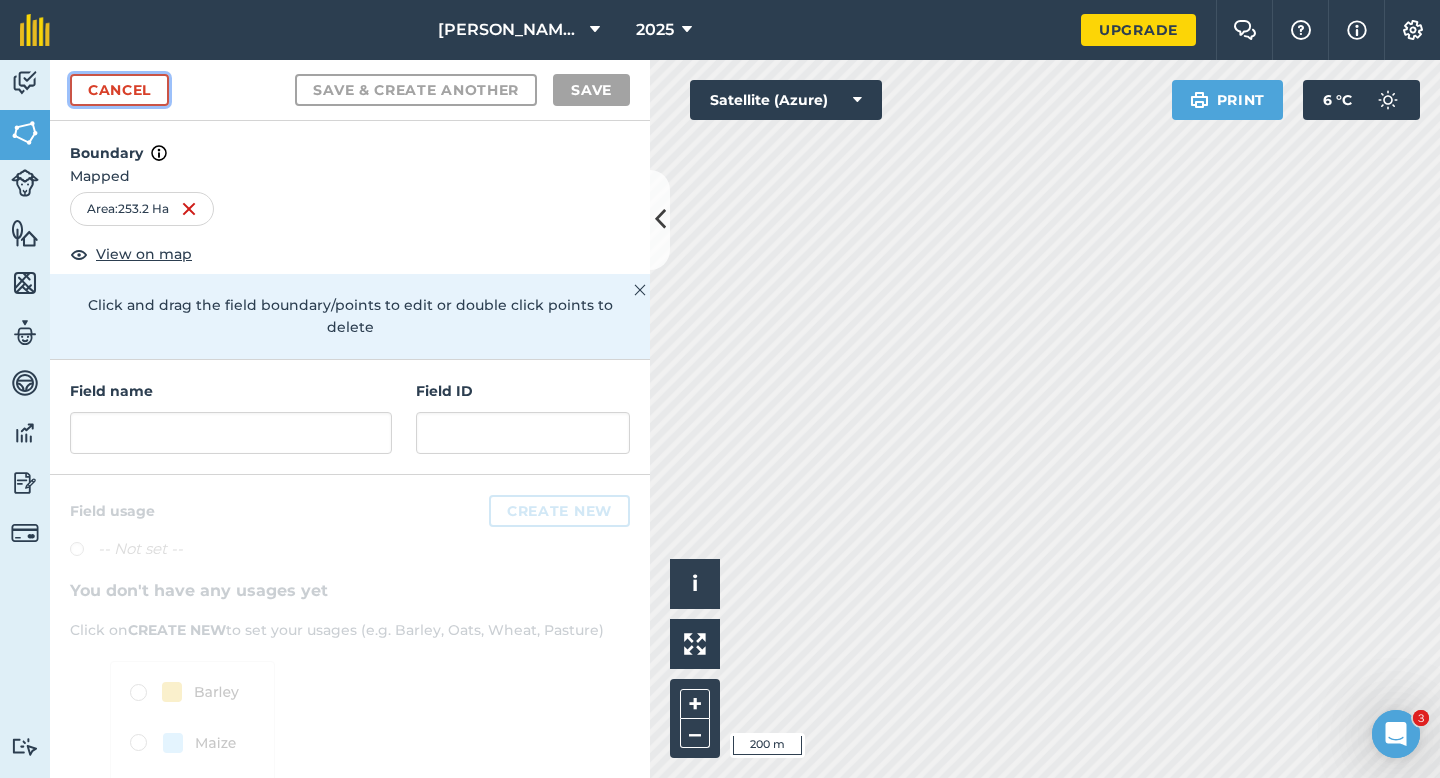 click on "Cancel" at bounding box center [119, 90] 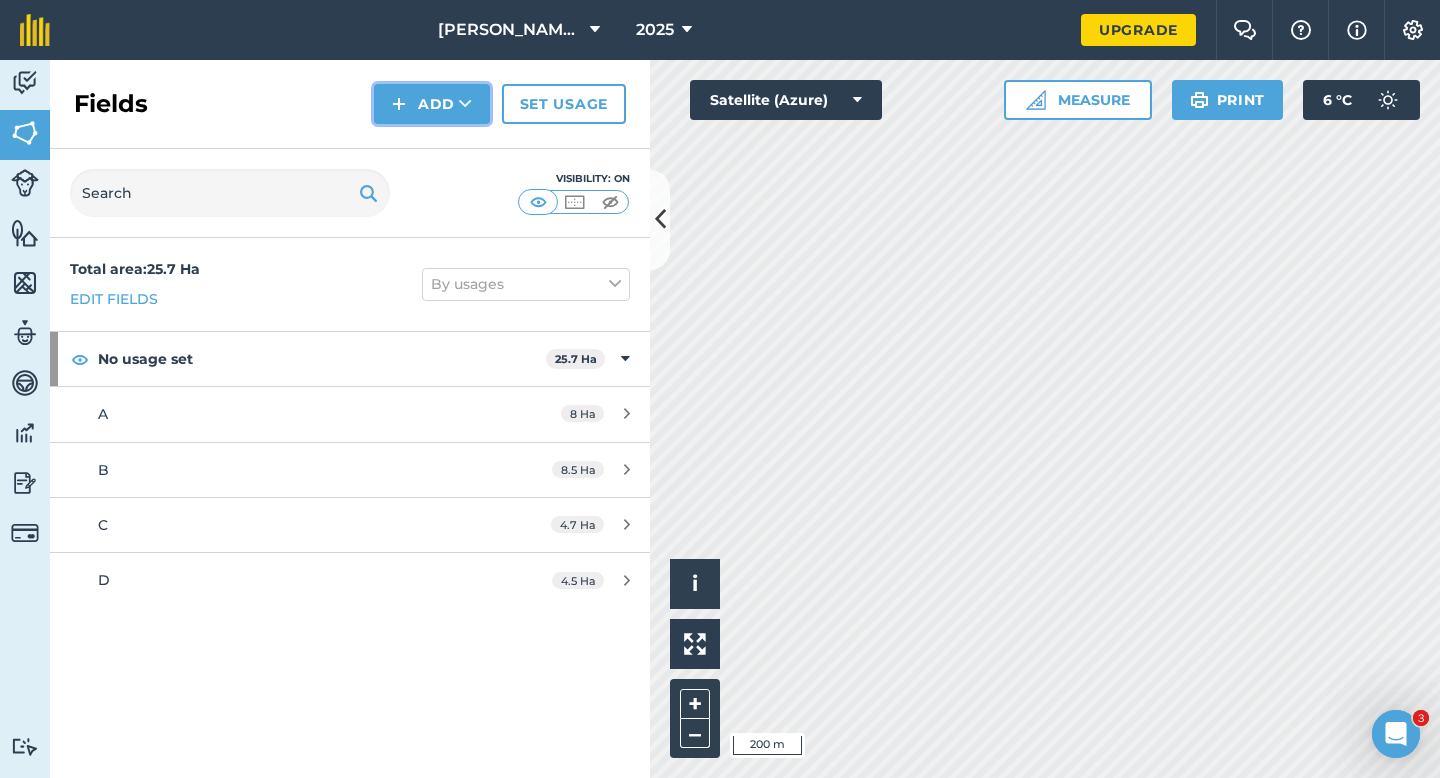 click on "Add" at bounding box center [432, 104] 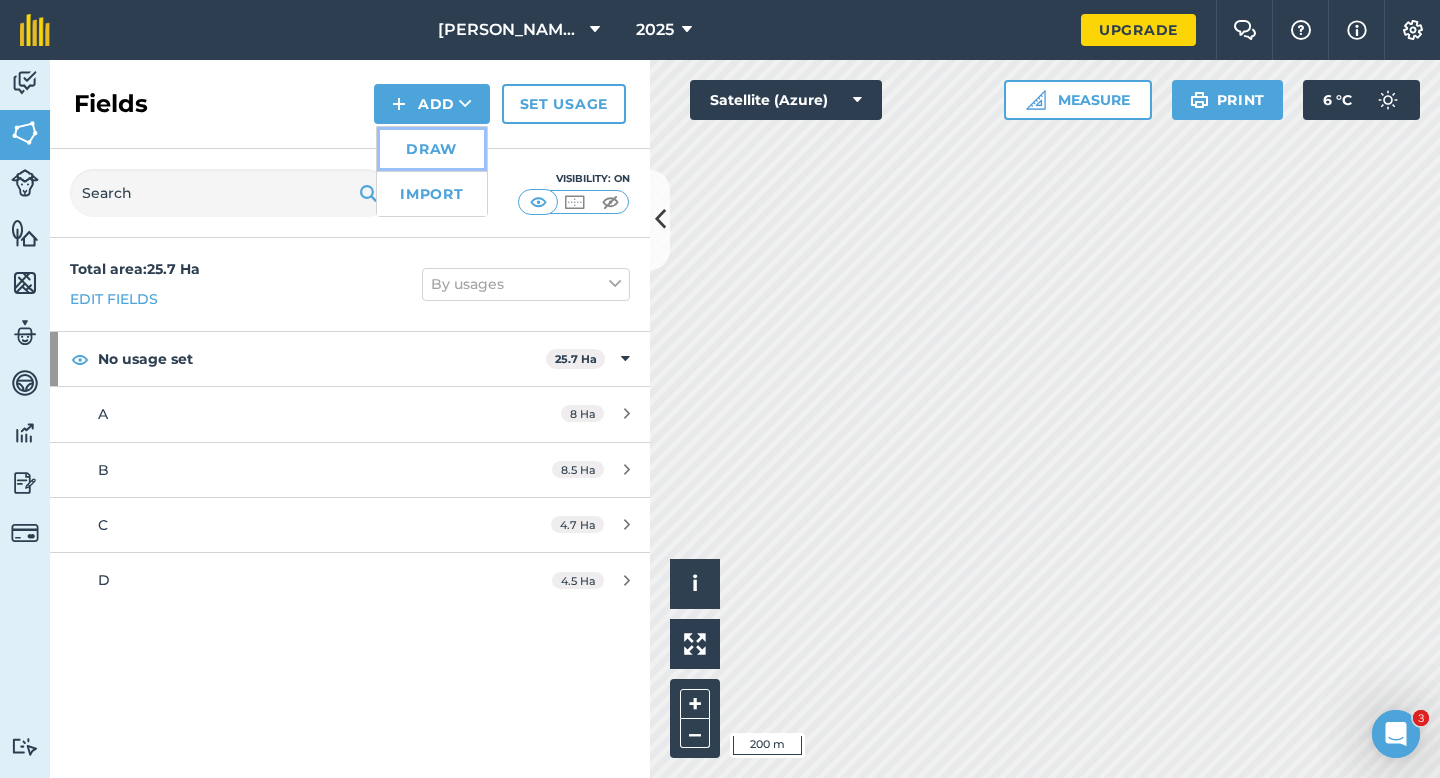 click on "Draw" at bounding box center [432, 149] 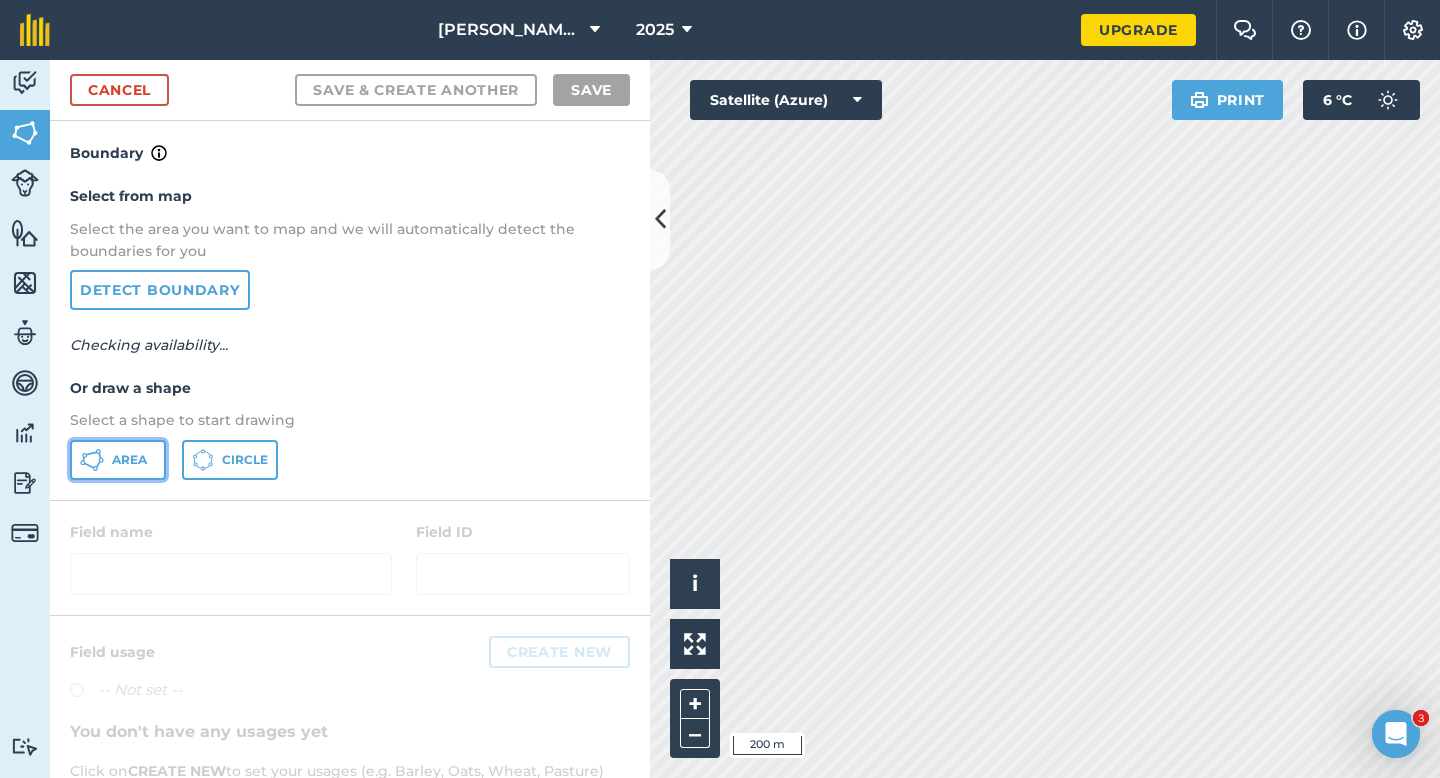click on "Area" at bounding box center (129, 460) 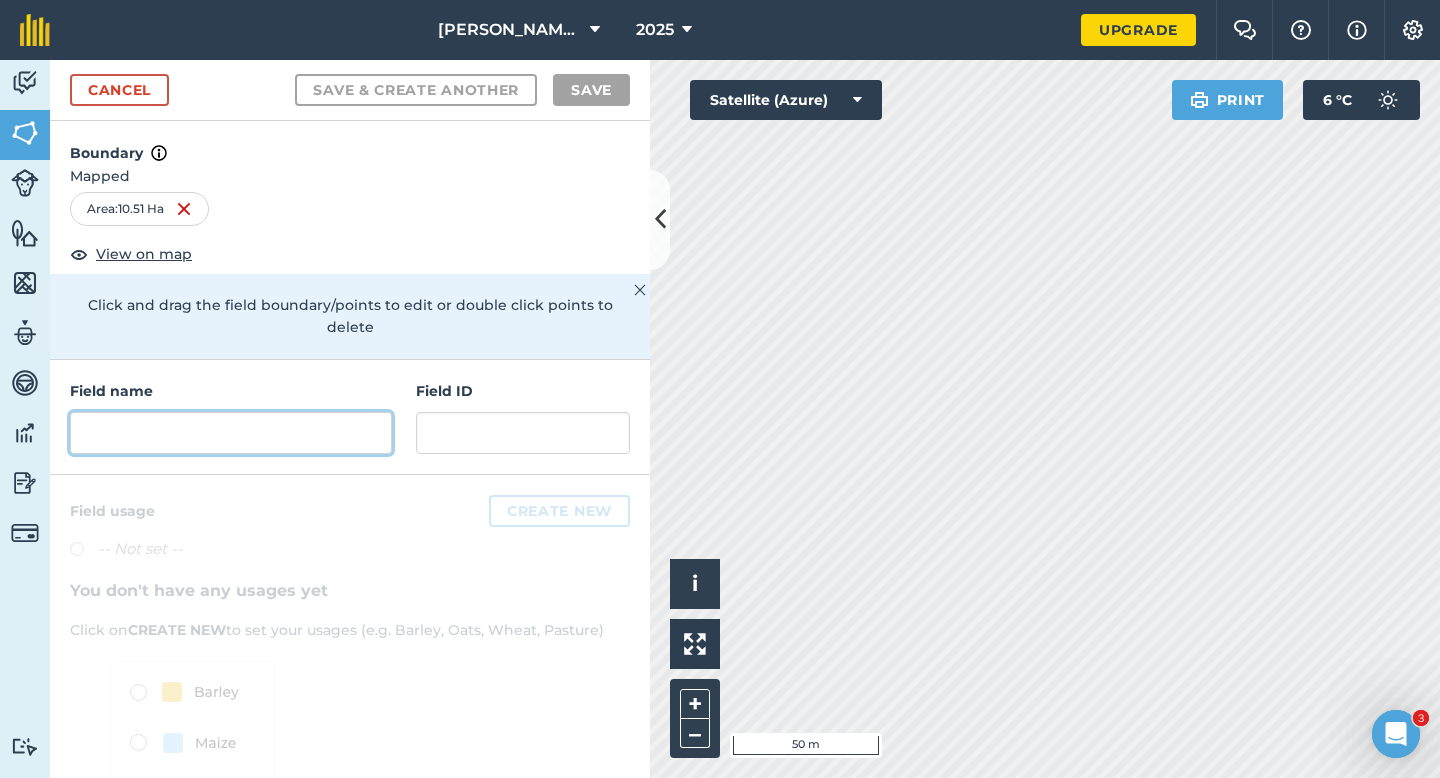 click at bounding box center (231, 433) 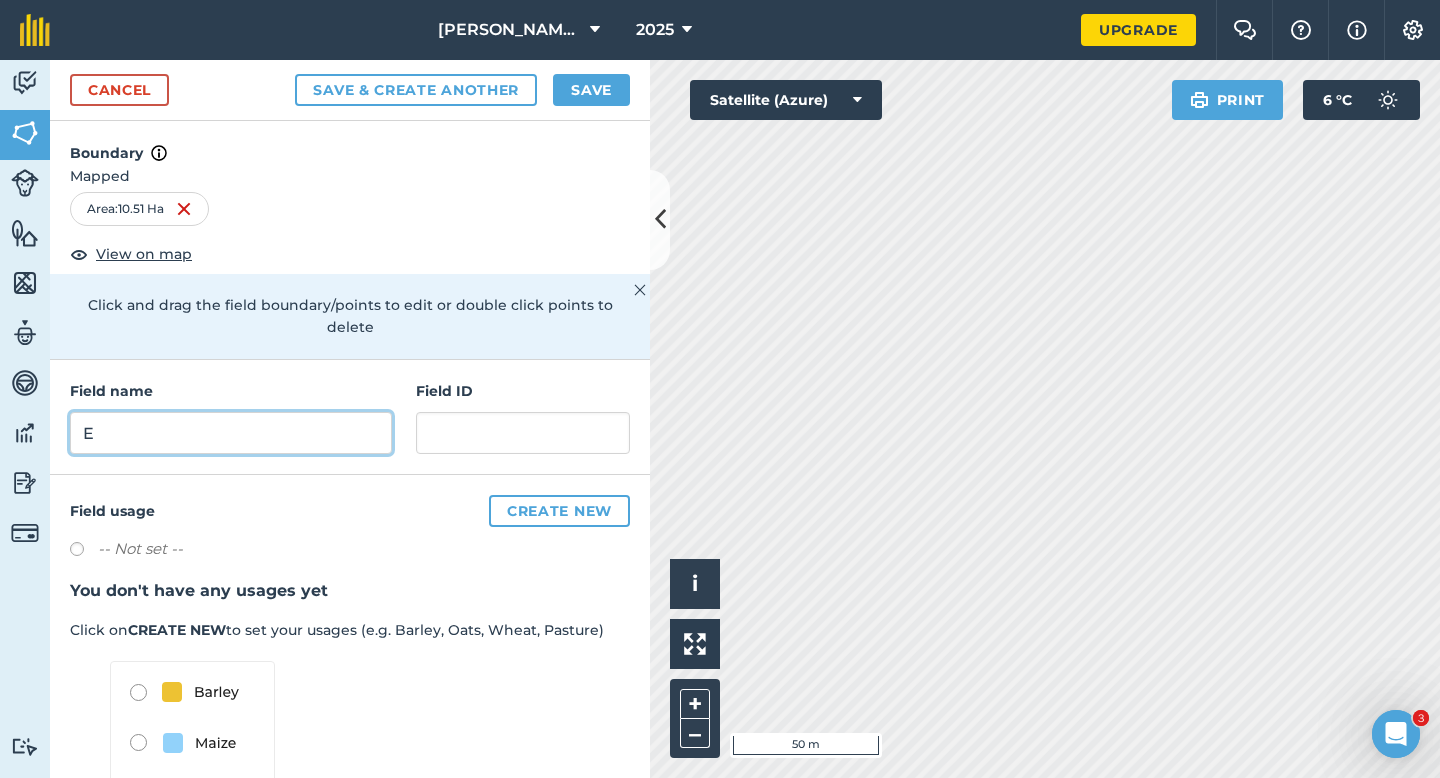 type on "E" 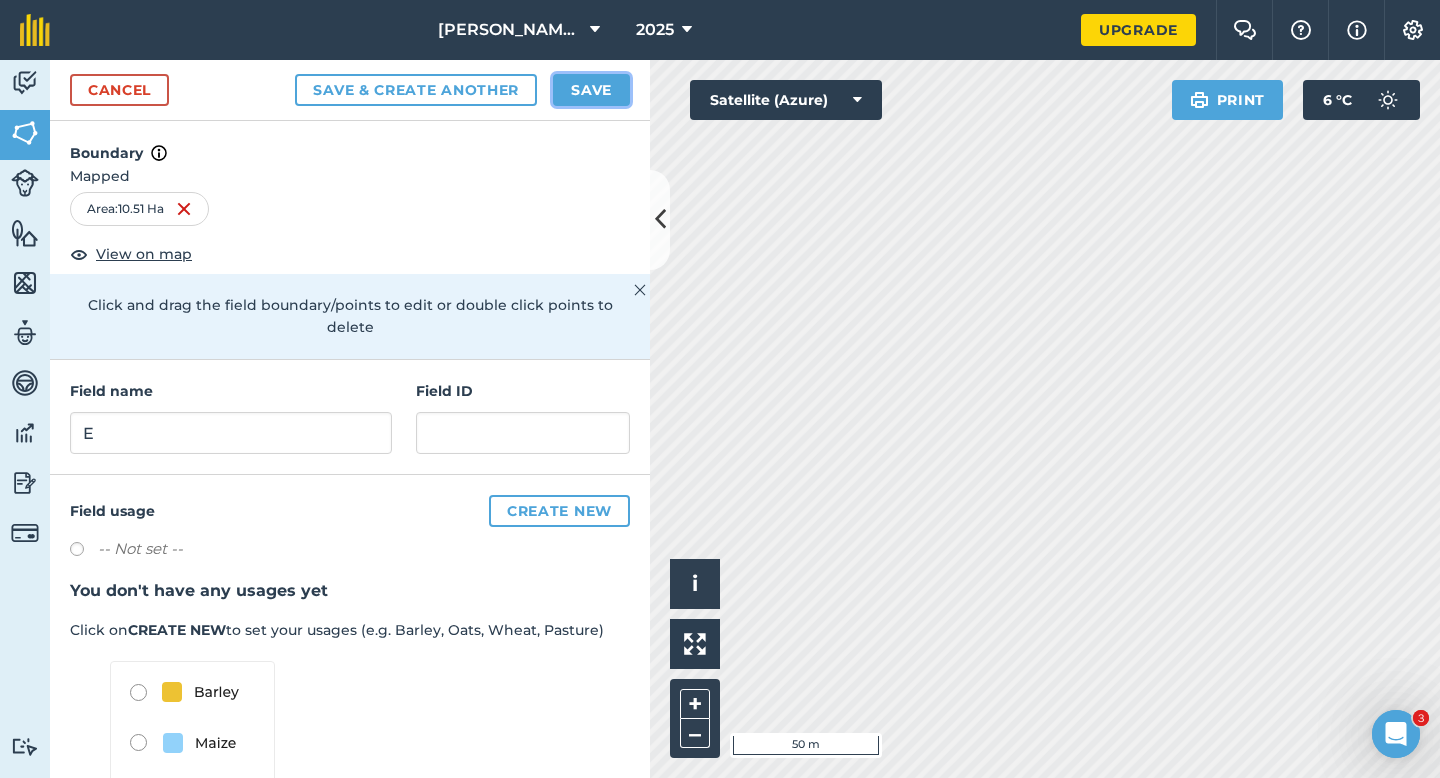 click on "Save" at bounding box center [591, 90] 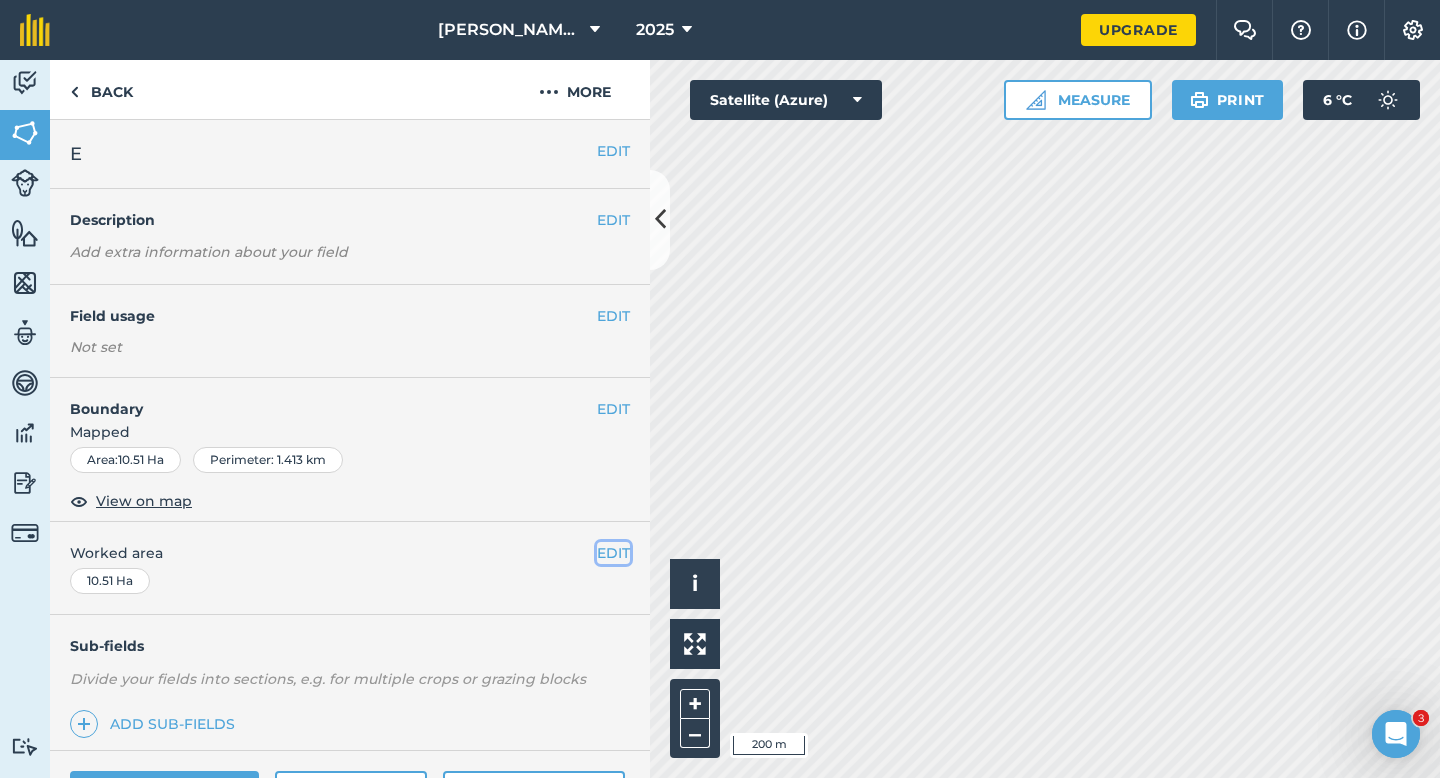 click on "EDIT" at bounding box center (613, 553) 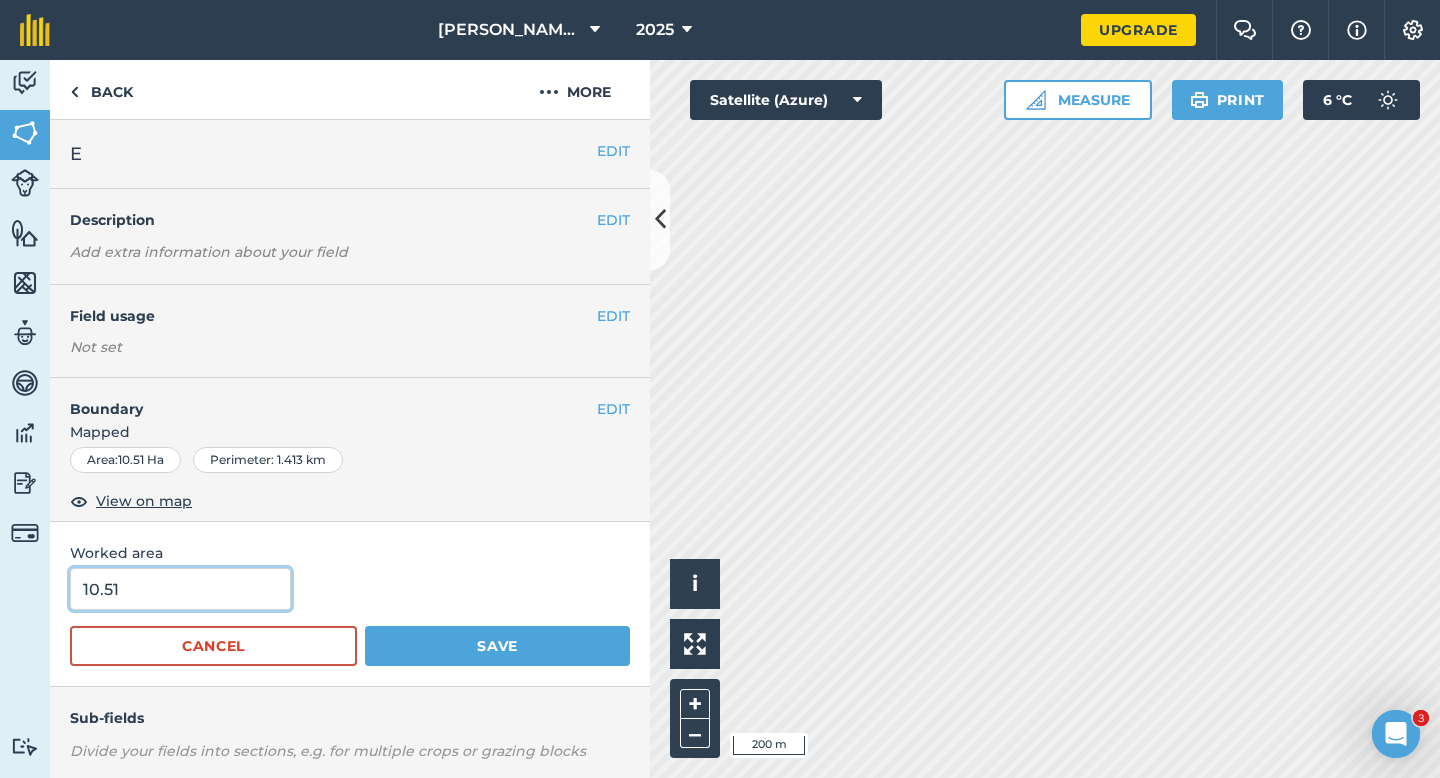 click on "10.51" at bounding box center [180, 589] 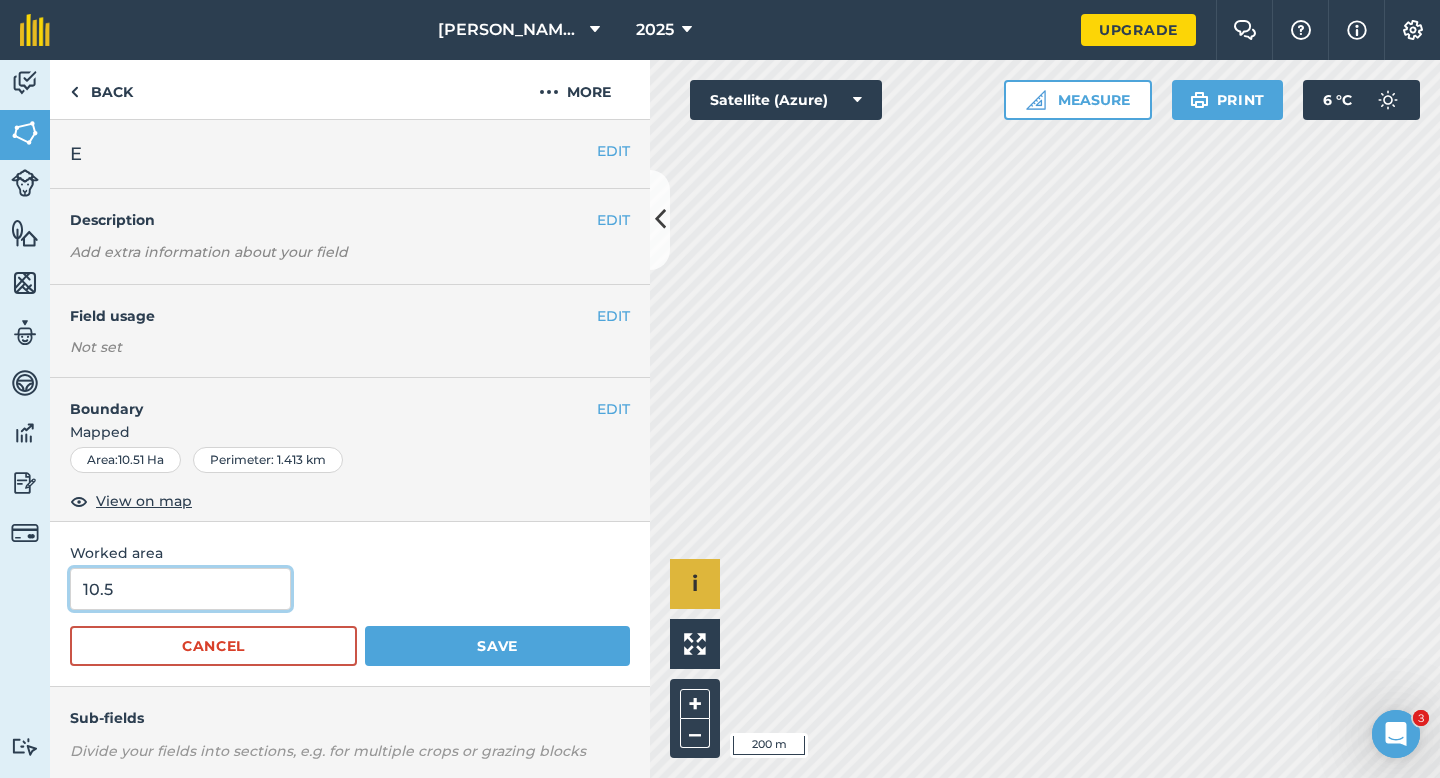 type on "10.5" 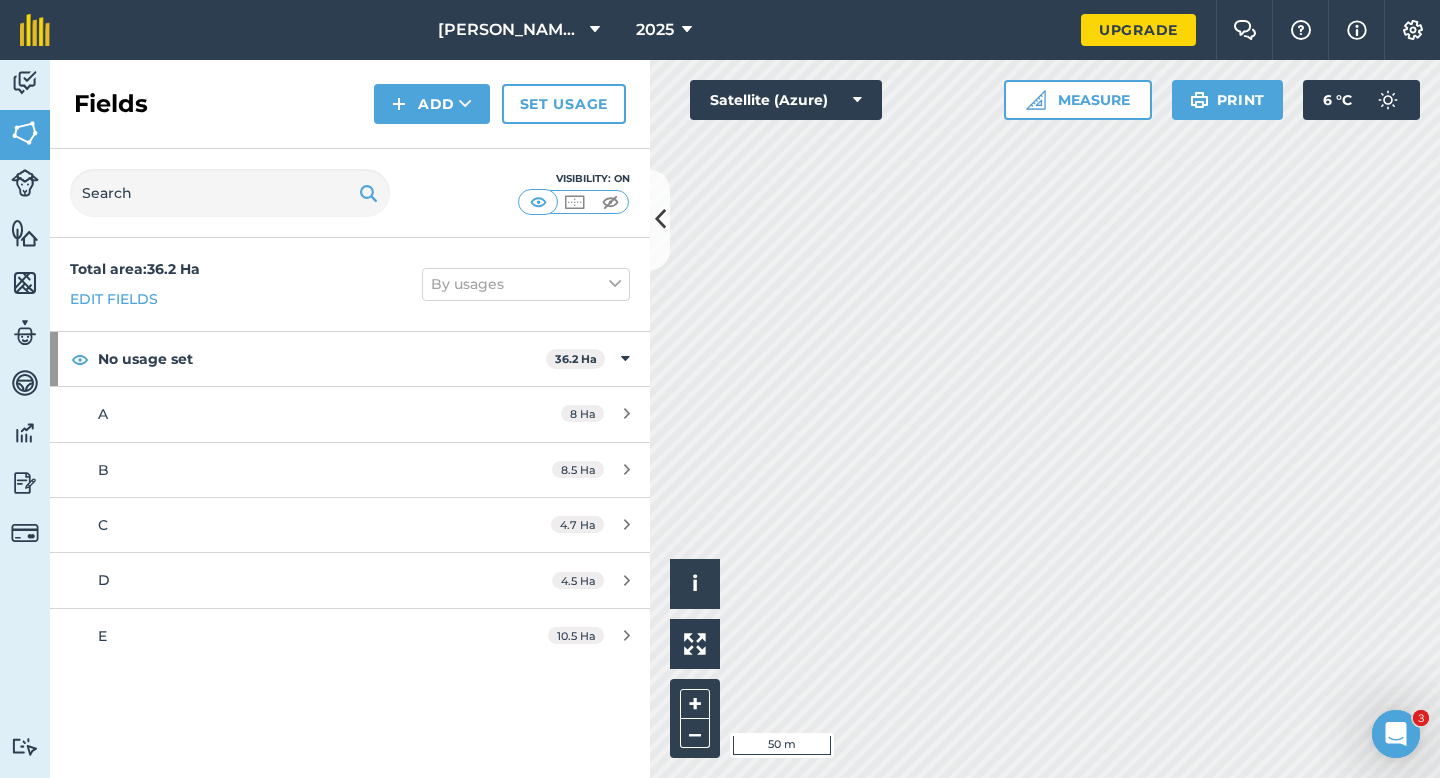 click on "Fields   Add   Set usage" at bounding box center [350, 104] 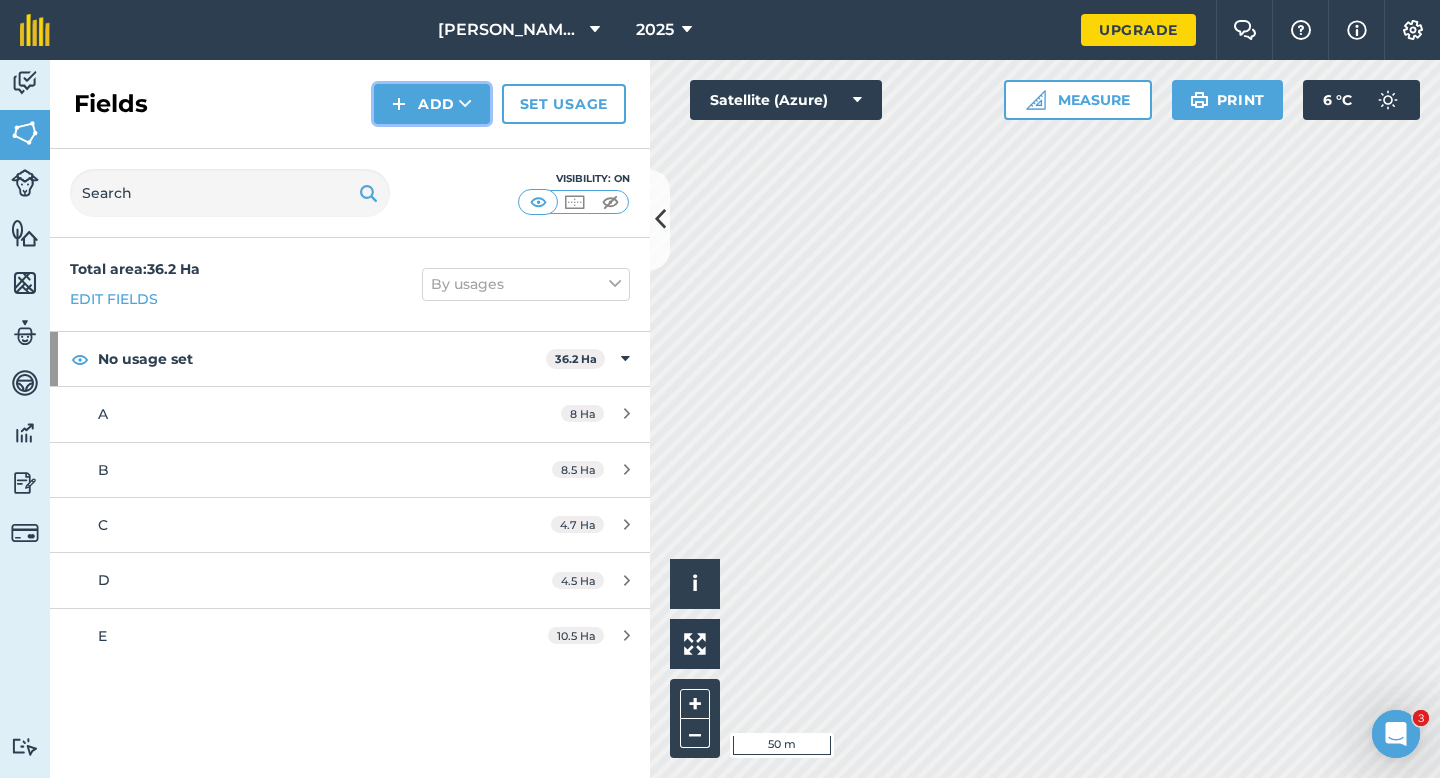 click on "Add" at bounding box center (432, 104) 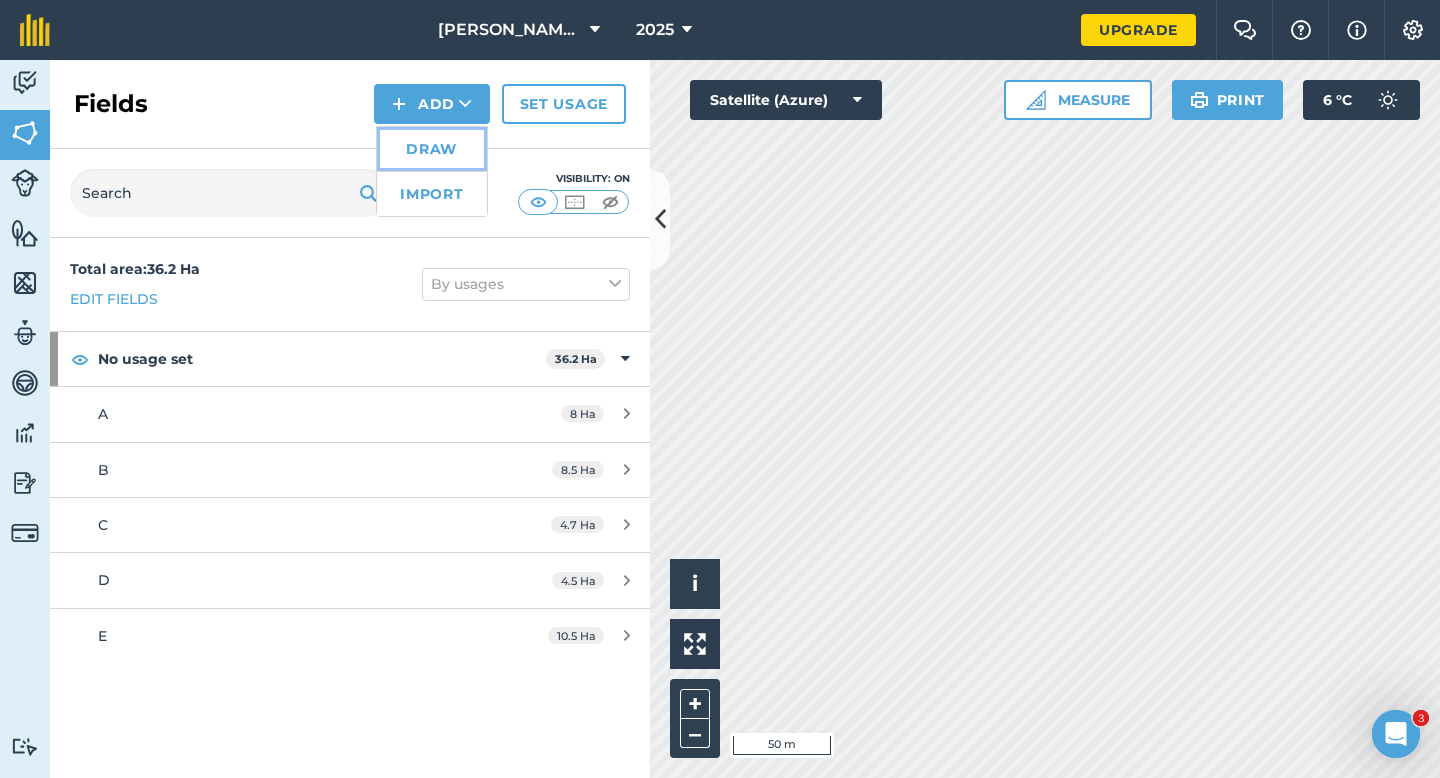 click on "Draw" at bounding box center (432, 149) 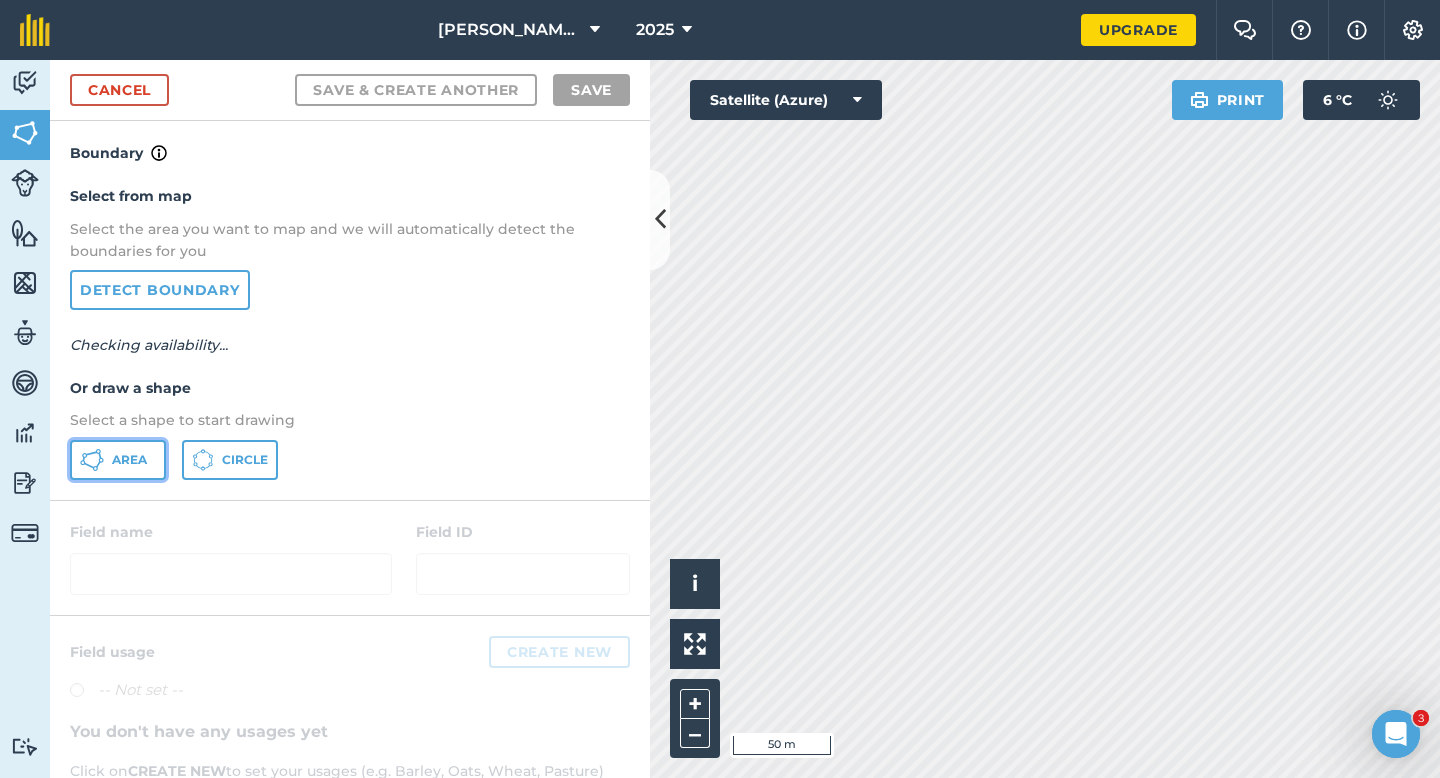 click on "Area" at bounding box center (129, 460) 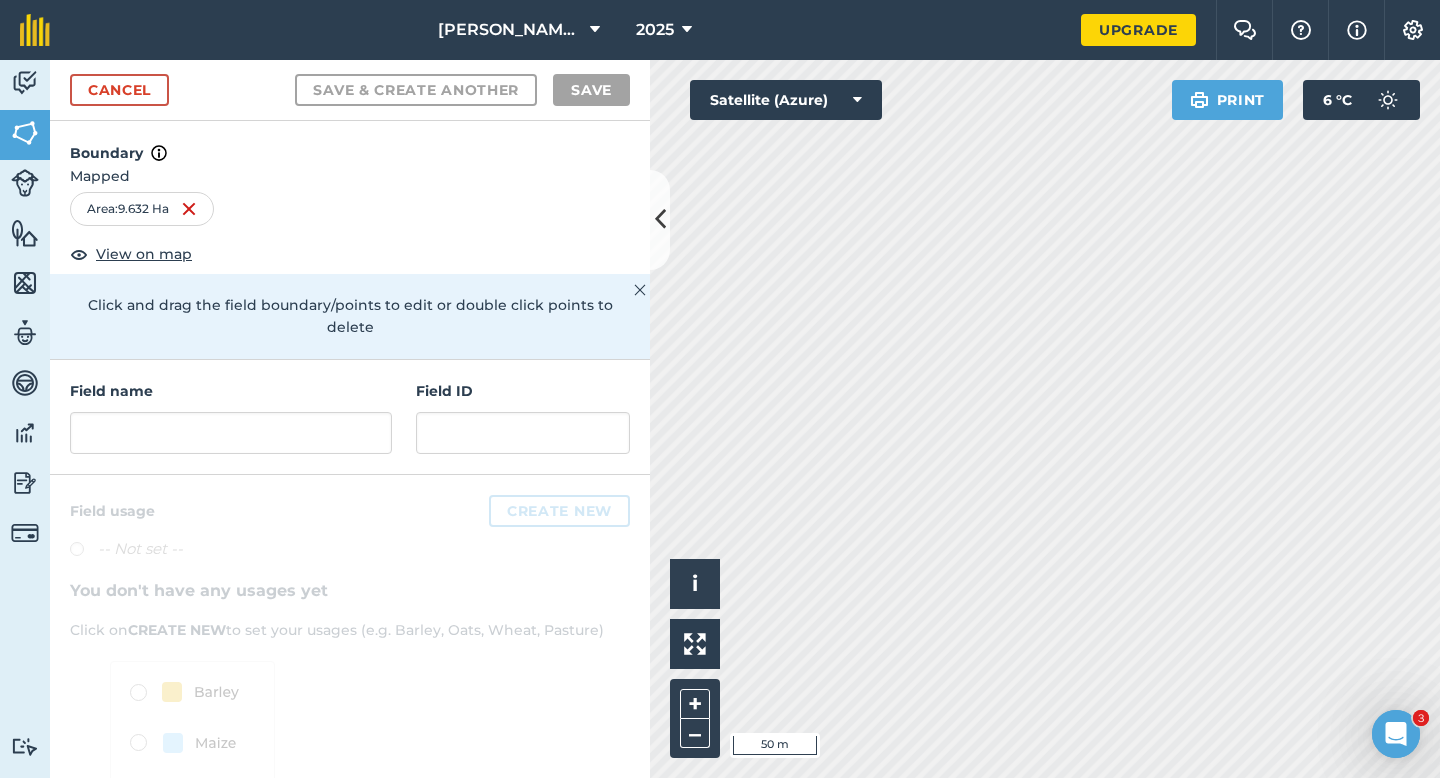 click on "Field name" at bounding box center [231, 417] 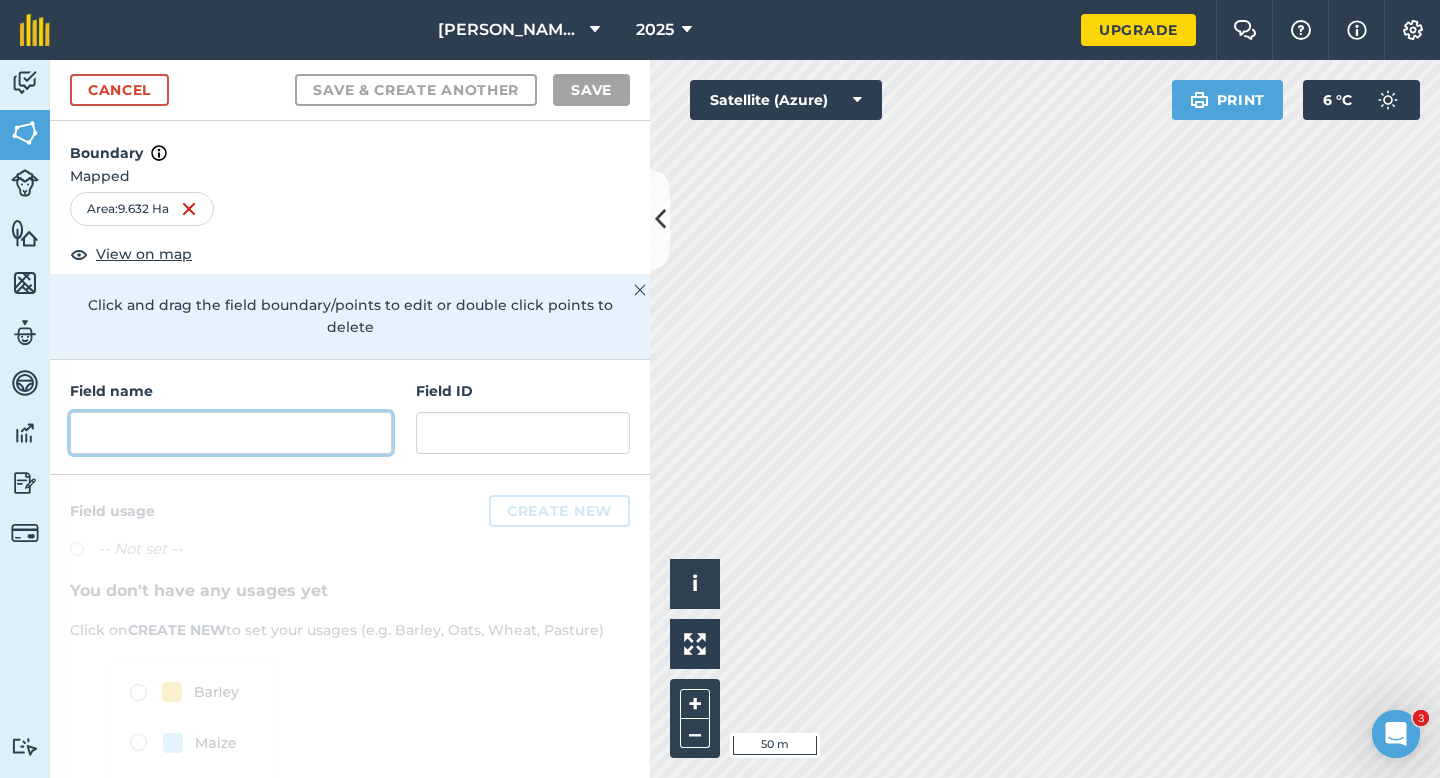 click at bounding box center [231, 433] 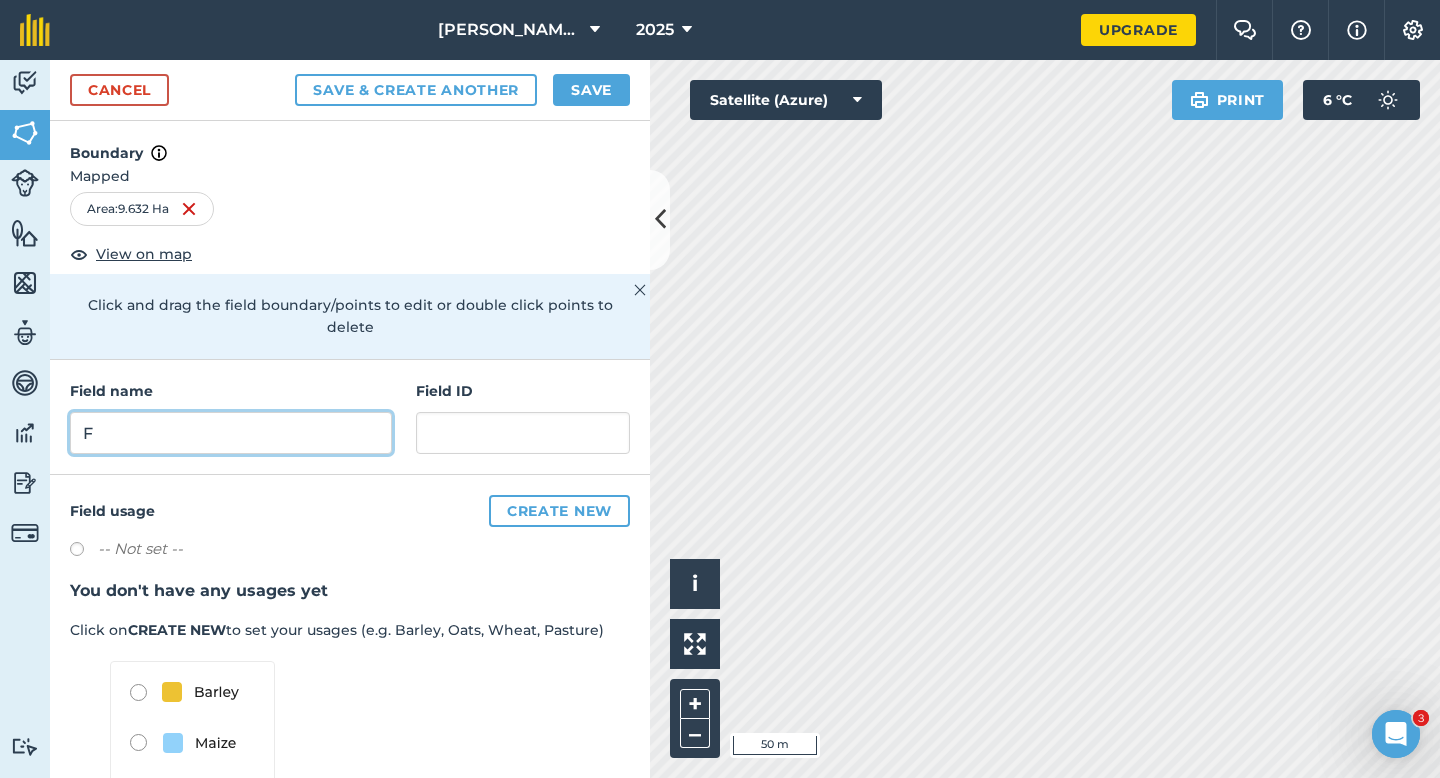type on "F" 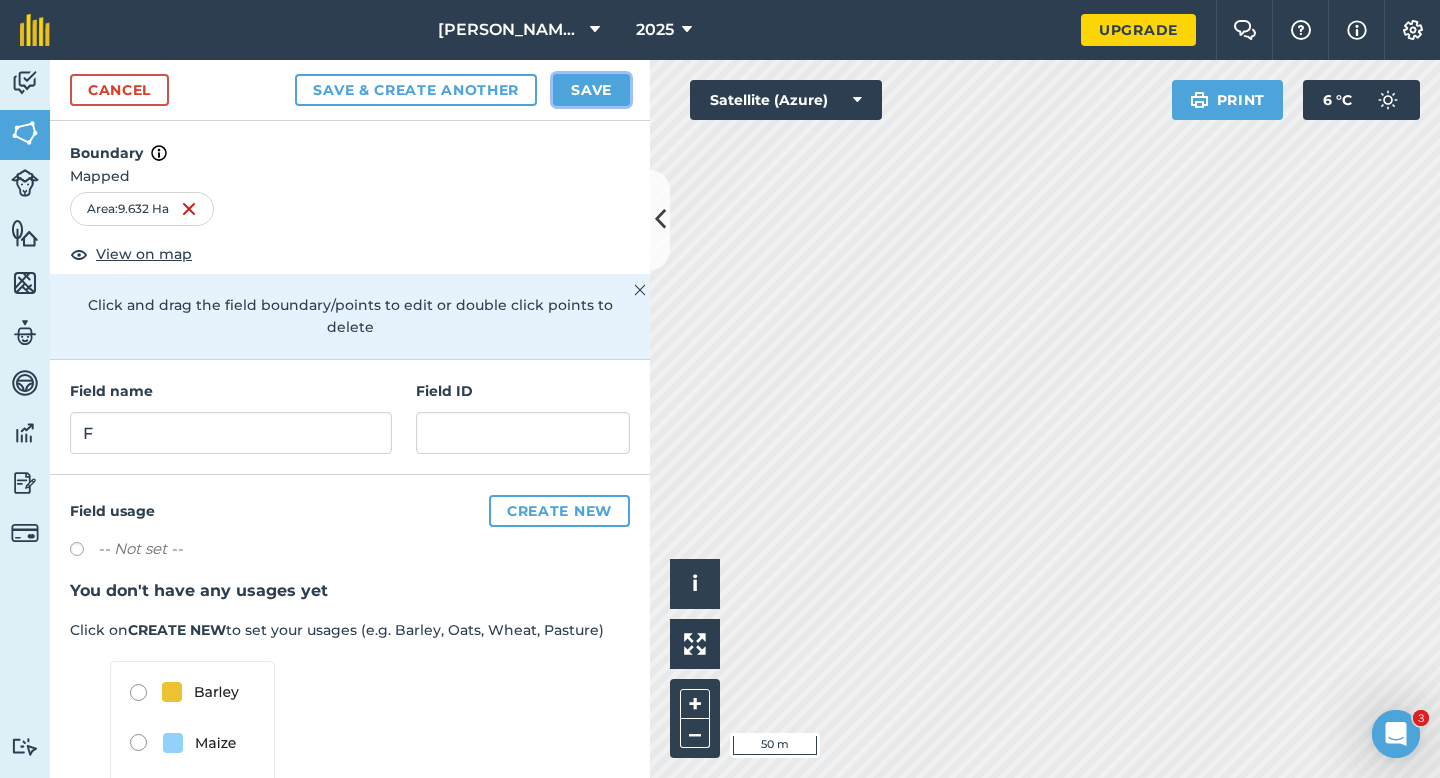 click on "Save" at bounding box center [591, 90] 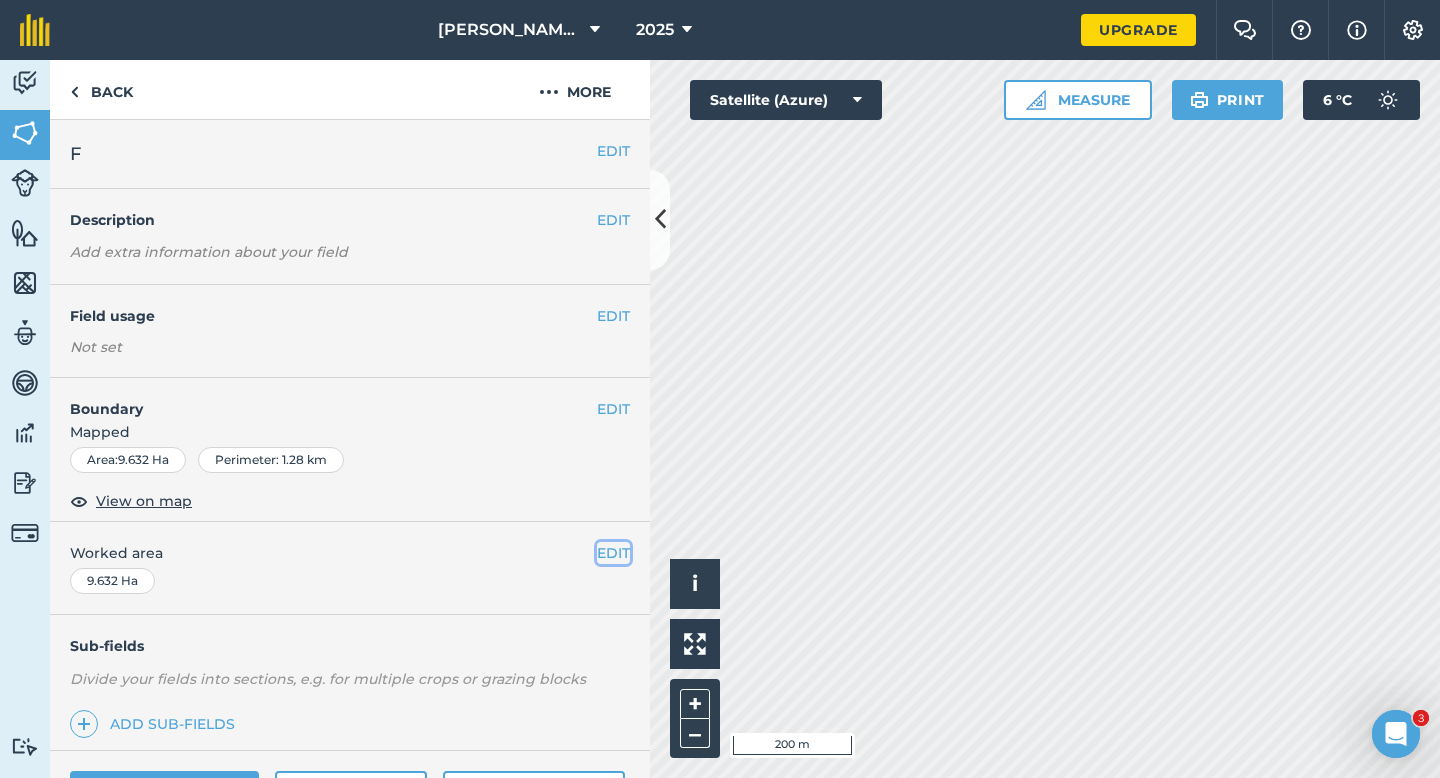 click on "EDIT" at bounding box center [613, 553] 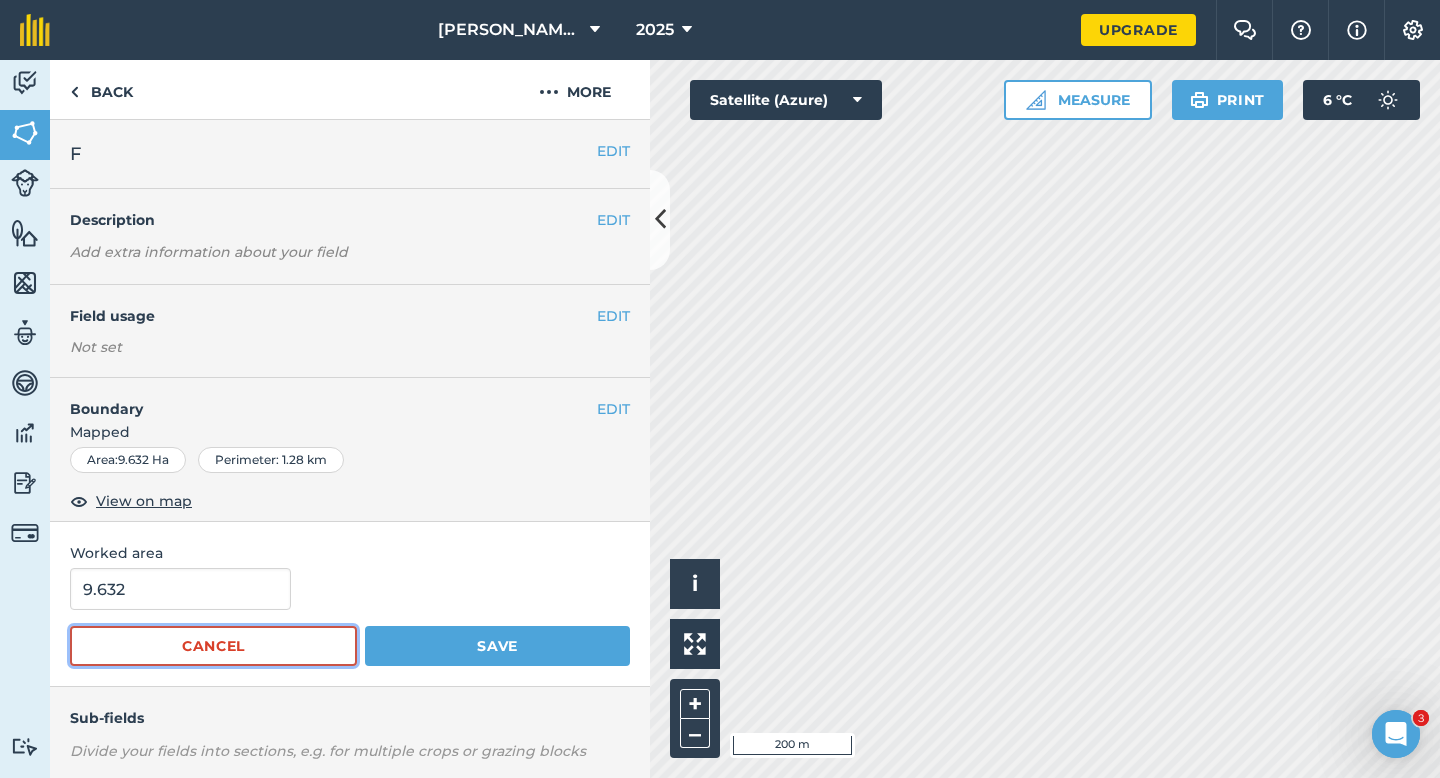 click on "Cancel" at bounding box center (213, 646) 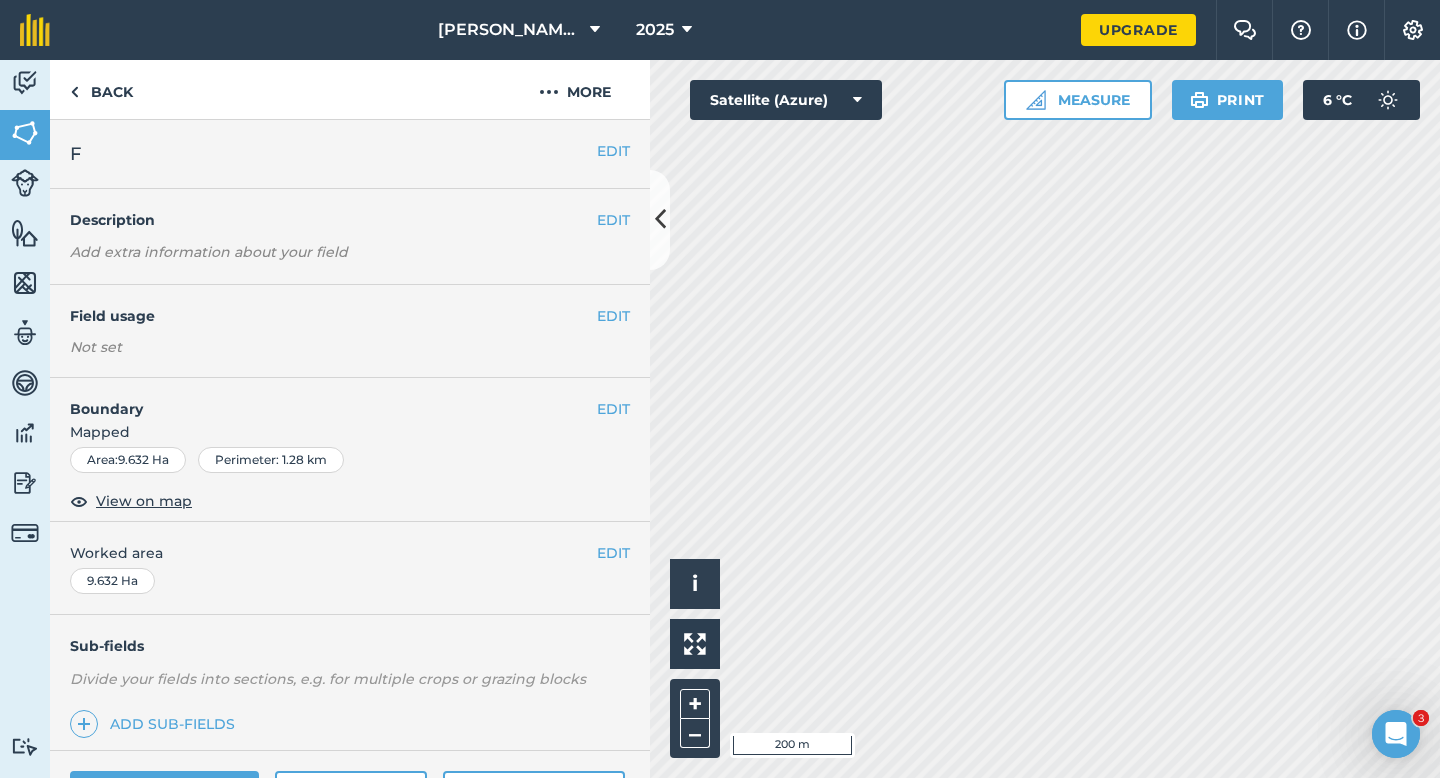 click on "EDIT Worked area 9.632   Ha" at bounding box center [350, 568] 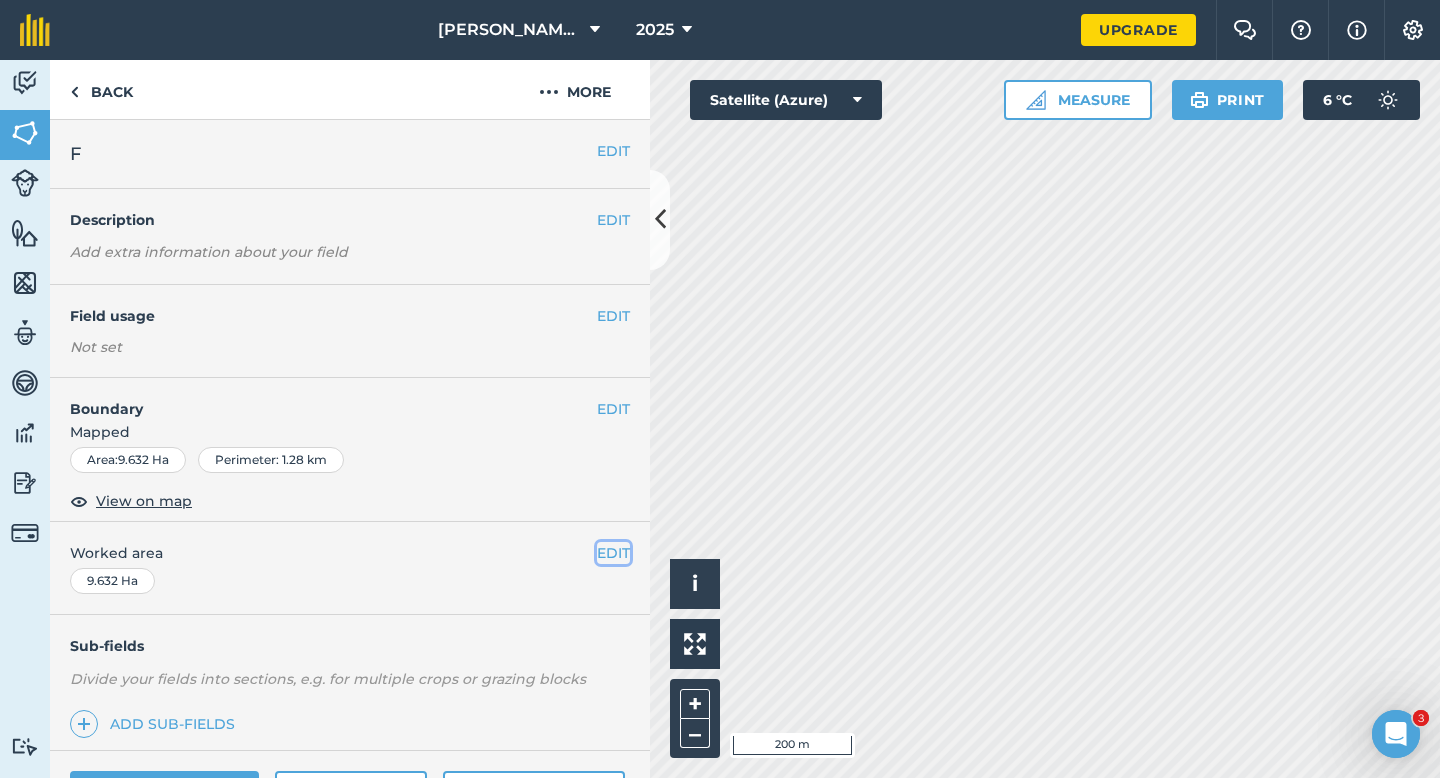 click on "EDIT" at bounding box center (613, 553) 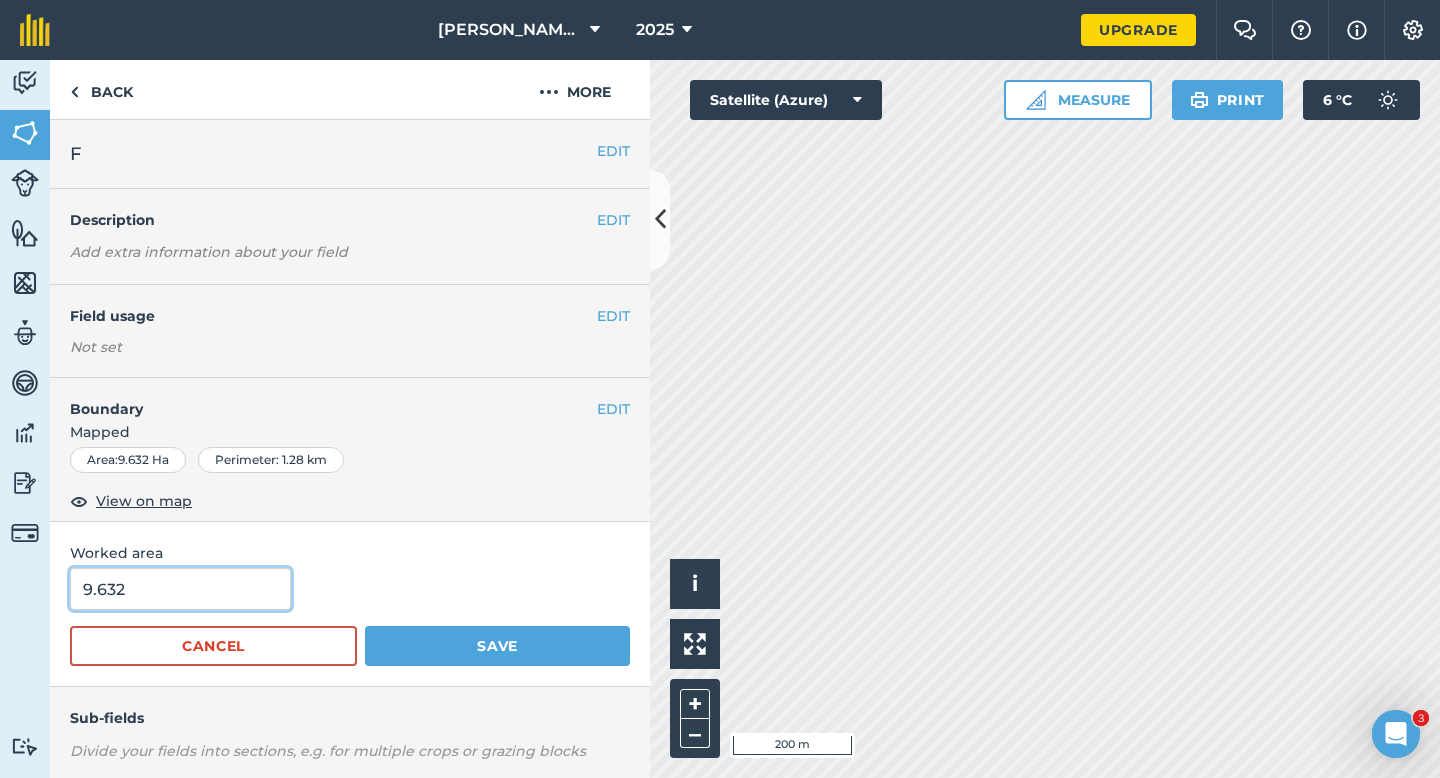click on "9.632" at bounding box center [180, 589] 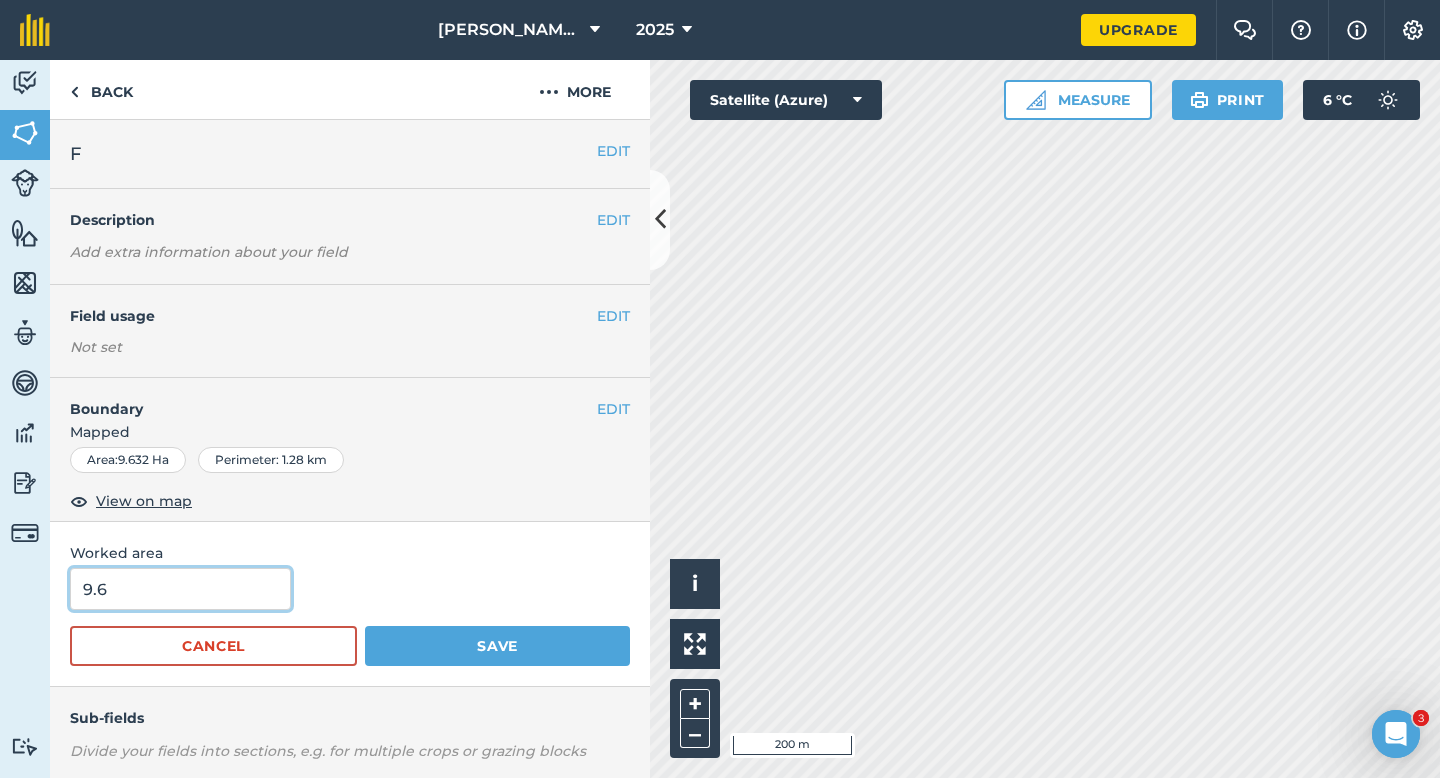 type on "9.6" 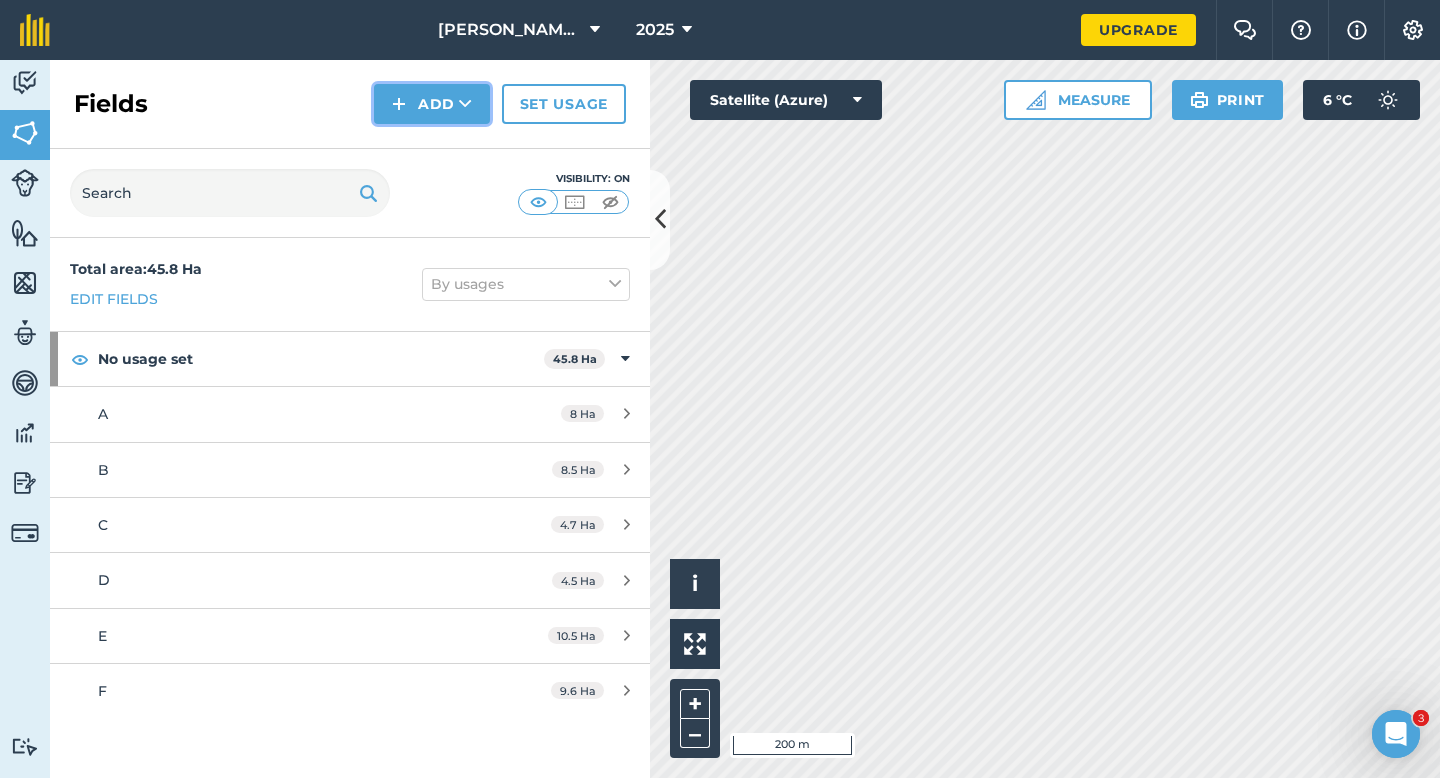 click on "Add" at bounding box center (432, 104) 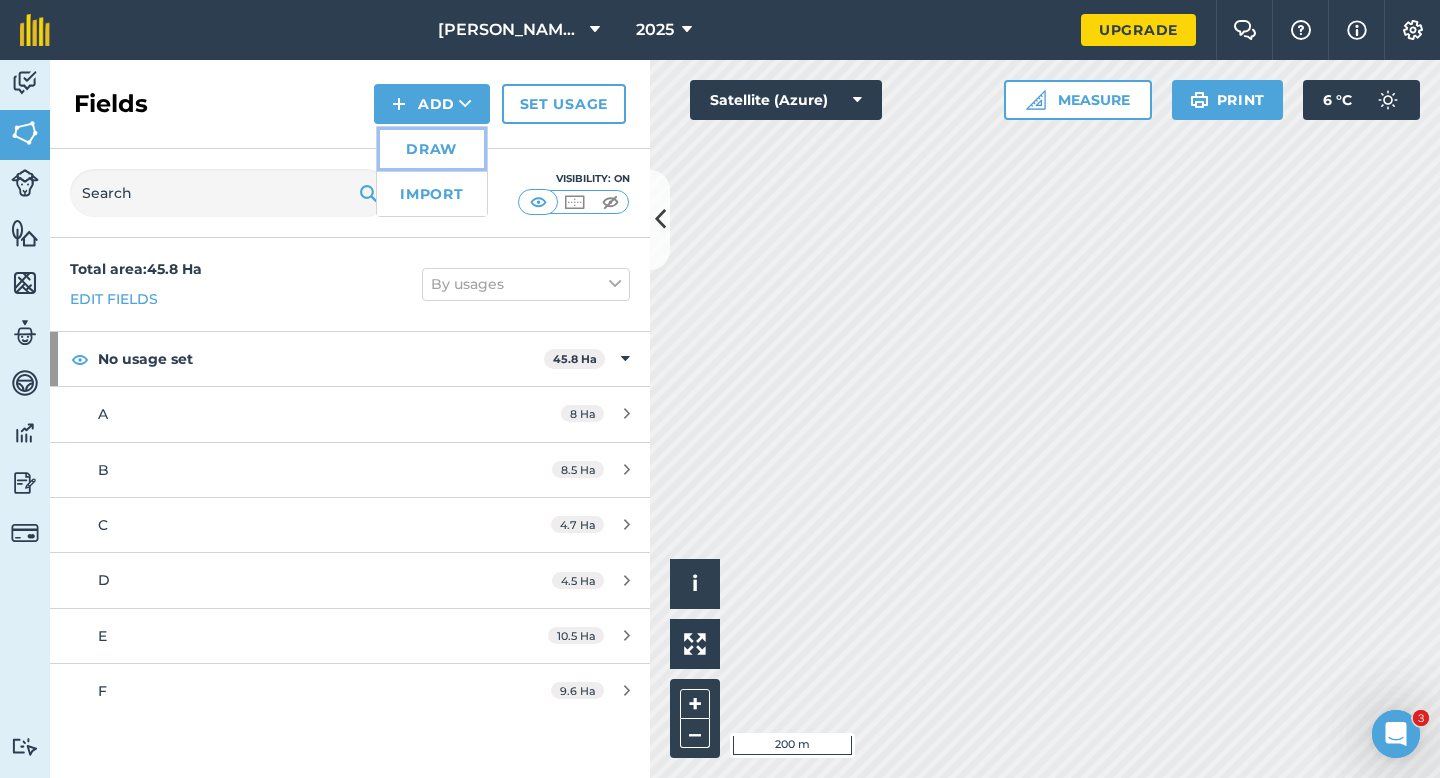 click on "Draw" at bounding box center (432, 149) 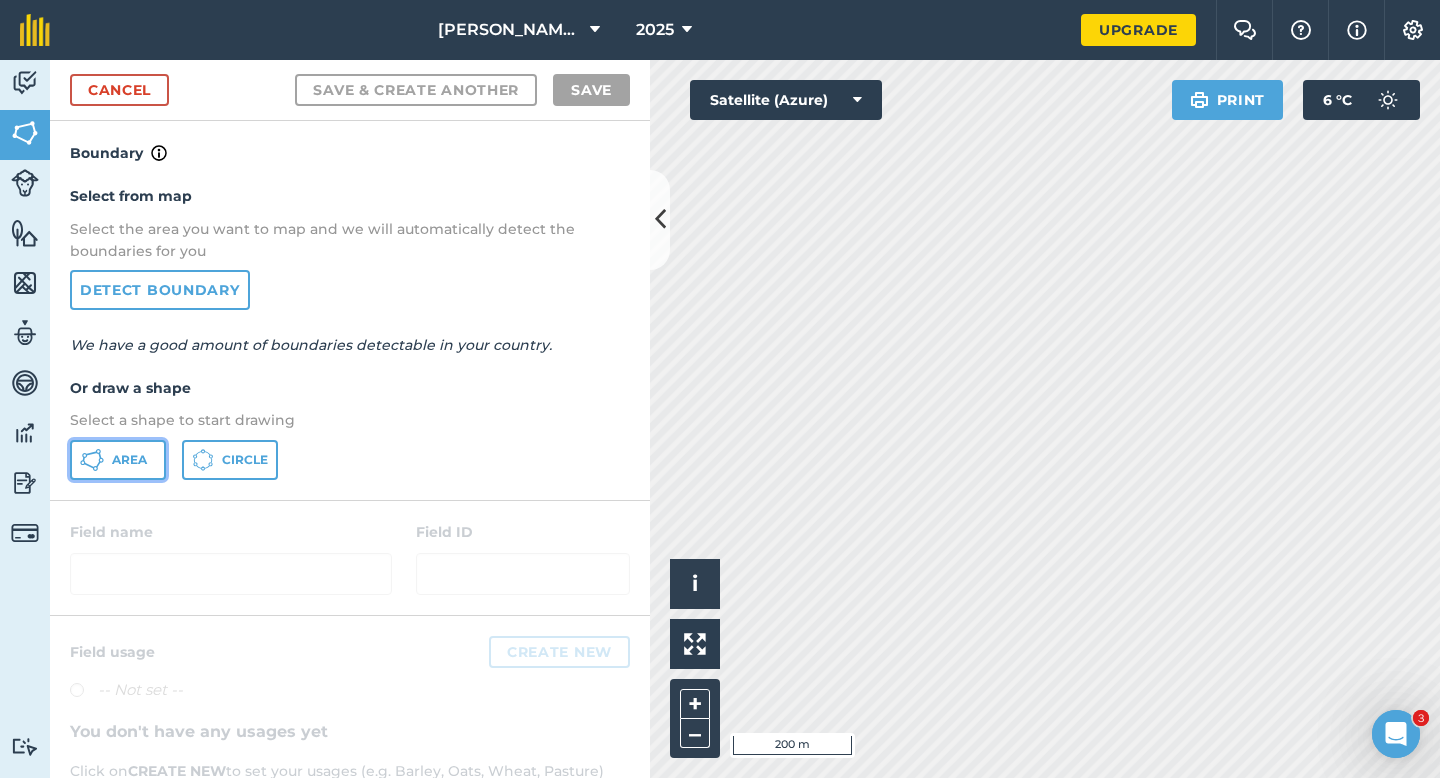 click on "Area" at bounding box center (129, 460) 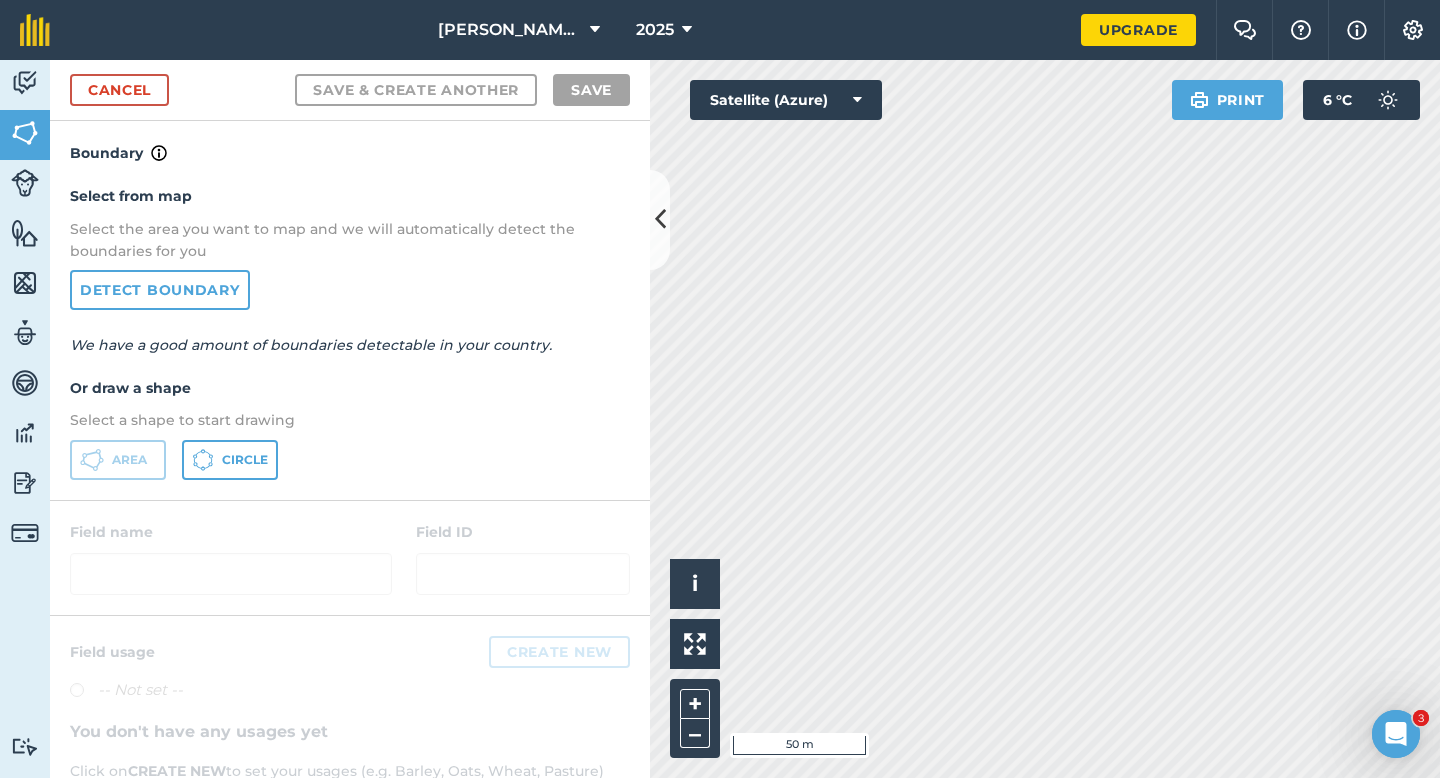 click on "Cancel Save & Create Another Save" at bounding box center [350, 90] 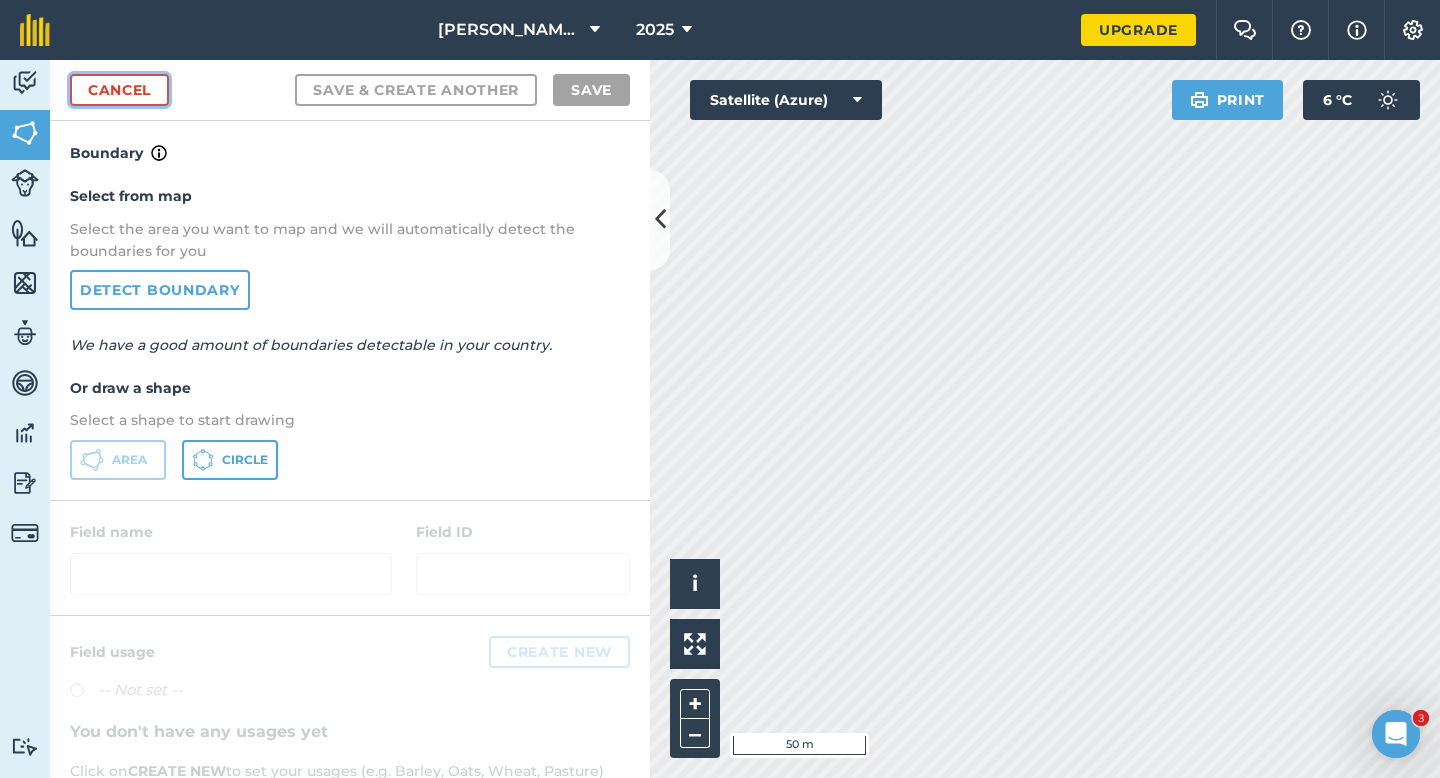 click on "Cancel" at bounding box center (119, 90) 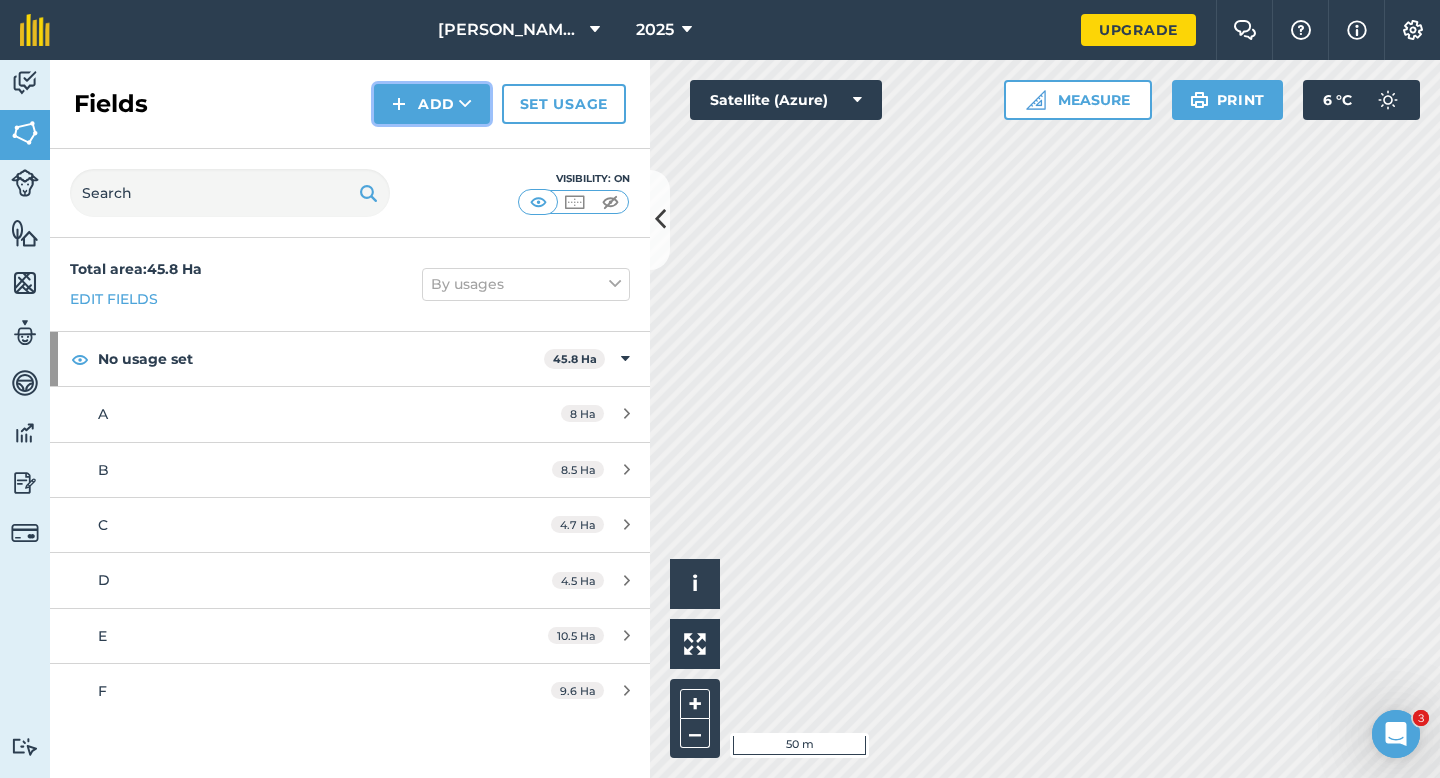 click at bounding box center (399, 104) 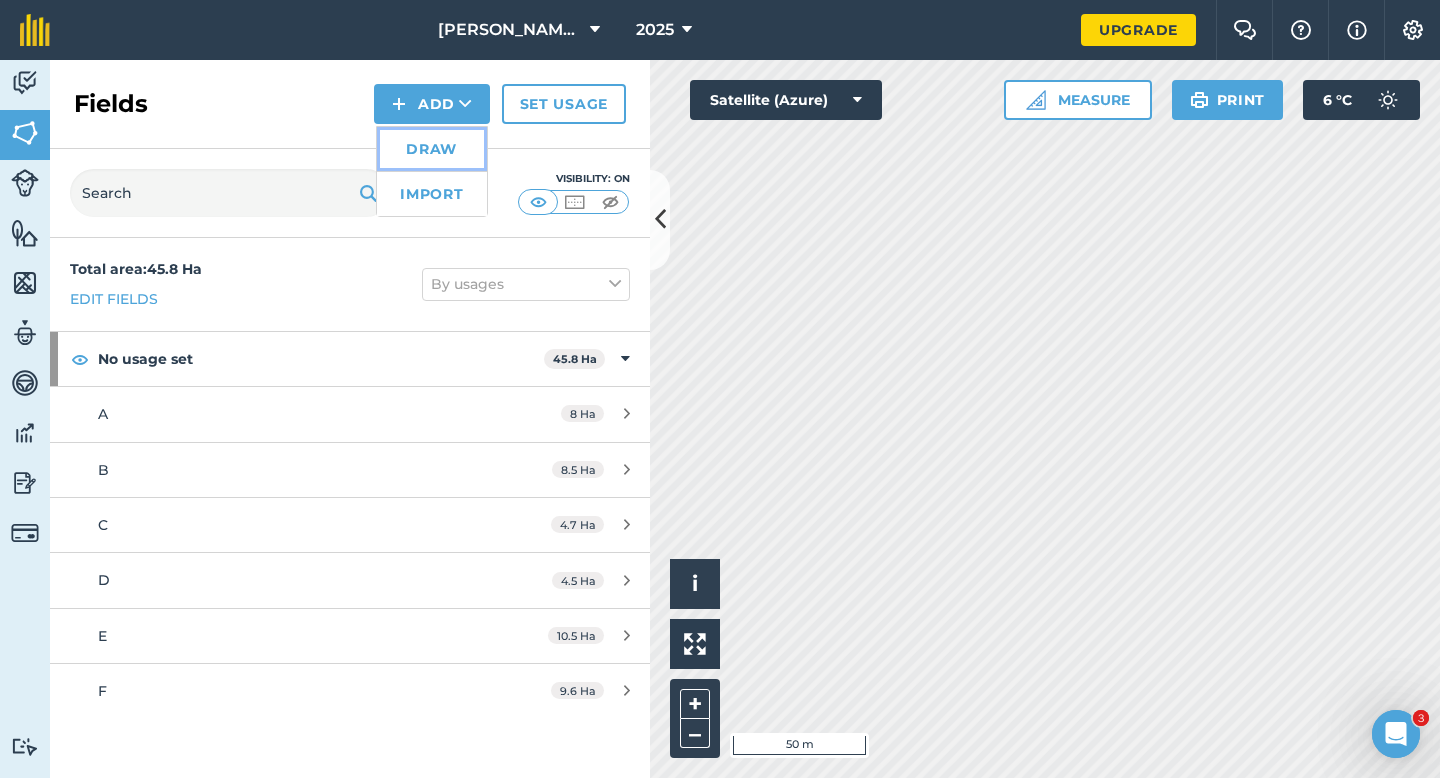 click on "Draw" at bounding box center (432, 149) 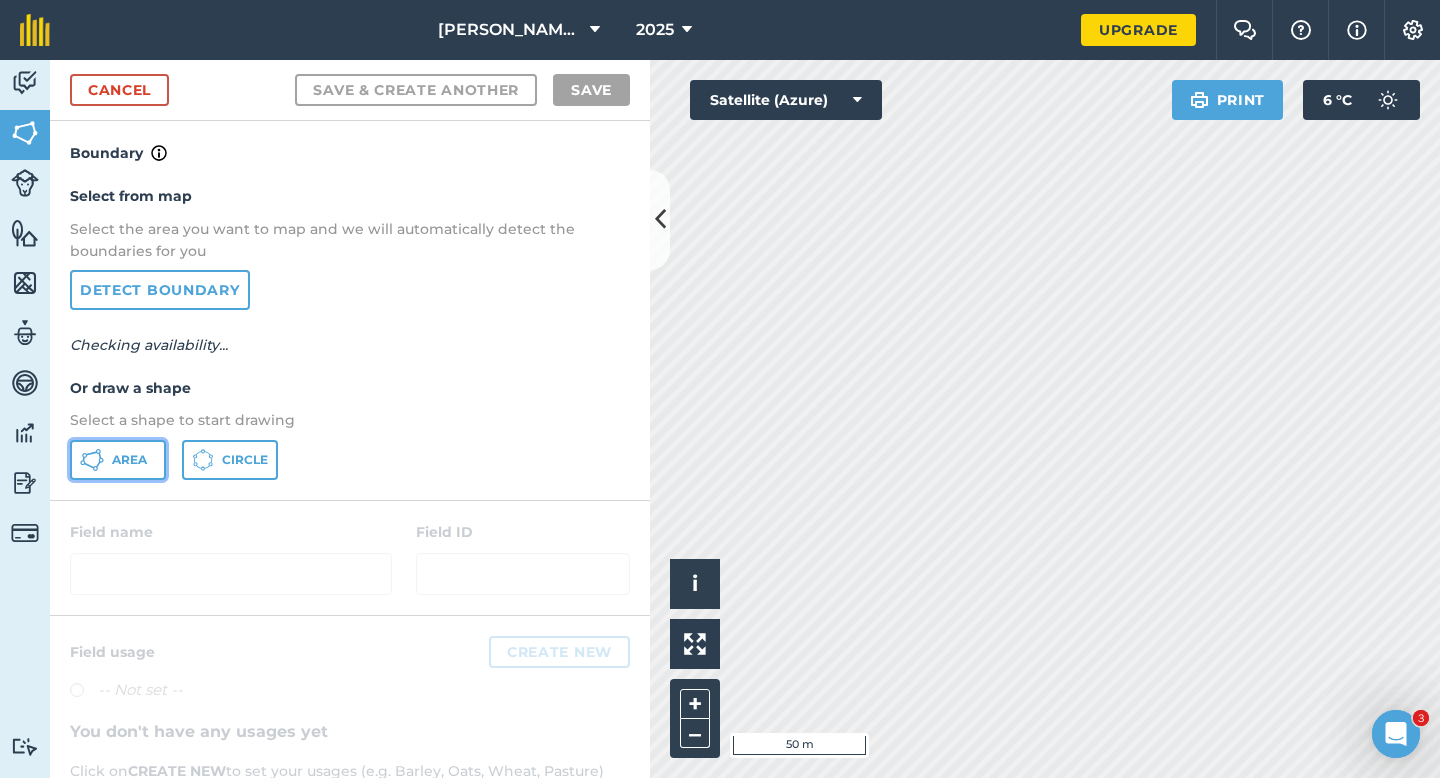 click on "Area" at bounding box center [118, 460] 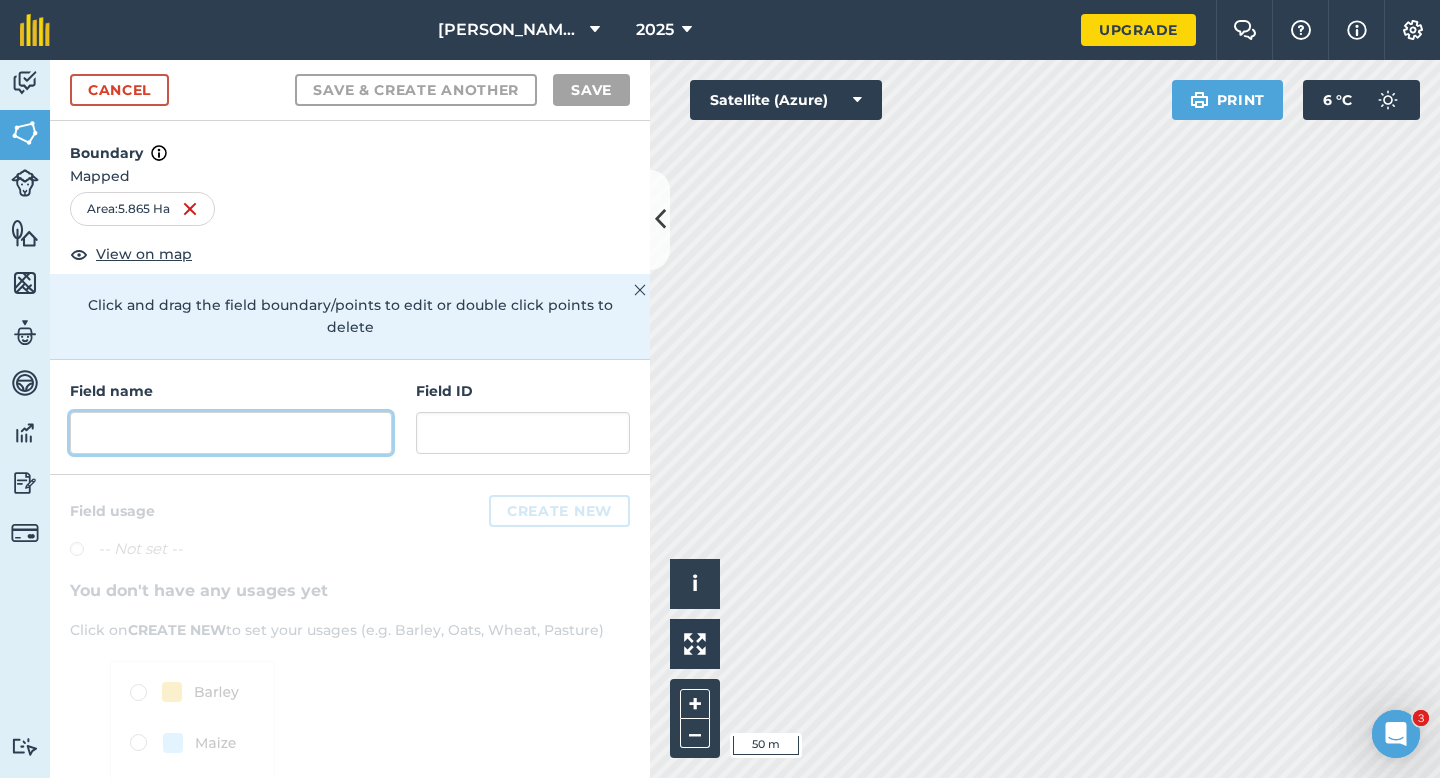click at bounding box center [231, 433] 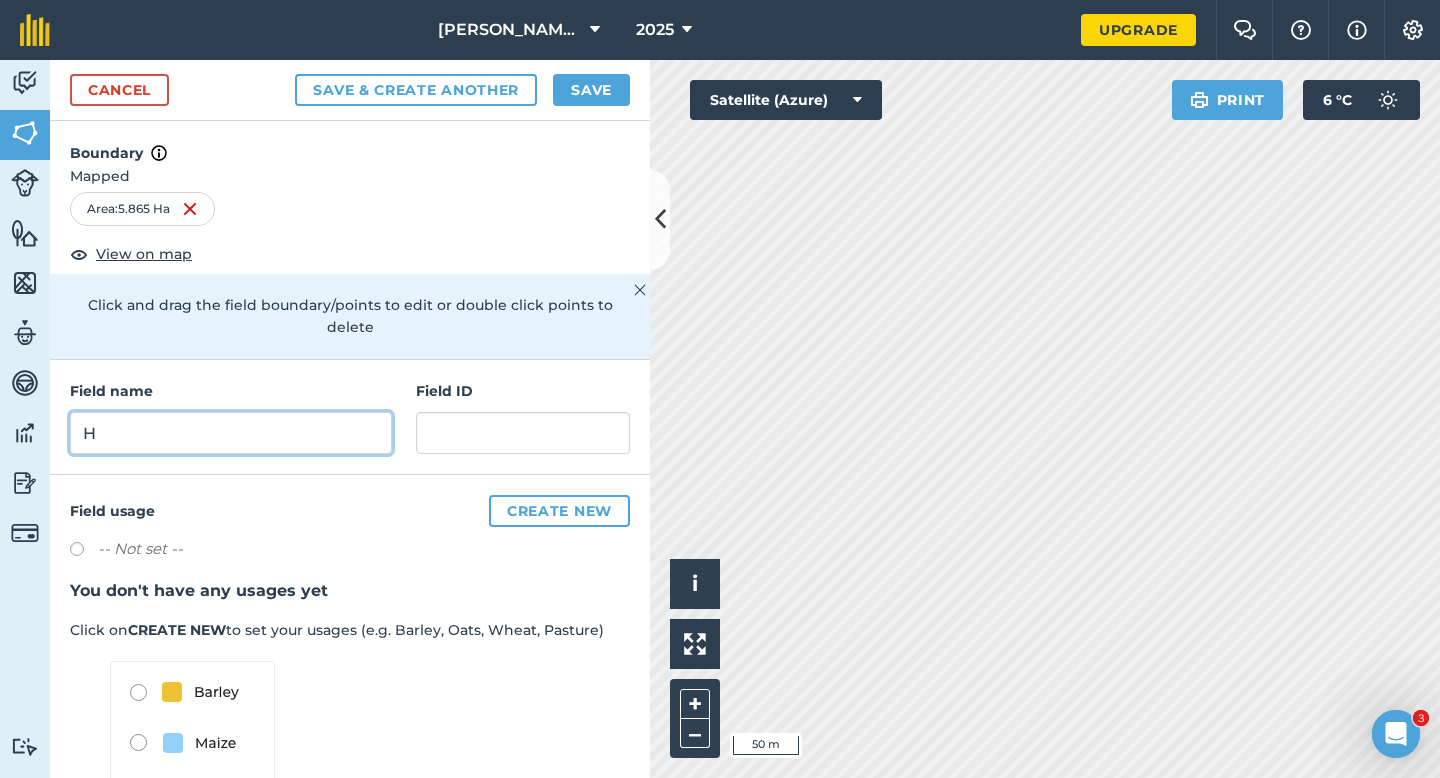 type on "H" 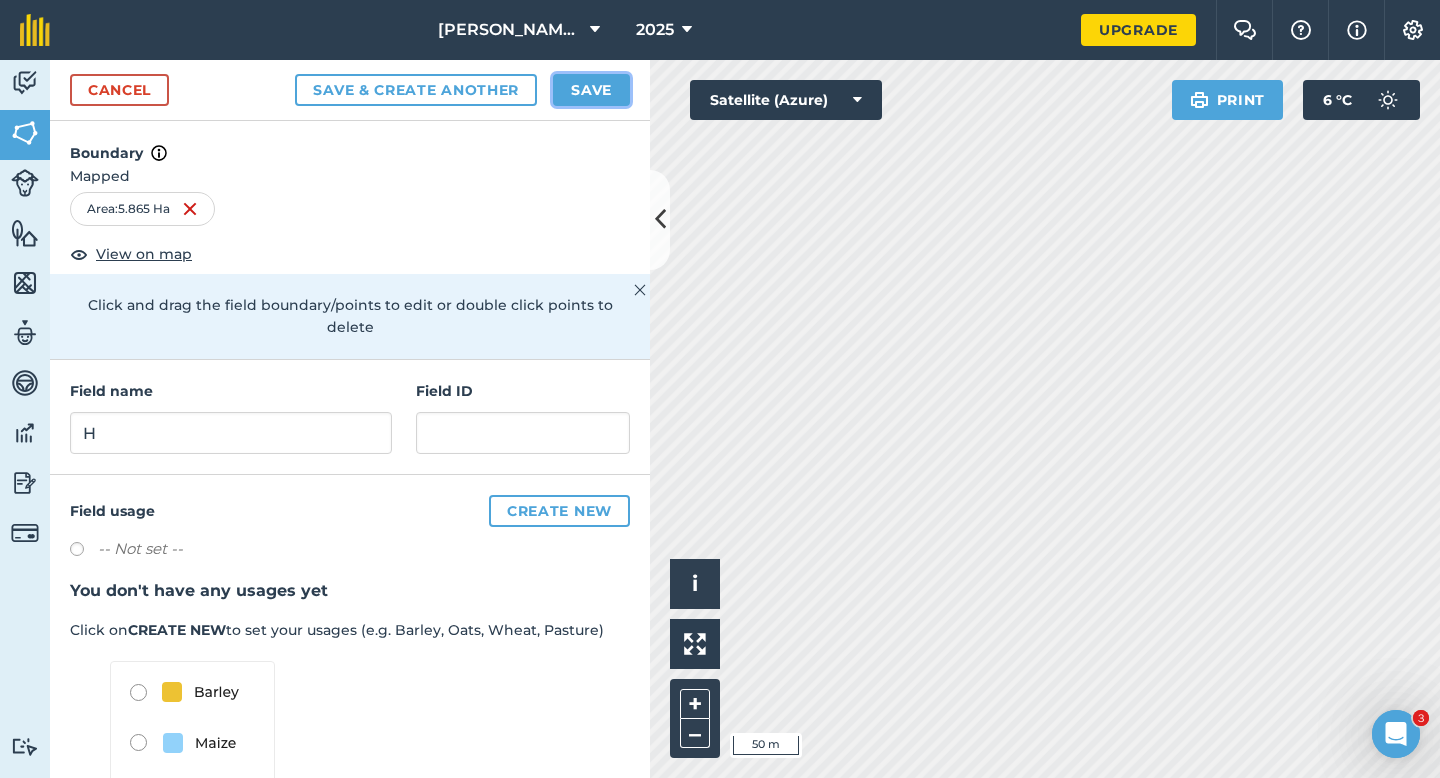 click on "Save" at bounding box center [591, 90] 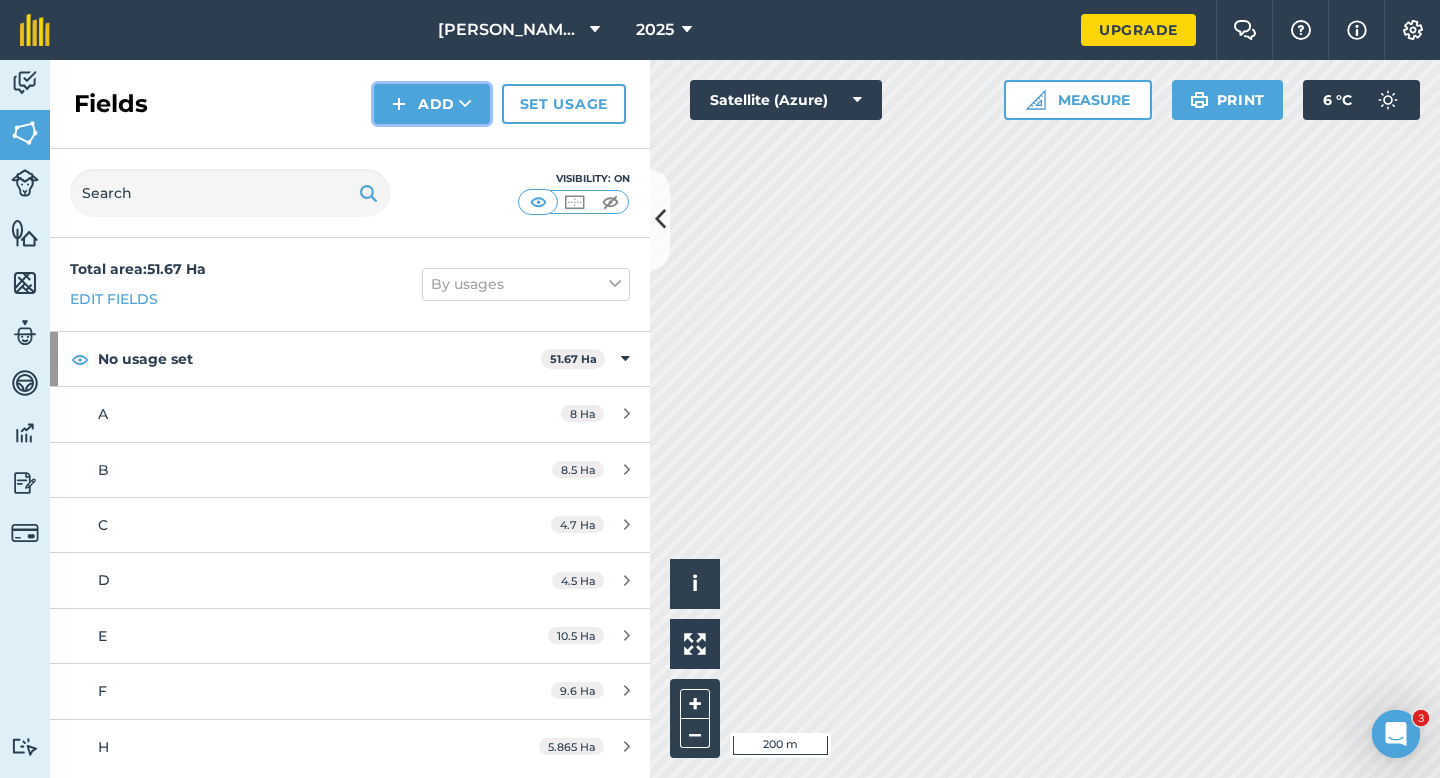 click on "Add" at bounding box center [432, 104] 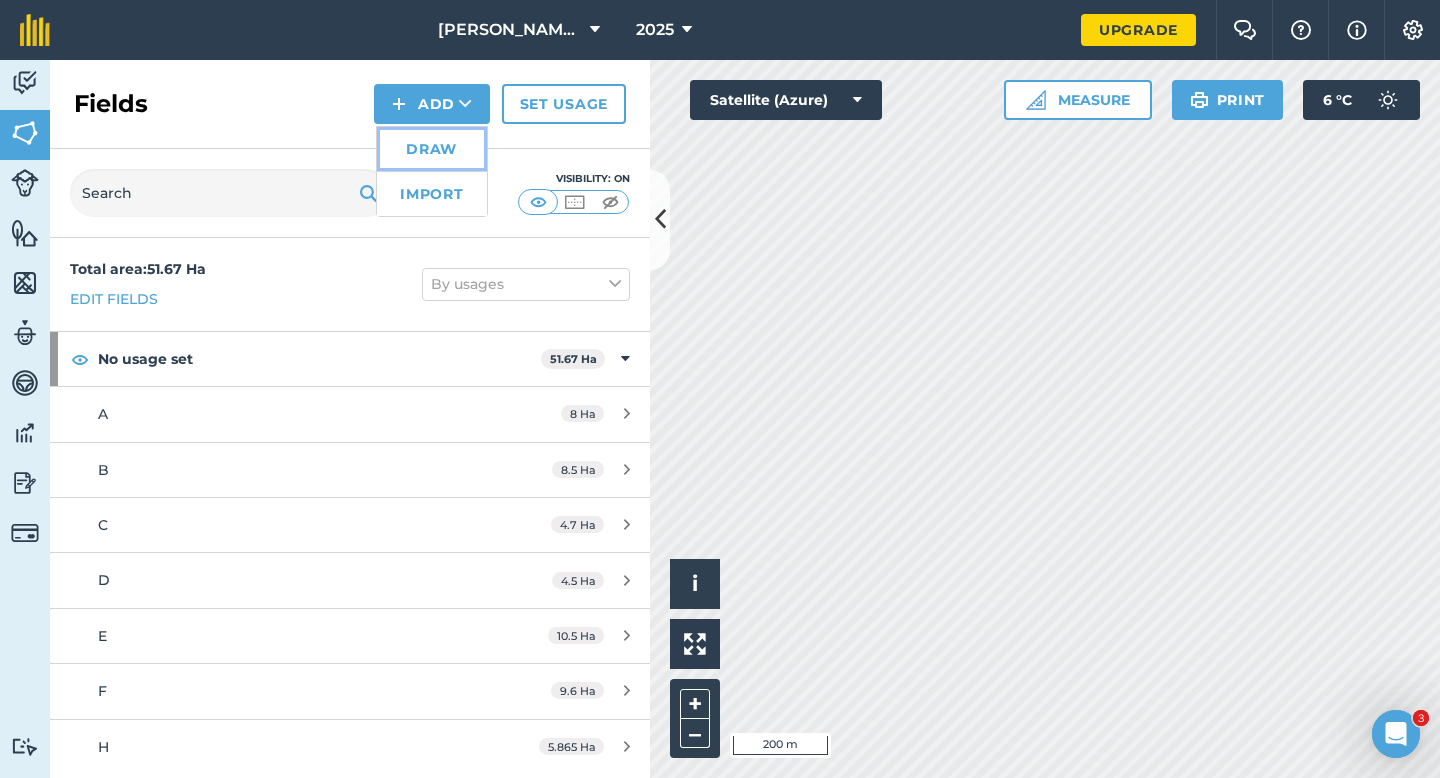 click on "Draw" at bounding box center [432, 149] 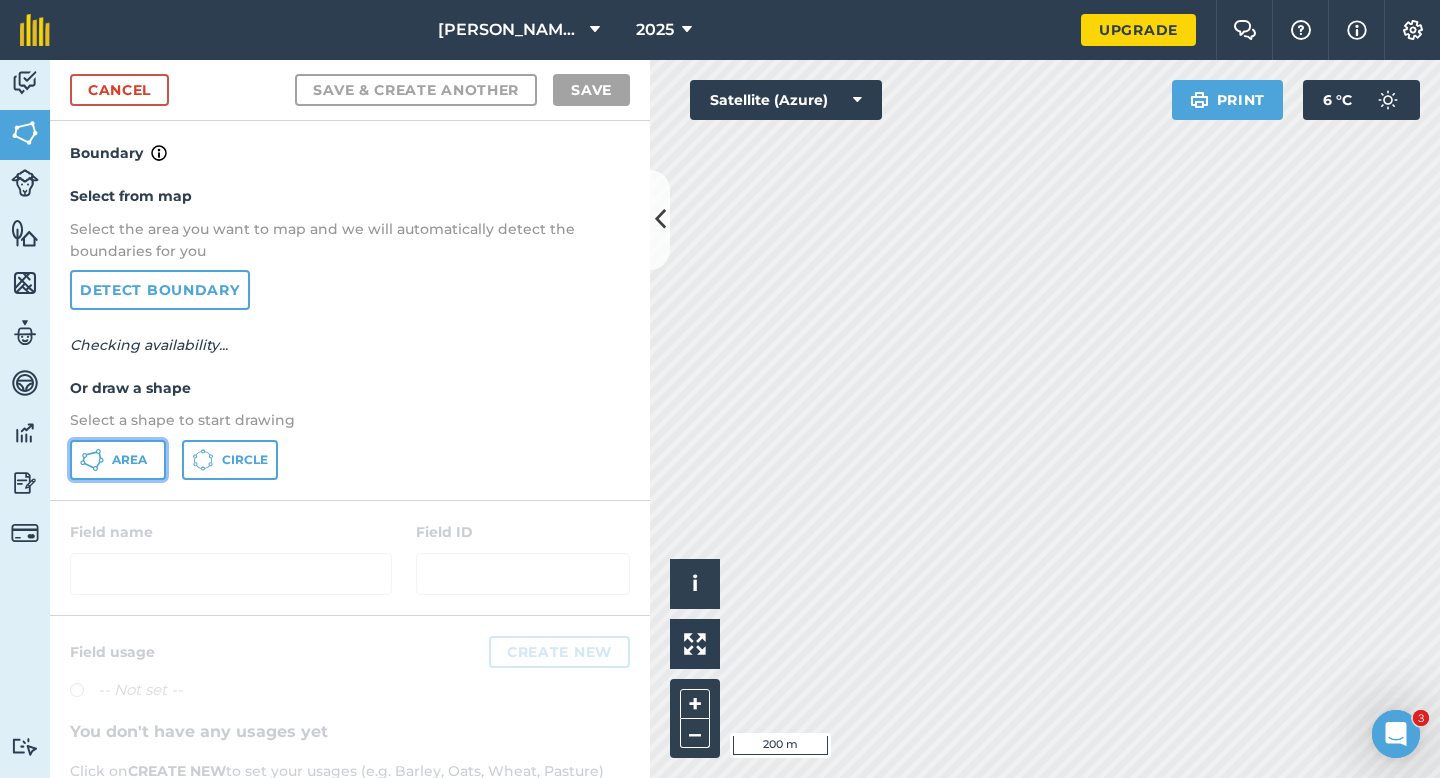 click on "Area" at bounding box center (118, 460) 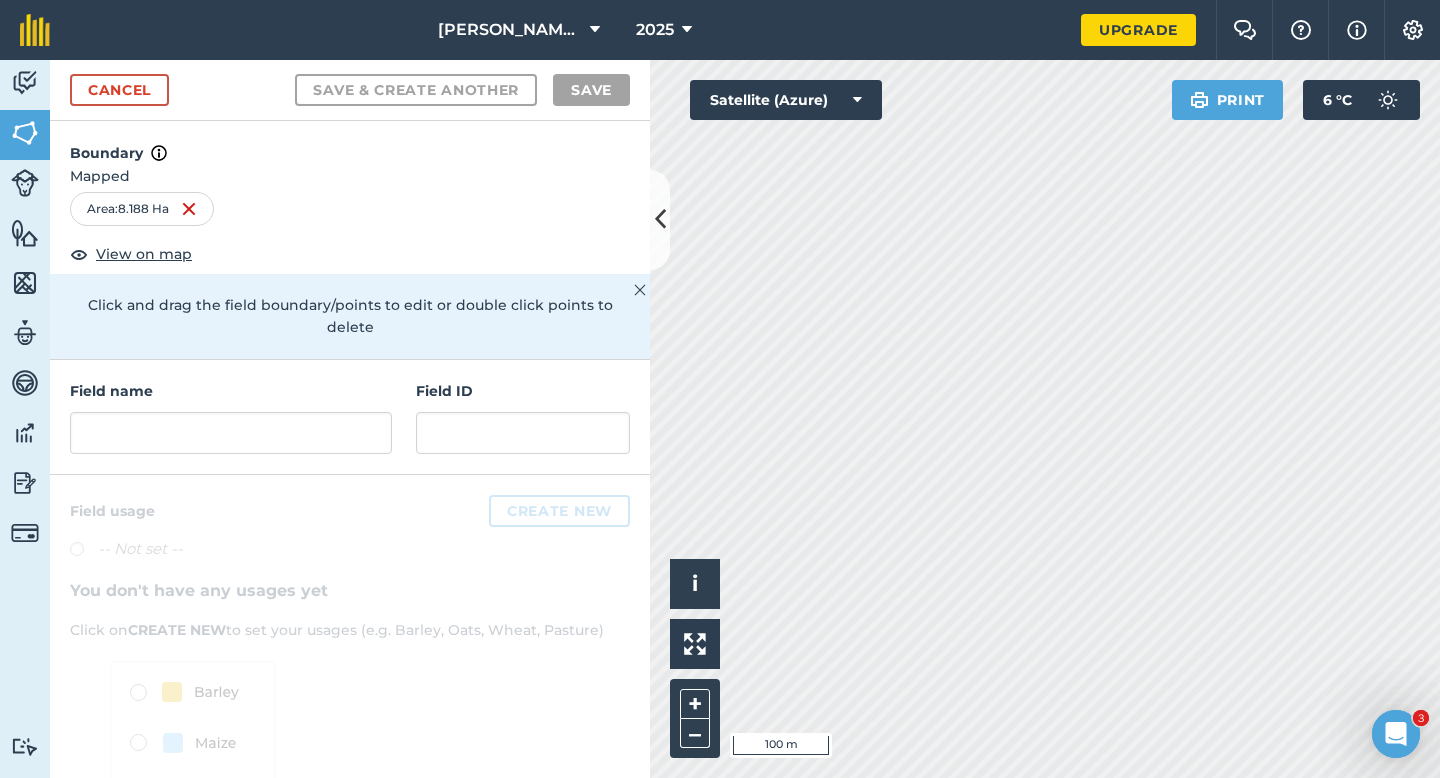 click on "Field name Field ID" at bounding box center [350, 417] 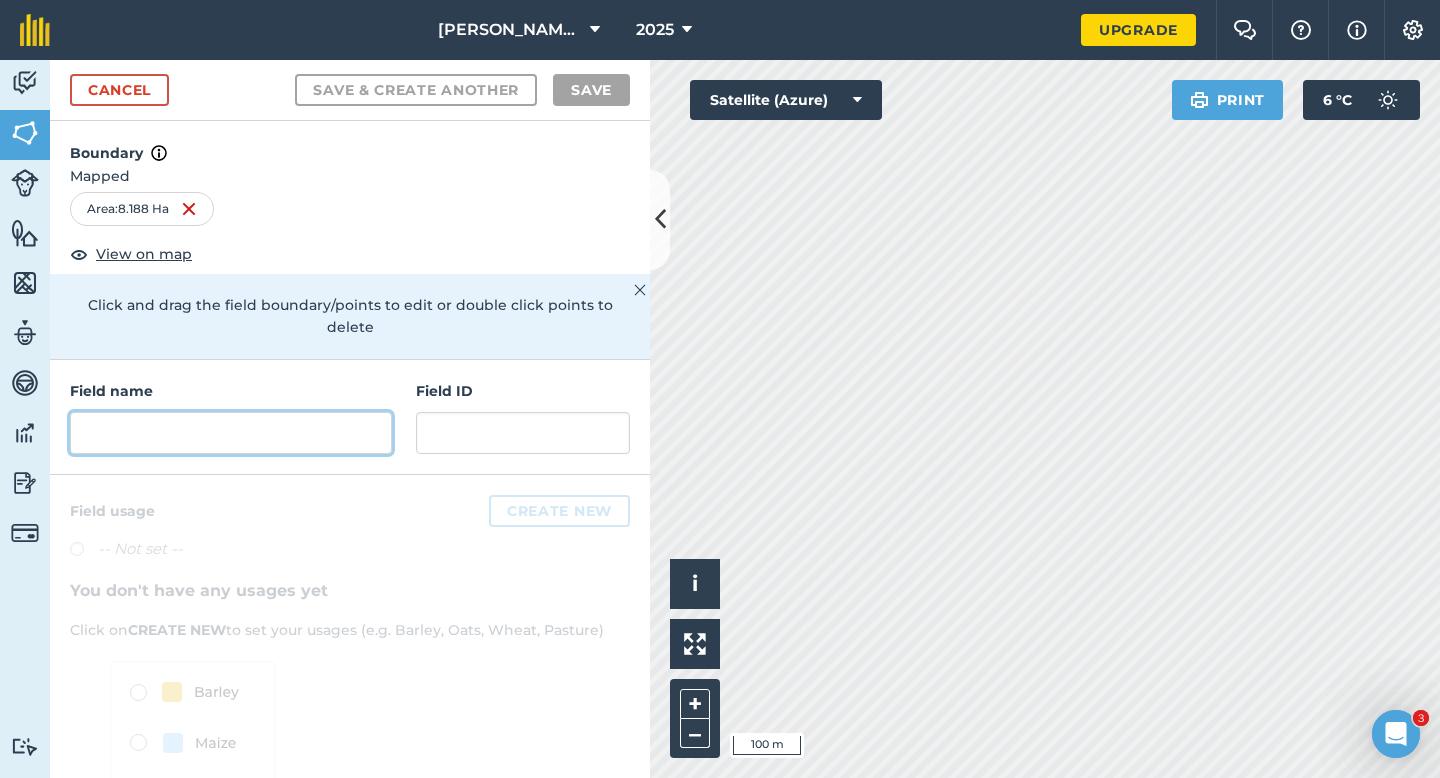 click at bounding box center [231, 433] 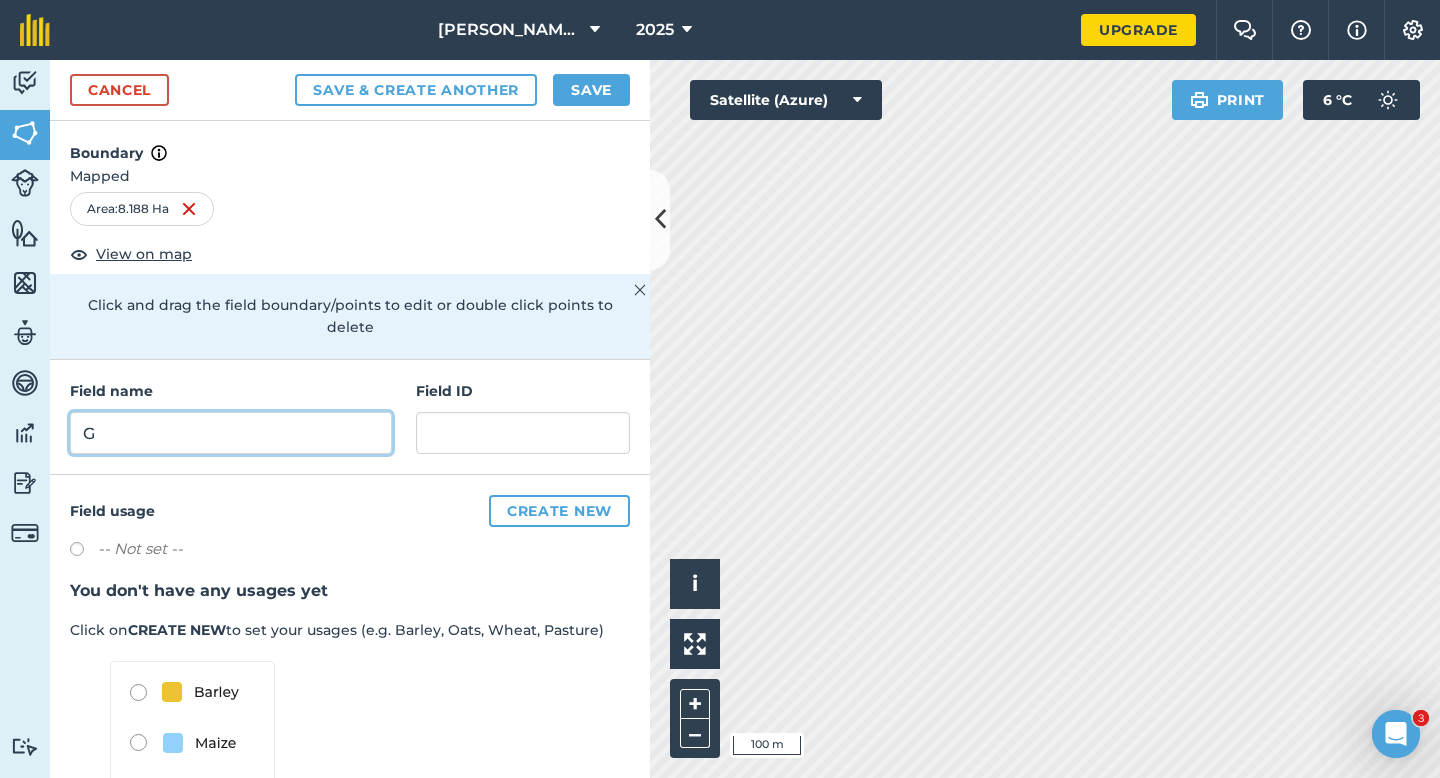 type on "G" 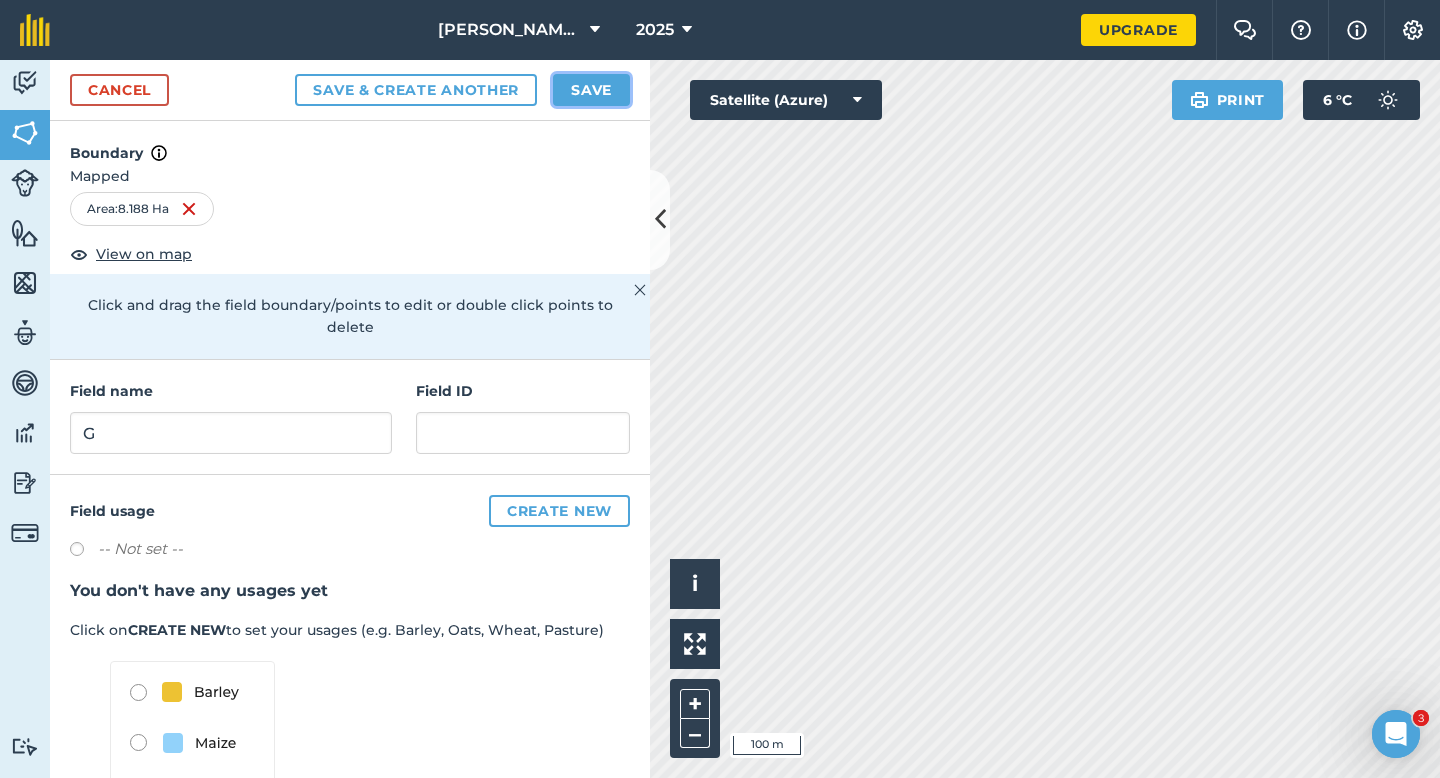 click on "Save" at bounding box center [591, 90] 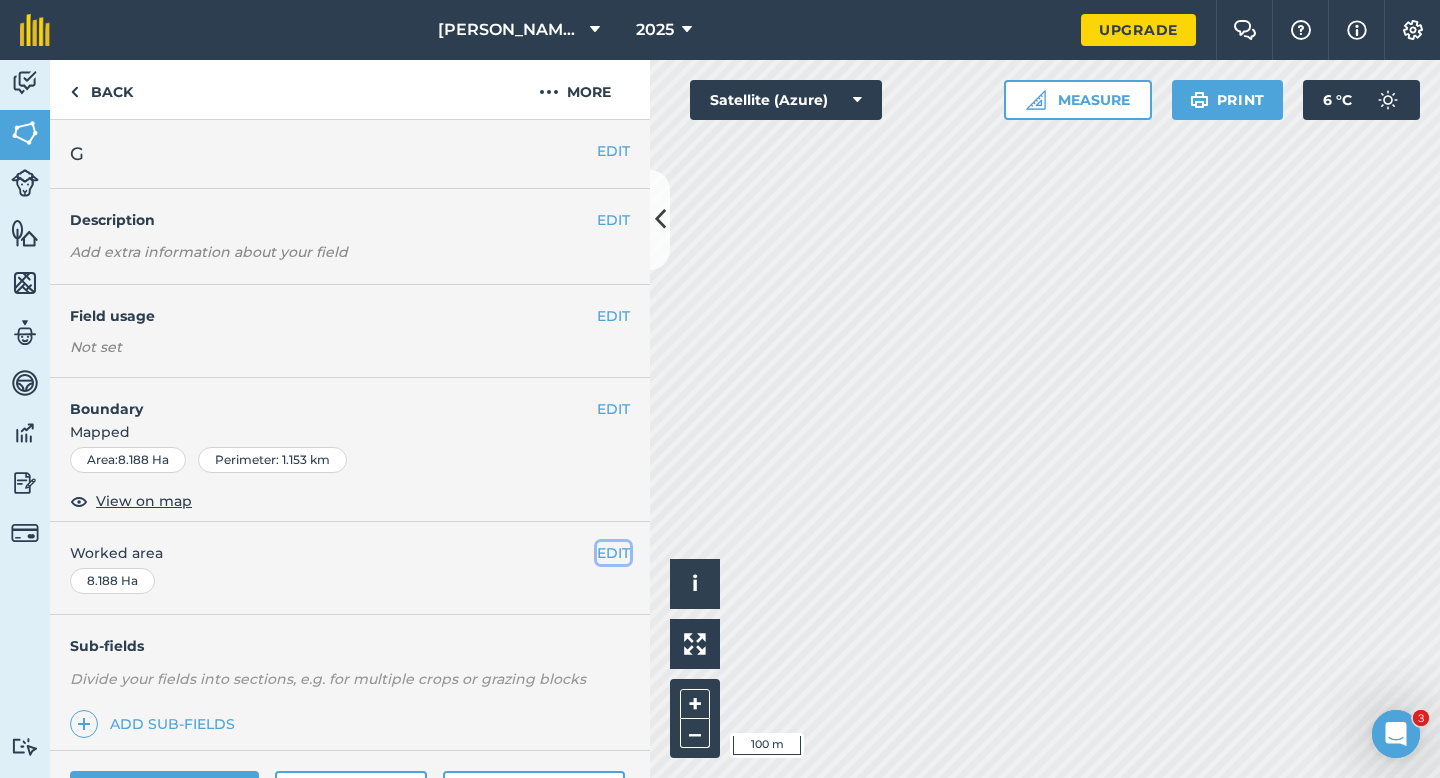 click on "EDIT" at bounding box center (613, 553) 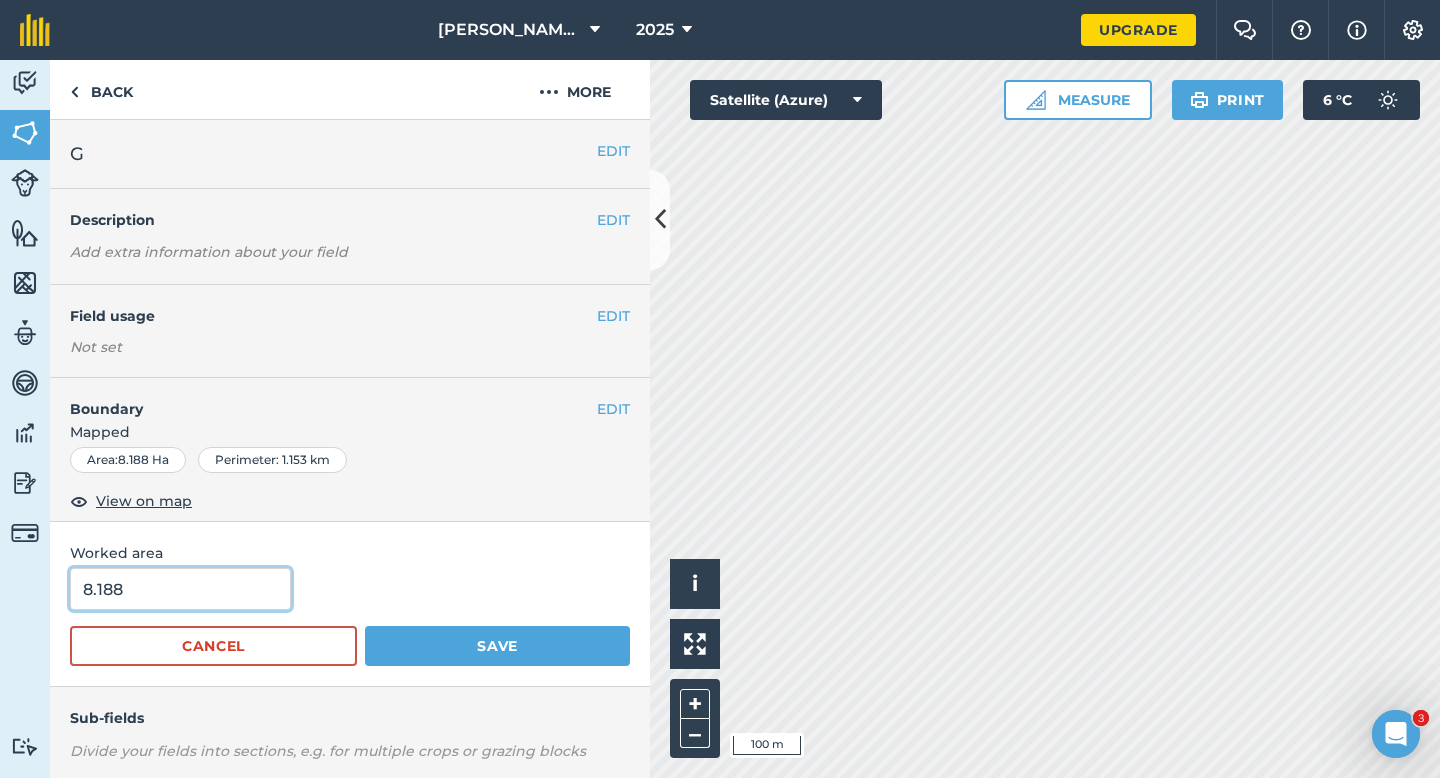 click on "8.188" at bounding box center (180, 589) 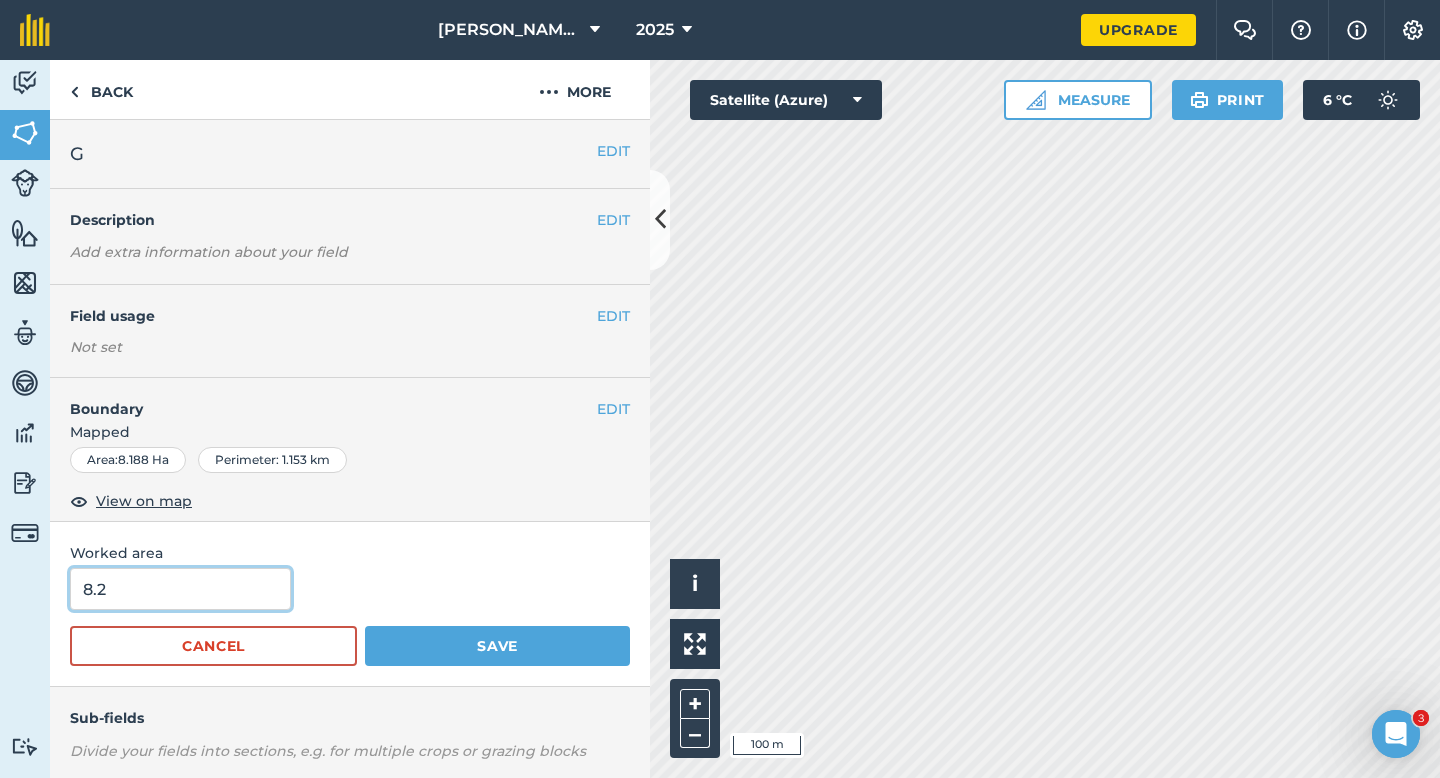 type on "8.2" 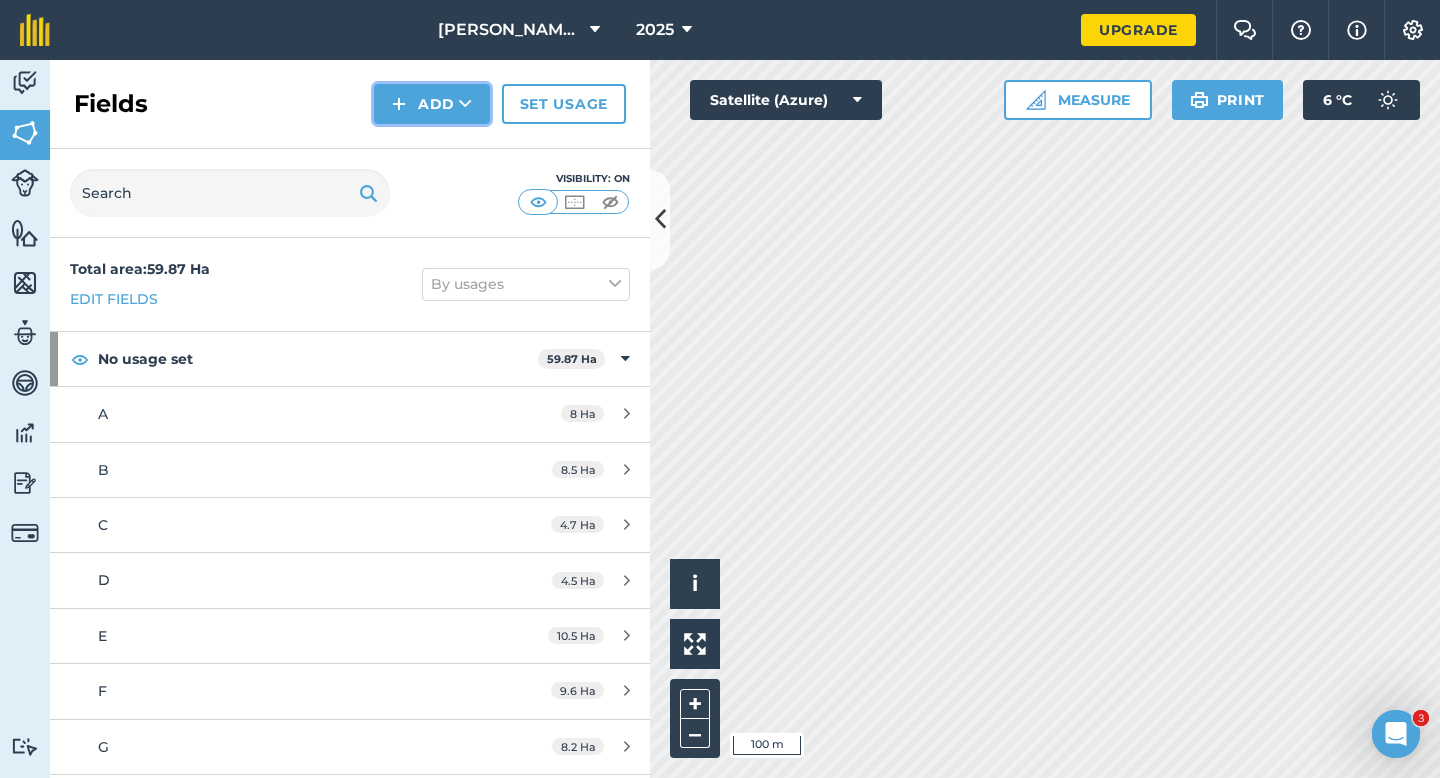 click at bounding box center [399, 104] 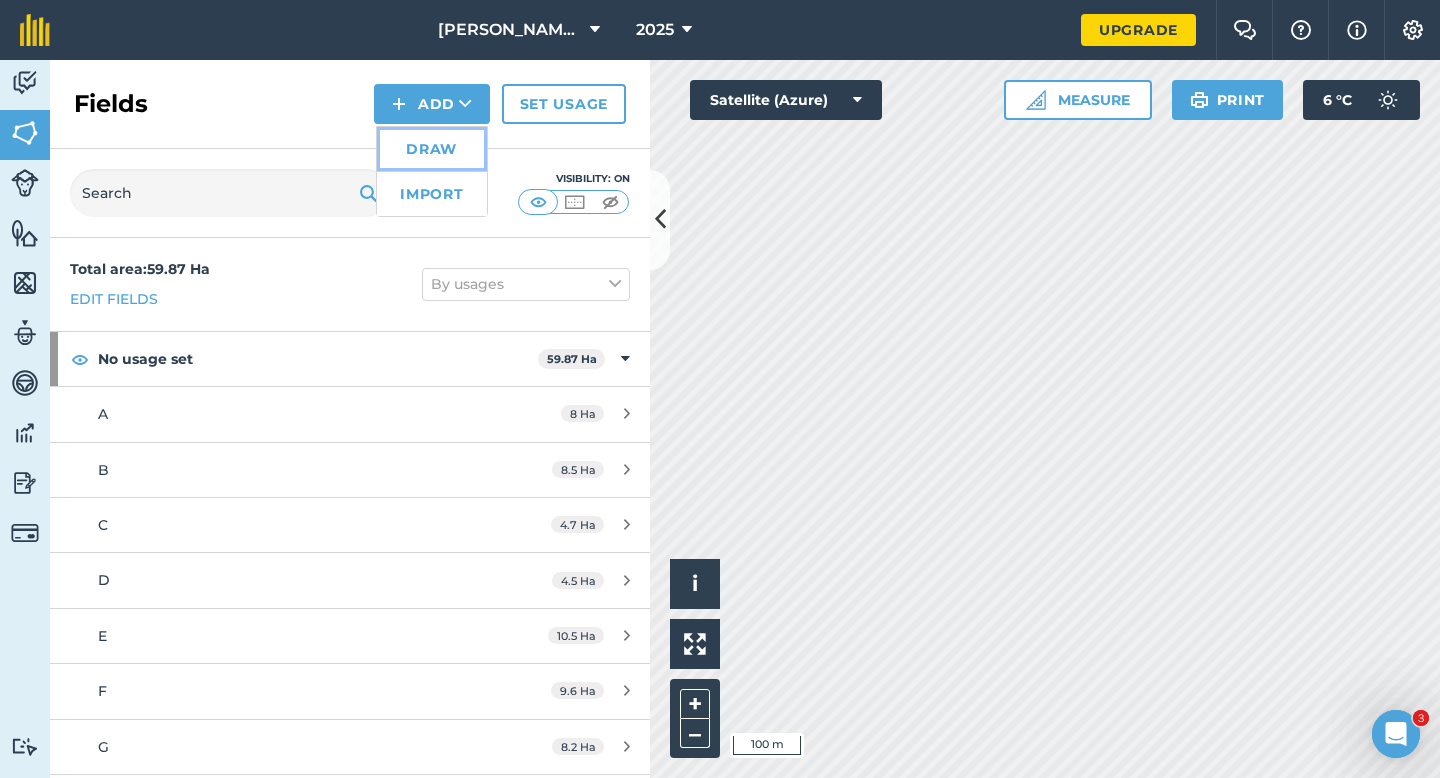 click on "Draw" at bounding box center [432, 149] 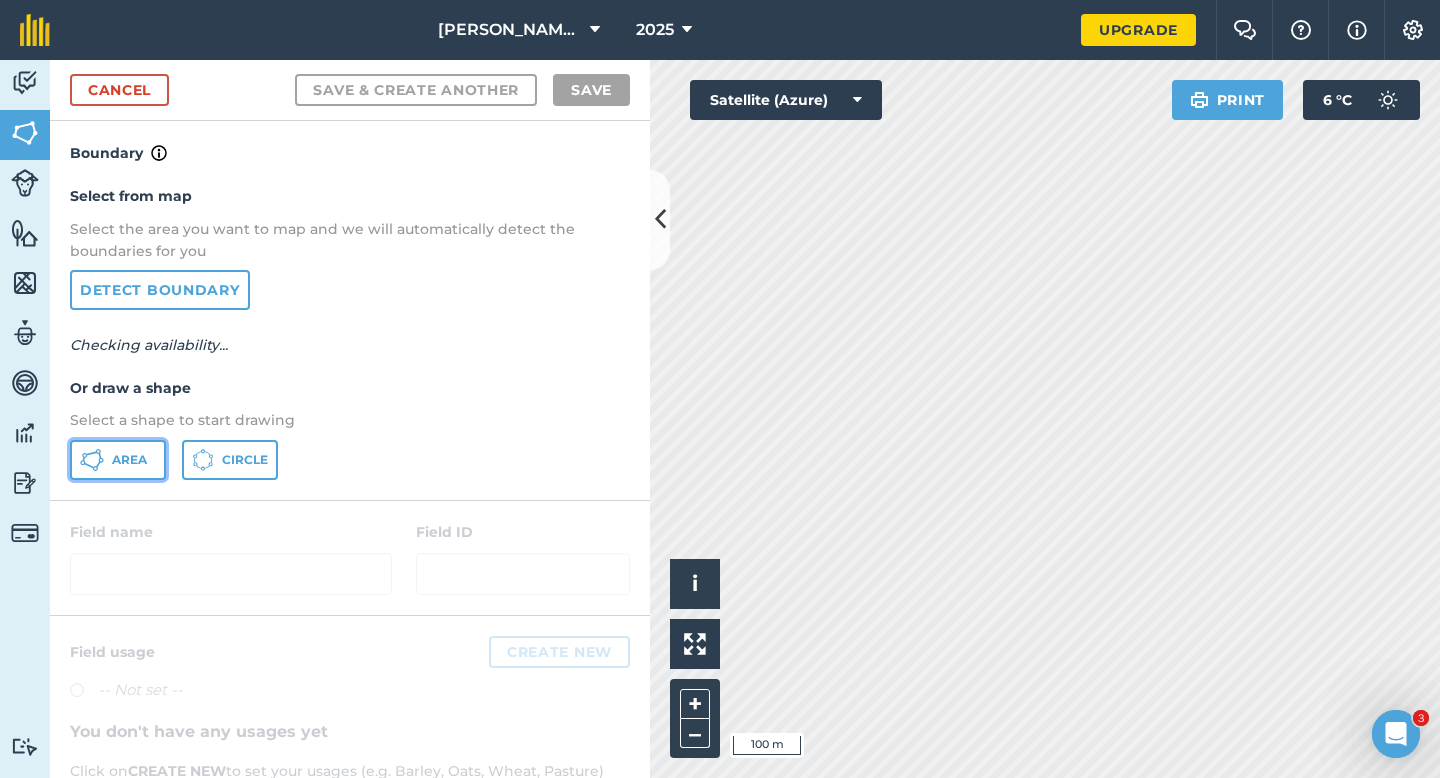 click on "Area" at bounding box center [129, 460] 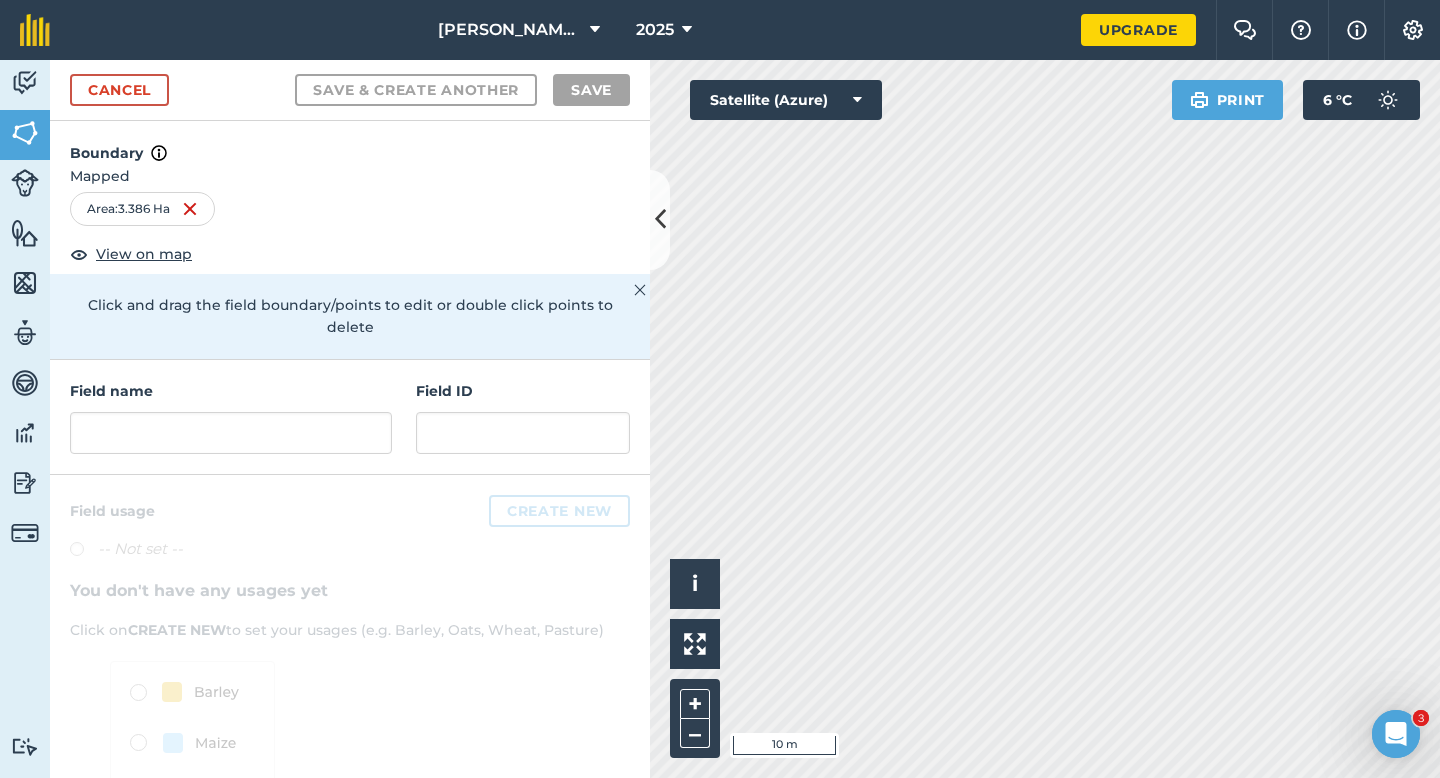 scroll, scrollTop: 4, scrollLeft: 0, axis: vertical 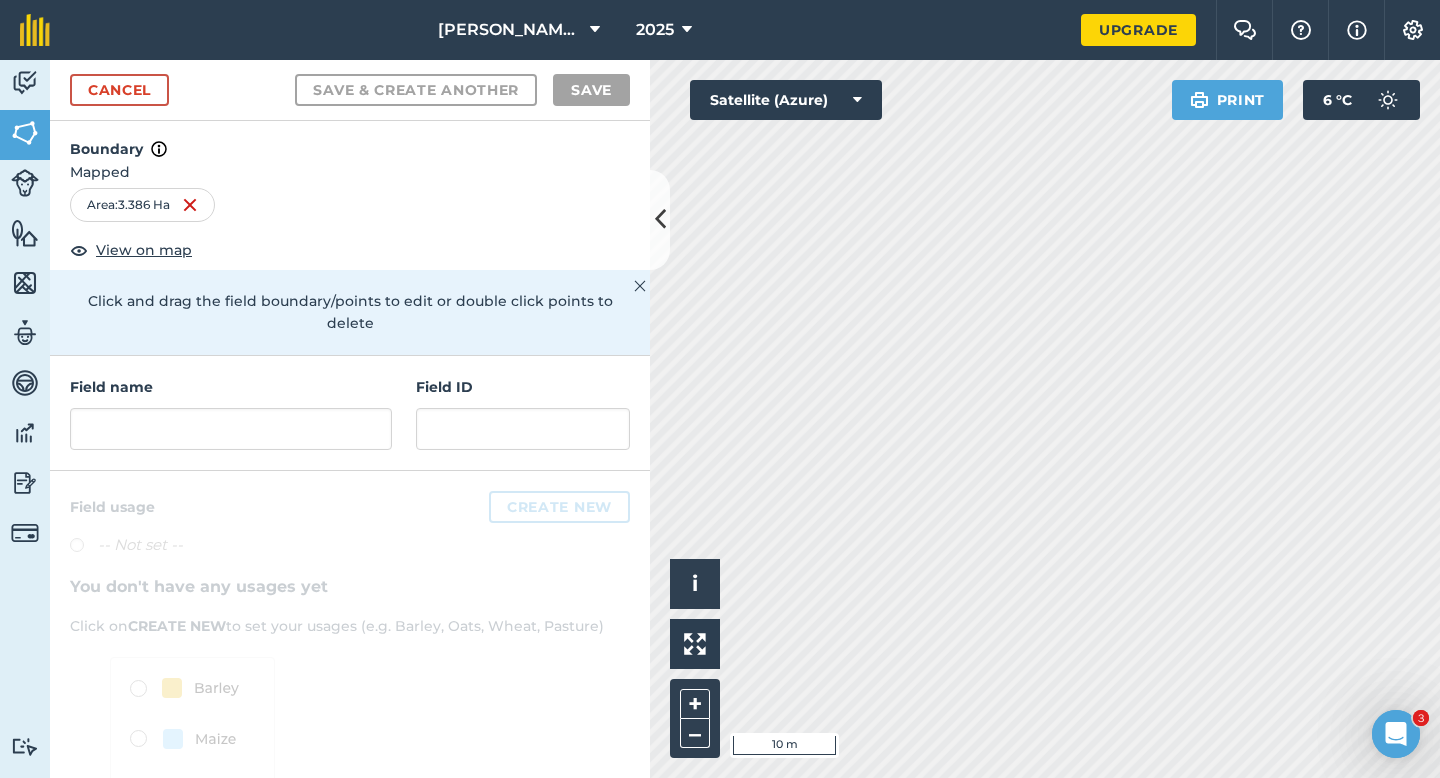 click on "Field name Field ID" at bounding box center [350, 413] 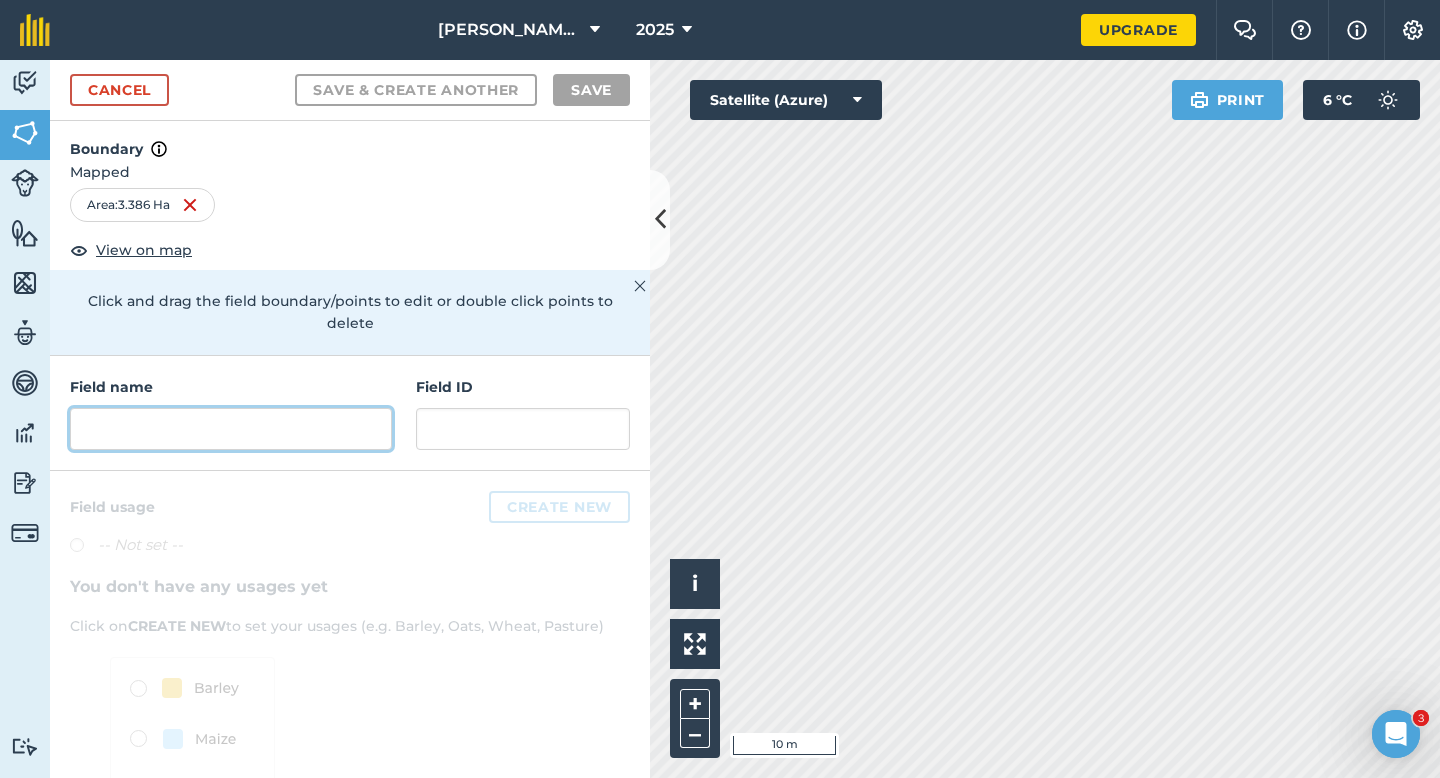 click at bounding box center (231, 429) 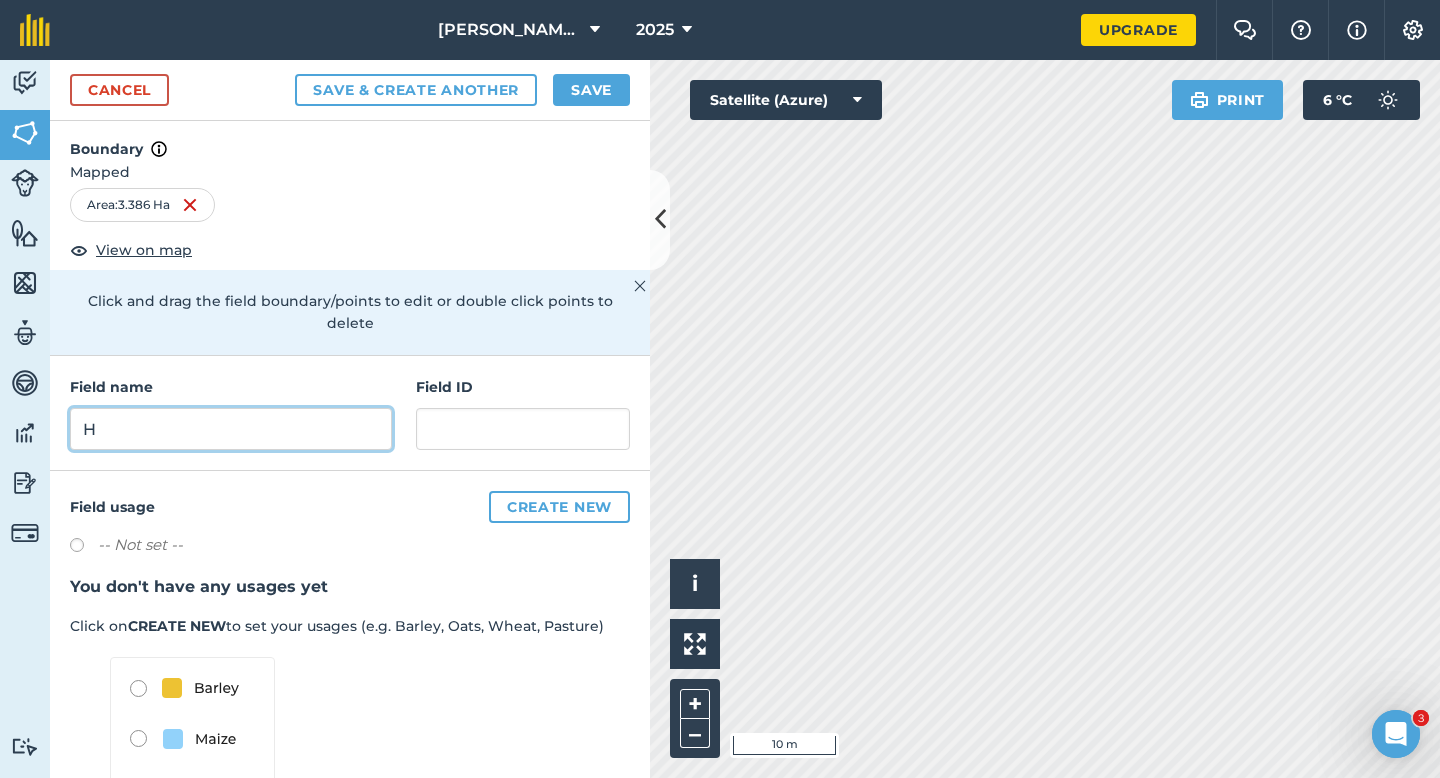 type on "H" 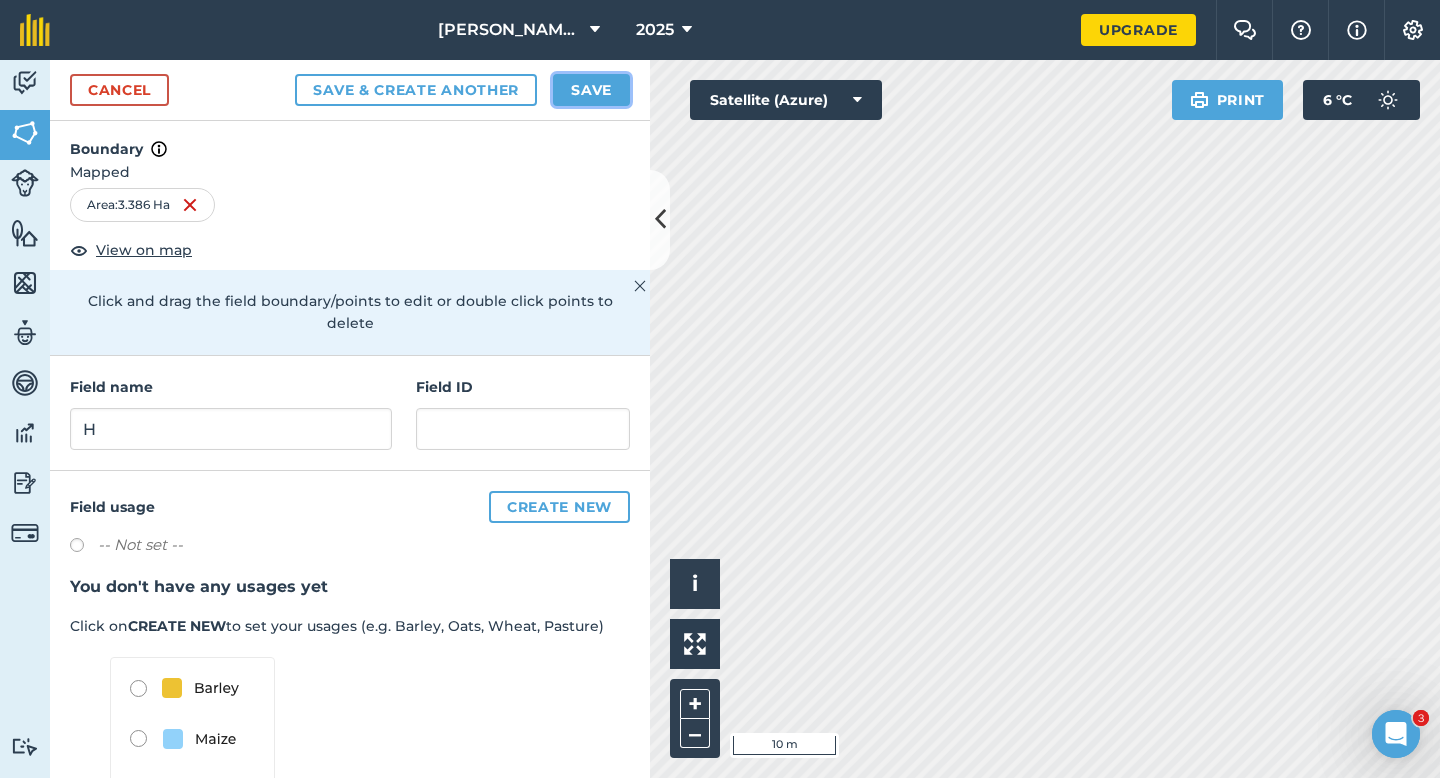 type 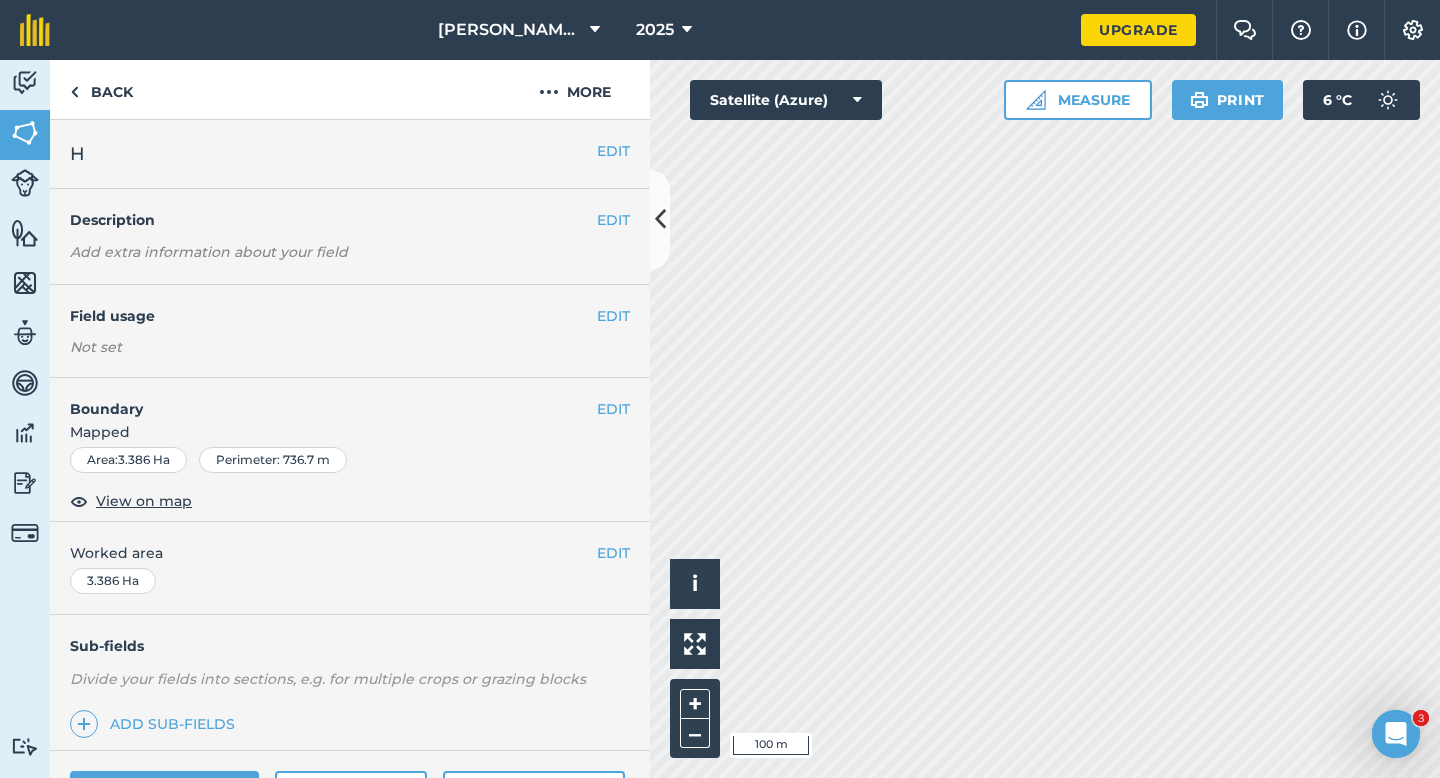 click on "EDIT Worked area 3.386   Ha" at bounding box center [350, 568] 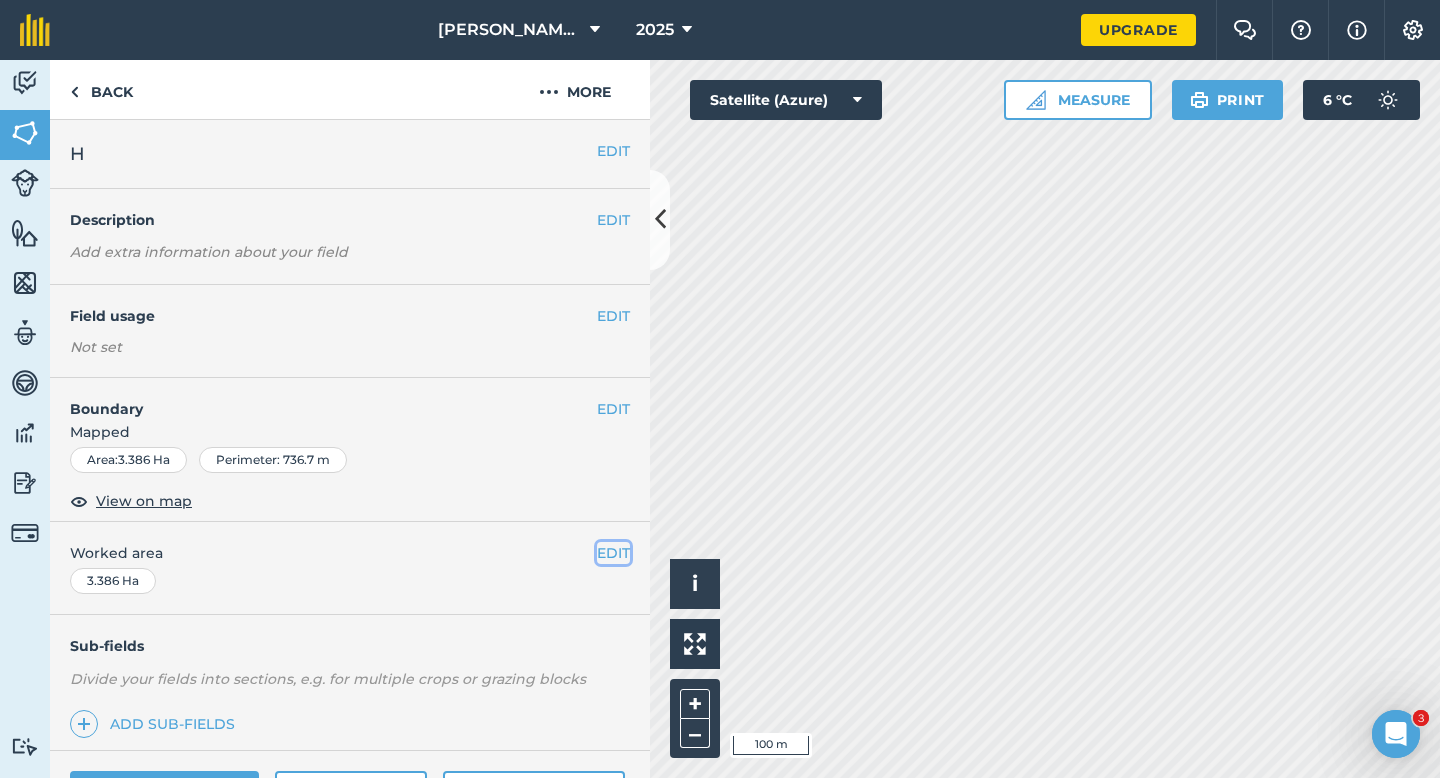 click on "EDIT" at bounding box center [613, 553] 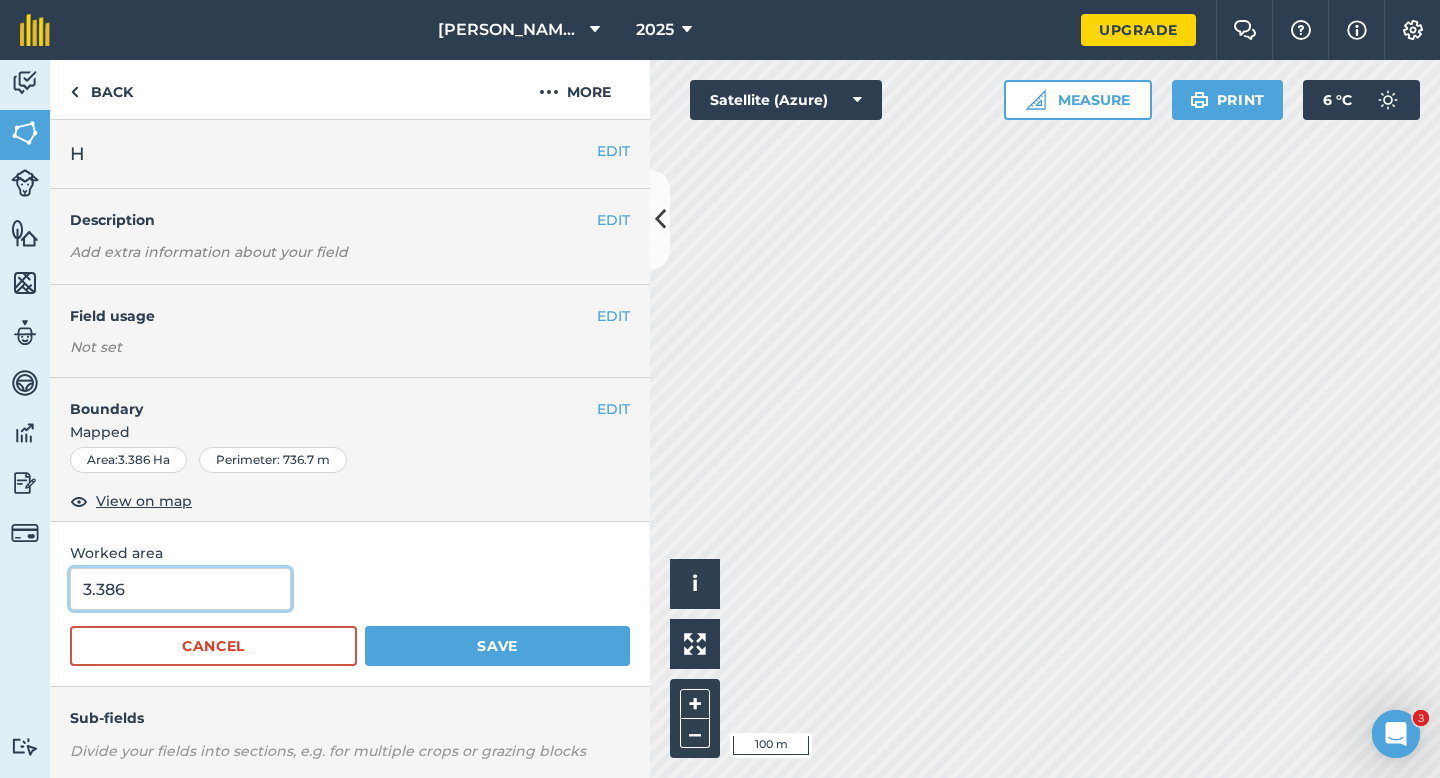 click on "3.386" at bounding box center [180, 589] 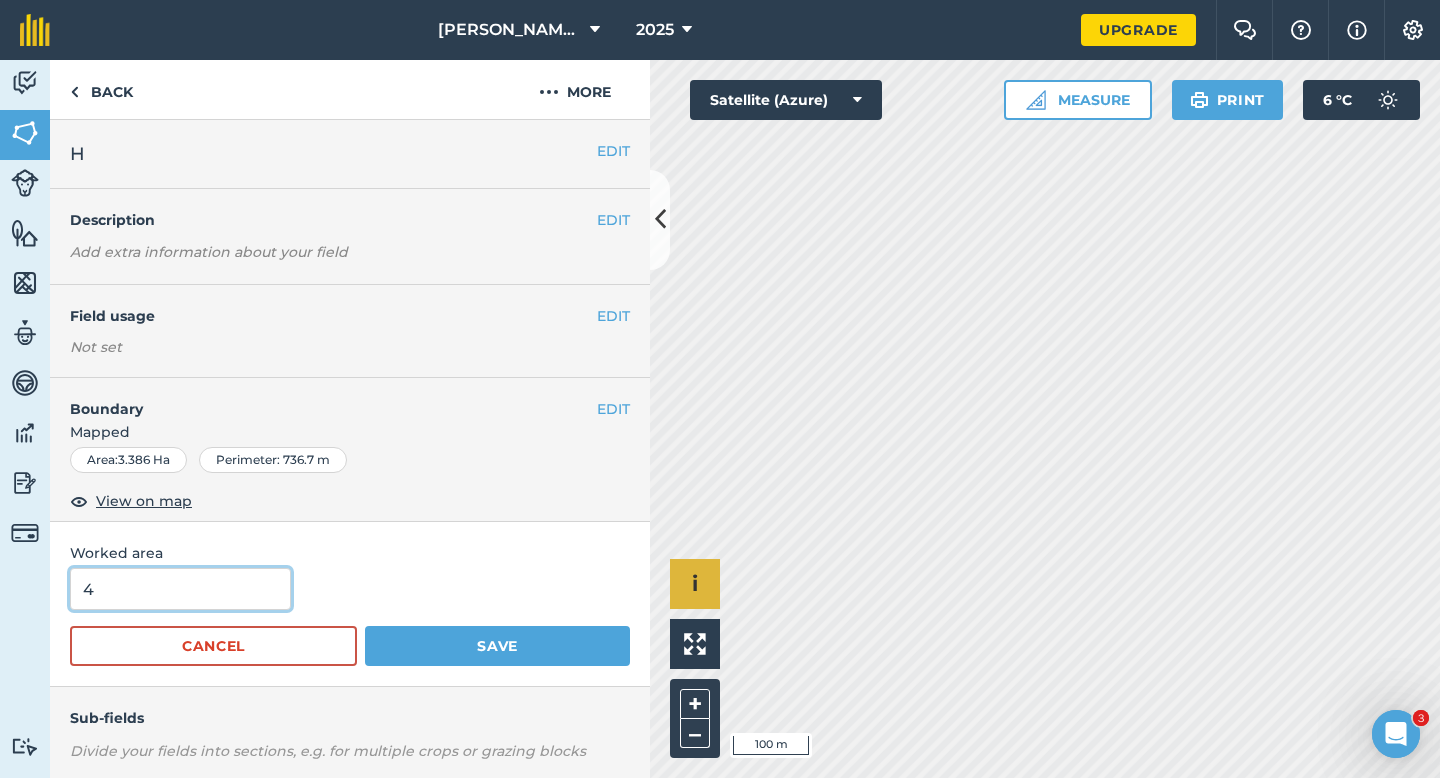 click on "Save" at bounding box center [497, 646] 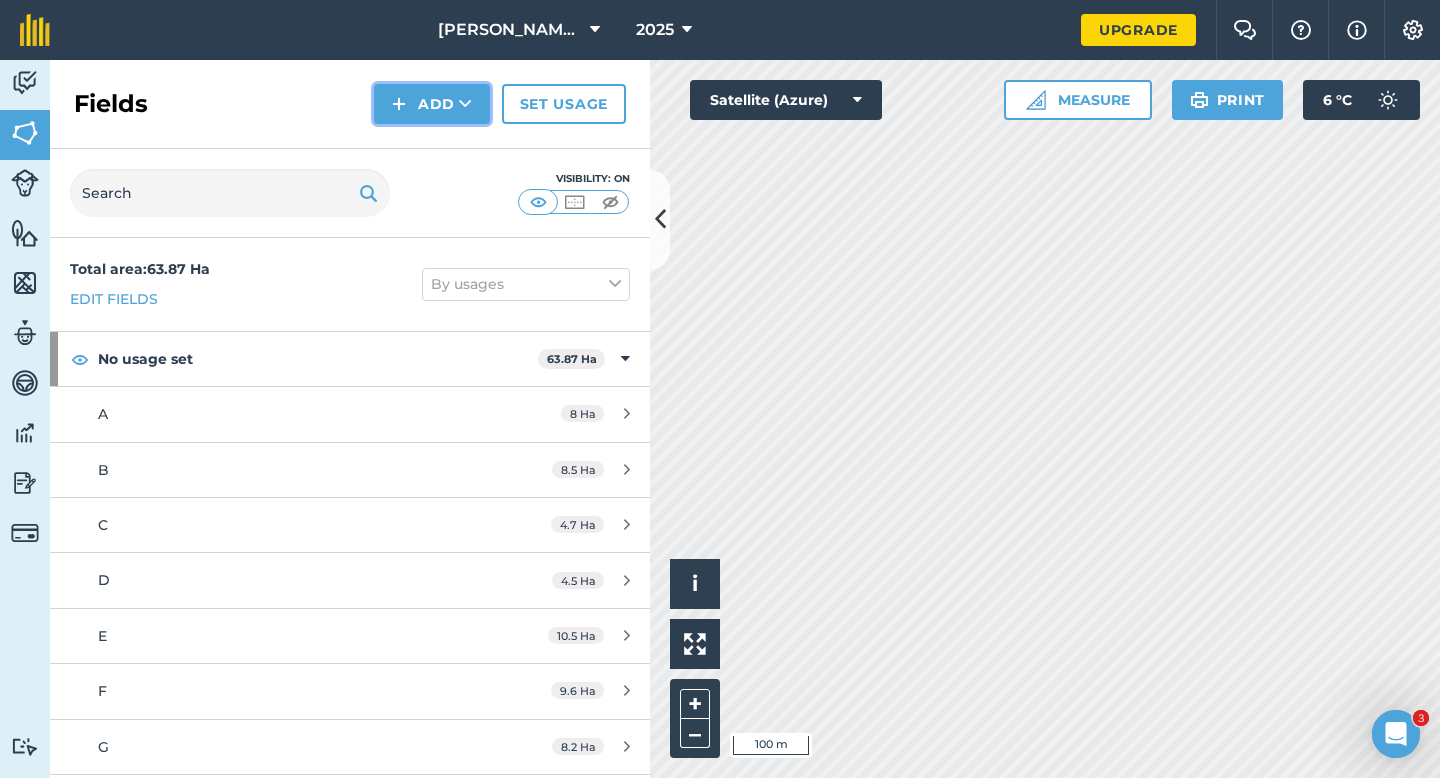 click on "Add" at bounding box center [432, 104] 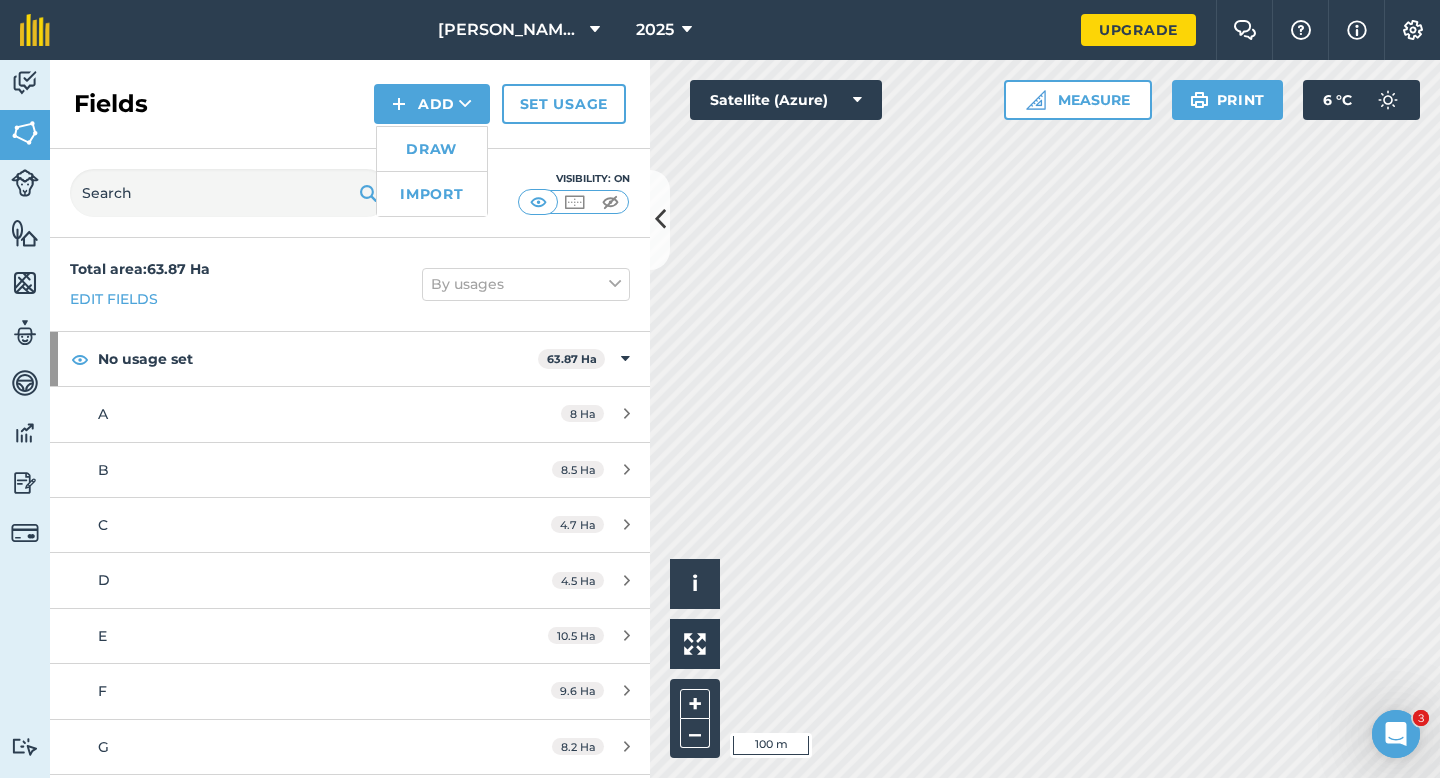 click on "Draw" at bounding box center (432, 149) 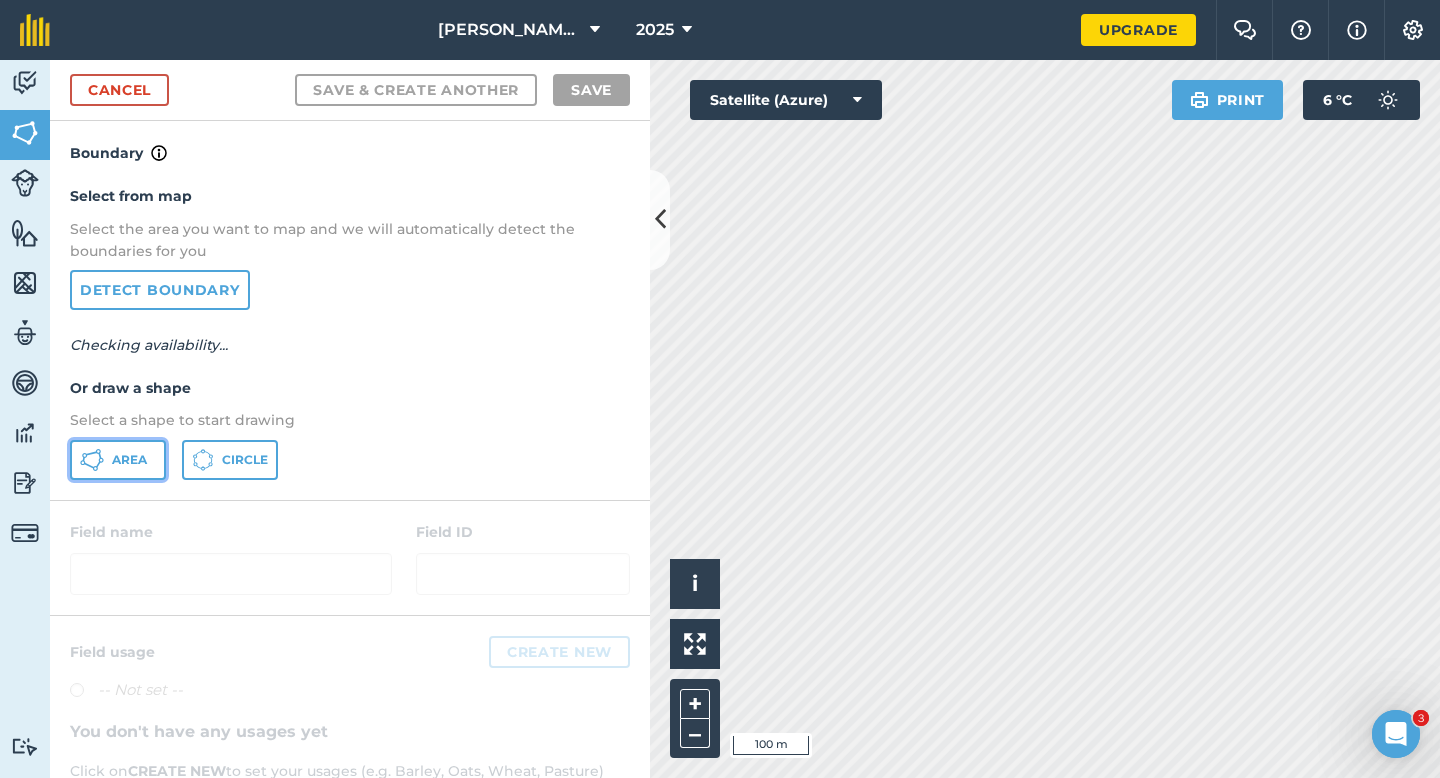 click on "Area" at bounding box center (118, 460) 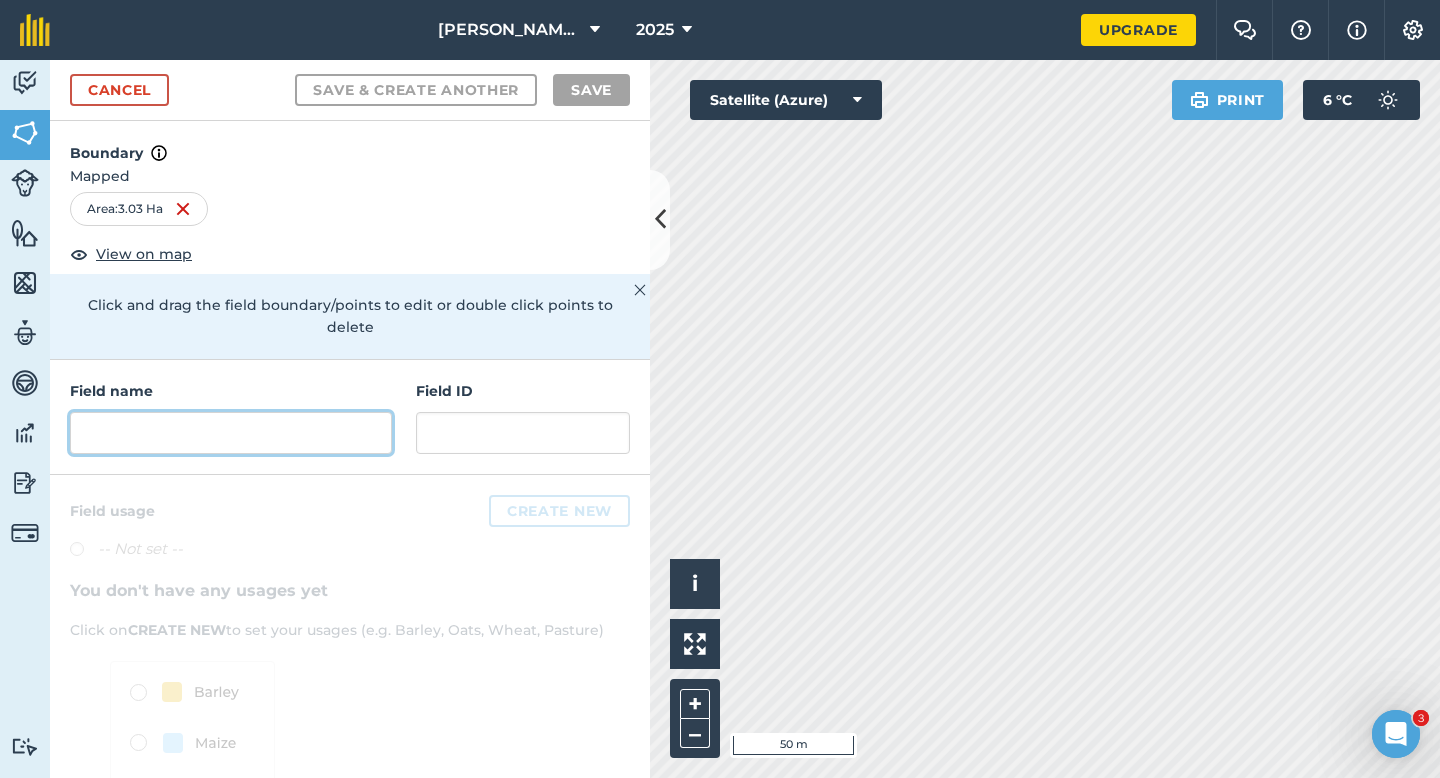 click at bounding box center (231, 433) 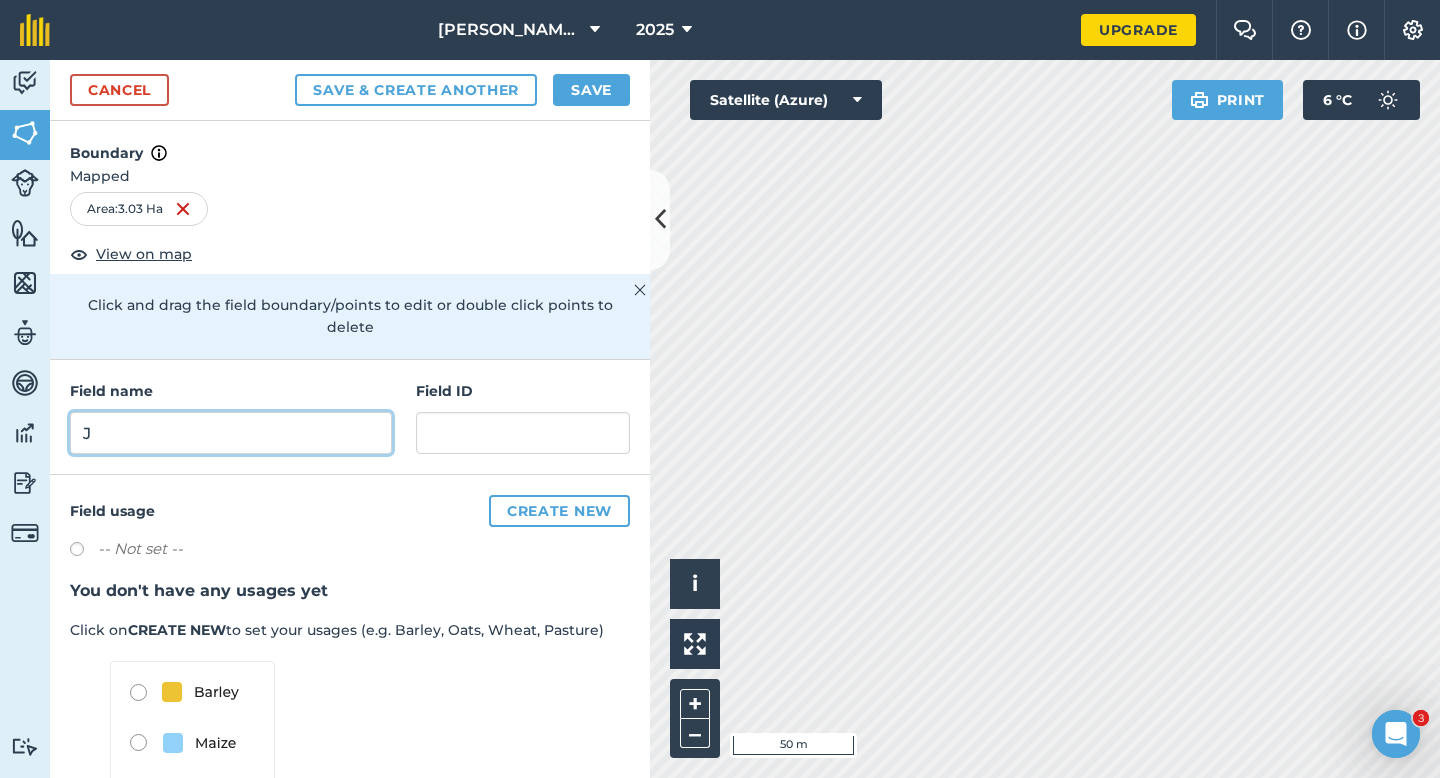 type on "J" 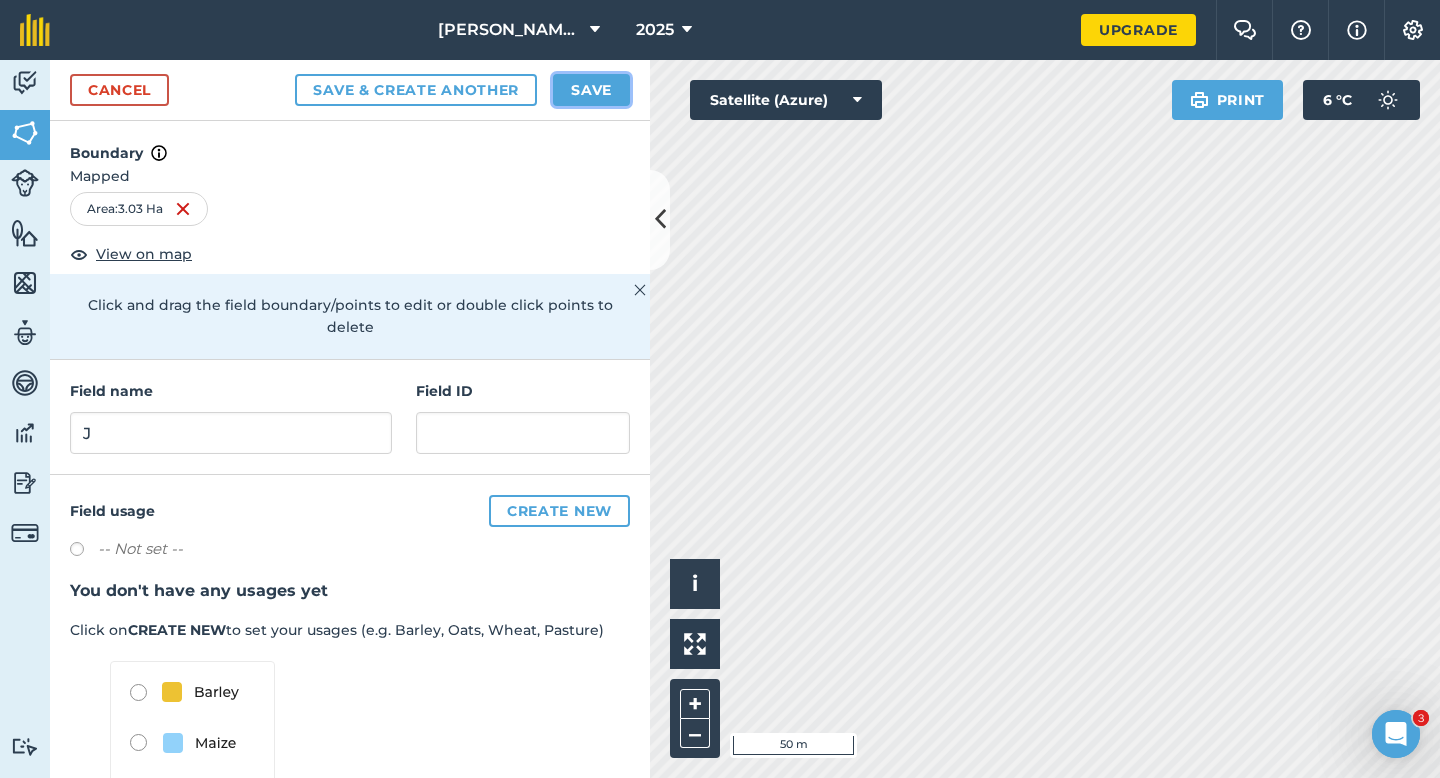 click on "Save" at bounding box center (591, 90) 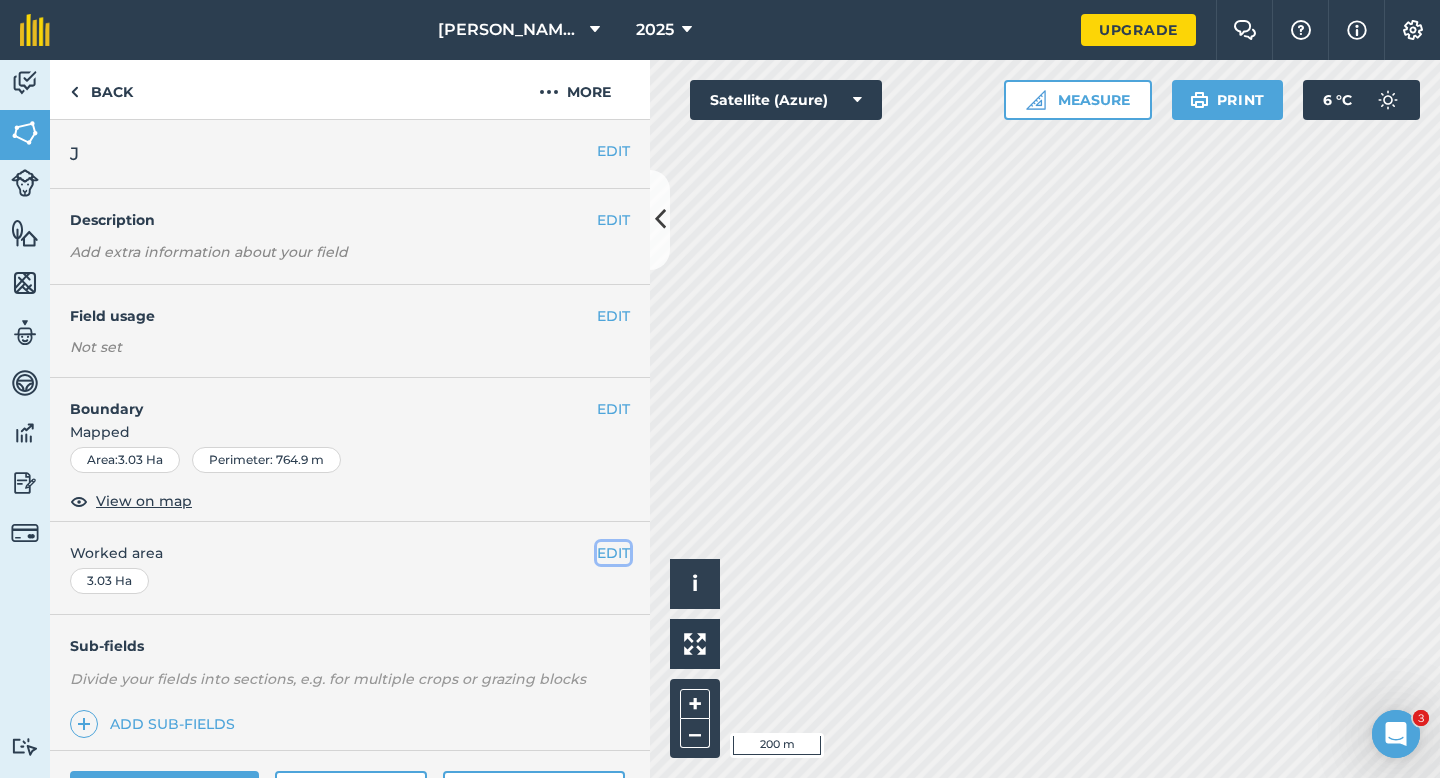 click on "EDIT" at bounding box center (613, 553) 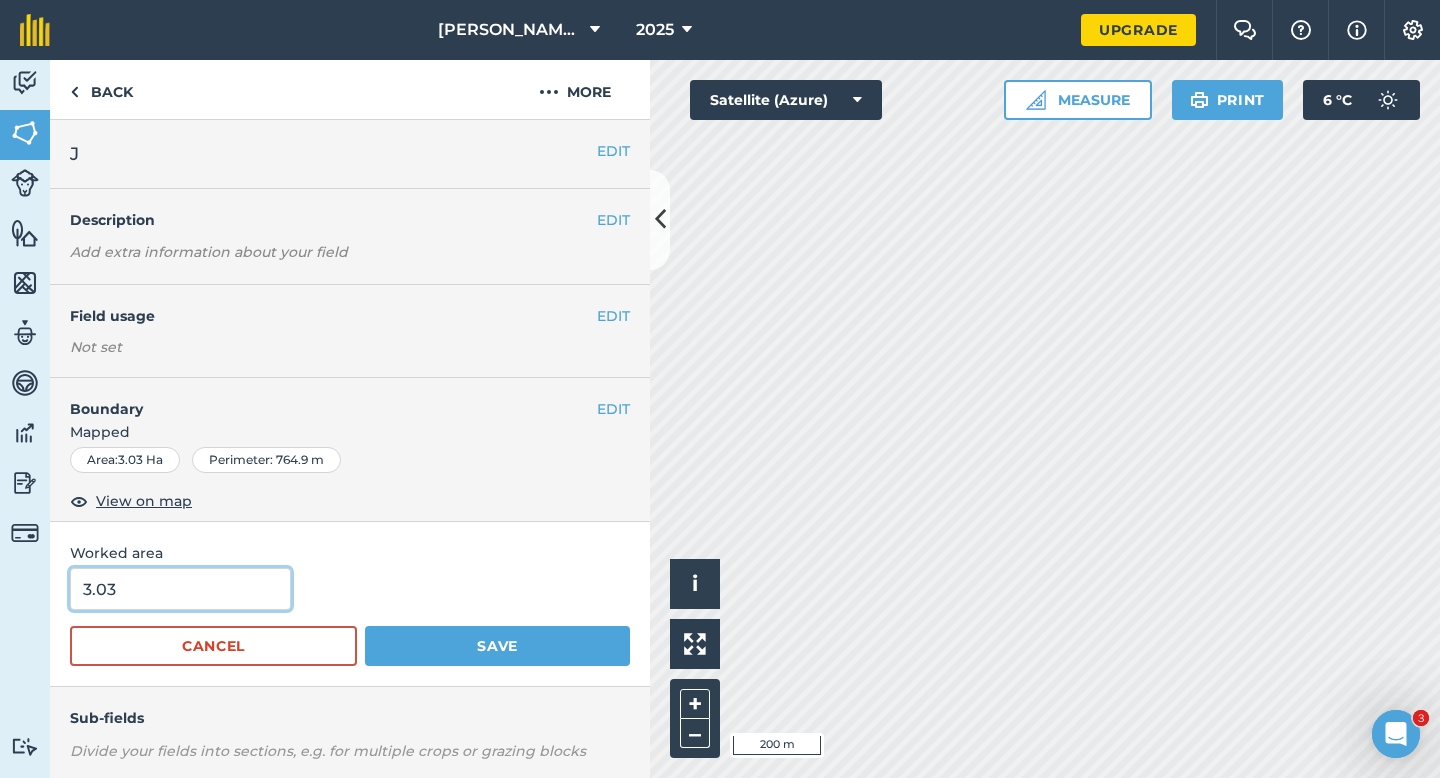 click on "3.03" at bounding box center [180, 589] 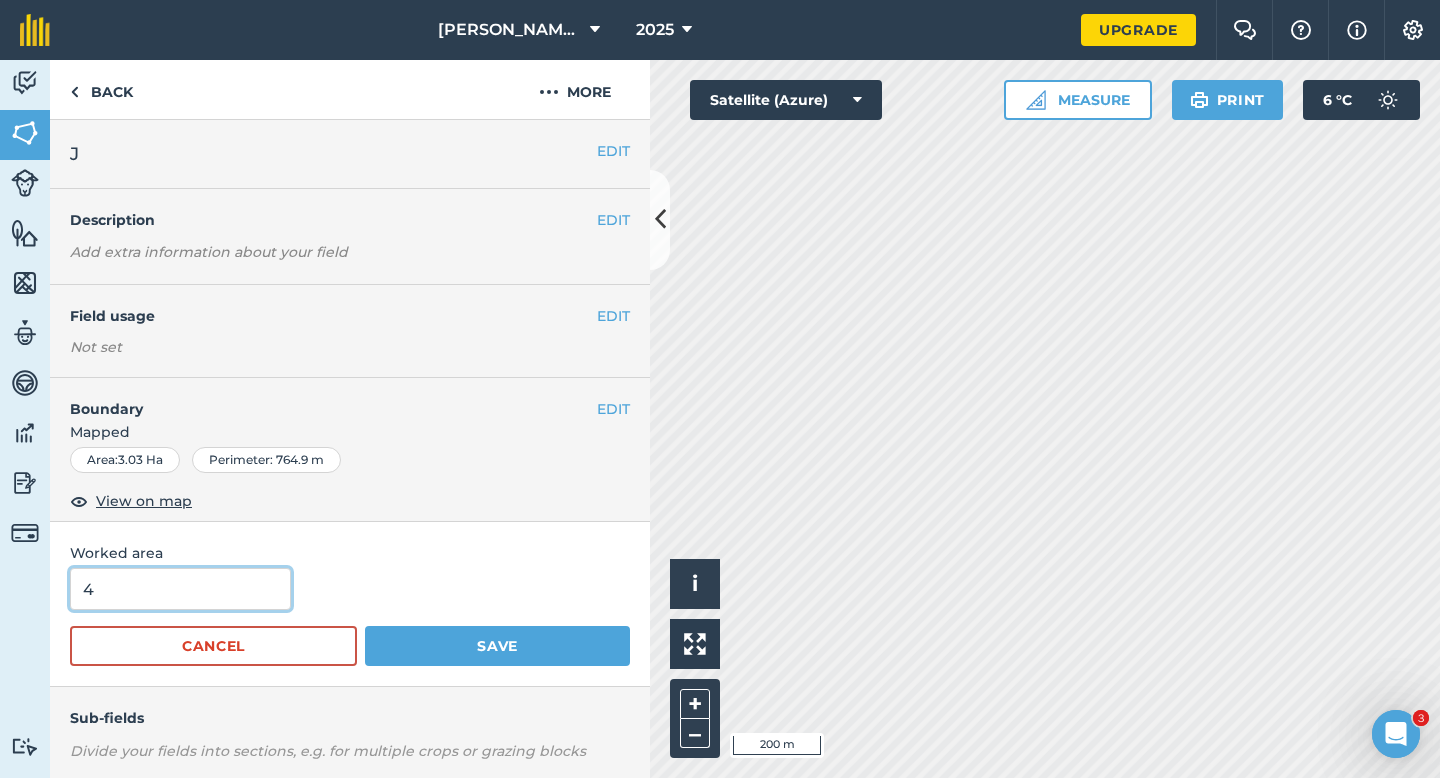 click on "Save" at bounding box center [497, 646] 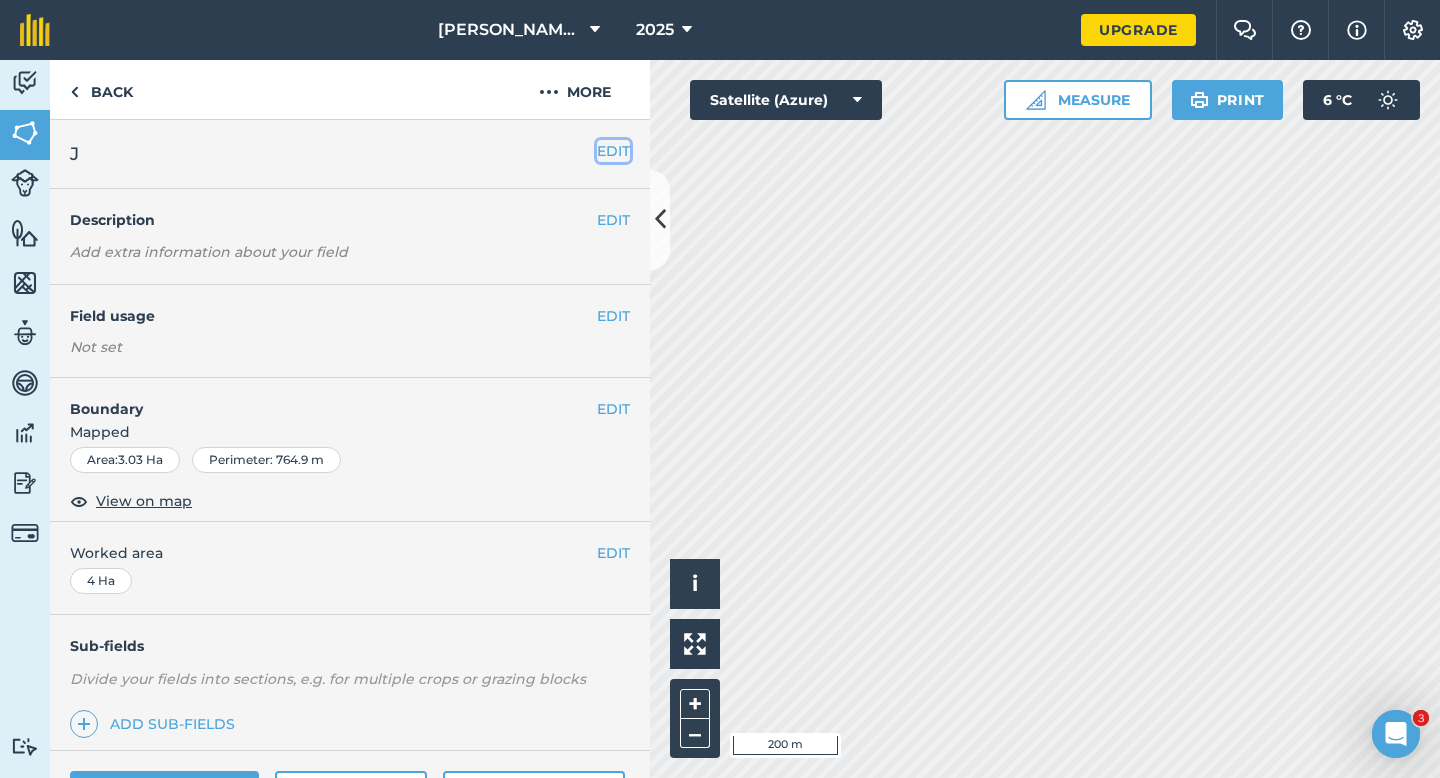 click on "EDIT" at bounding box center [613, 151] 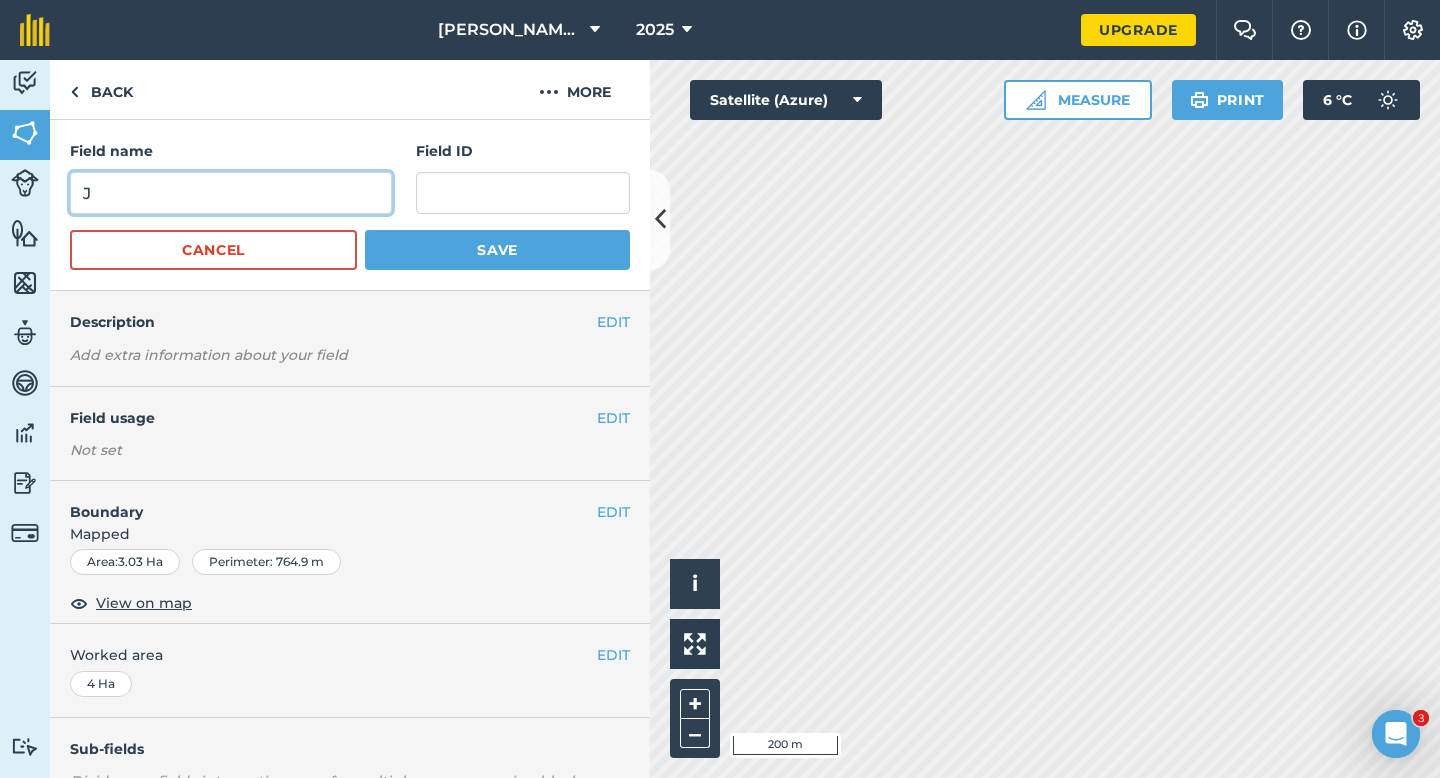 click on "J" at bounding box center [231, 193] 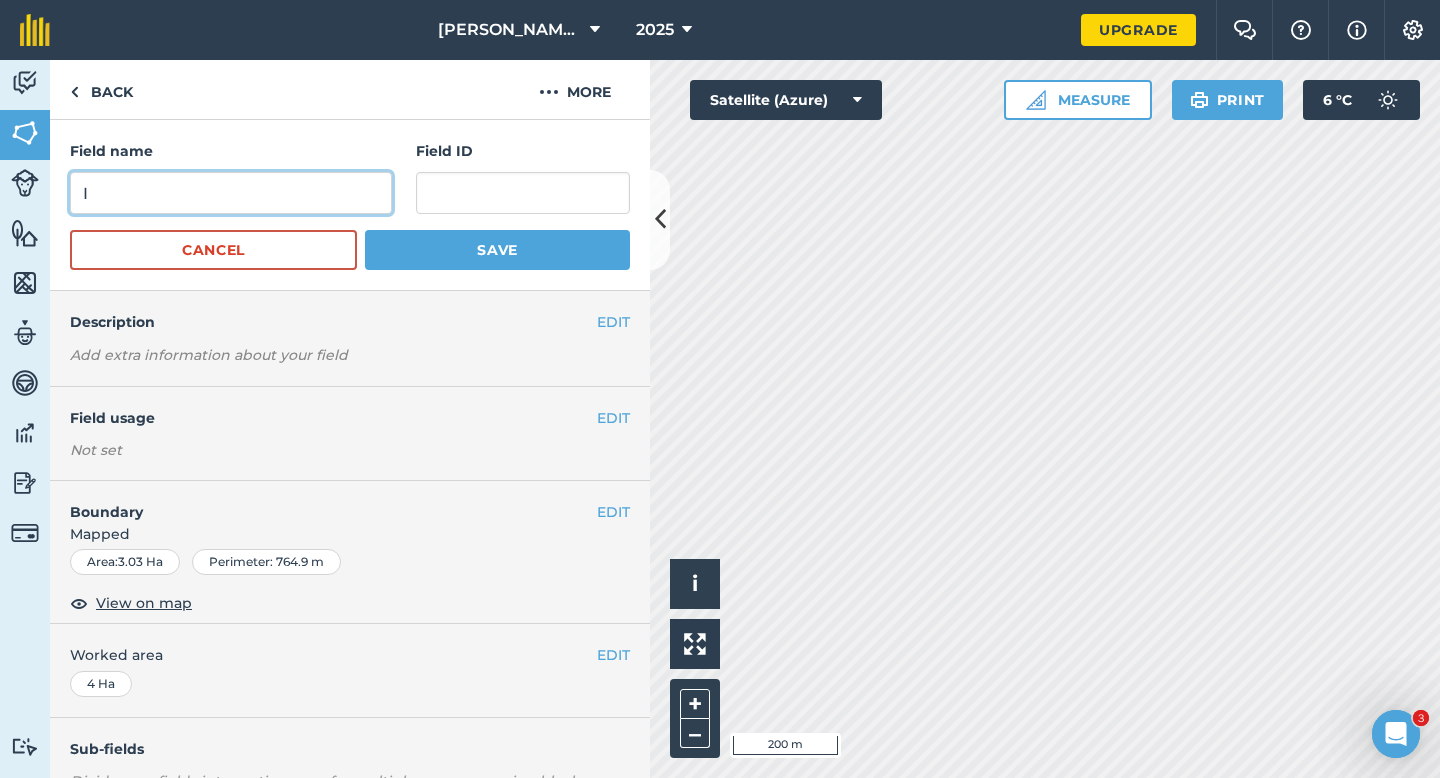 type on "I" 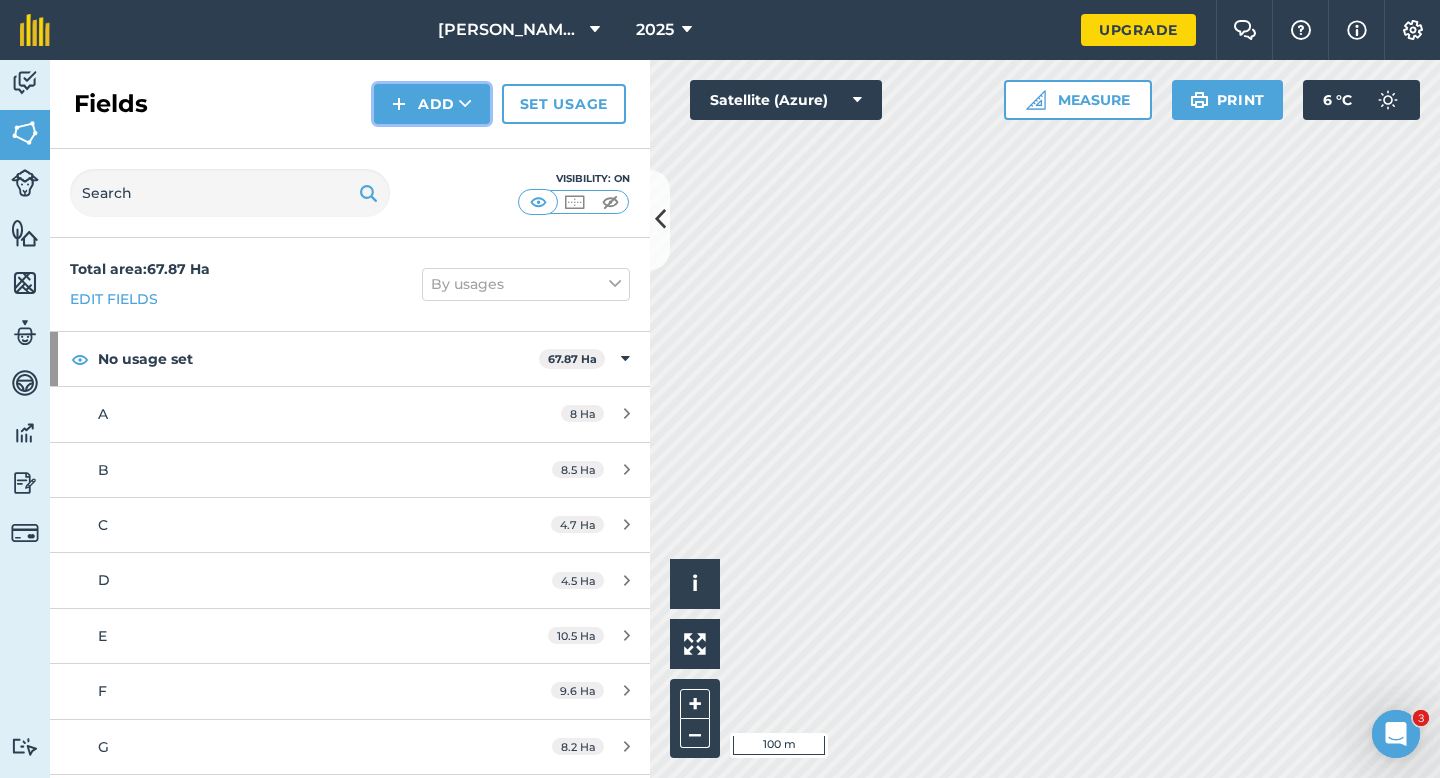 click on "Add" at bounding box center (432, 104) 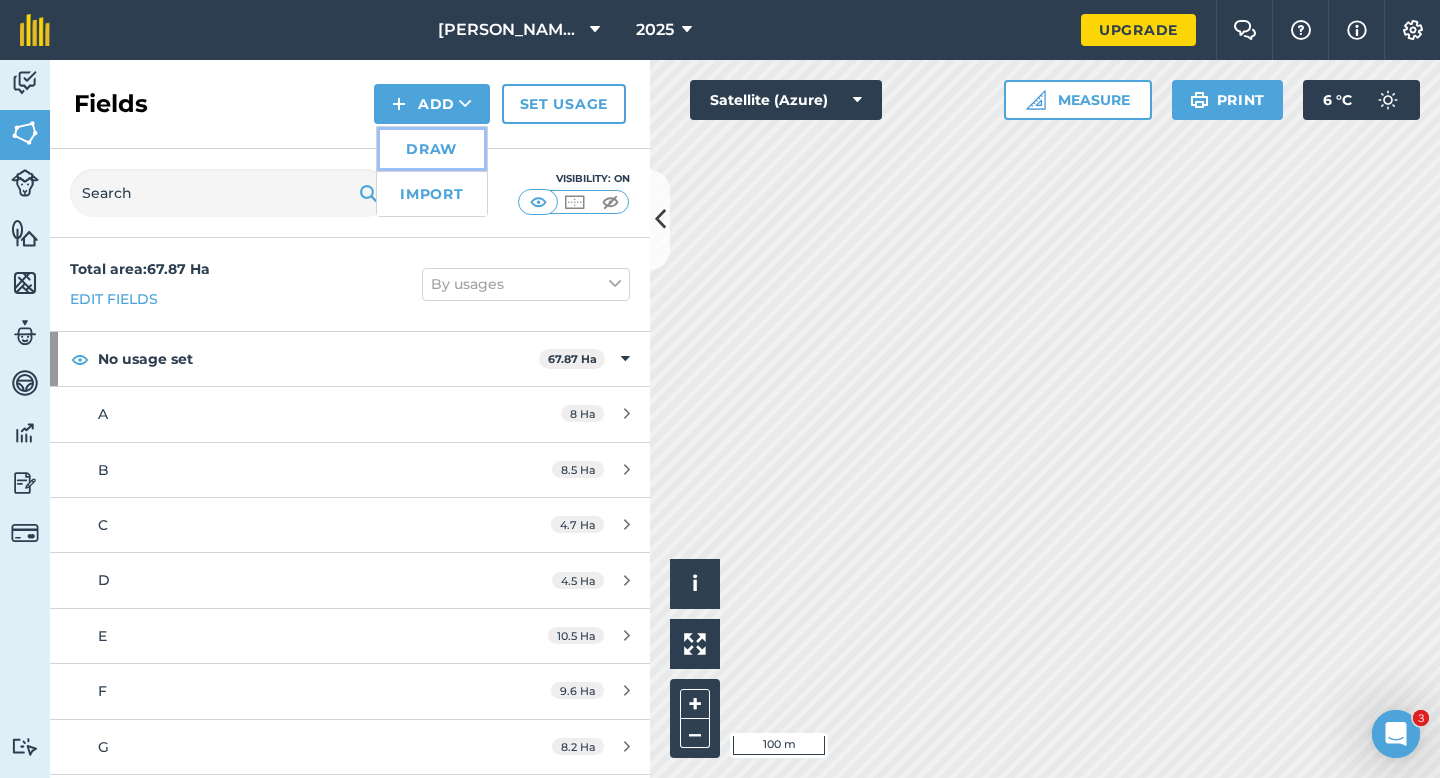 click on "Draw" at bounding box center [432, 149] 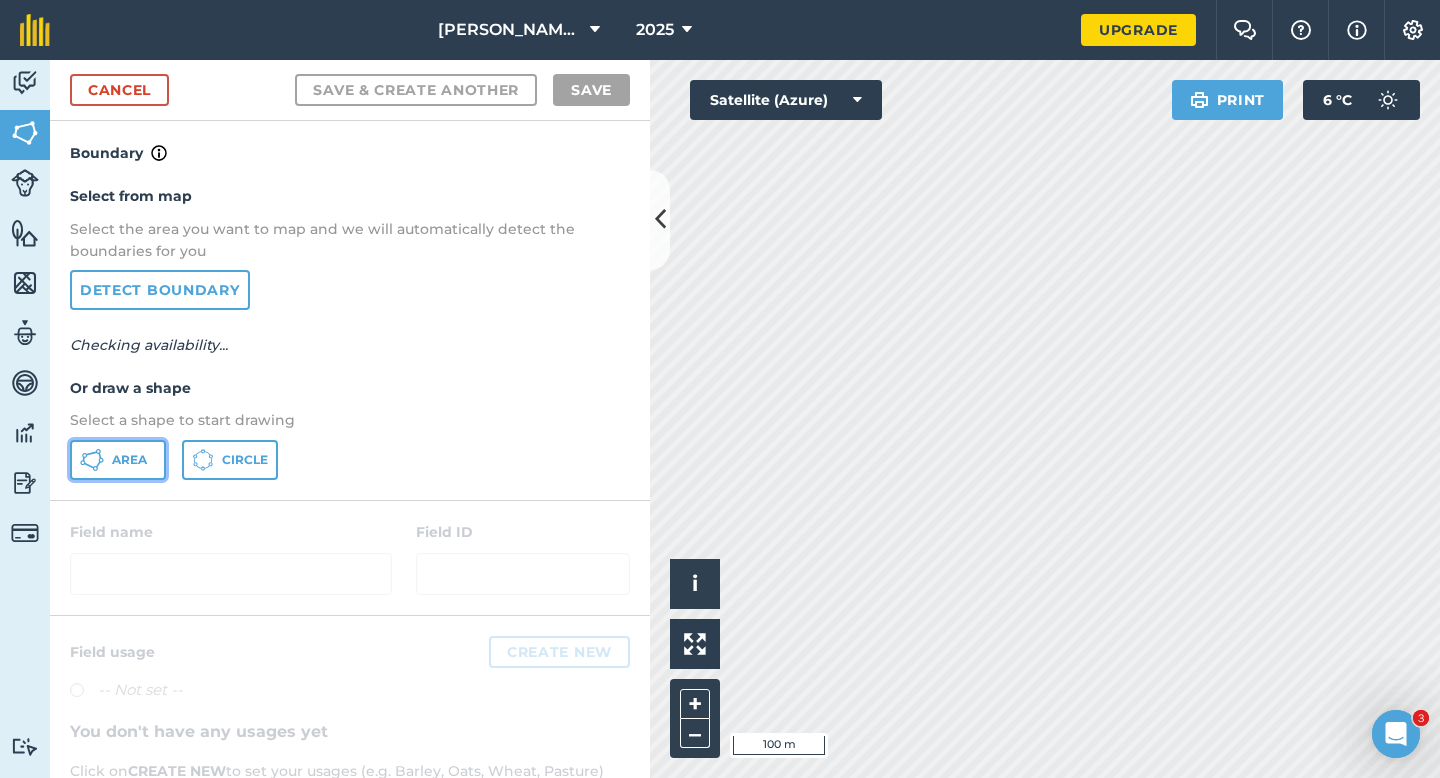 click on "Area" at bounding box center (118, 460) 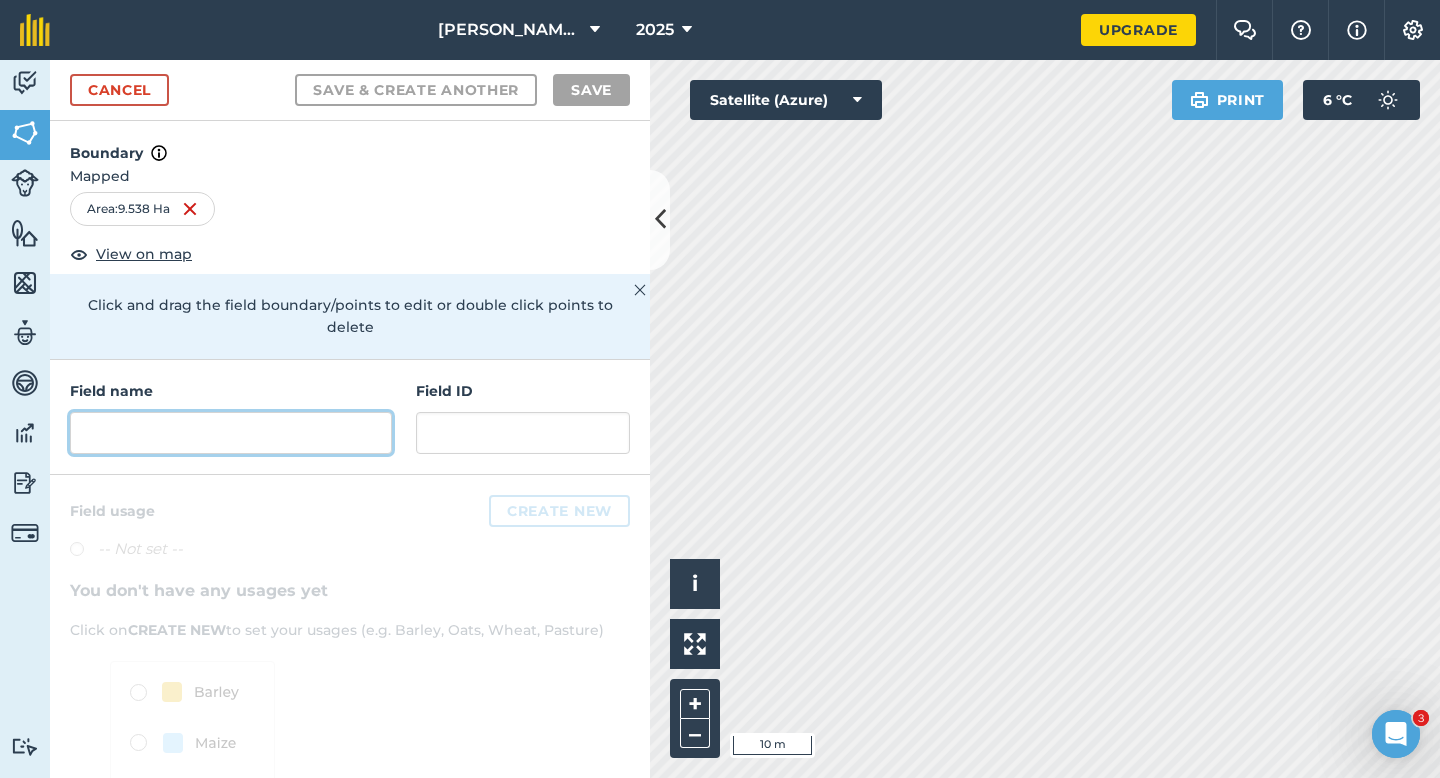 click at bounding box center [231, 433] 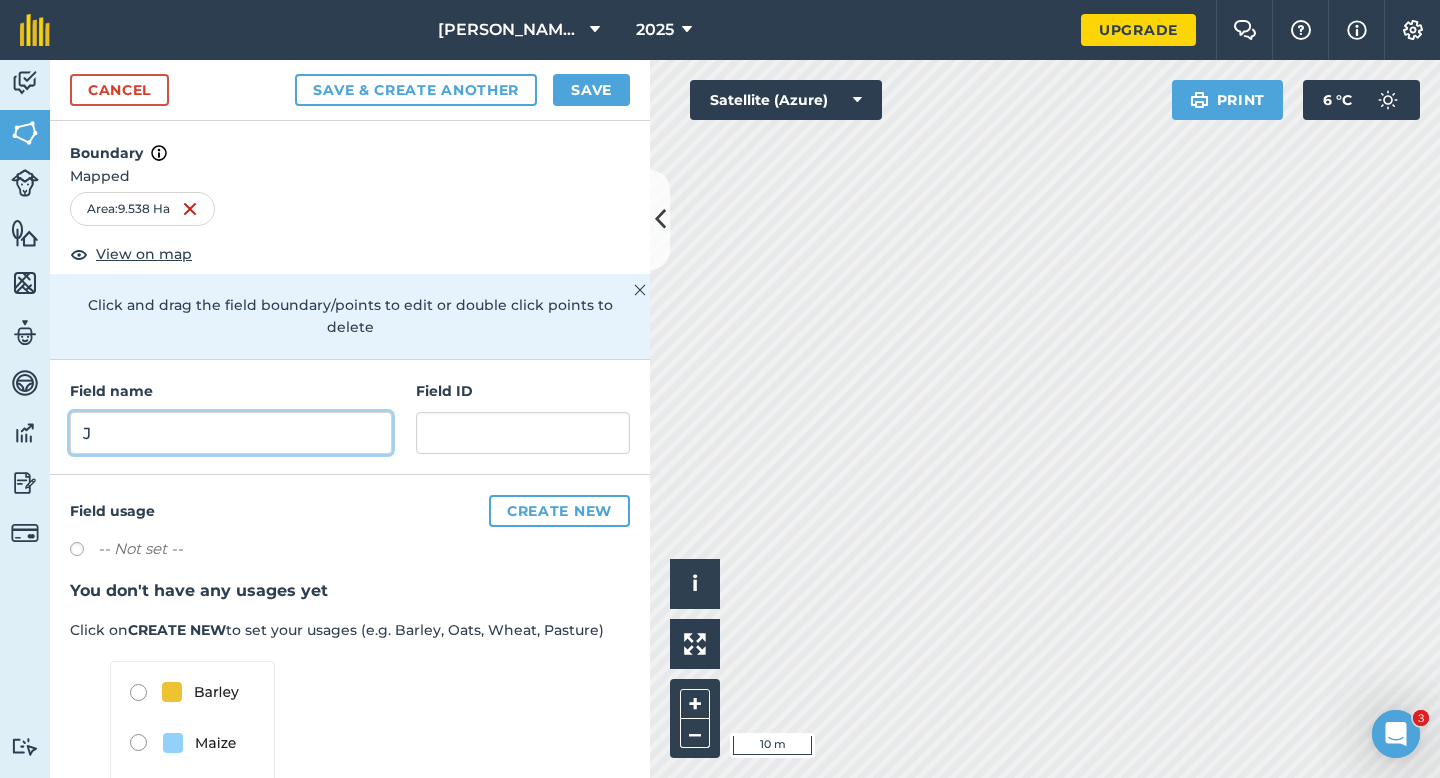 type on "J" 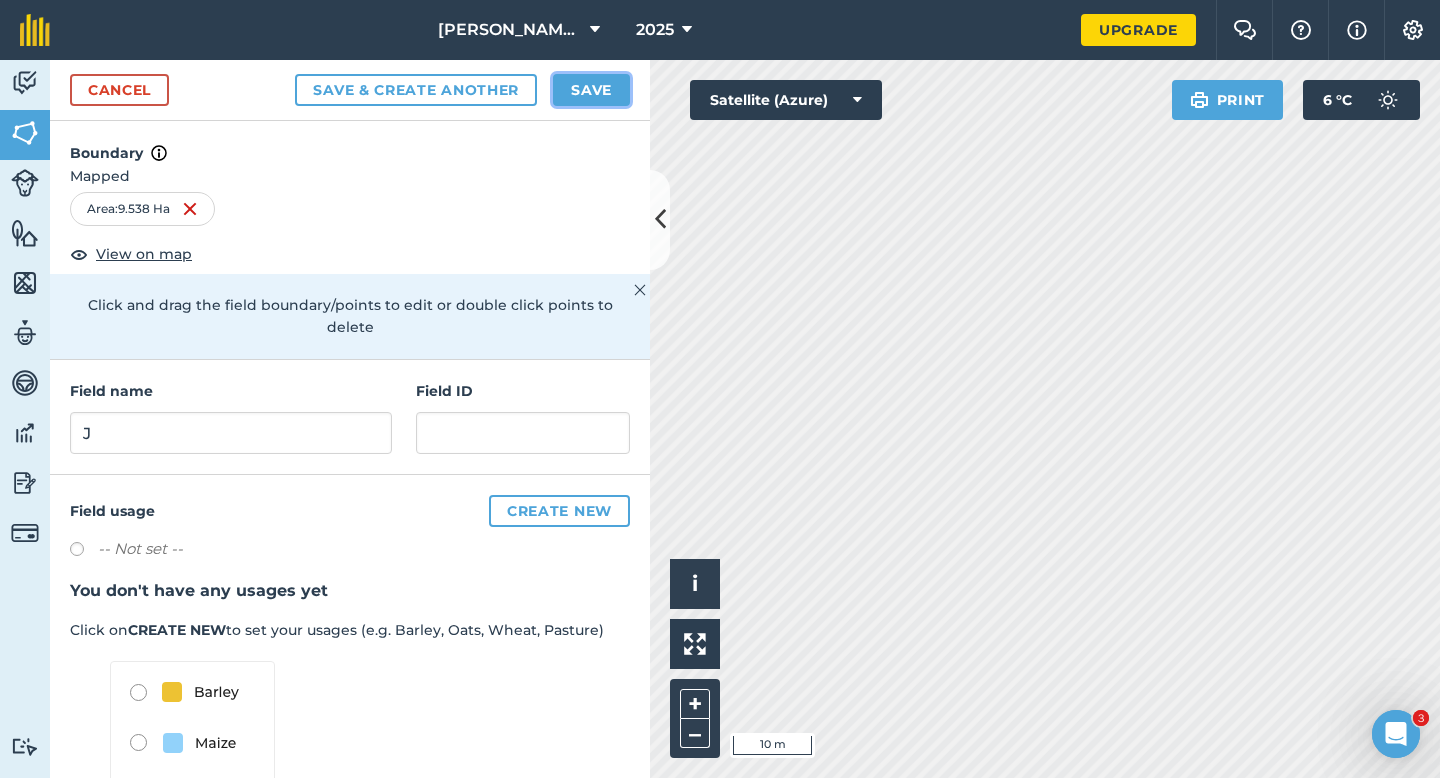 click on "Save" at bounding box center [591, 90] 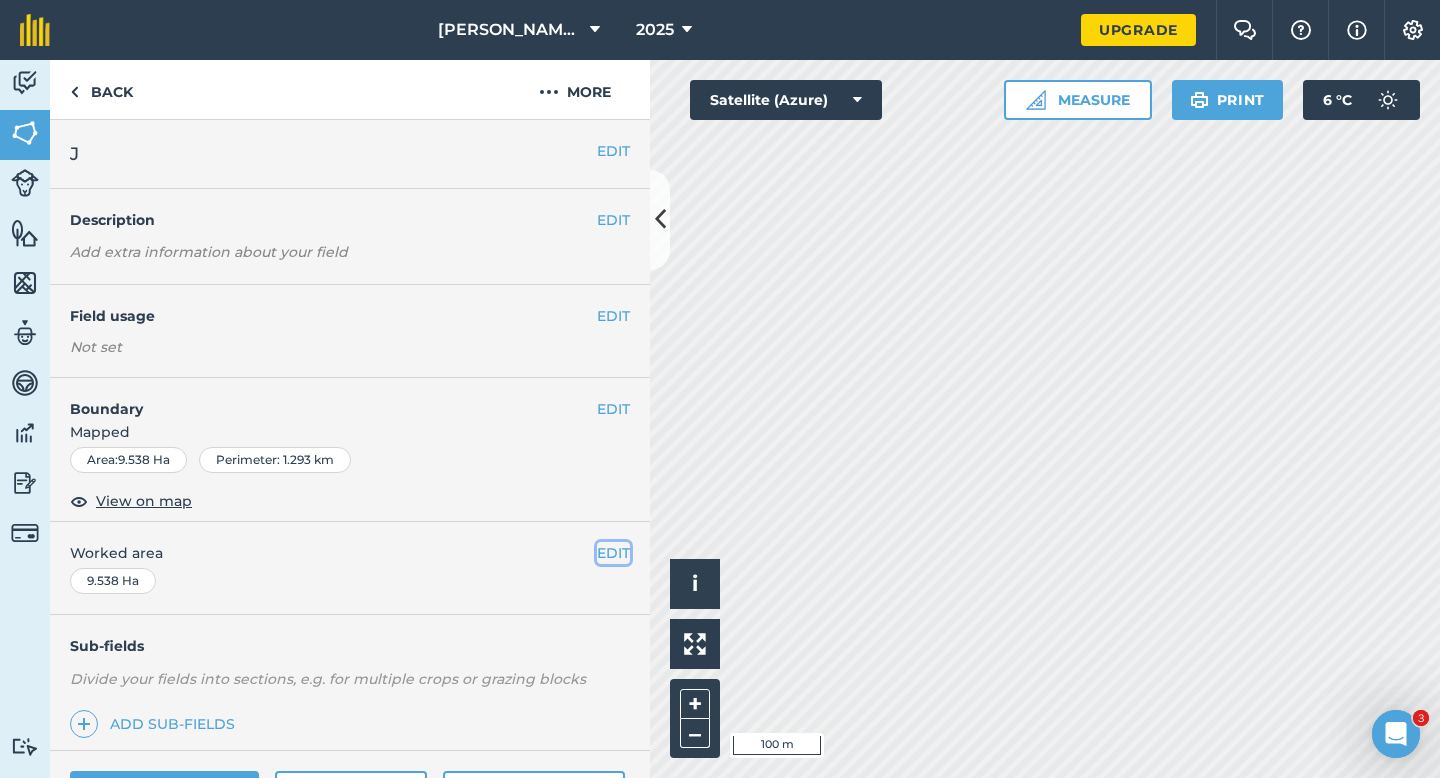 click on "EDIT" at bounding box center (613, 553) 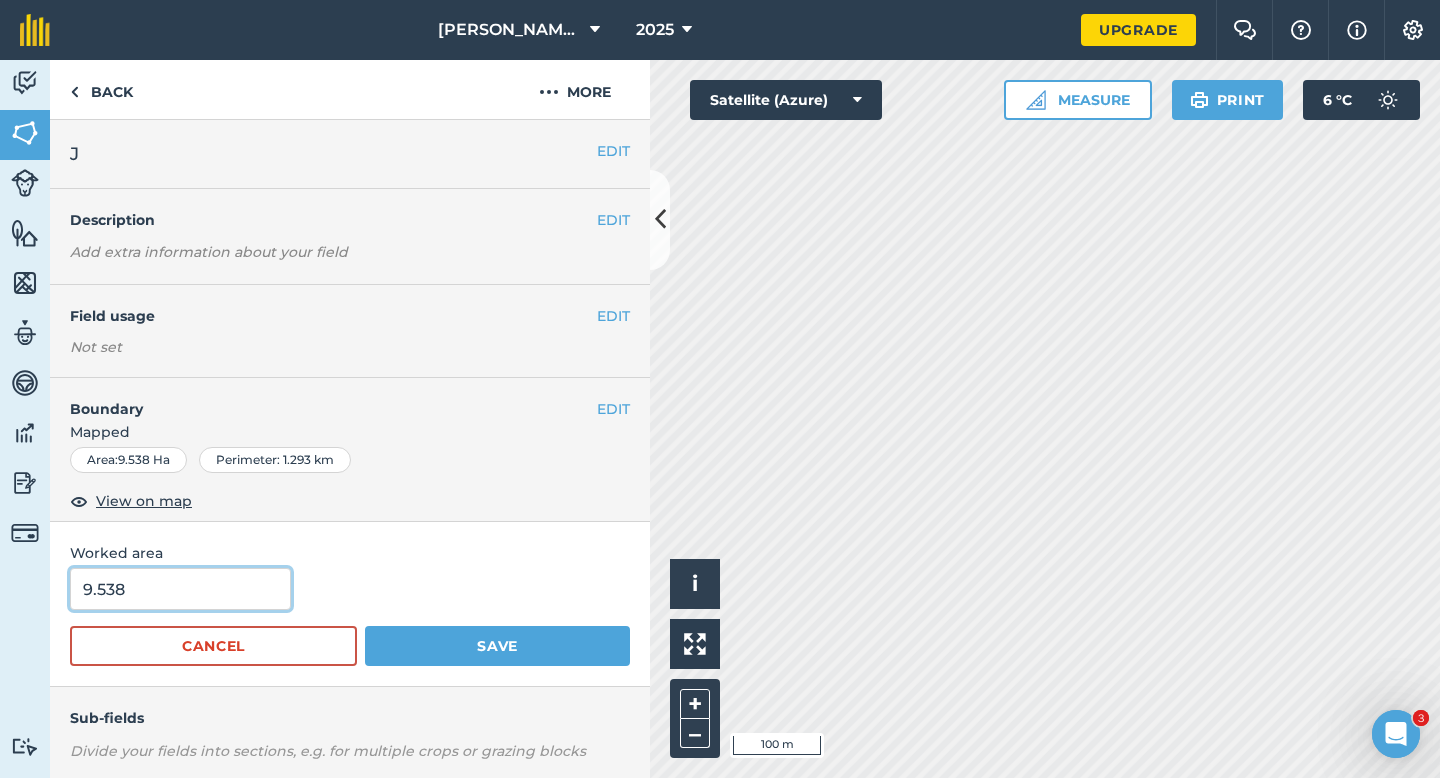 click on "9.538" at bounding box center [180, 589] 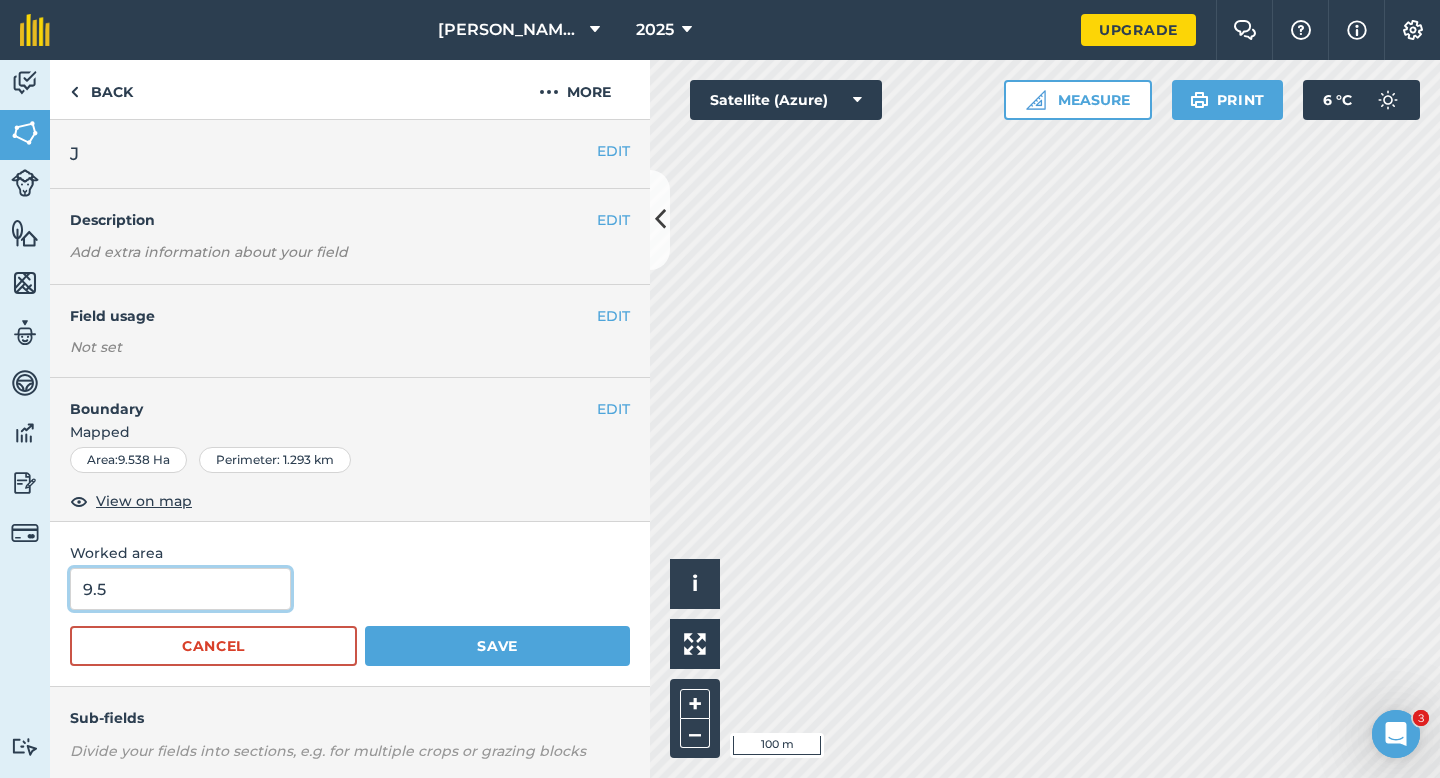 type on "9.5" 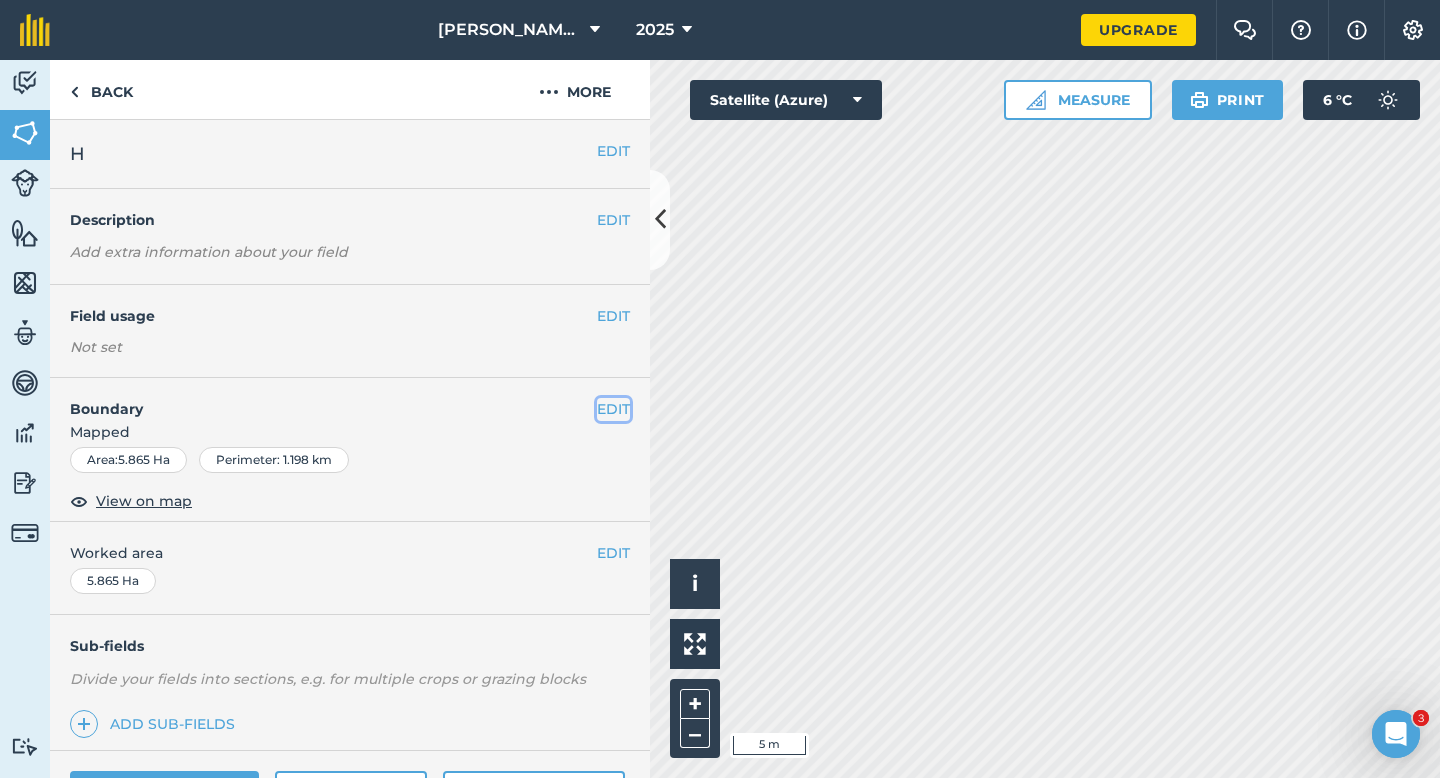 click on "EDIT" at bounding box center (613, 409) 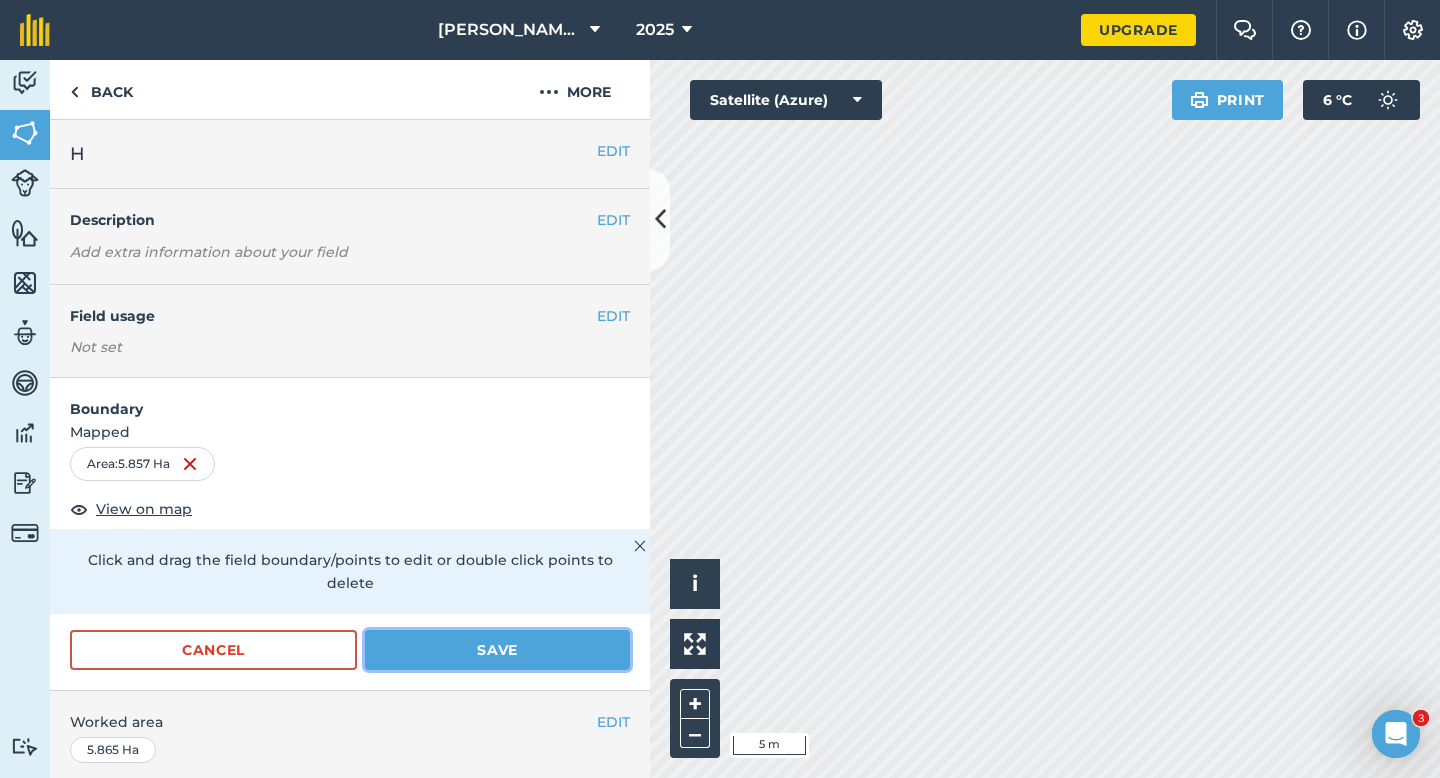 click on "Save" at bounding box center (497, 650) 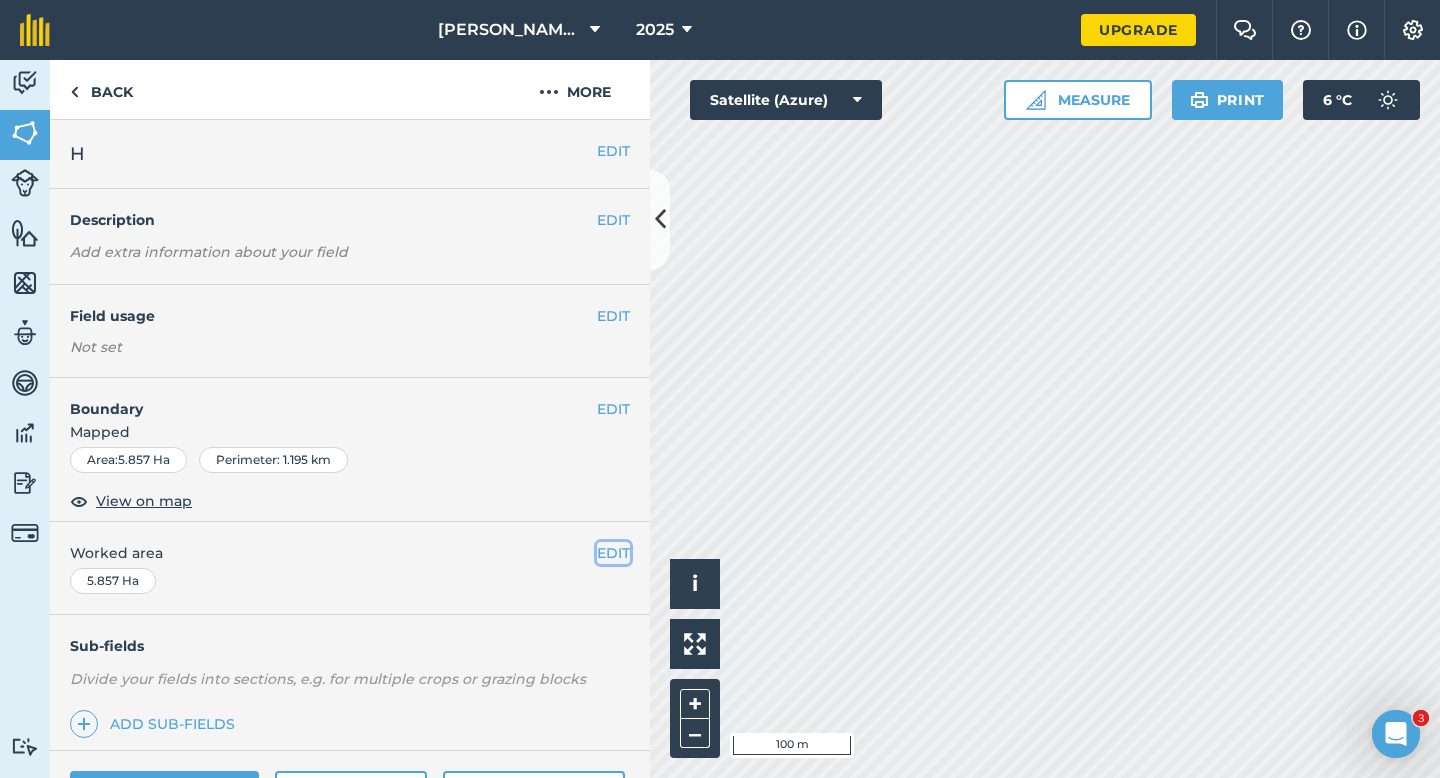click on "EDIT" at bounding box center [613, 553] 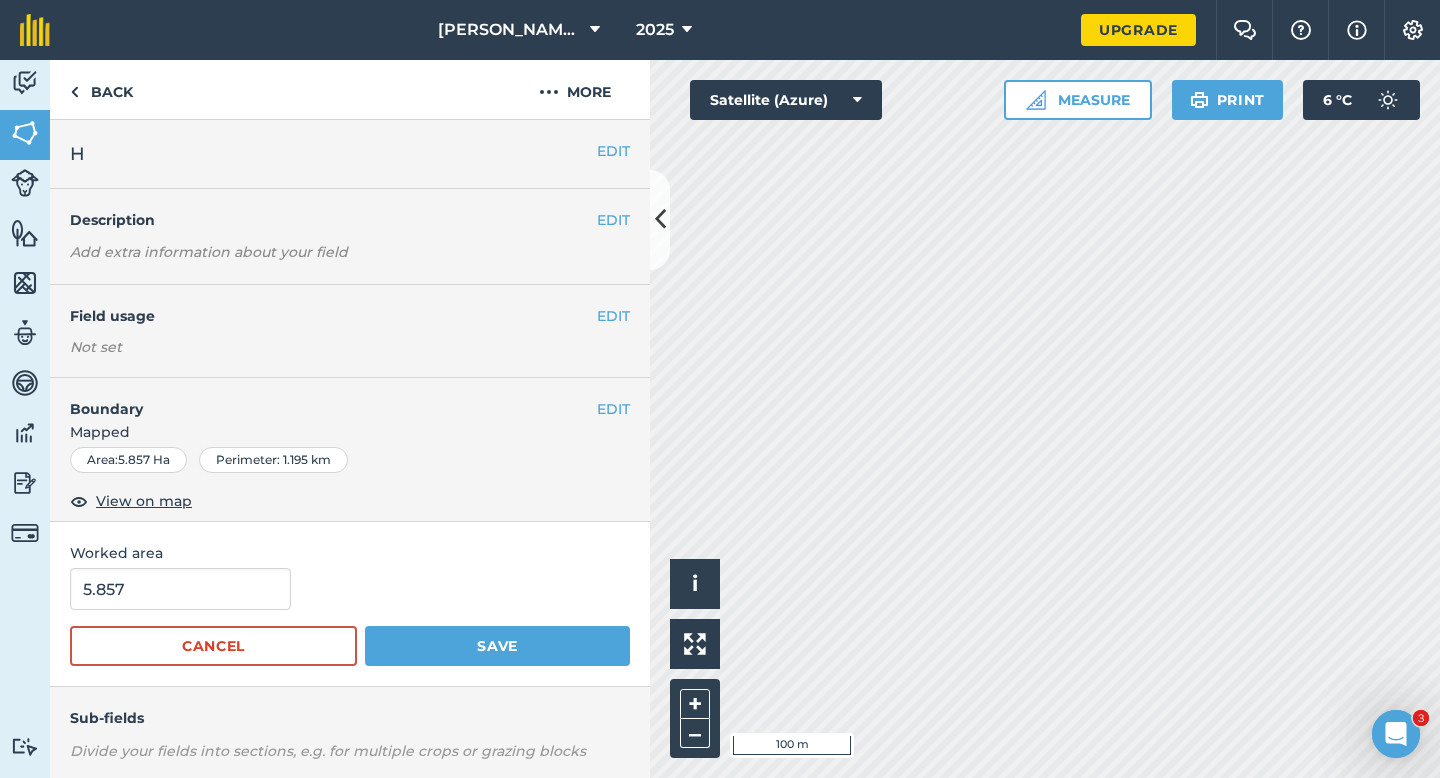 click on "5.857" at bounding box center [350, 589] 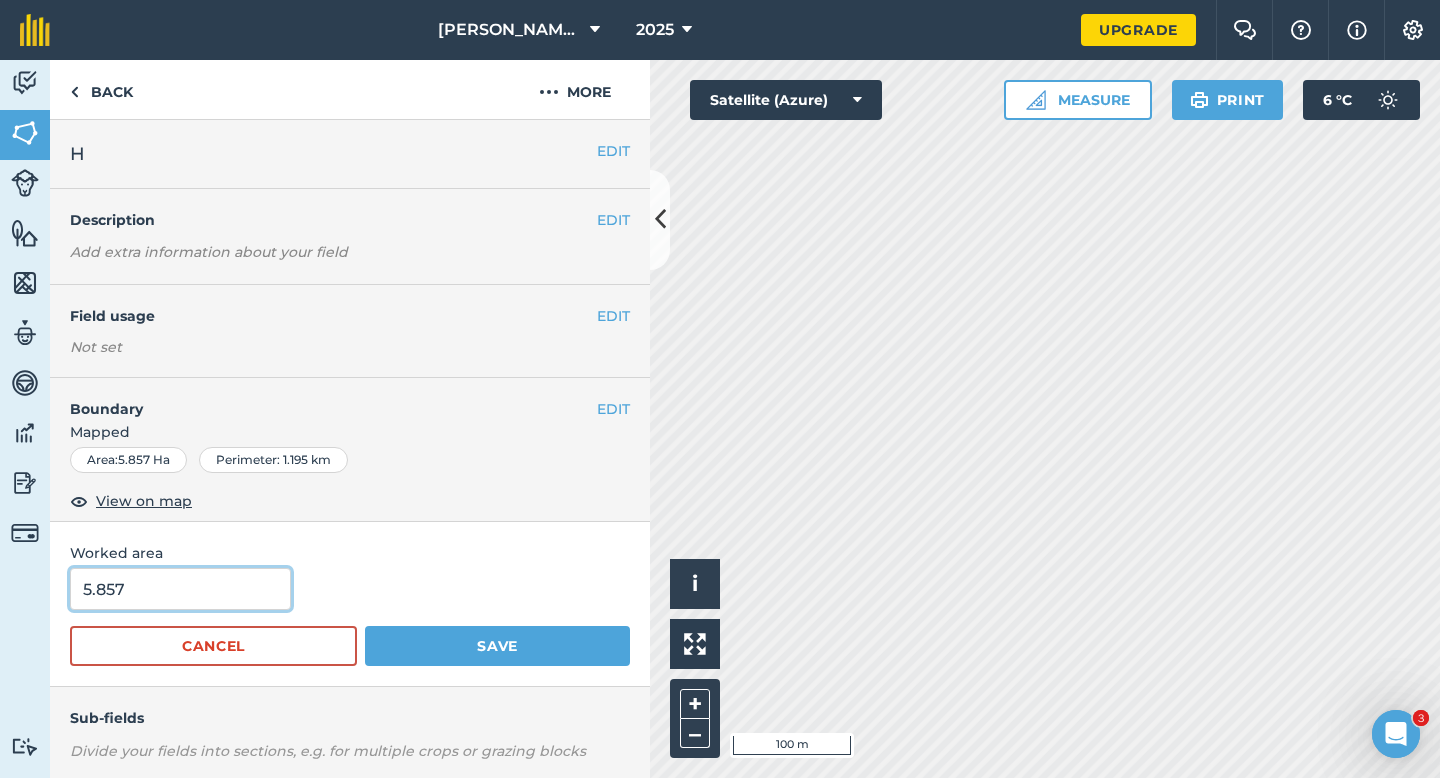 type on "6" 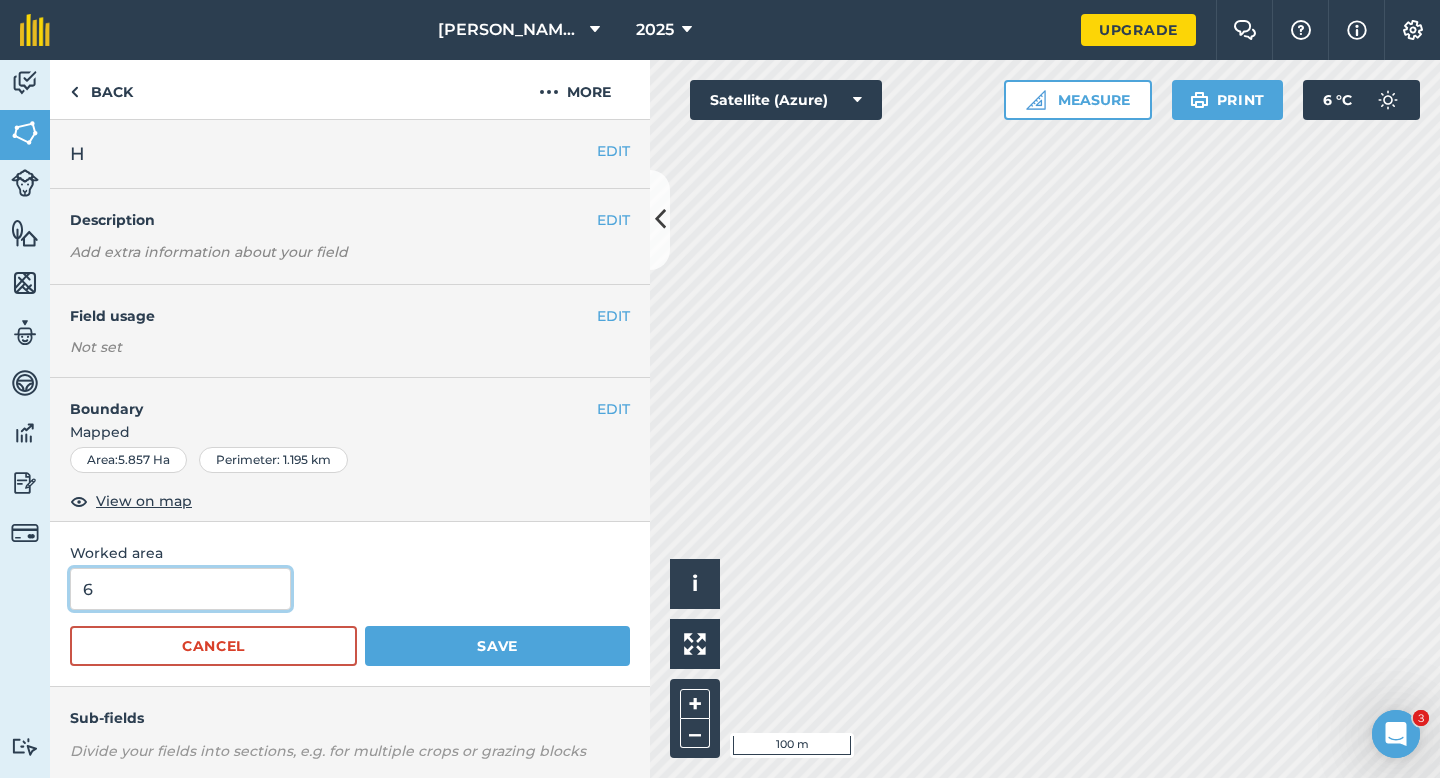 click on "6" at bounding box center [180, 589] 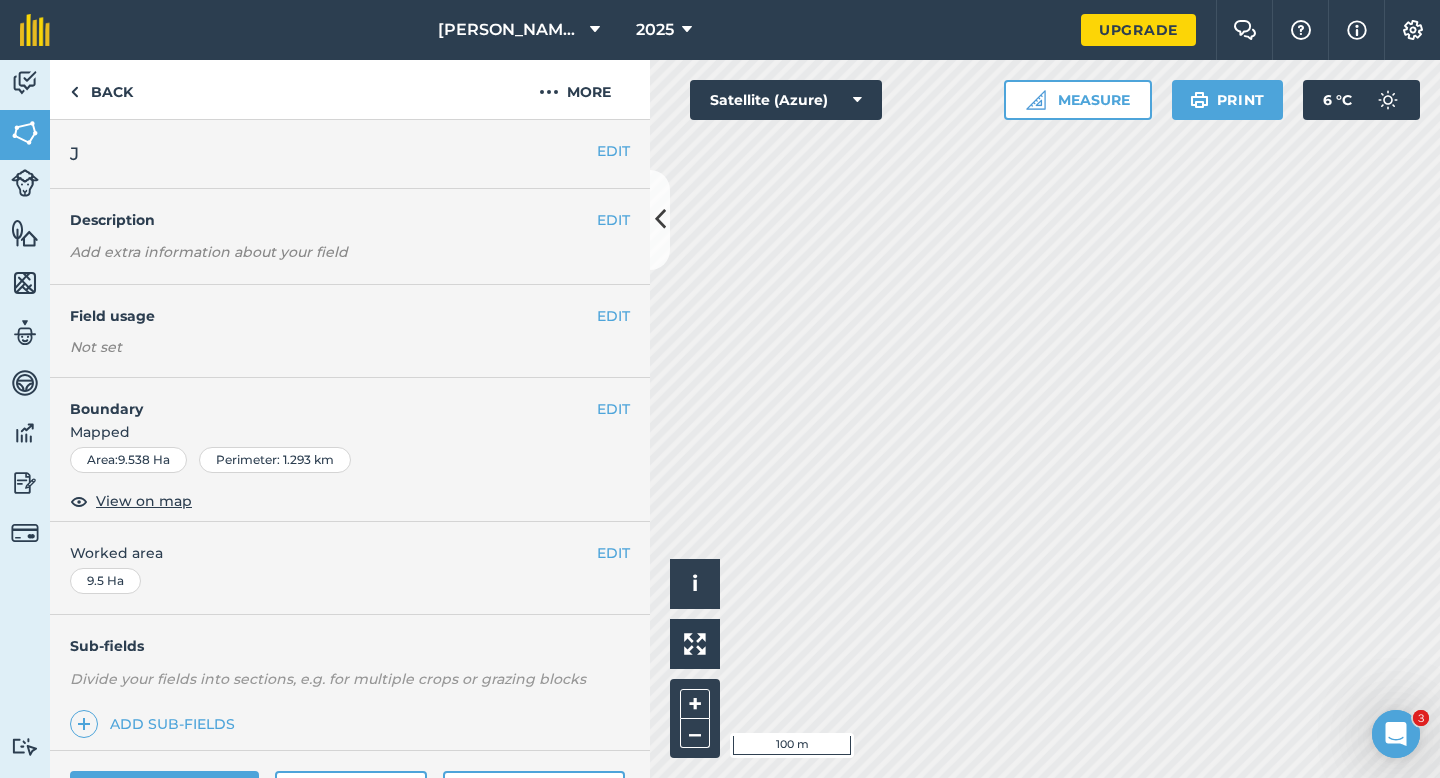 click on "EDIT Worked area 9.5   Ha" at bounding box center (350, 568) 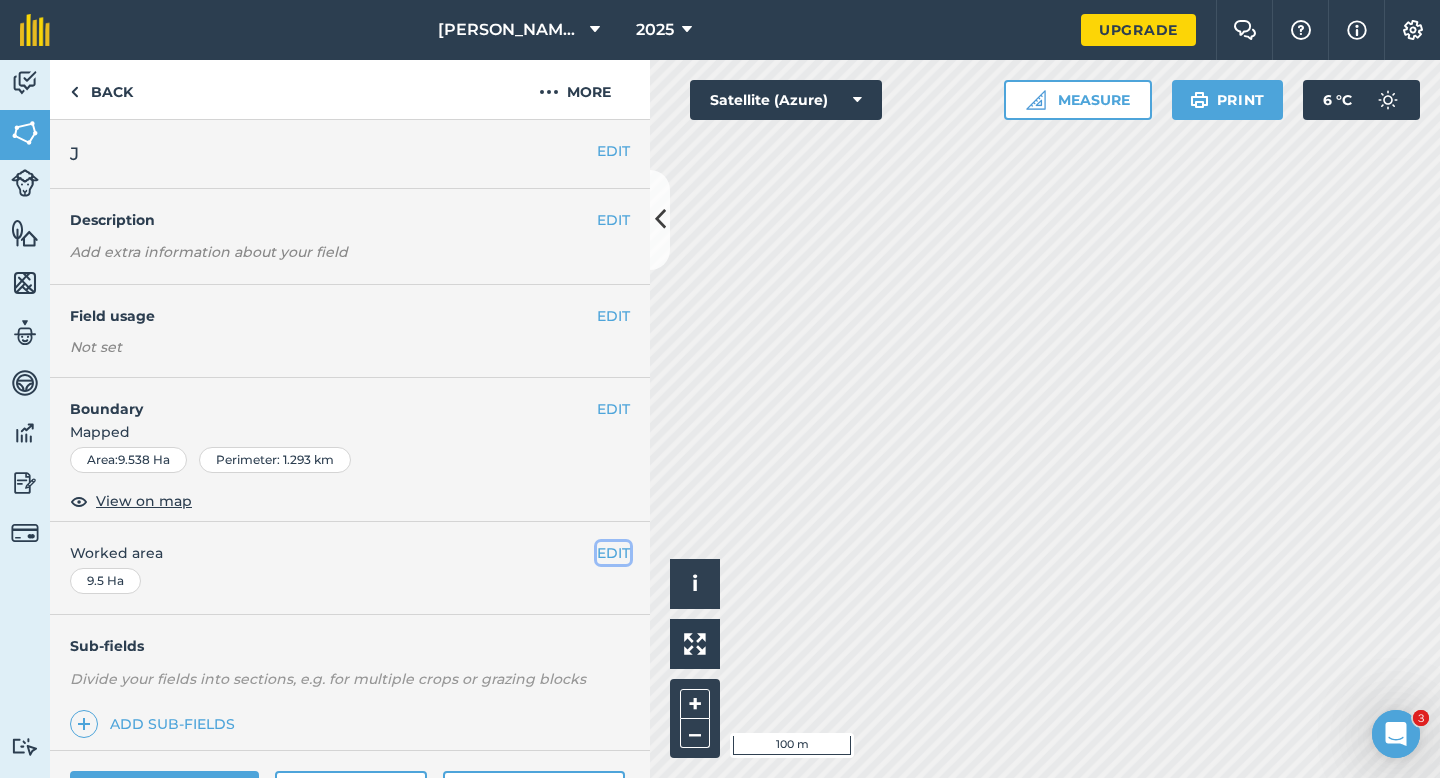 click on "EDIT" at bounding box center (613, 553) 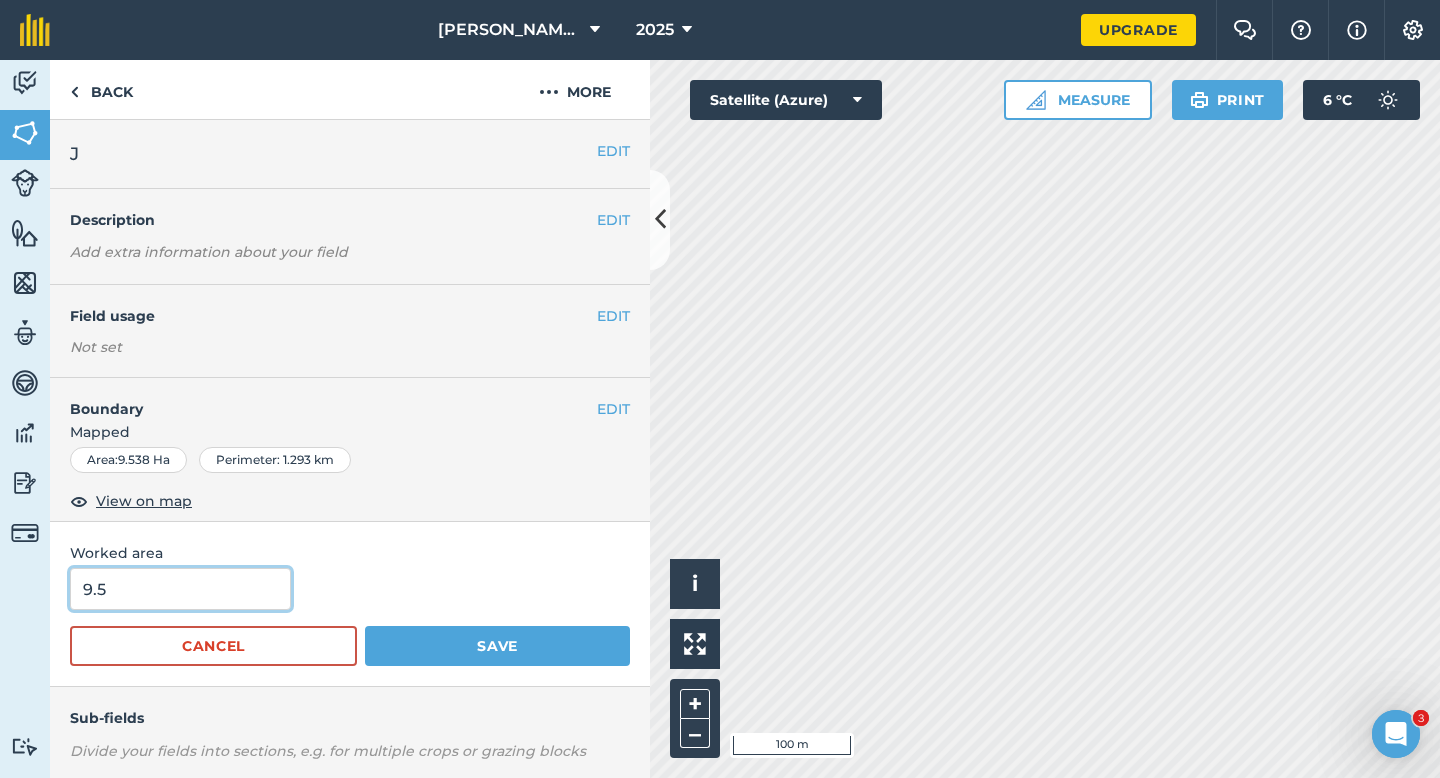 click on "9.5" at bounding box center (180, 589) 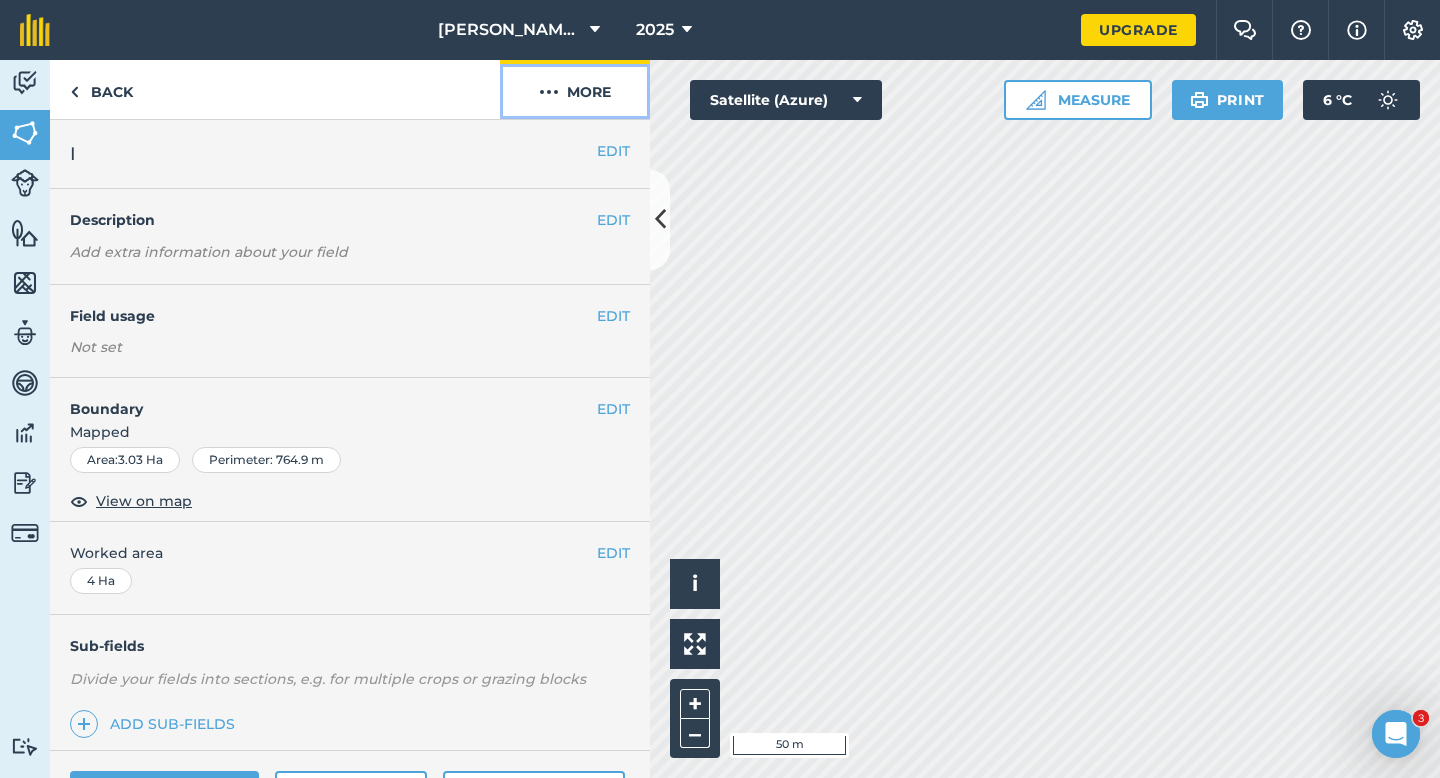 click at bounding box center (549, 92) 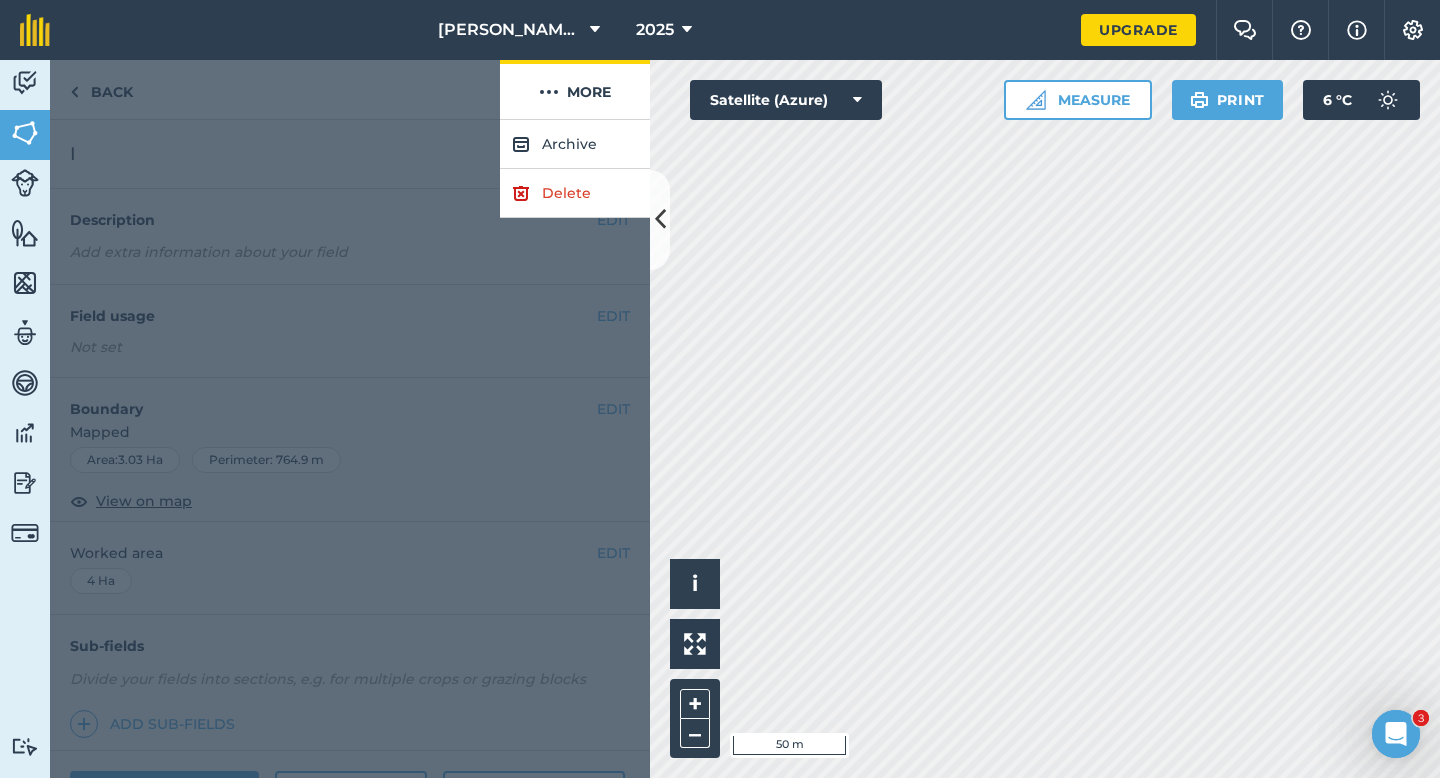 click on "Delete" at bounding box center (575, 193) 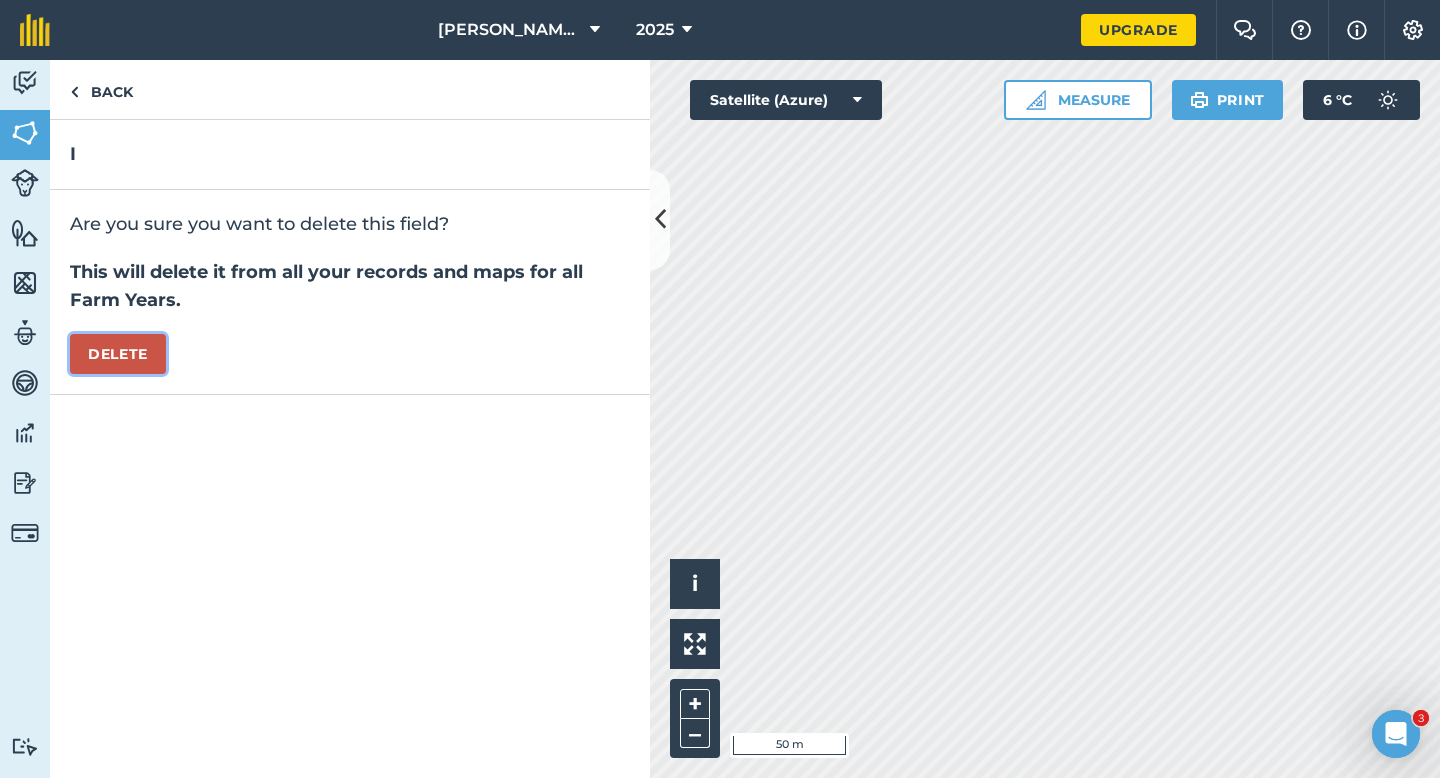 click on "Delete" at bounding box center (118, 354) 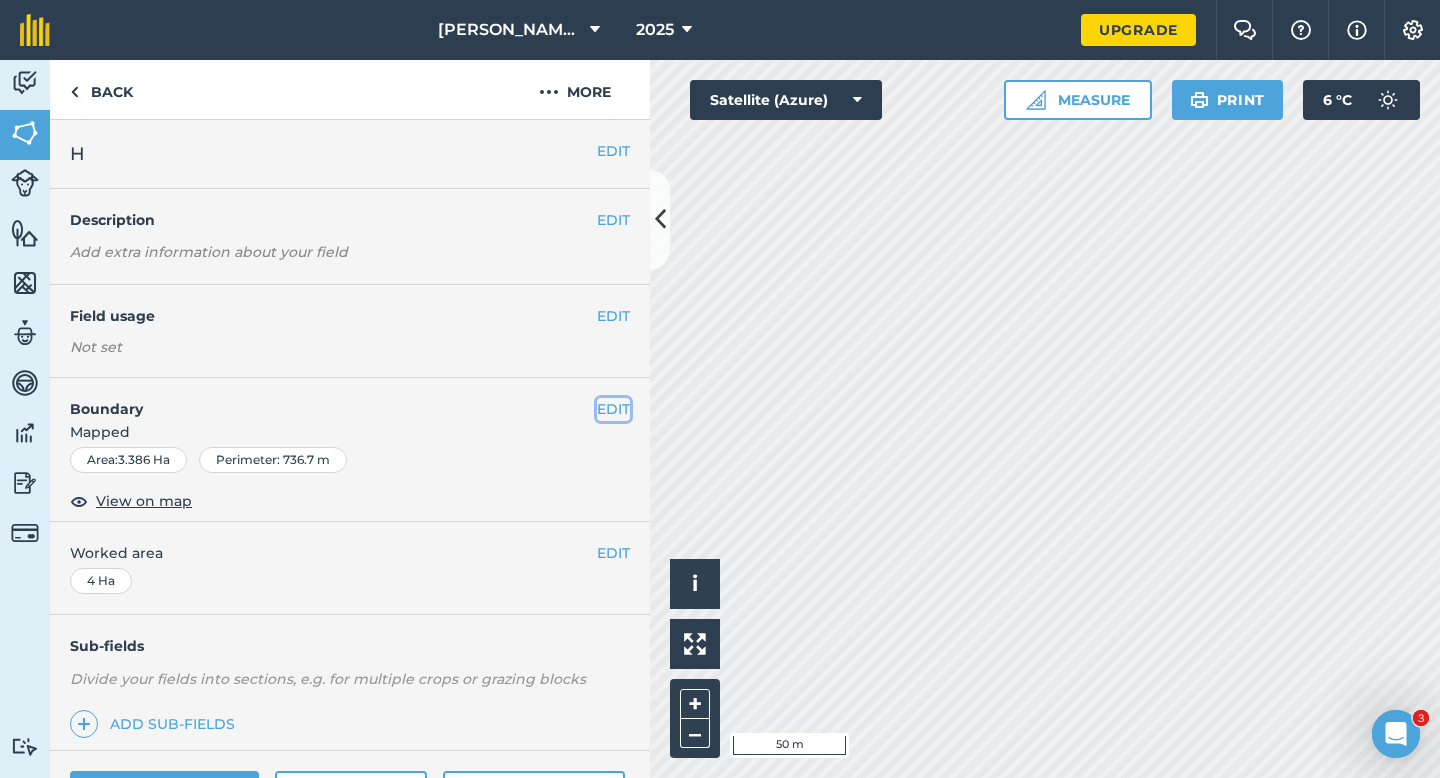 click on "EDIT" at bounding box center [613, 409] 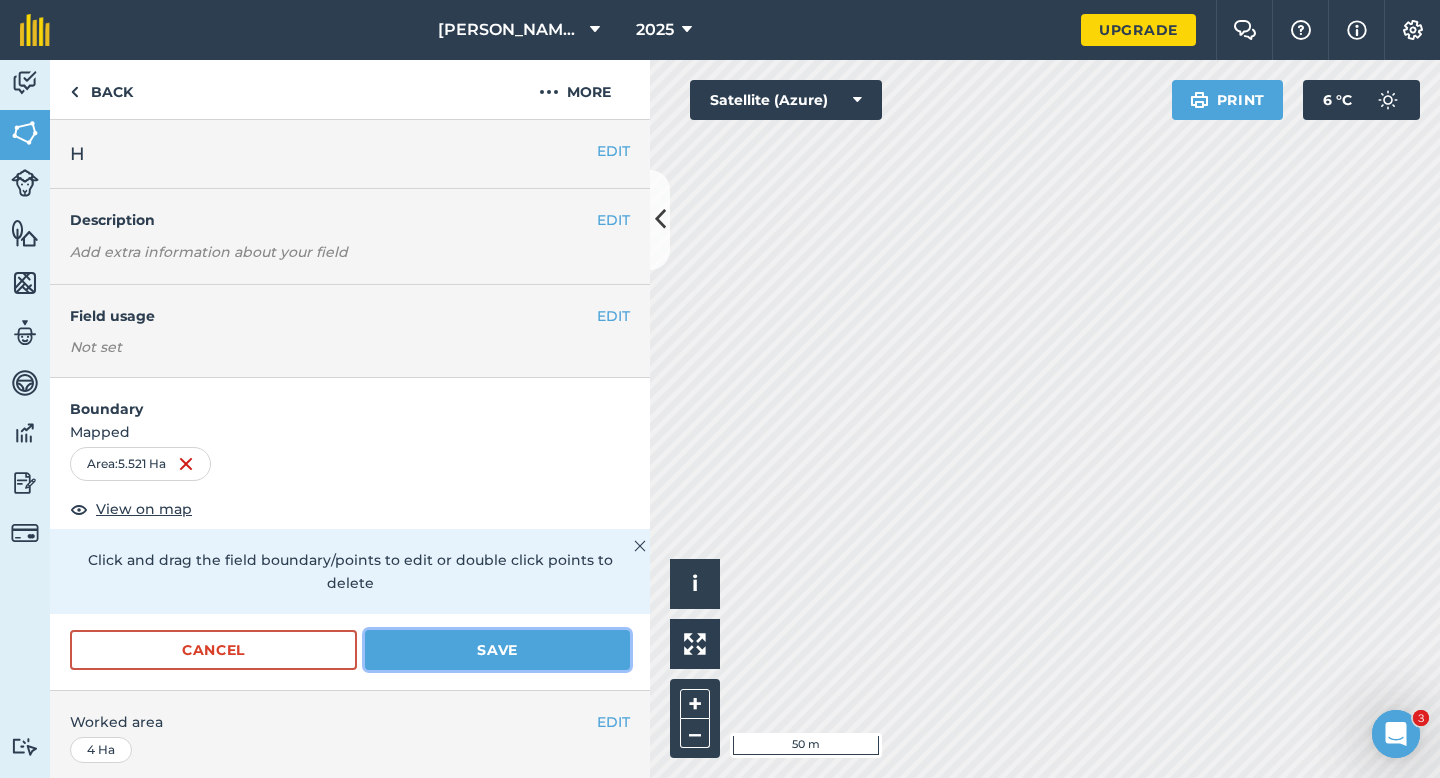 click on "Save" at bounding box center [497, 650] 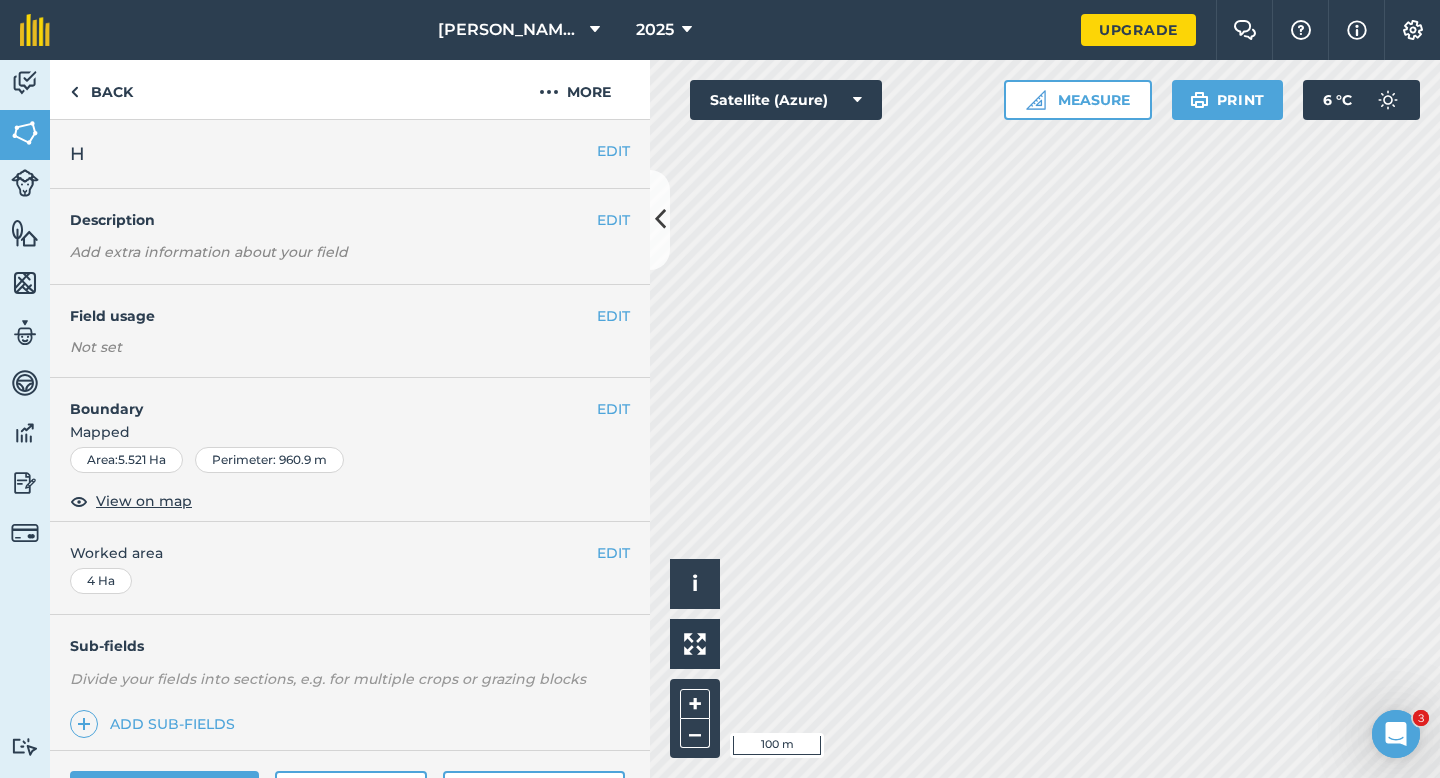 click on "EDIT Worked area 4   Ha" at bounding box center (350, 568) 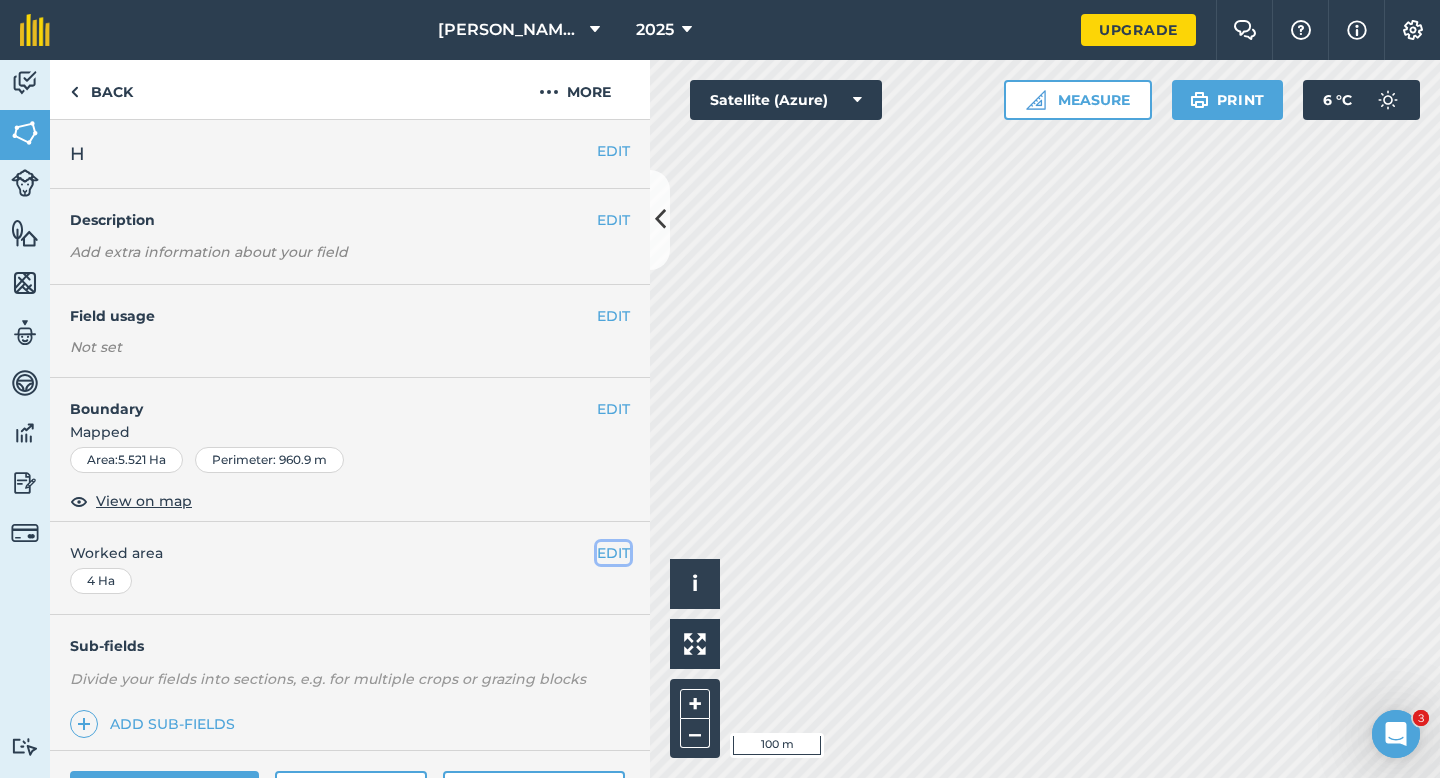 click on "EDIT" at bounding box center (613, 553) 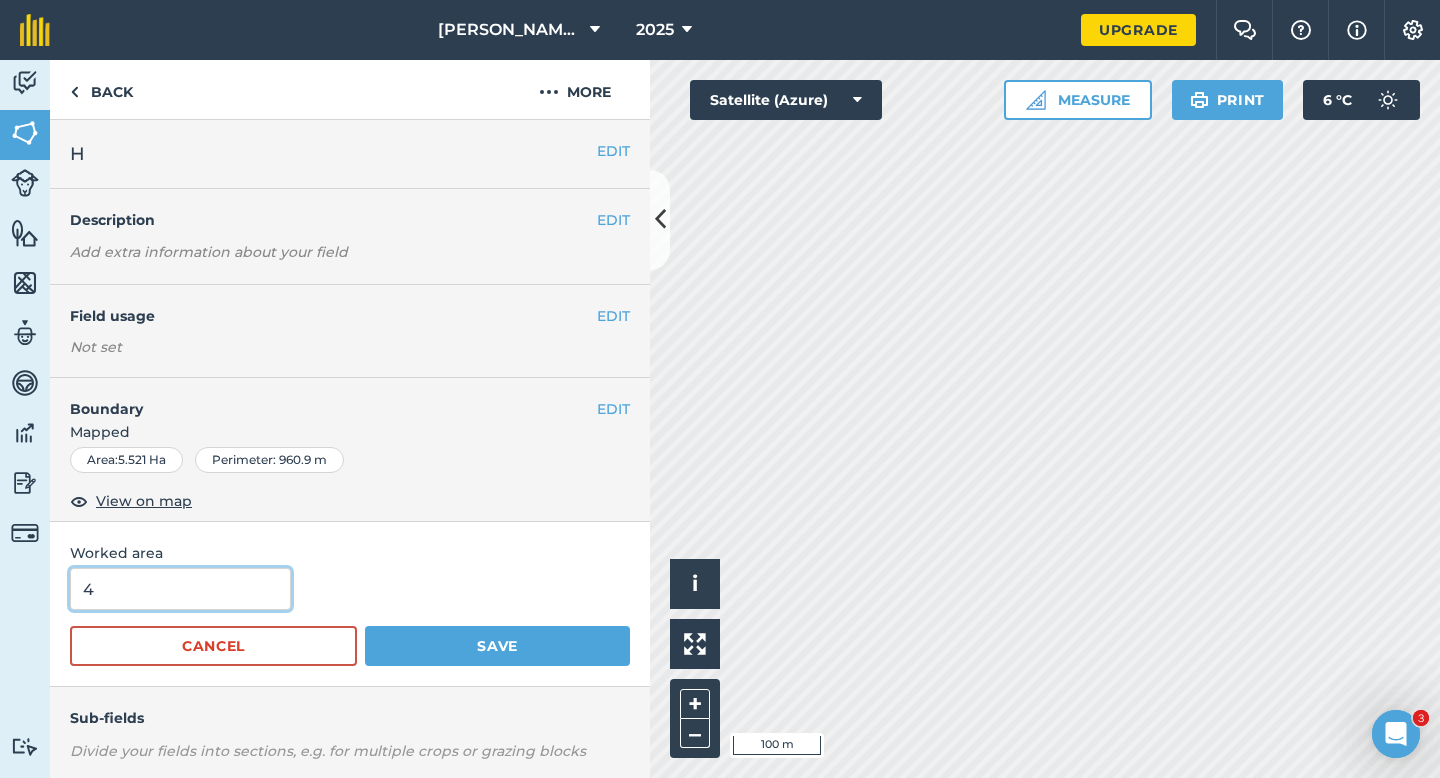 click on "4" at bounding box center (180, 589) 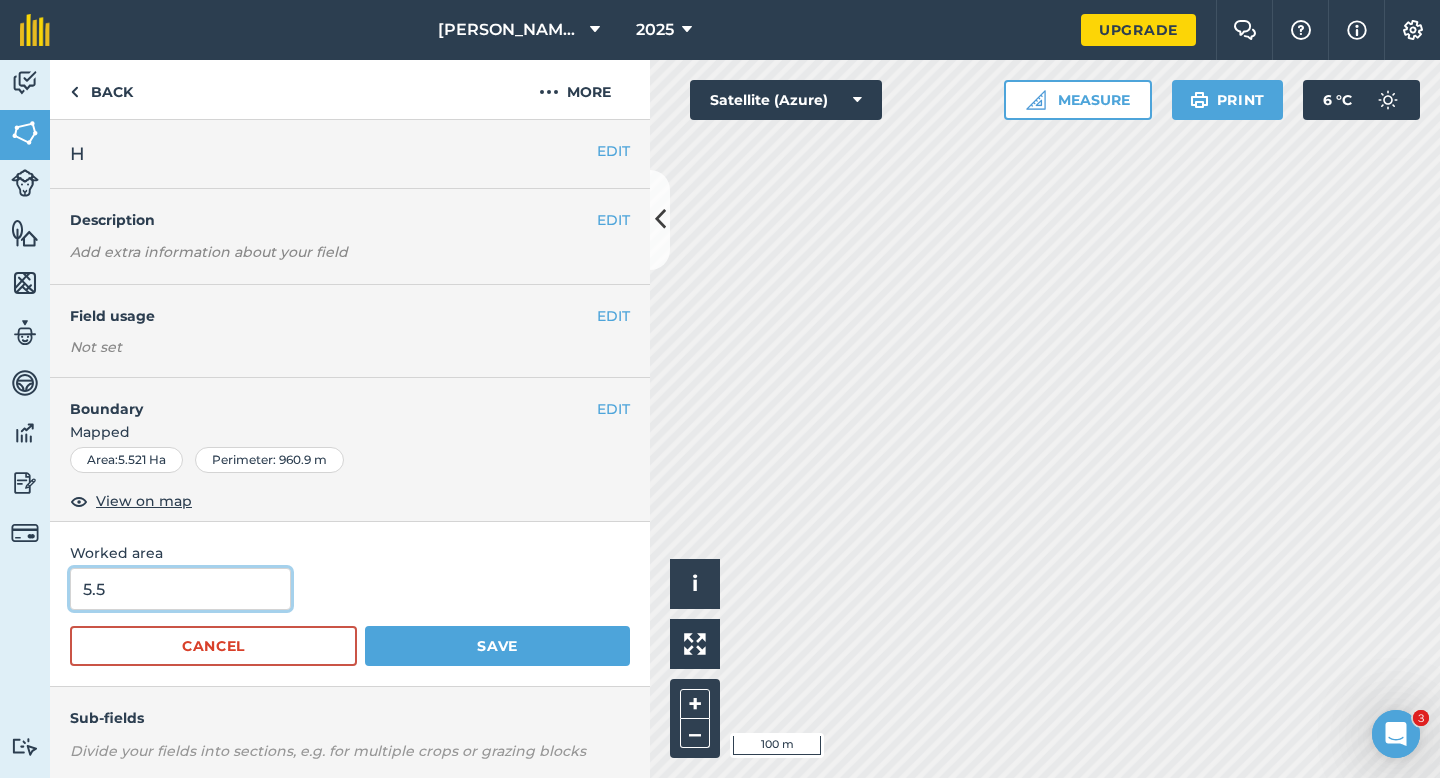 type on "5.5" 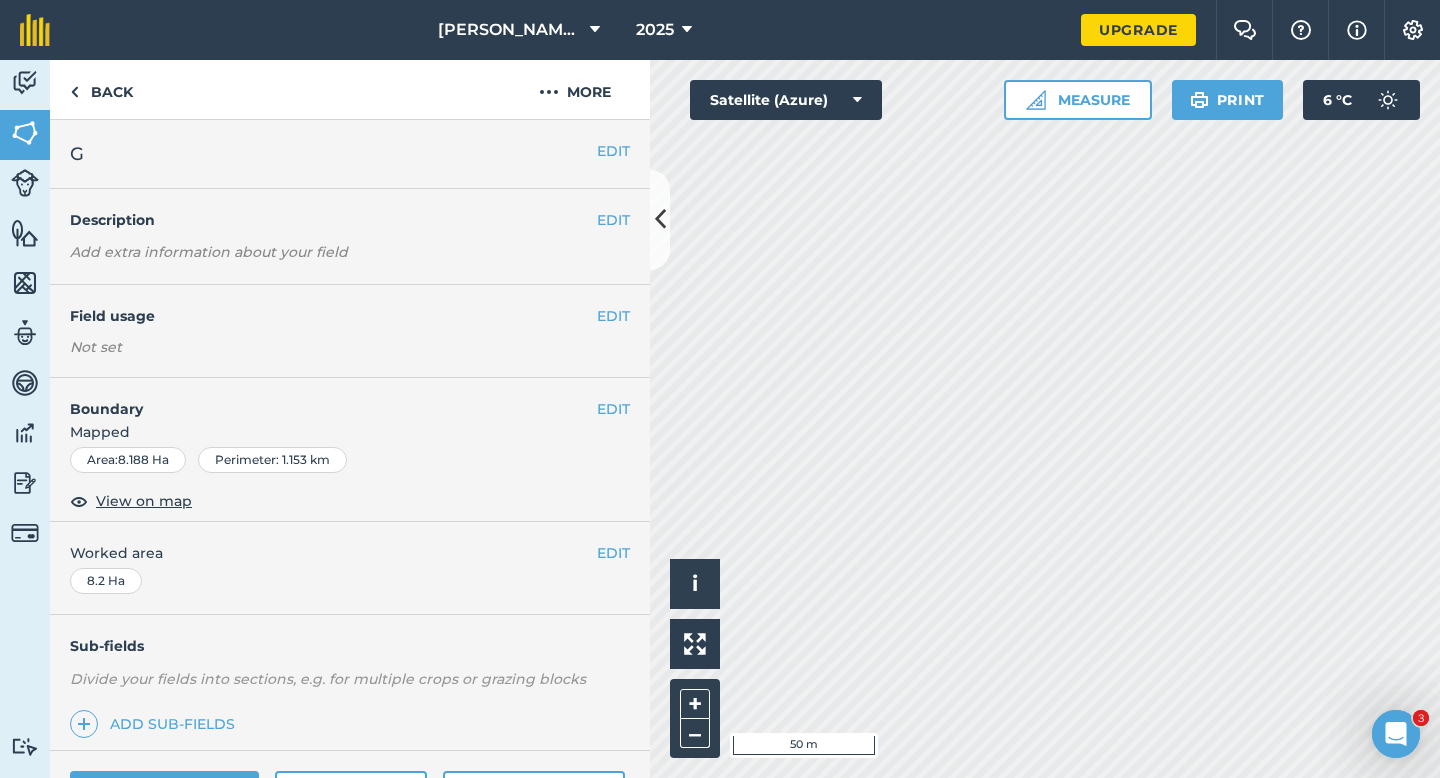 click on "EDIT Boundary   Mapped Area :  8.188   Ha Perimeter :   1.153   km   View on map" at bounding box center [350, 450] 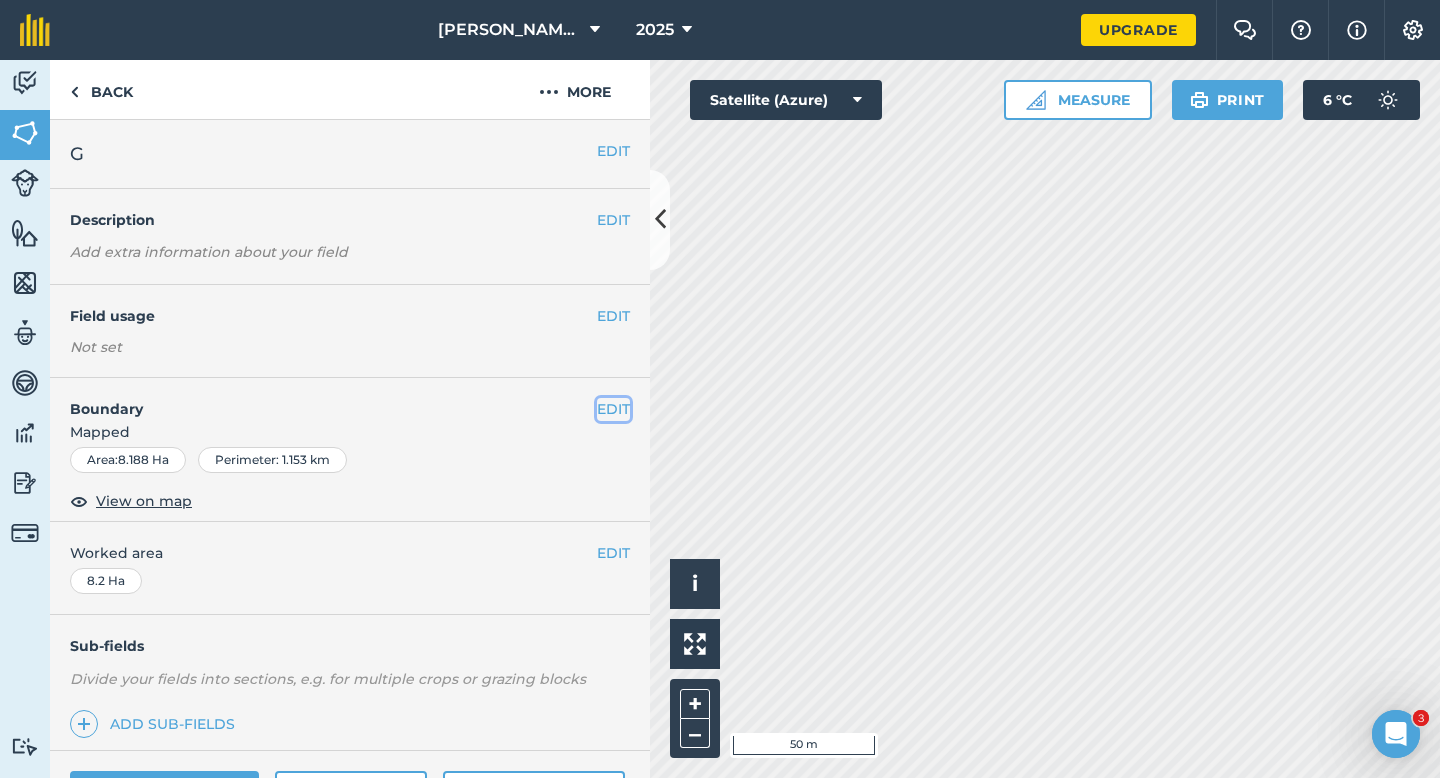 click on "EDIT" at bounding box center (613, 409) 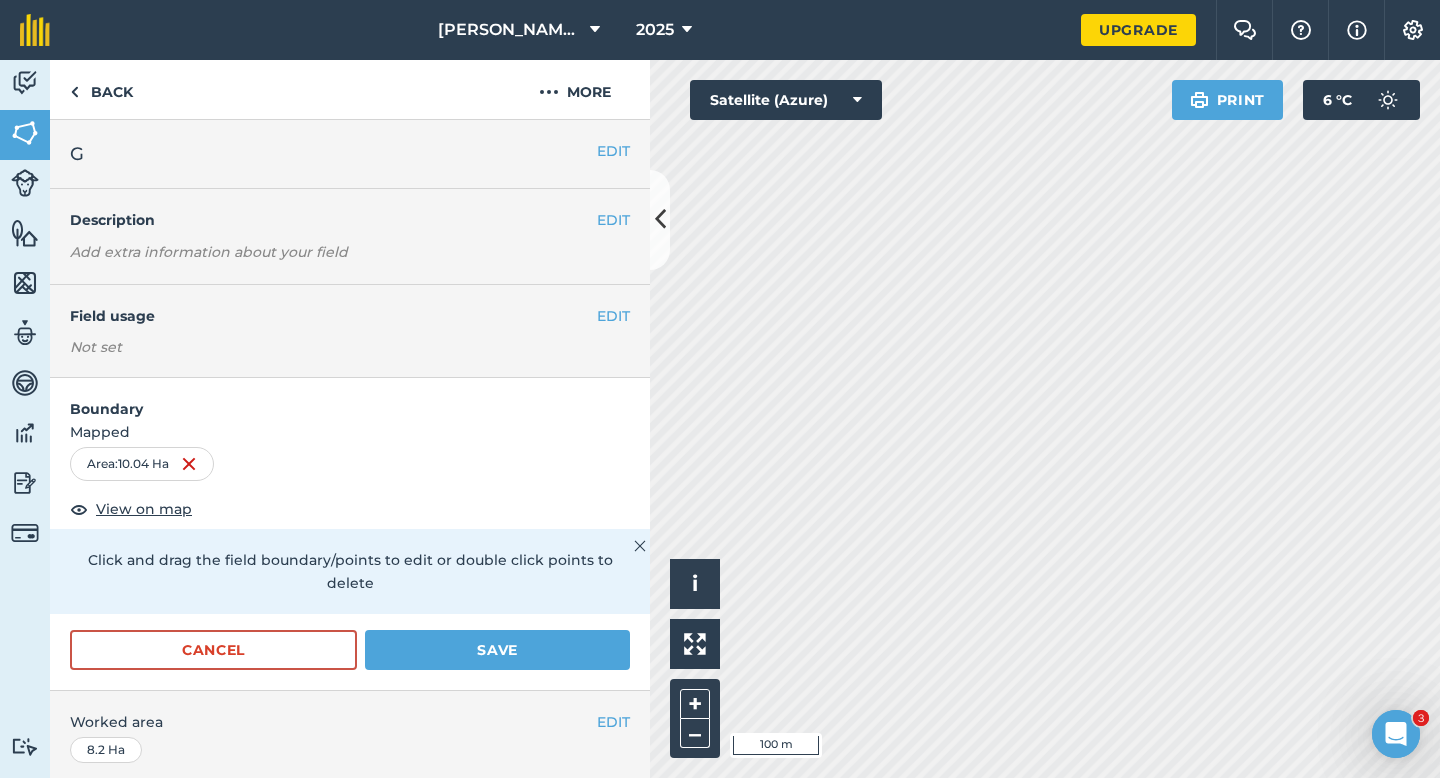 click on "Boundary   Mapped Area :  10.04   Ha   View on map Click and drag the field boundary/points to edit or double click points to delete Cancel Save" at bounding box center [350, 534] 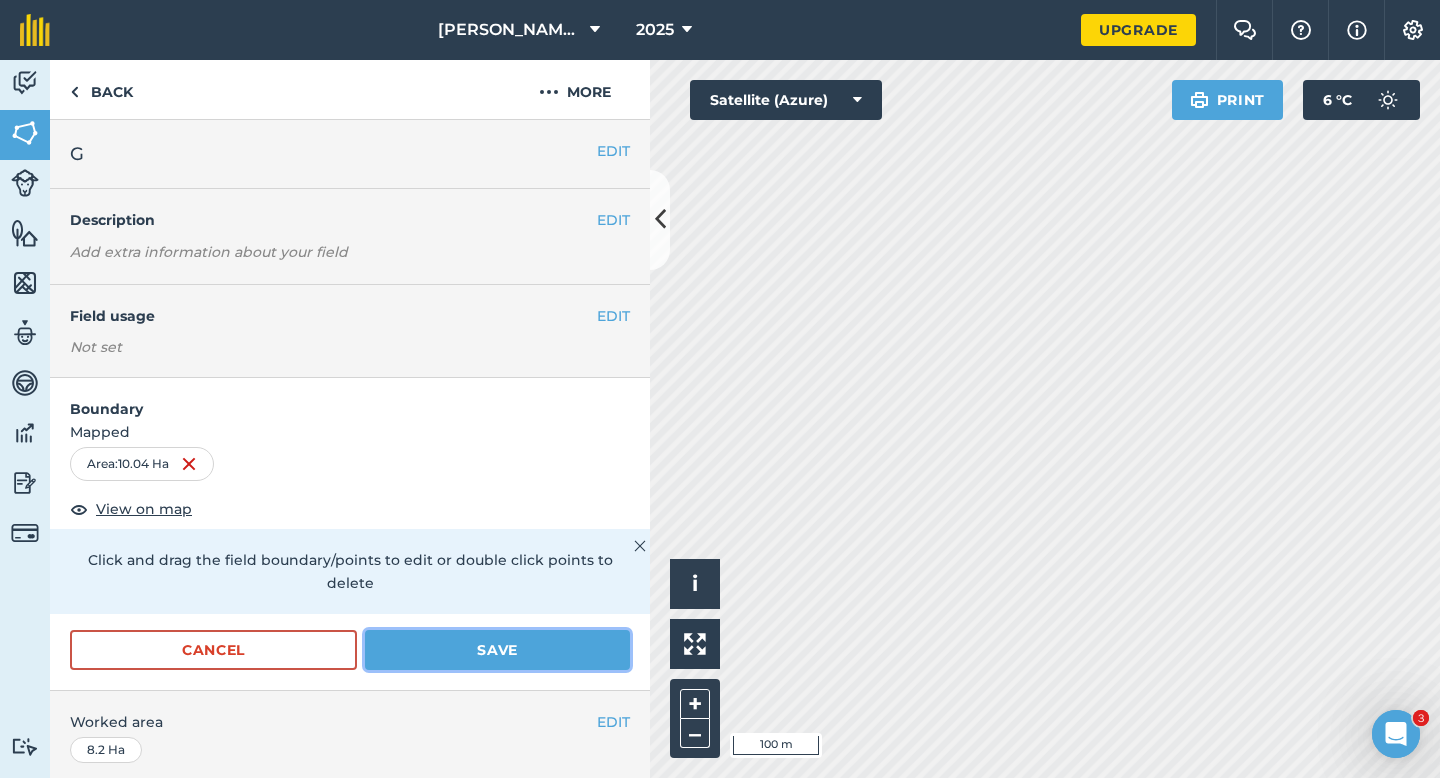 click on "Save" at bounding box center (497, 650) 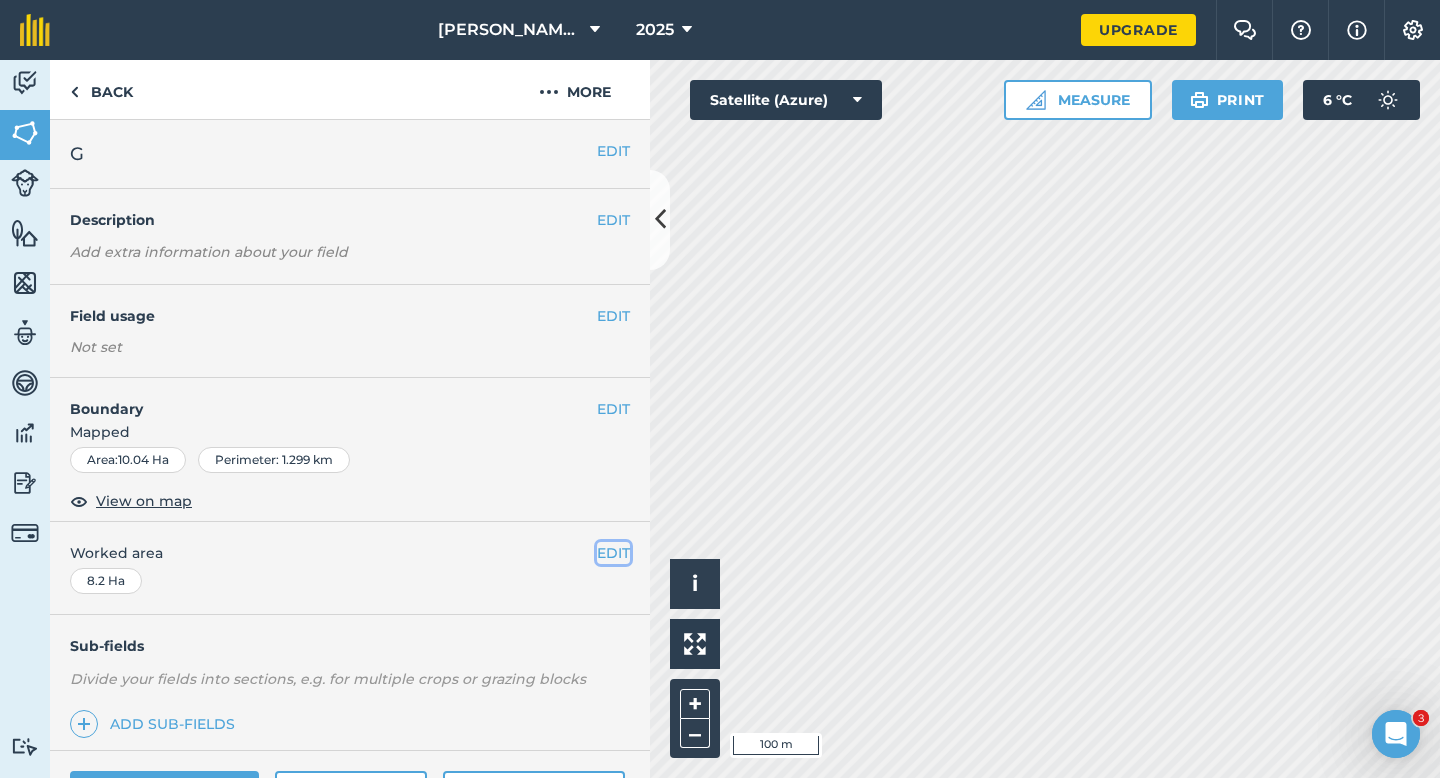 click on "EDIT" at bounding box center (613, 553) 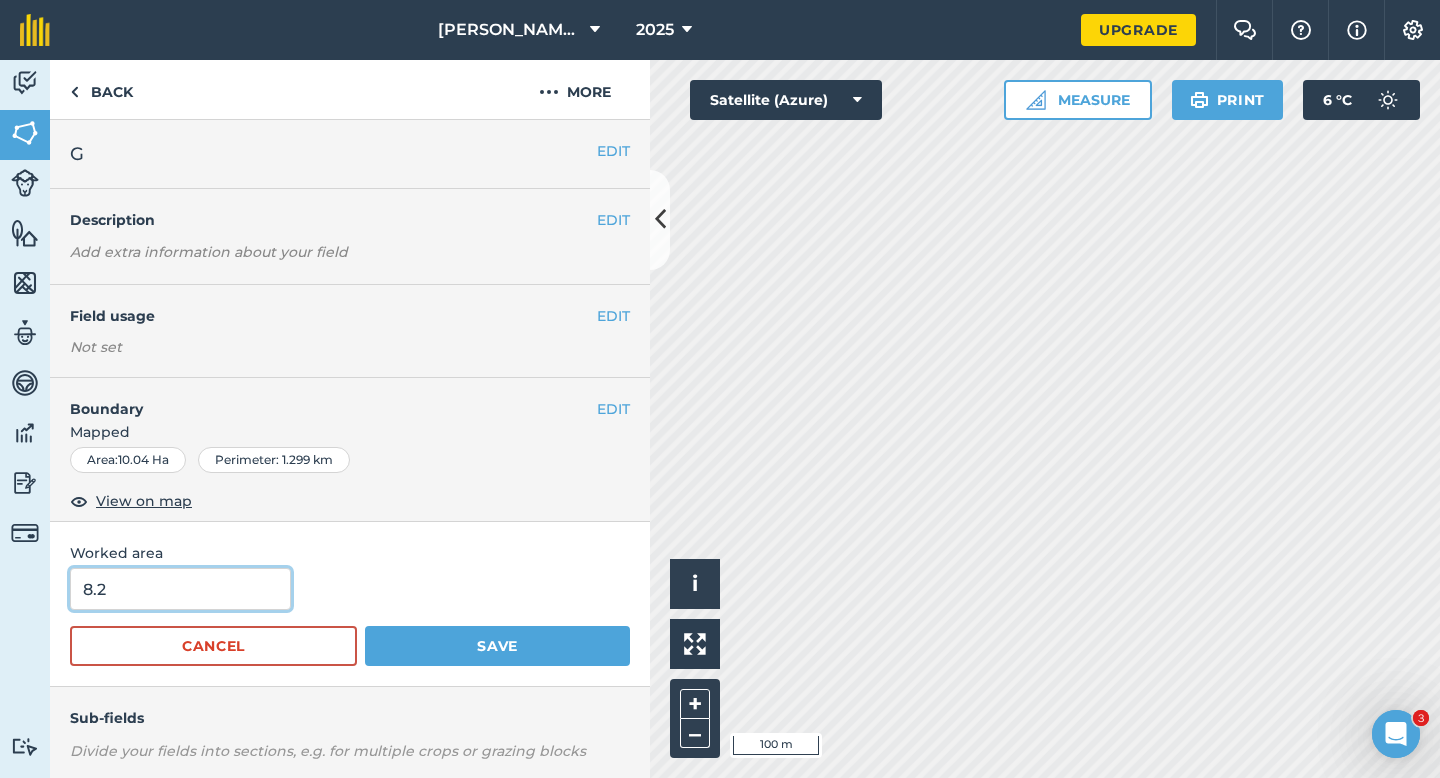 click on "8.2" at bounding box center (180, 589) 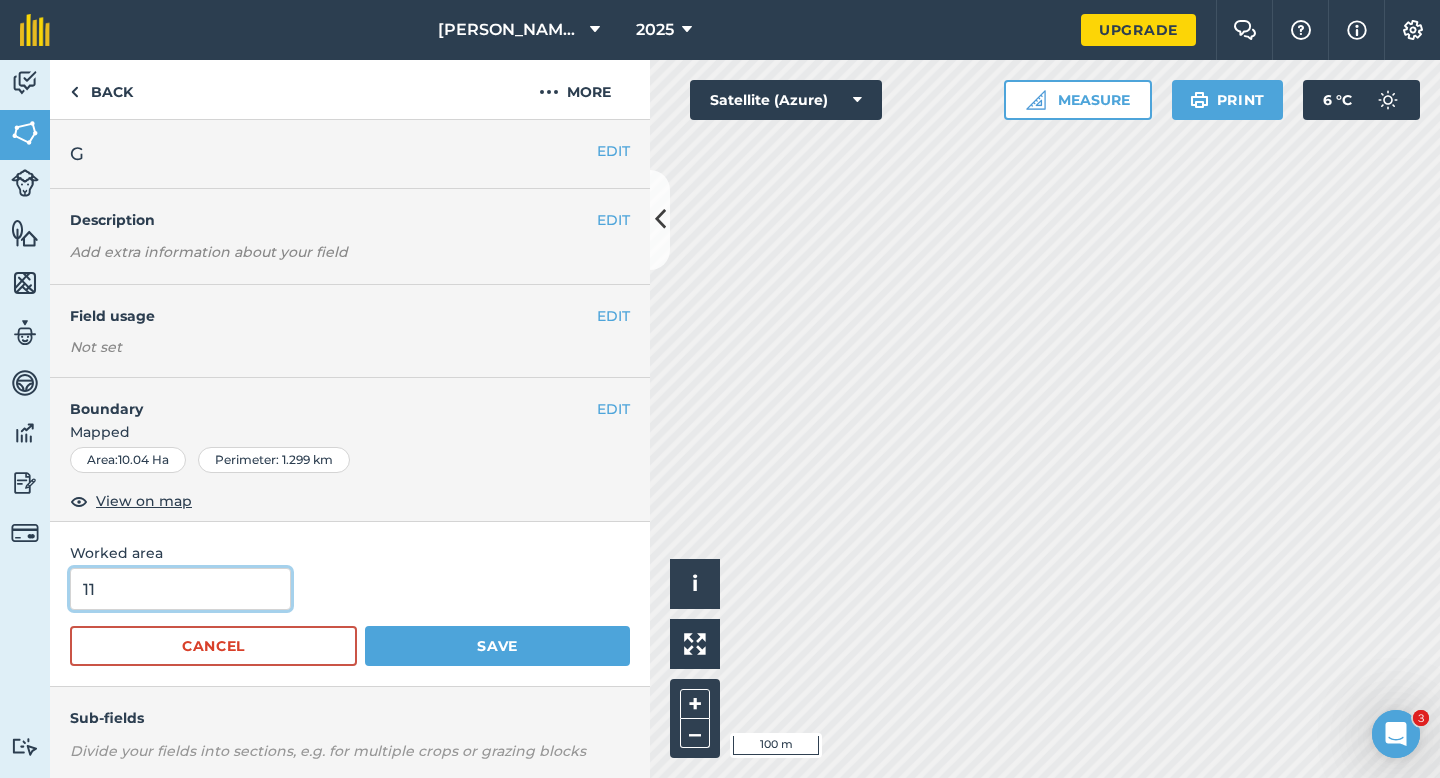 type on "10" 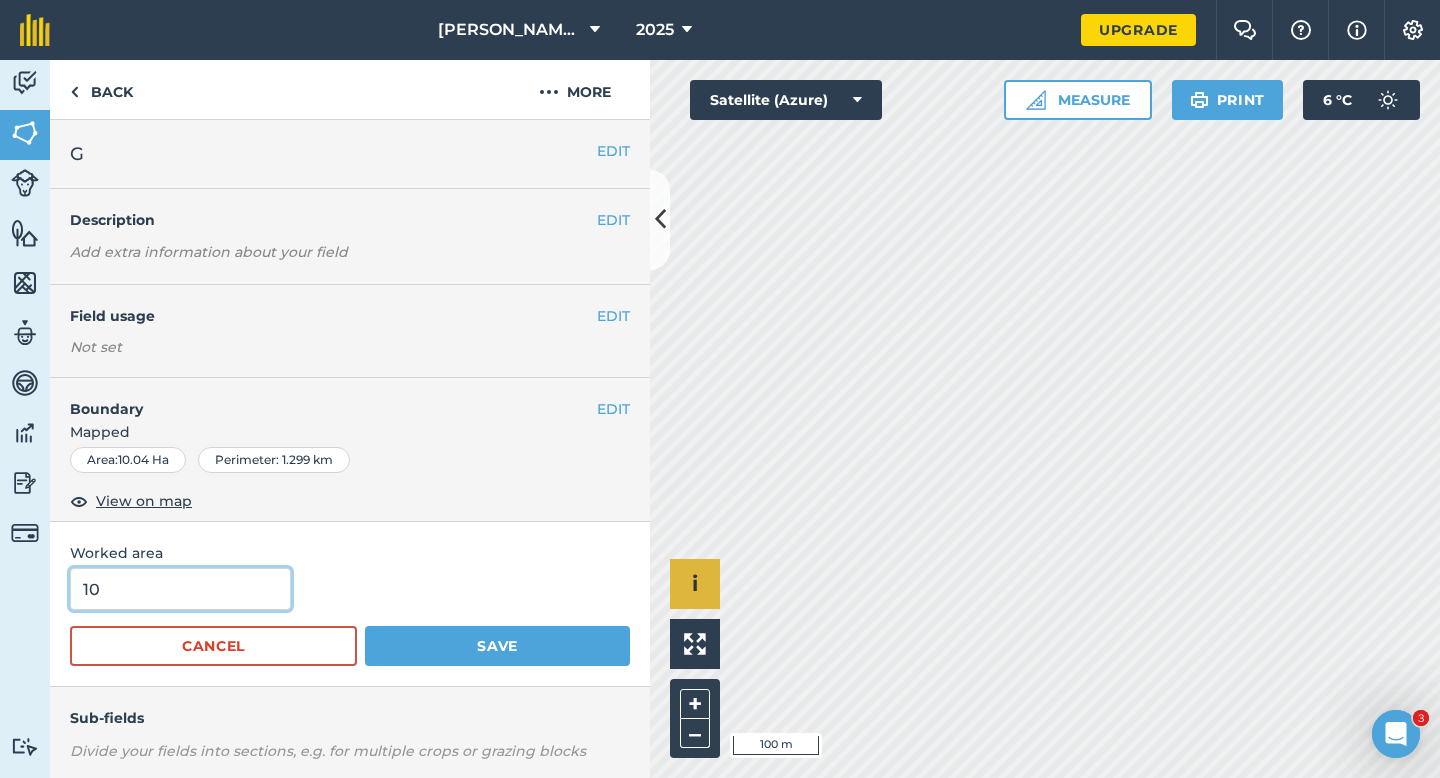 click on "Save" at bounding box center [497, 646] 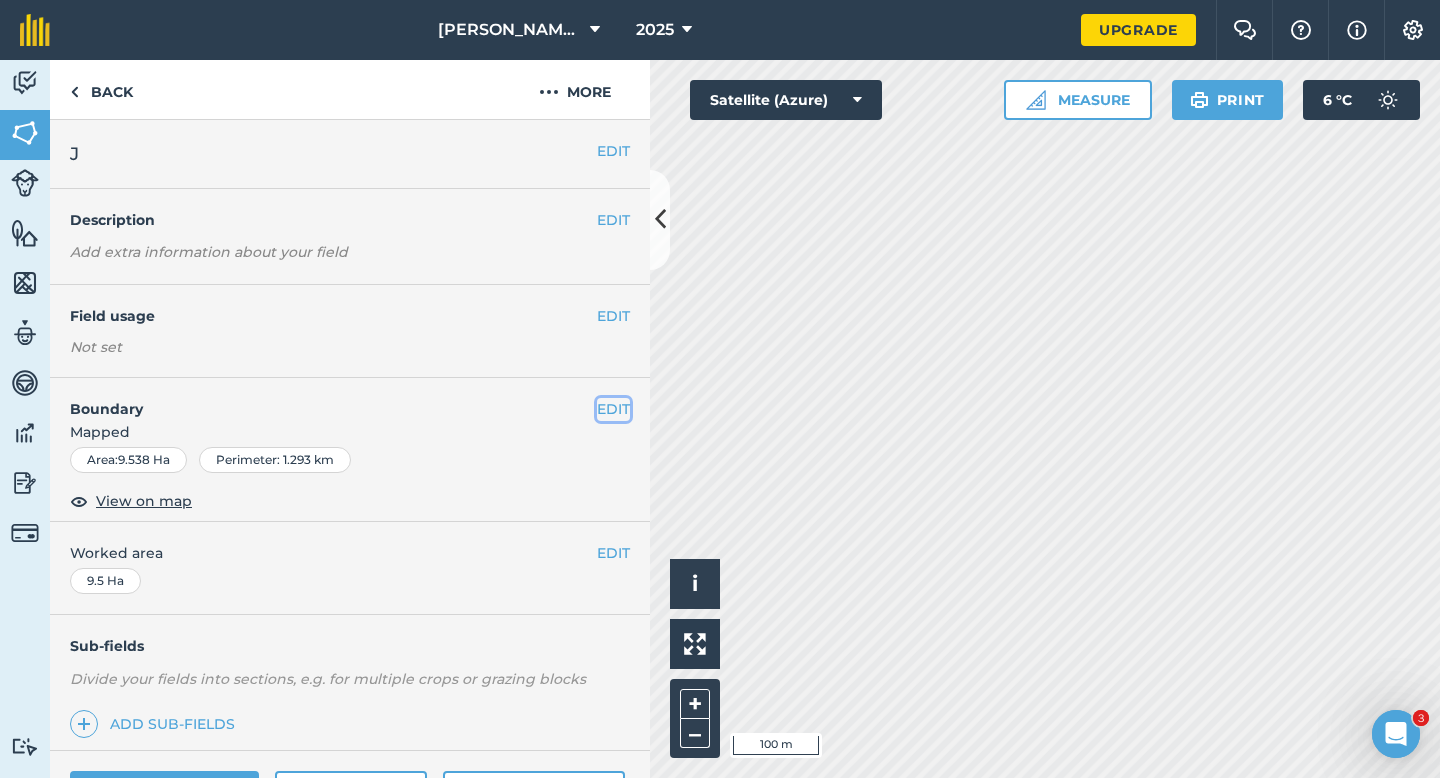 click on "EDIT" at bounding box center (613, 409) 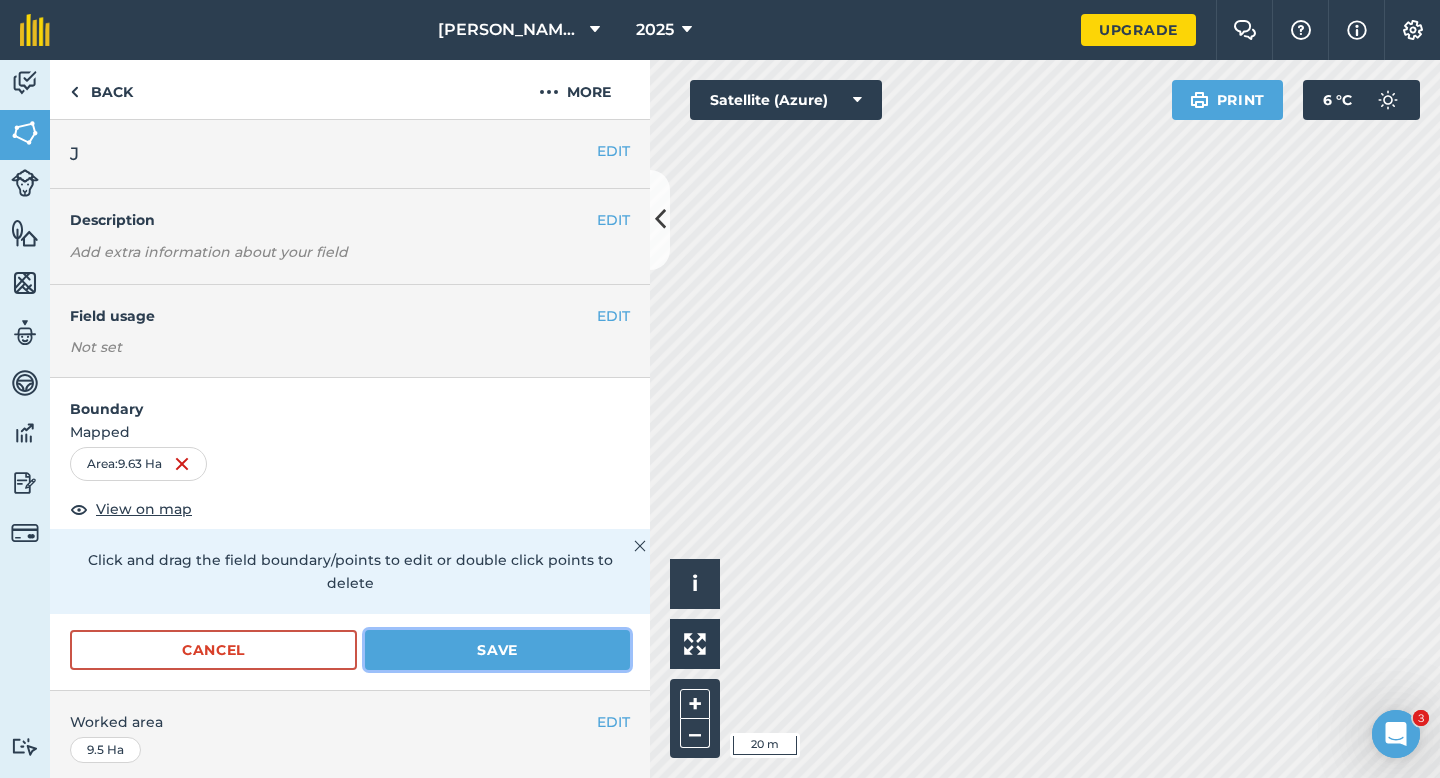 click on "Save" at bounding box center (497, 650) 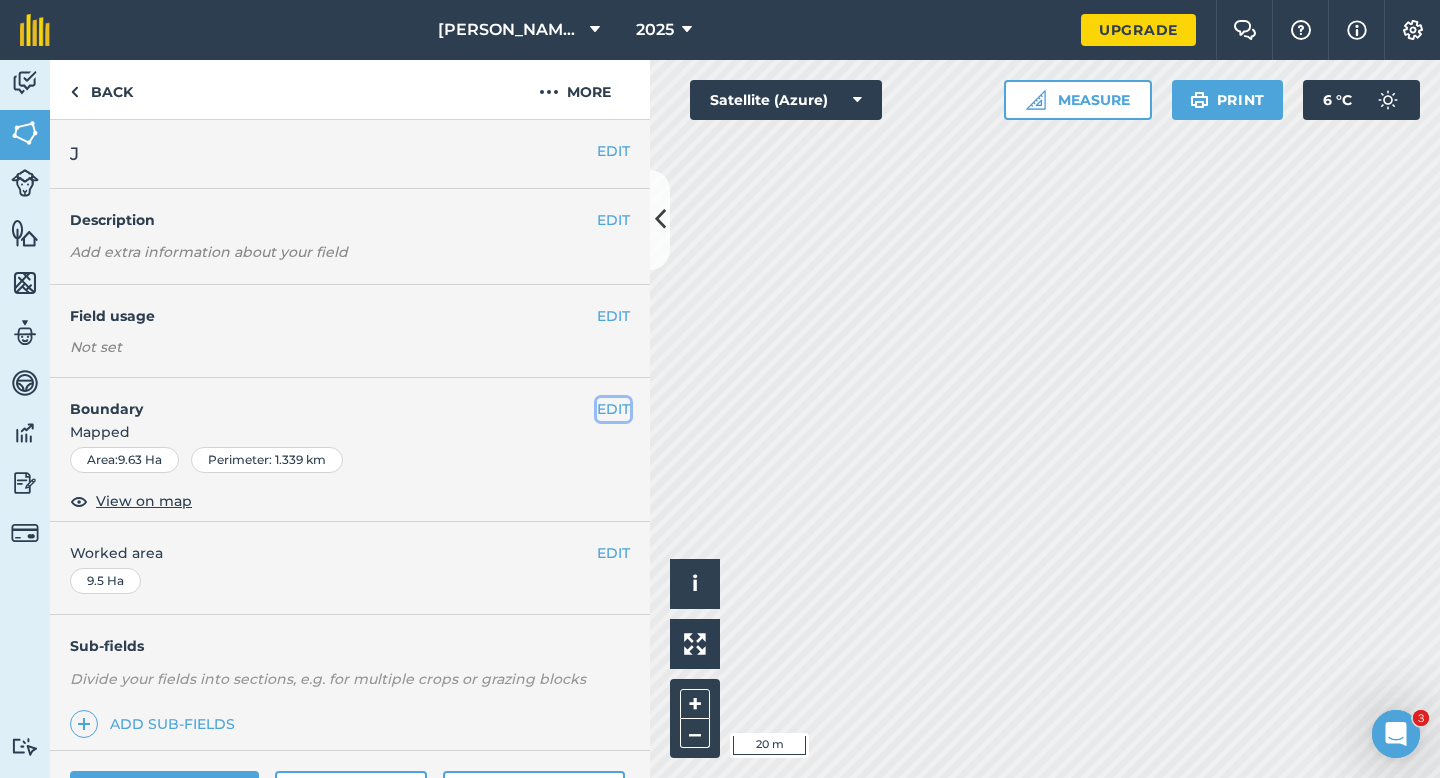 click on "EDIT" at bounding box center (613, 409) 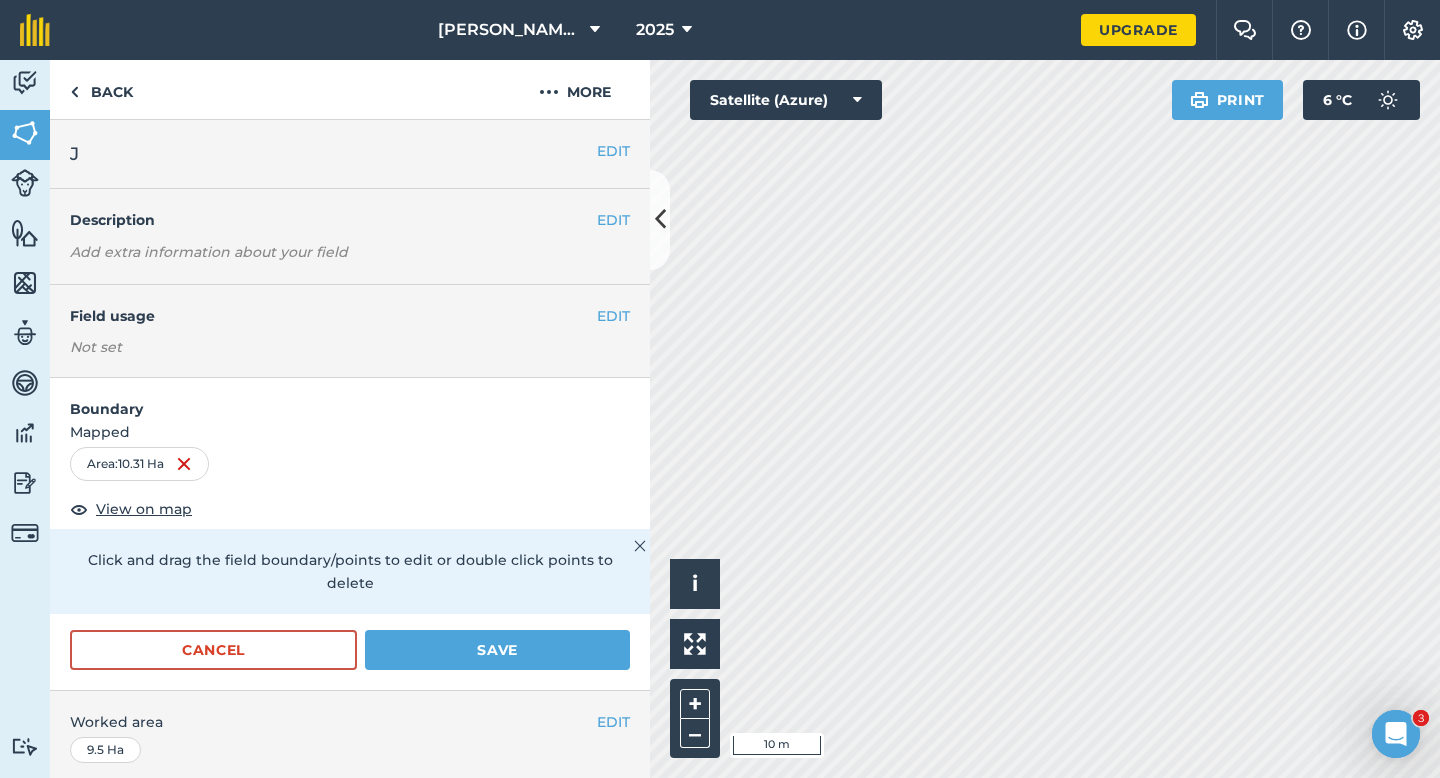 click on "Cancel Save" at bounding box center [350, 660] 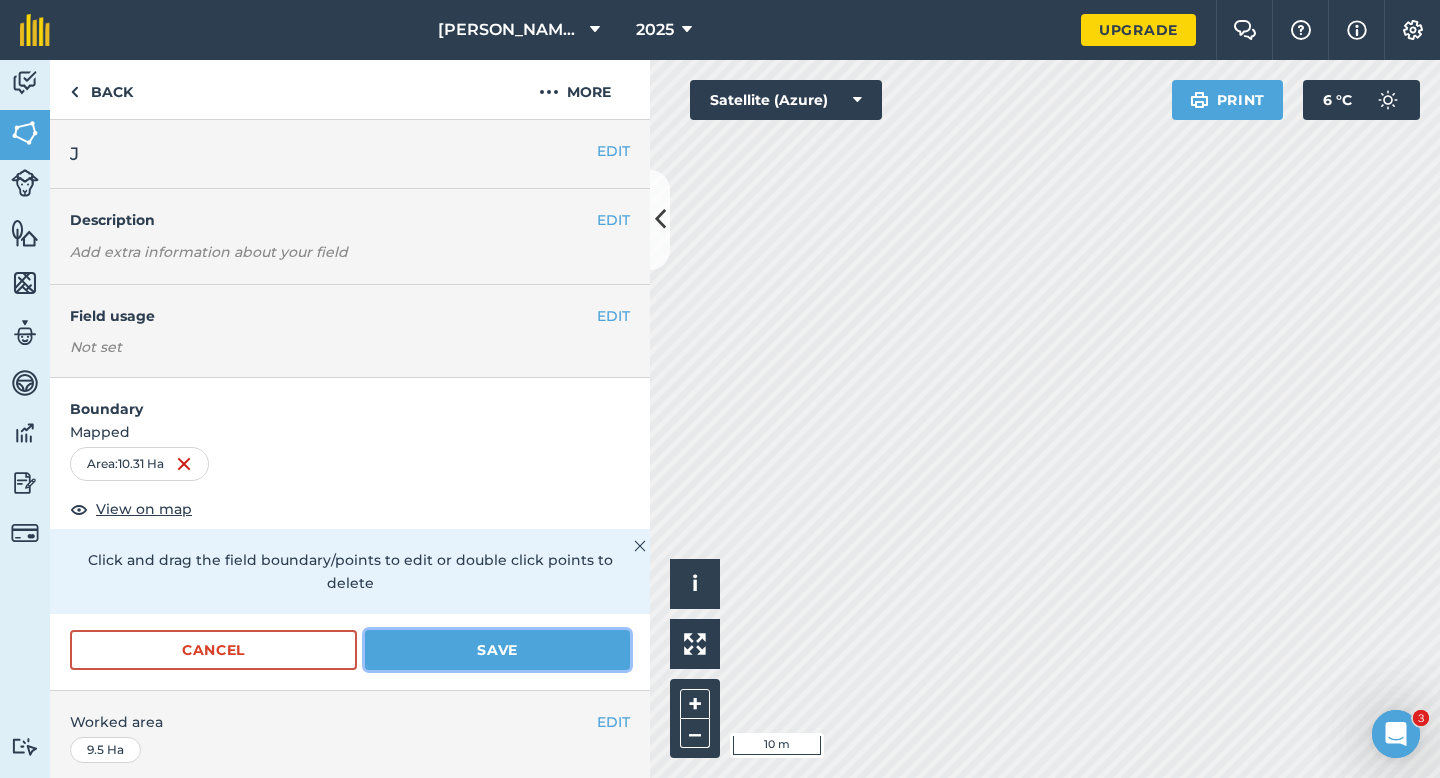 click on "Save" at bounding box center (497, 650) 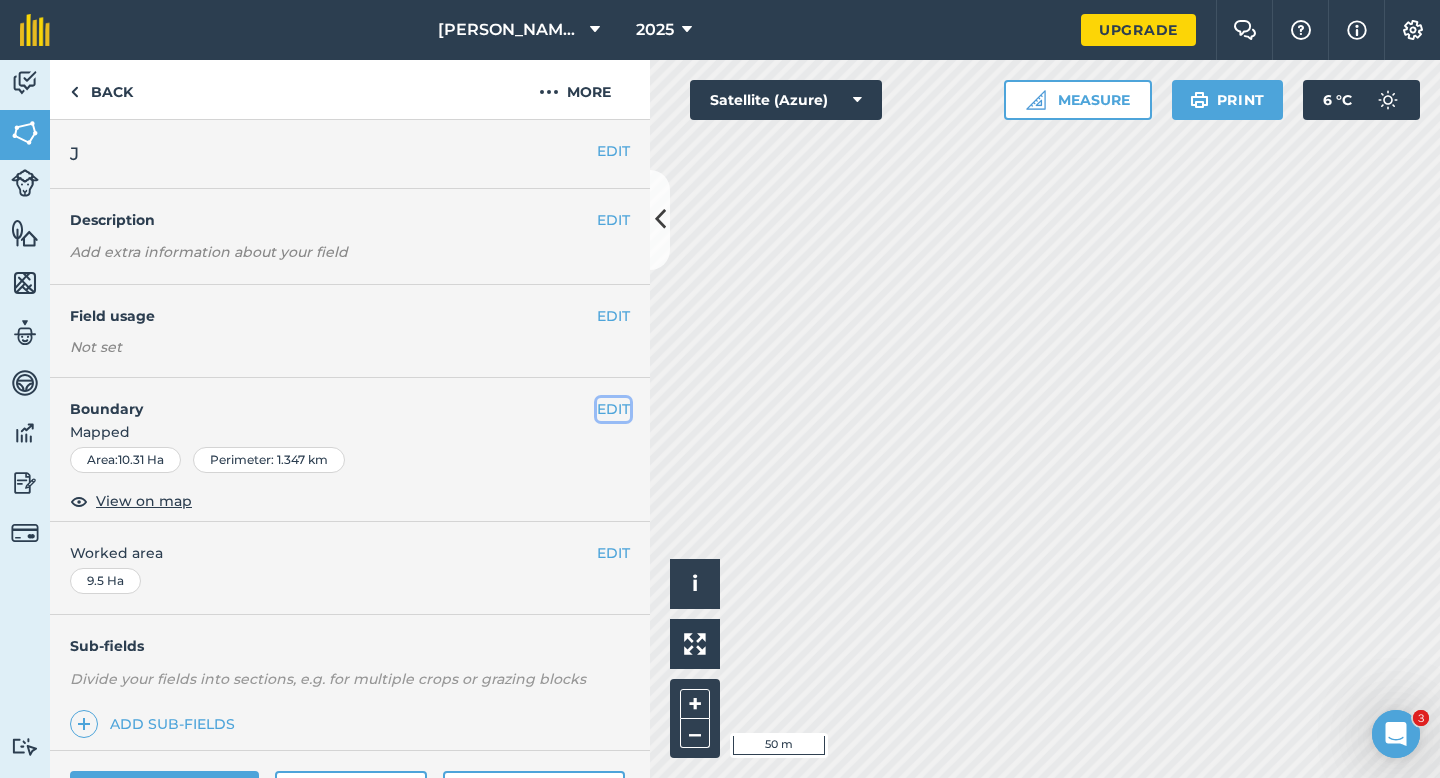 click on "EDIT" at bounding box center (613, 409) 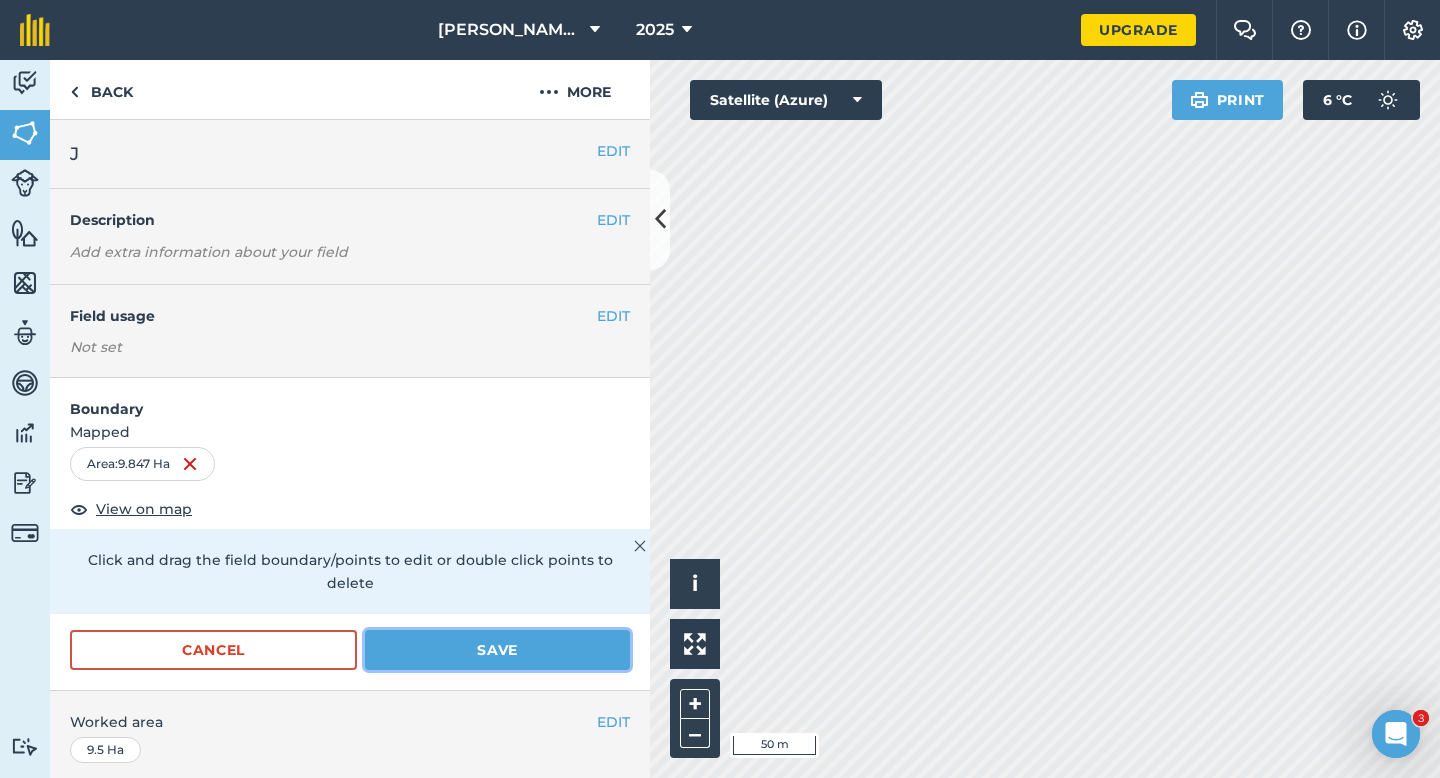 click on "Save" at bounding box center (497, 650) 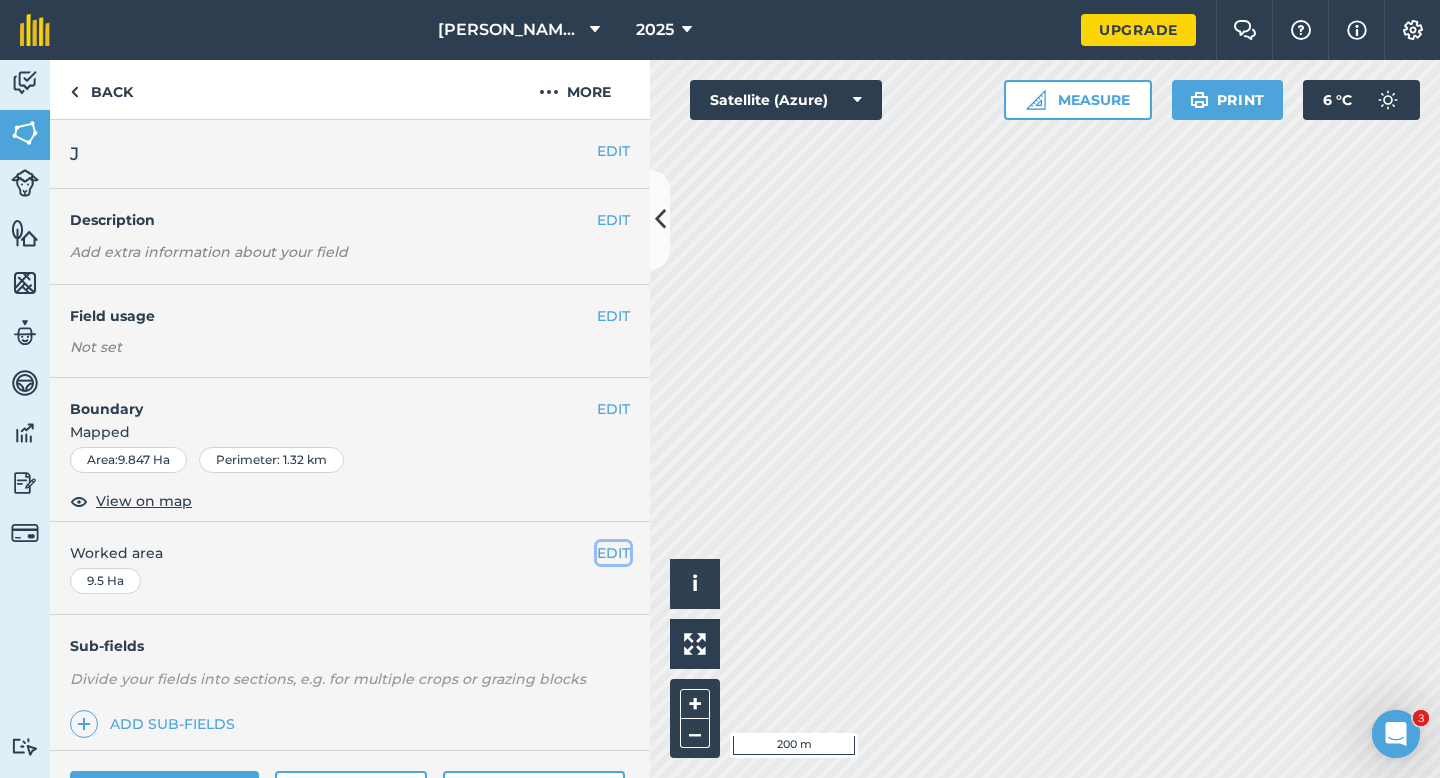 click on "EDIT" at bounding box center (613, 553) 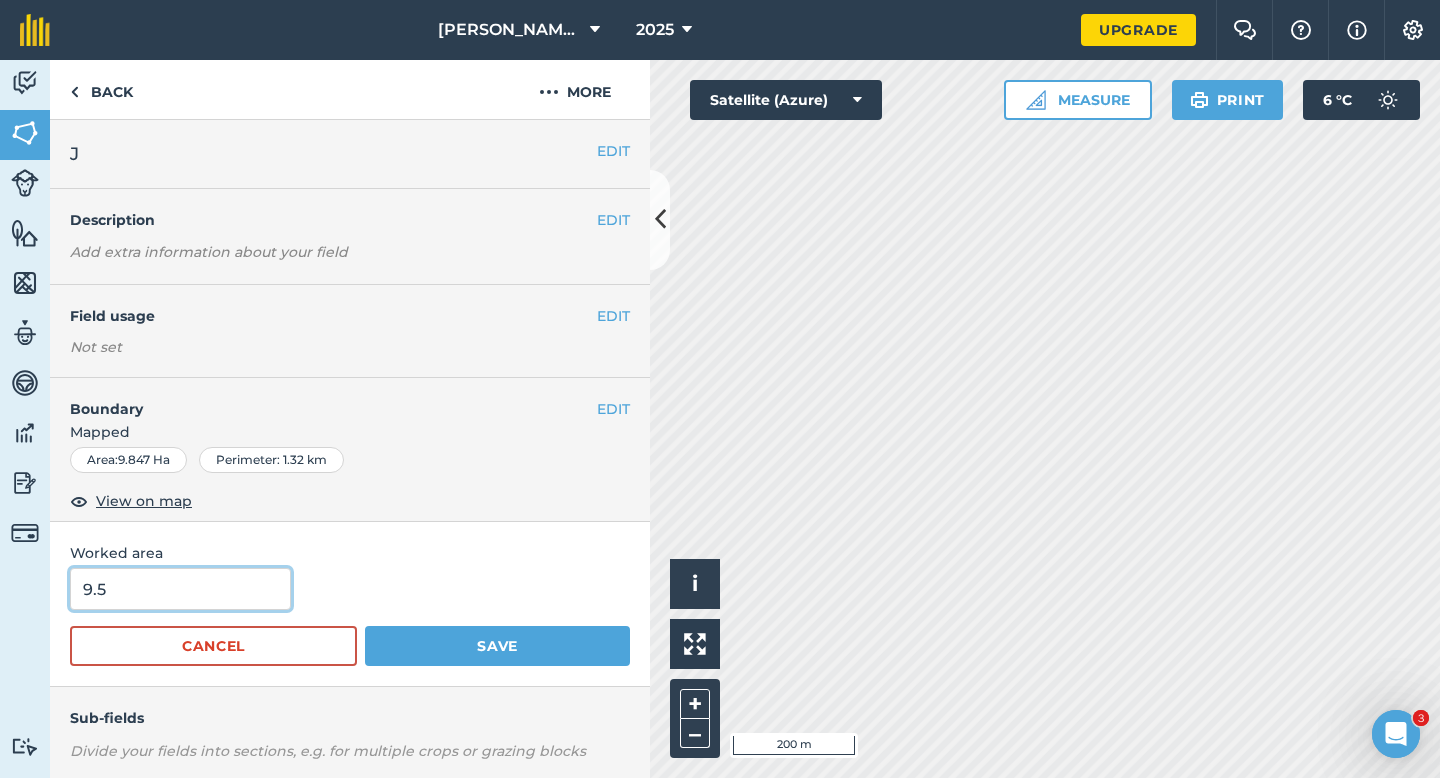 click on "9.5" at bounding box center (180, 589) 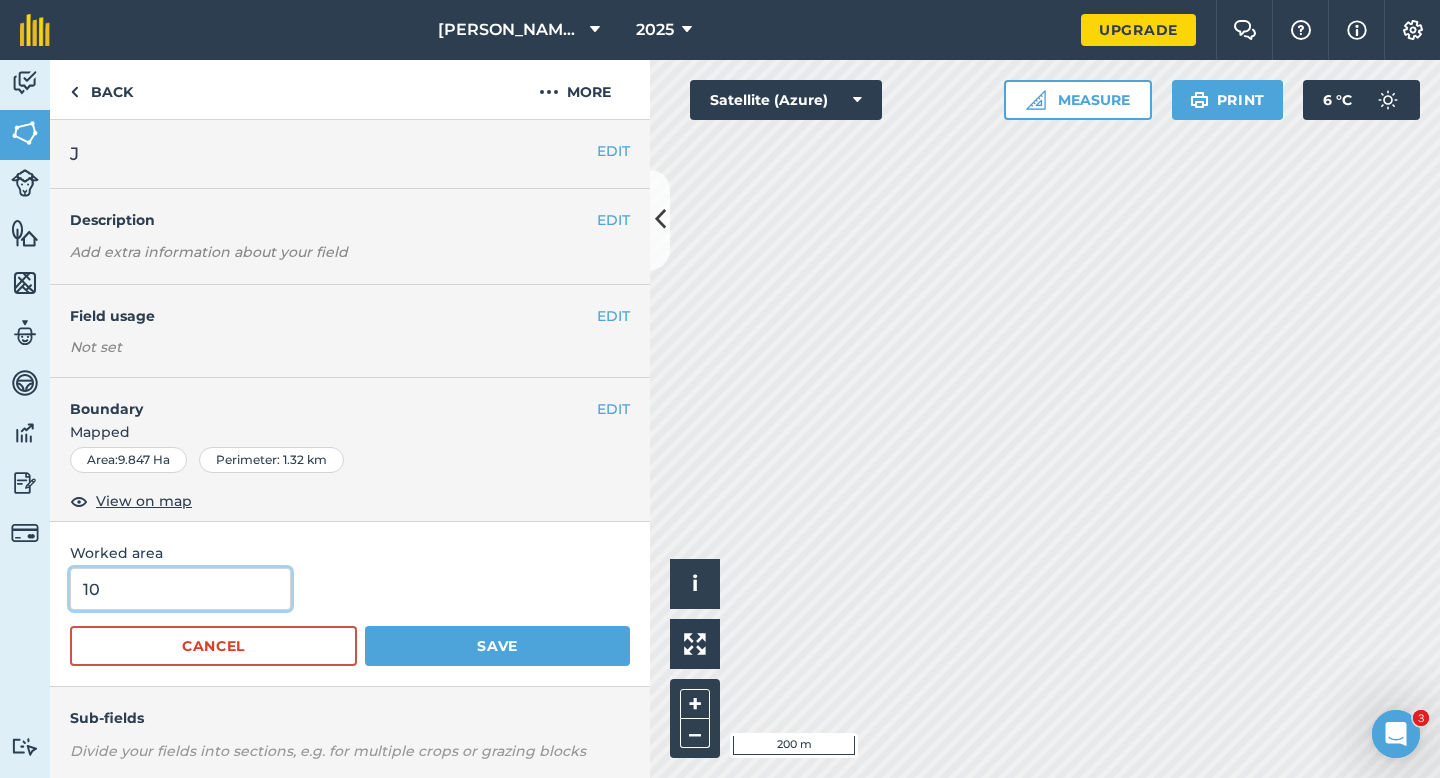 click on "Save" at bounding box center (497, 646) 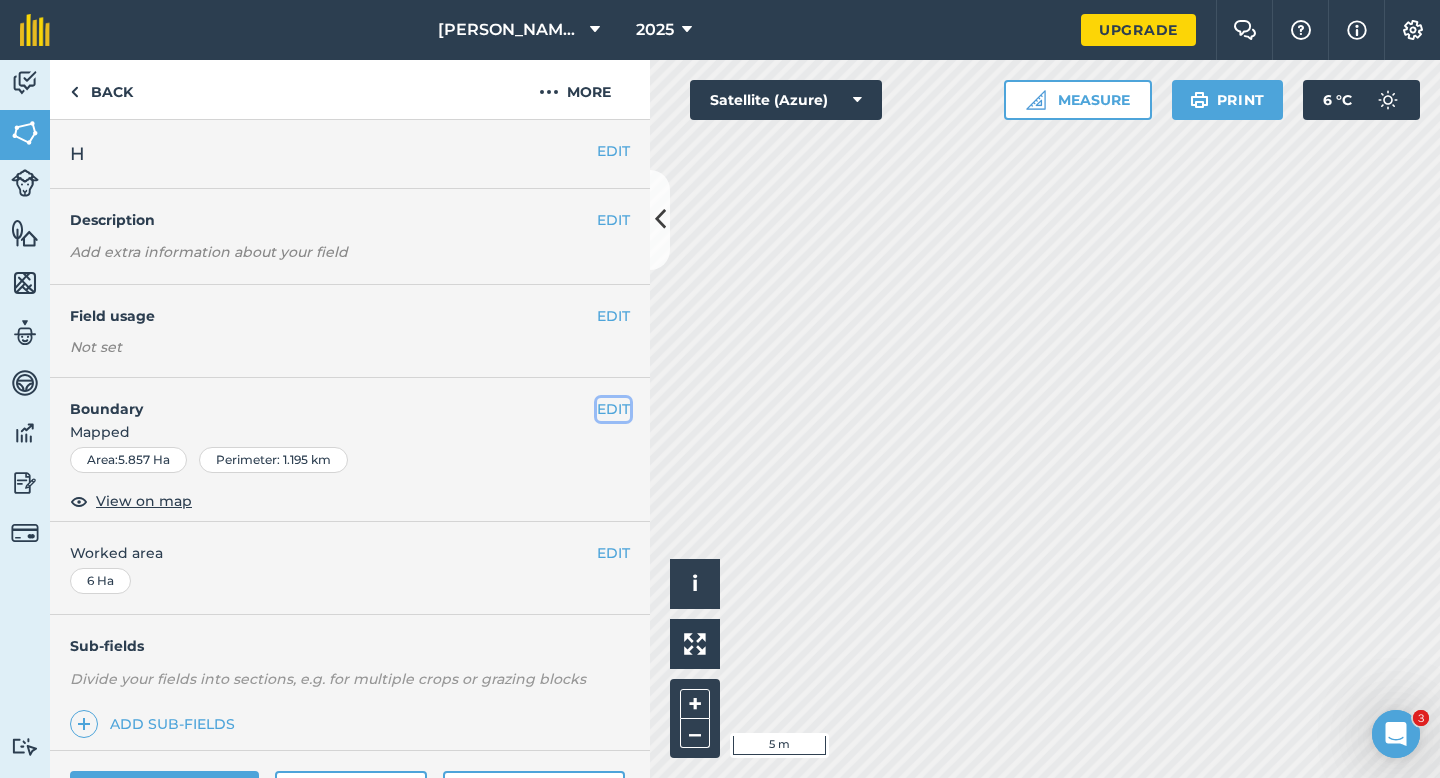 click on "EDIT" at bounding box center [613, 409] 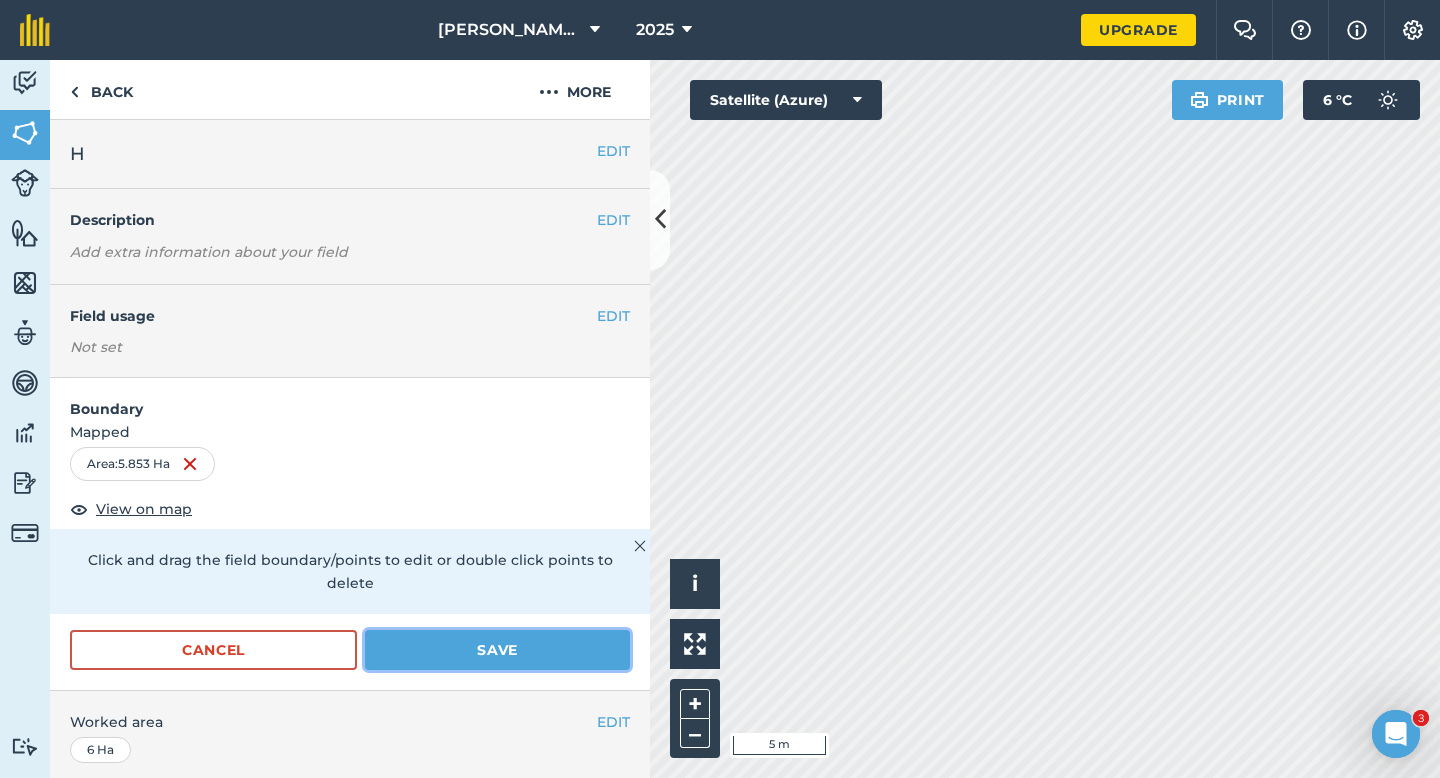 click on "Save" at bounding box center [497, 650] 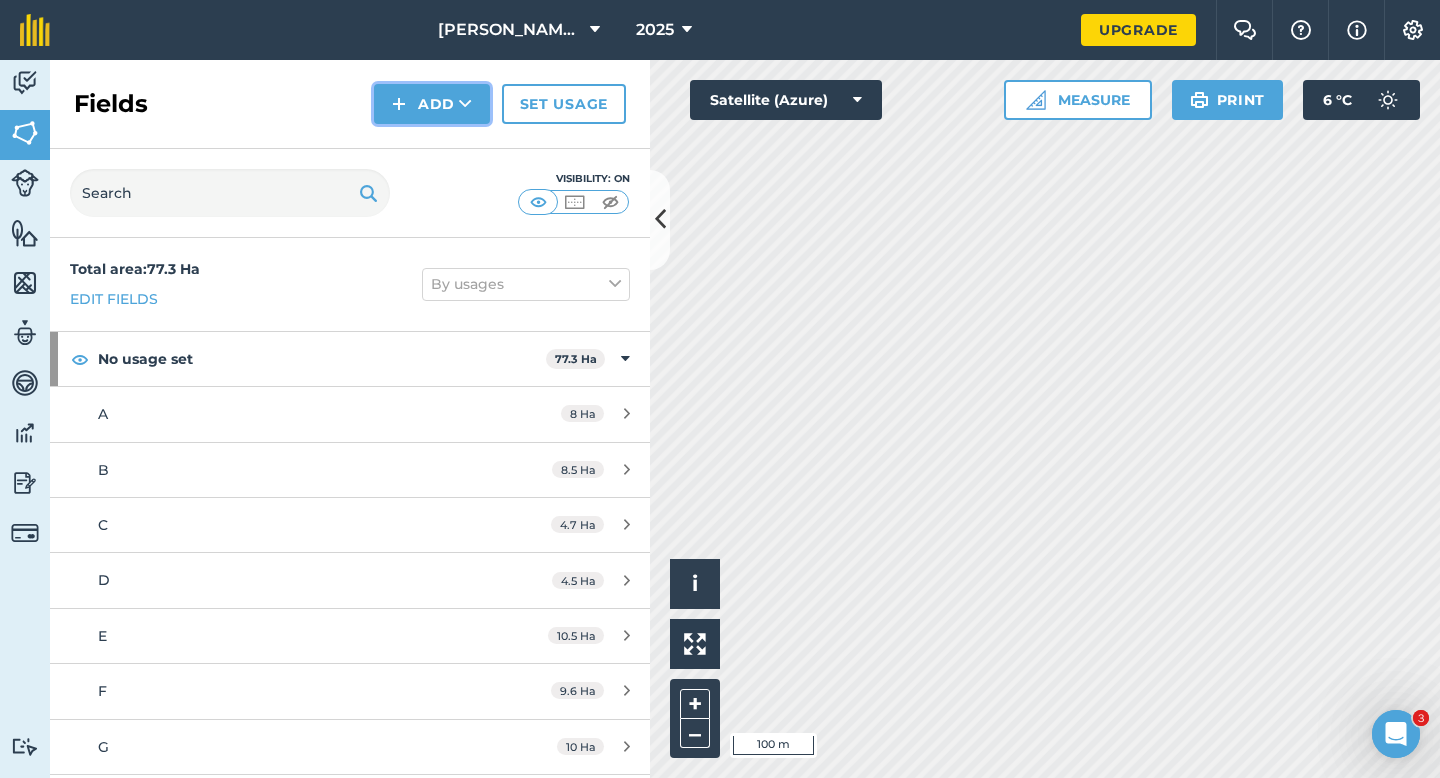 click on "Add" at bounding box center [432, 104] 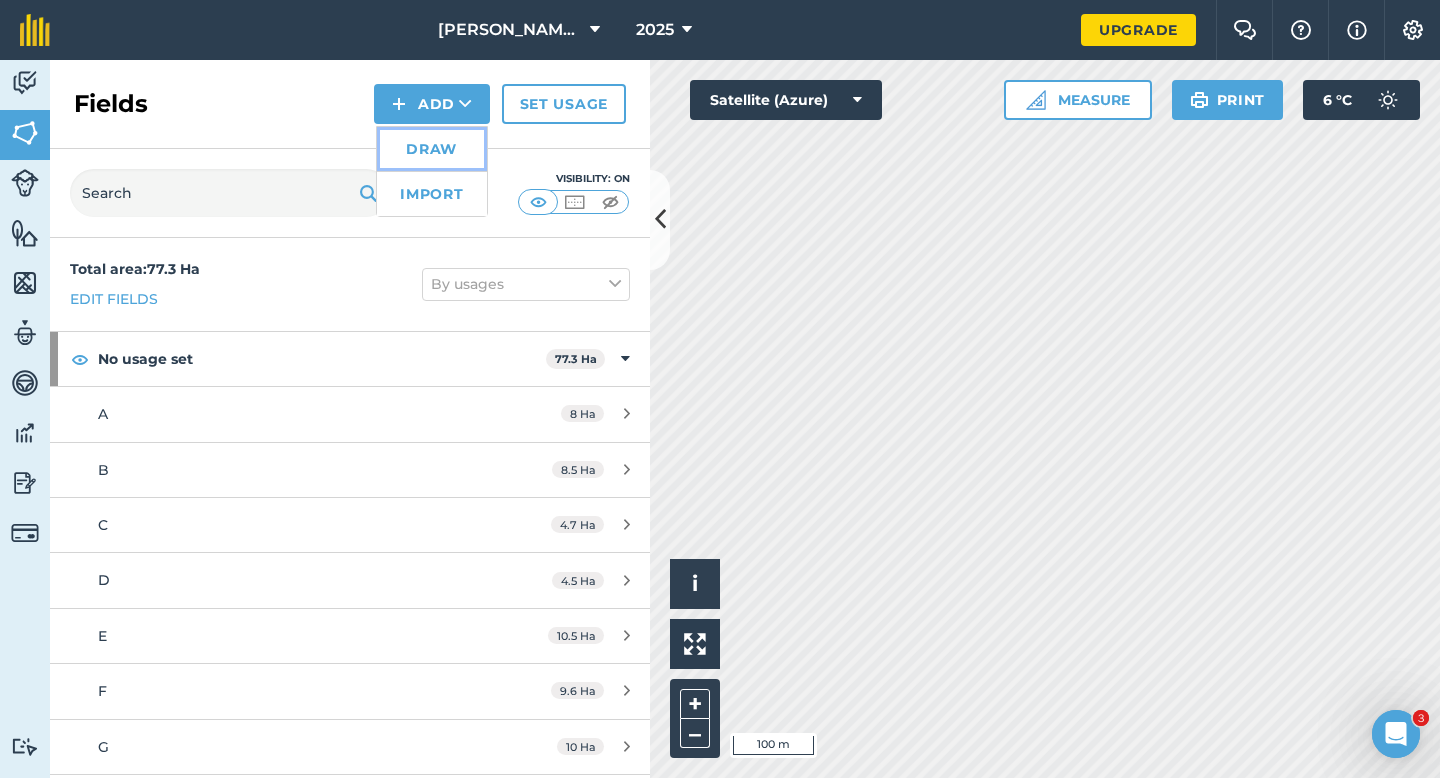 click on "Draw" at bounding box center [432, 149] 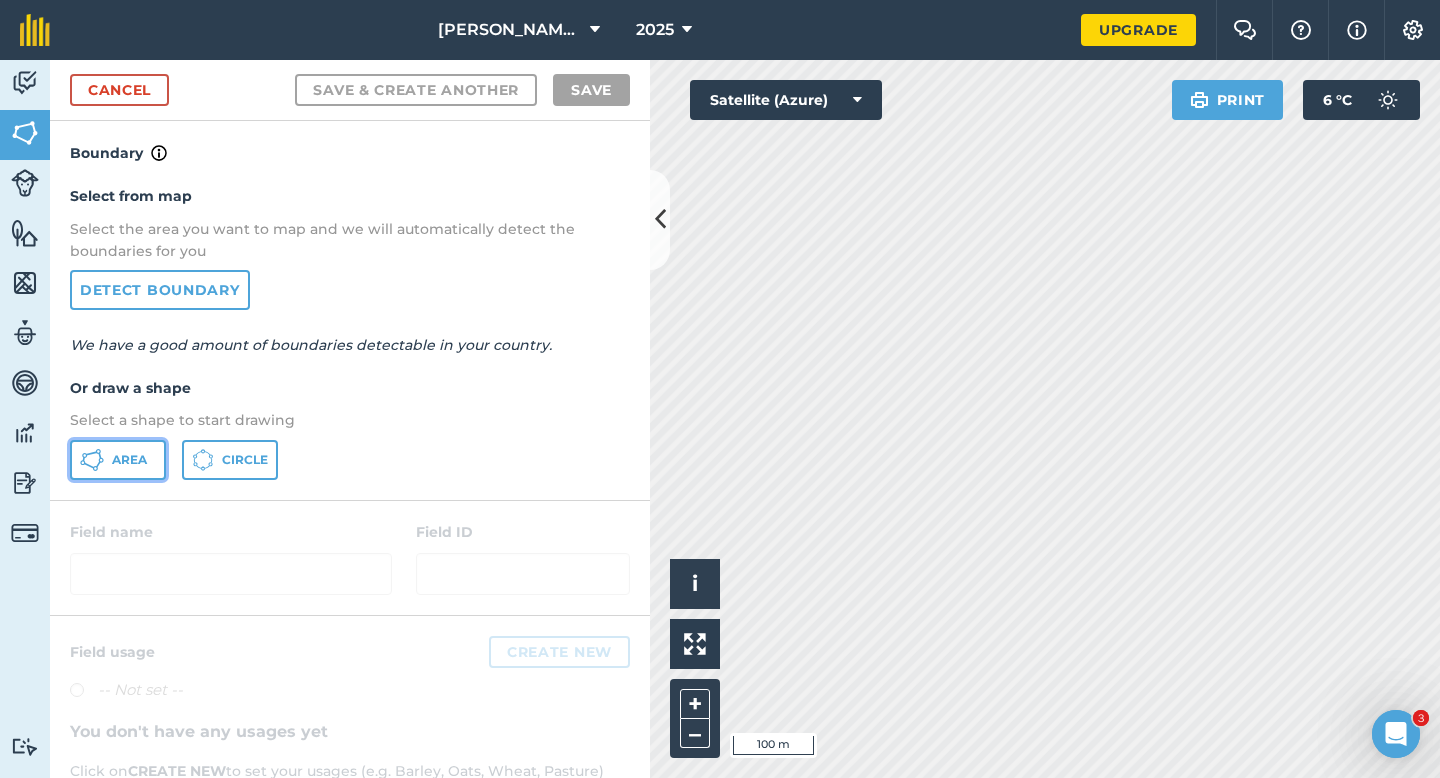 click on "Area" at bounding box center (118, 460) 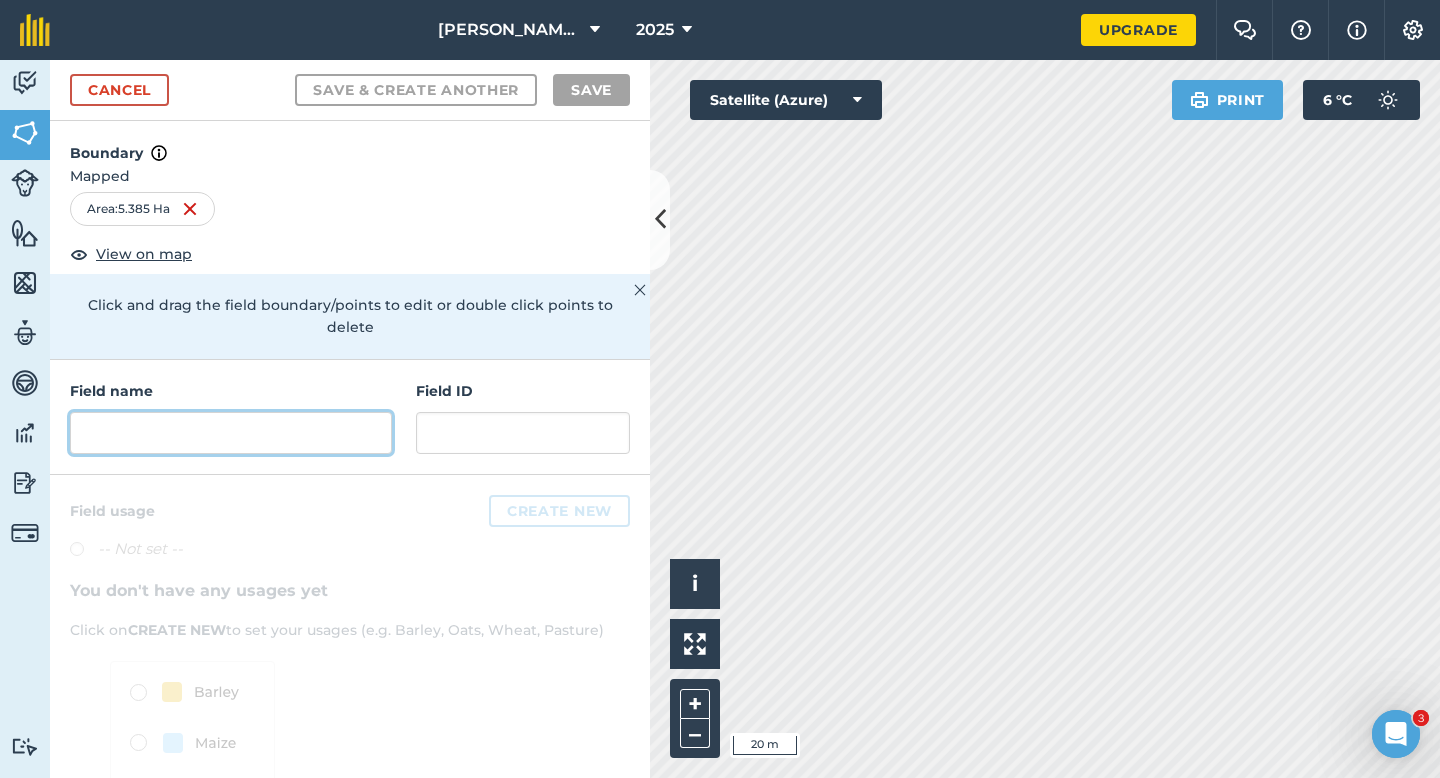 click at bounding box center [231, 433] 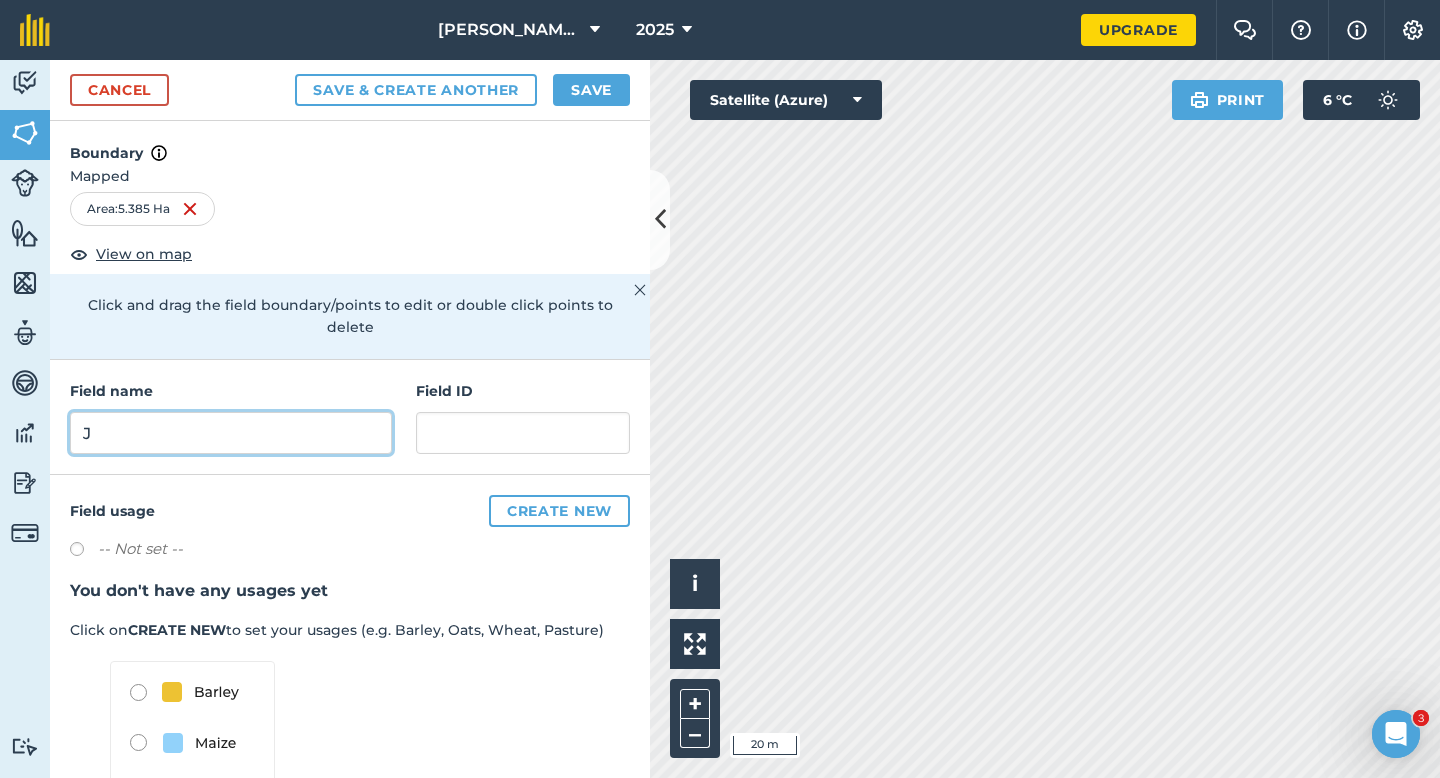 type on "J" 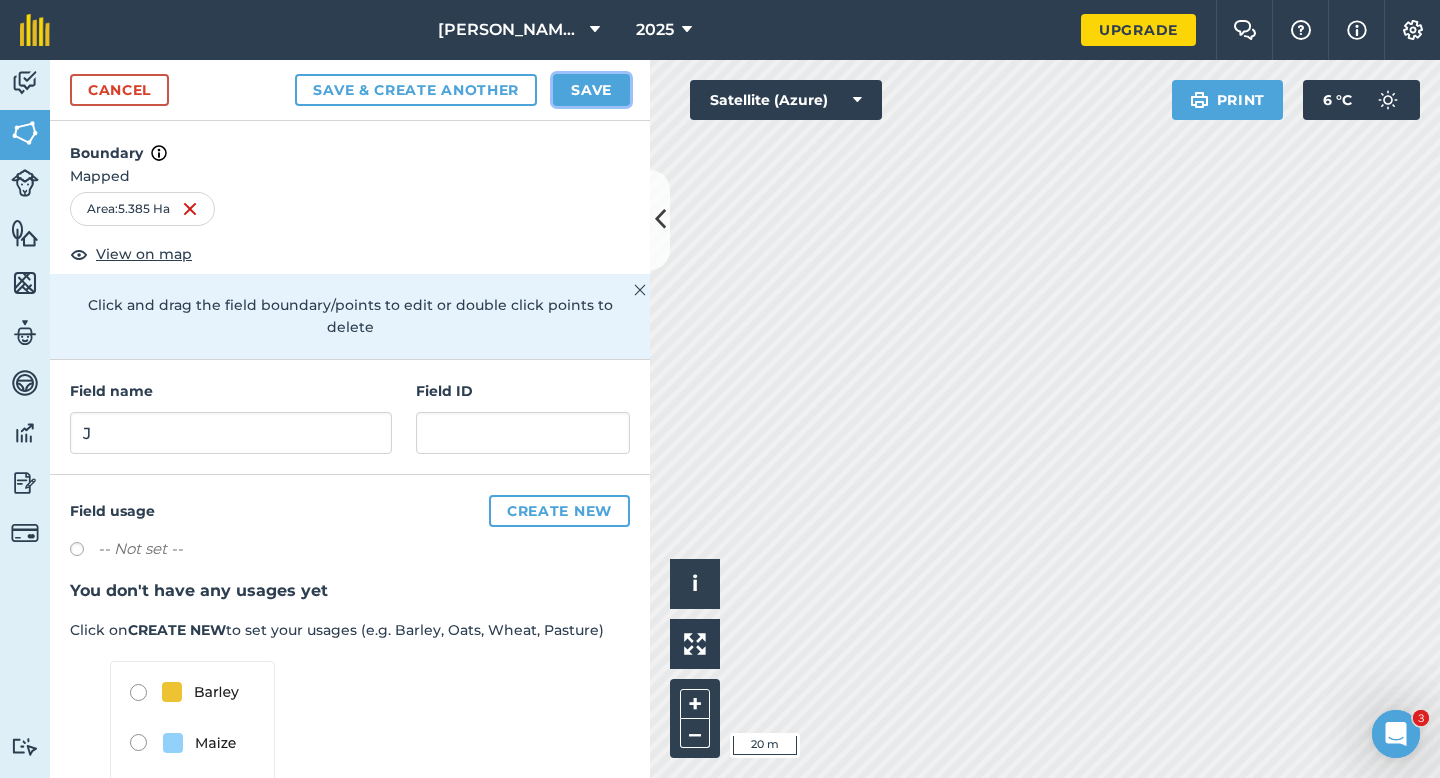 click on "Save" at bounding box center [591, 90] 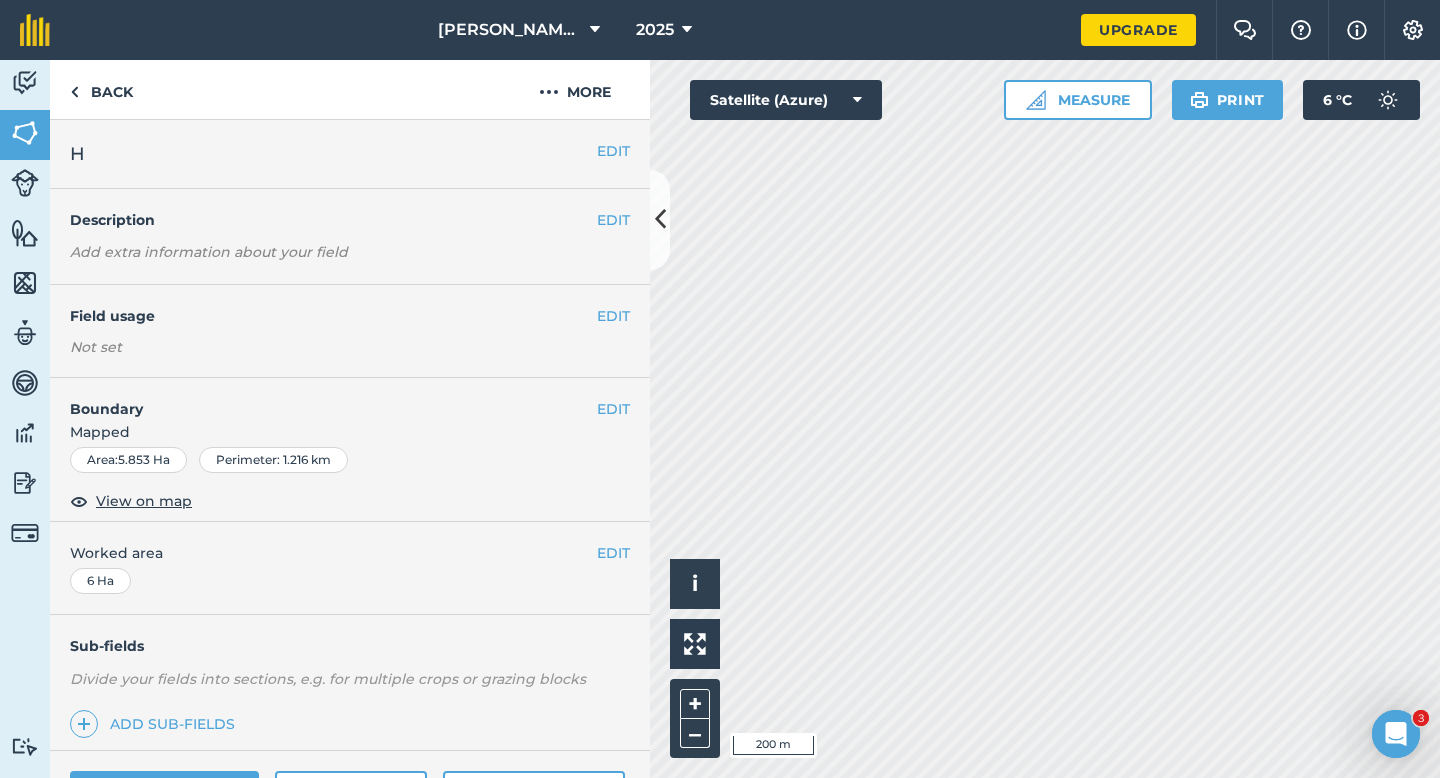 click on "EDIT H" at bounding box center (350, 154) 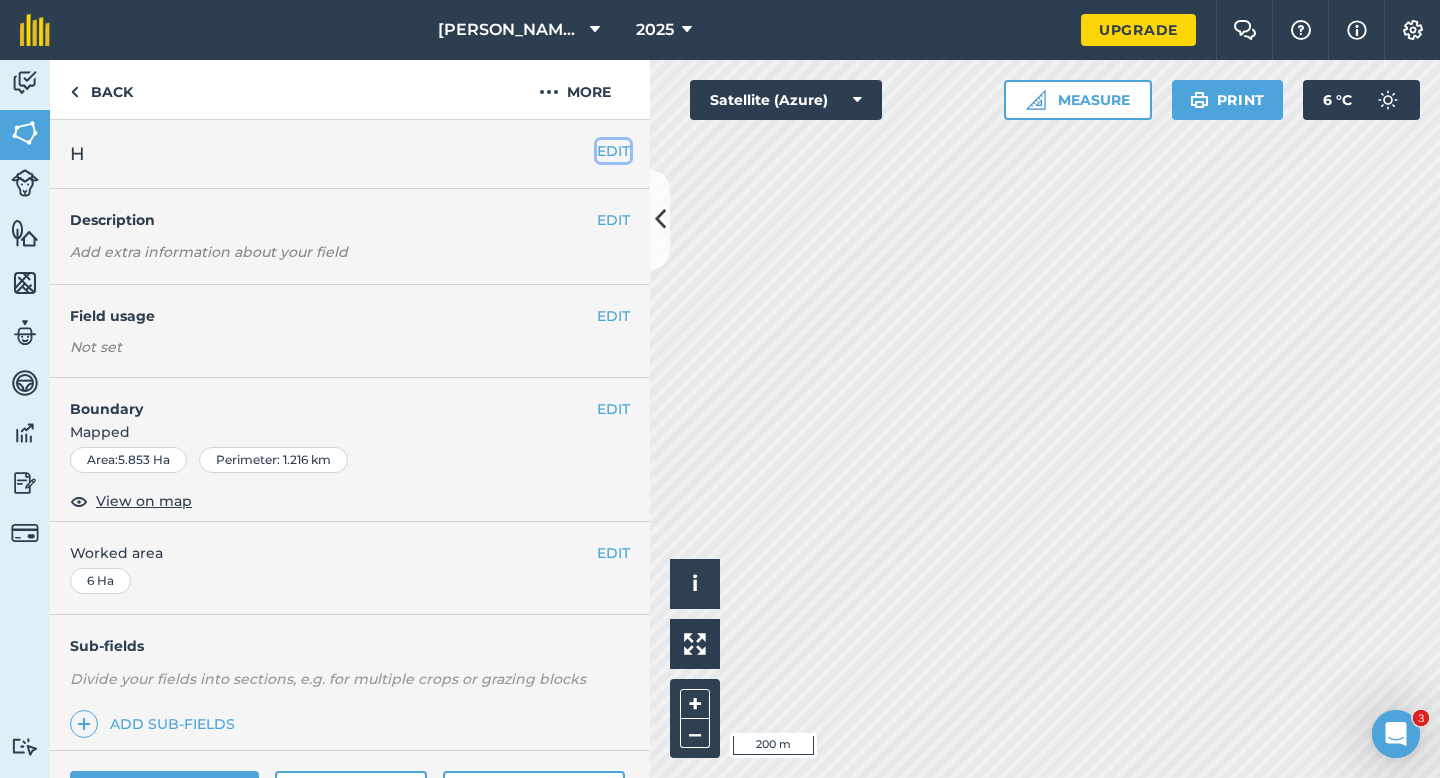 click on "EDIT" at bounding box center [613, 151] 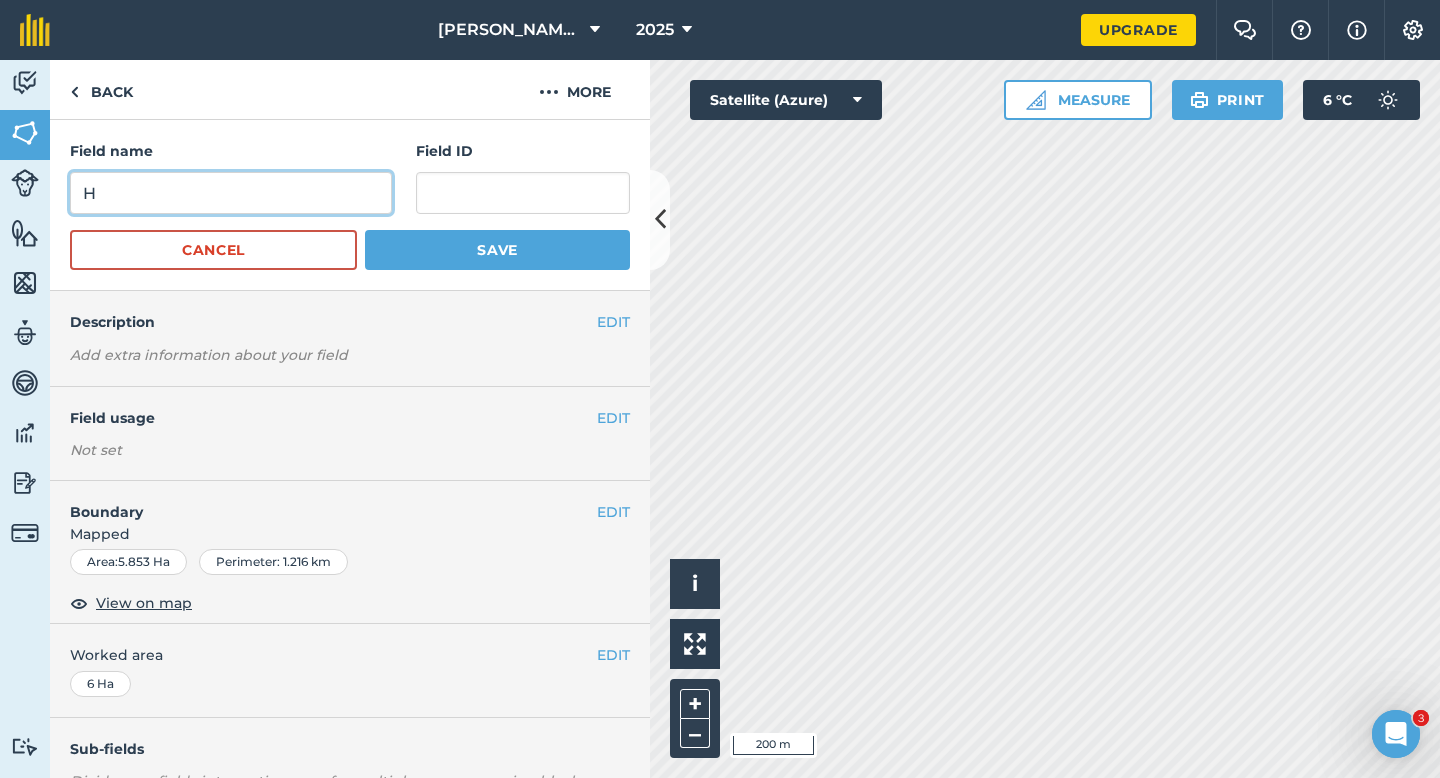 click on "H" at bounding box center (231, 193) 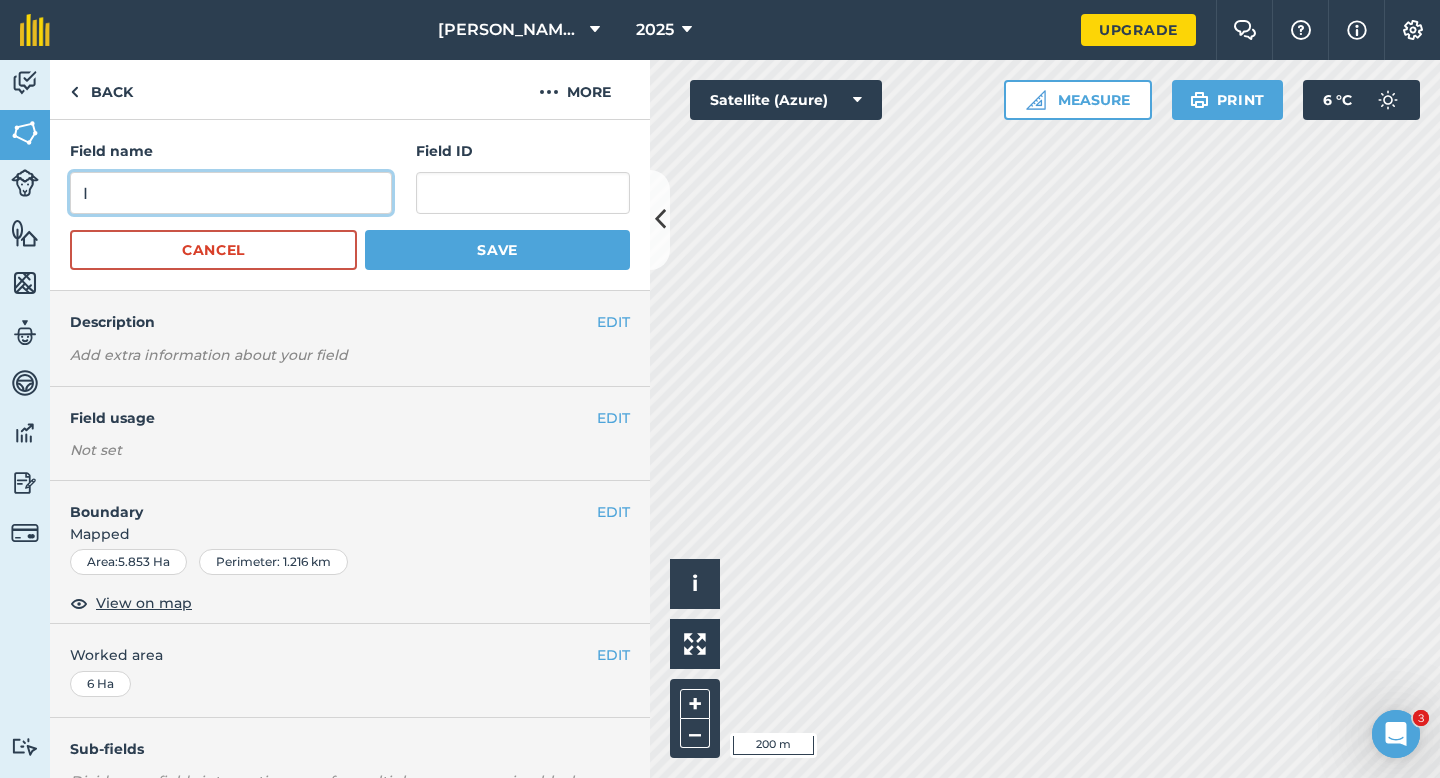 type on "I" 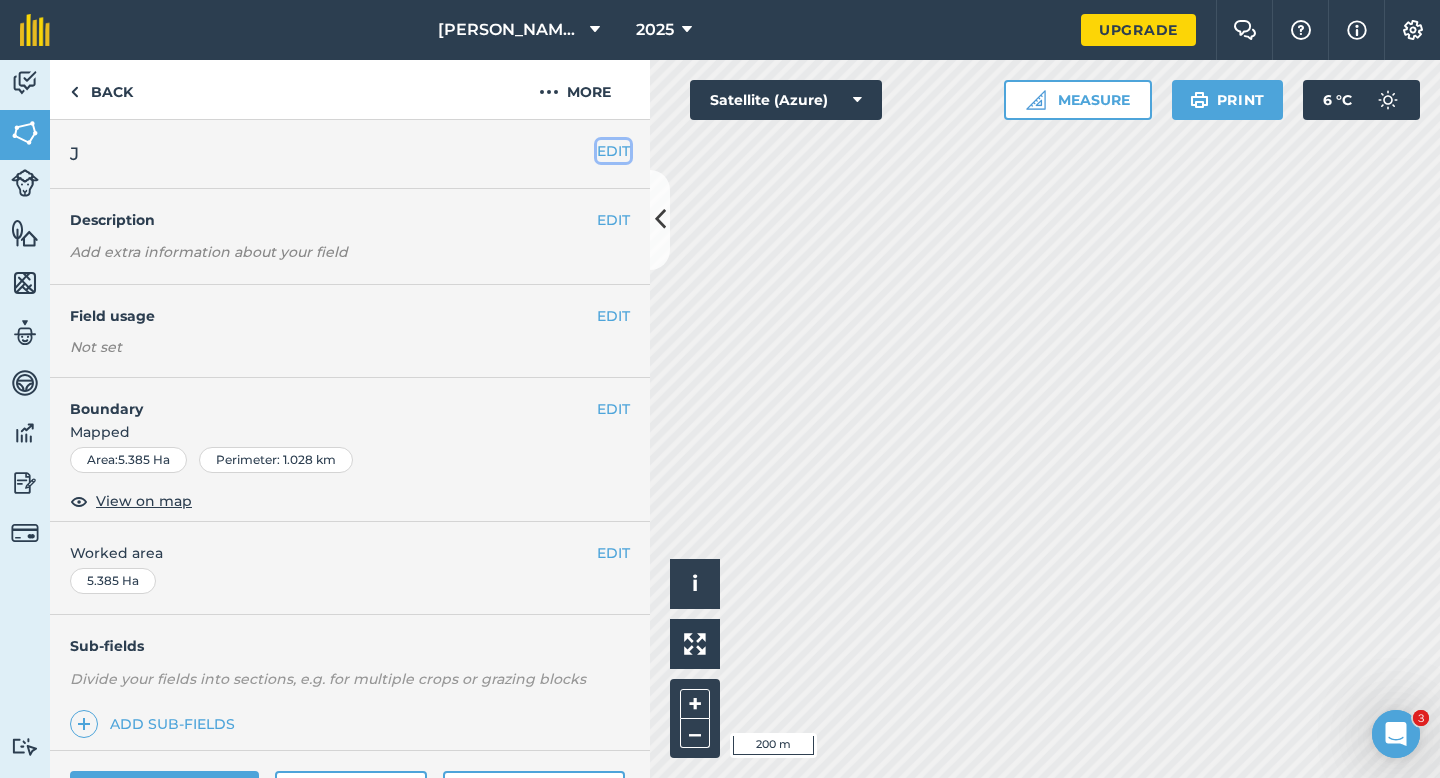 click on "EDIT" at bounding box center [613, 151] 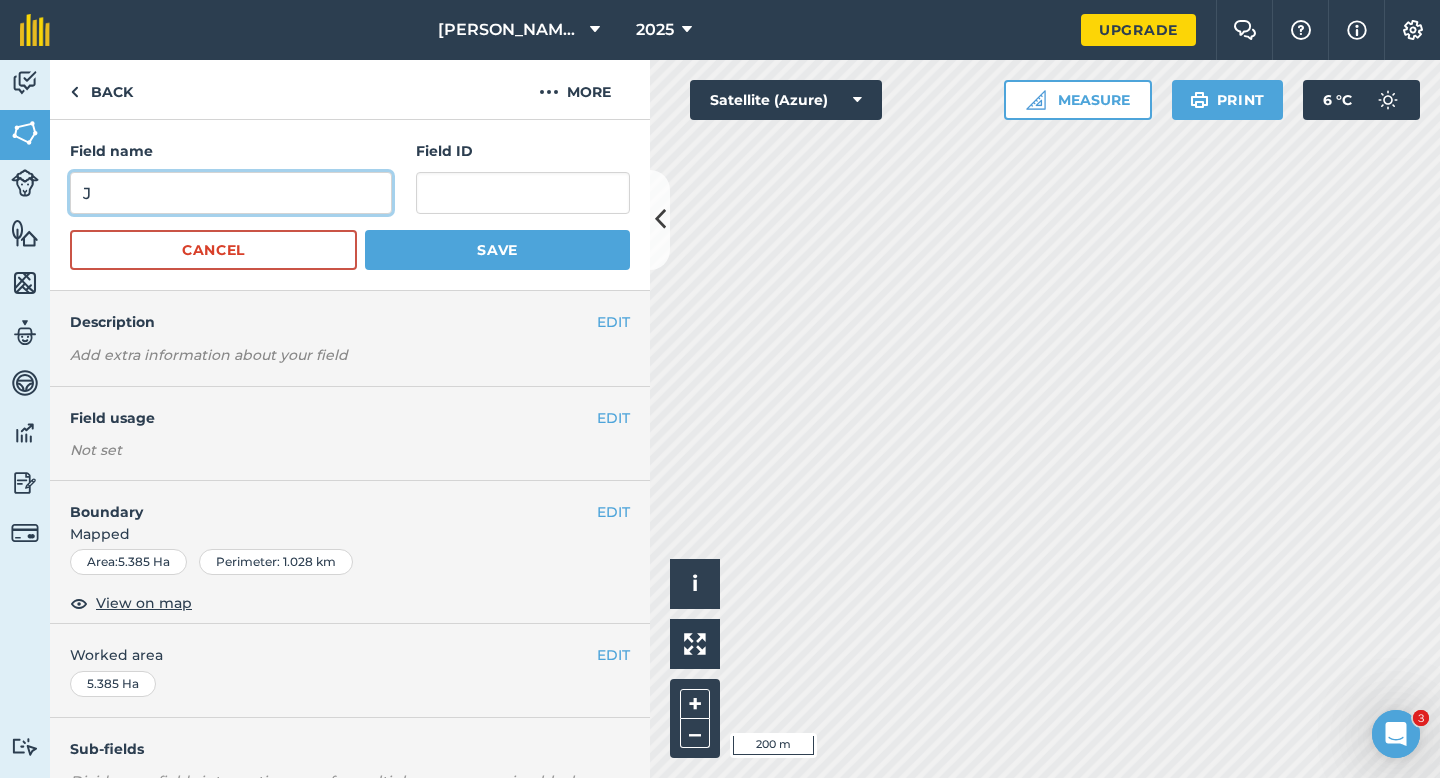 click on "J" at bounding box center (231, 193) 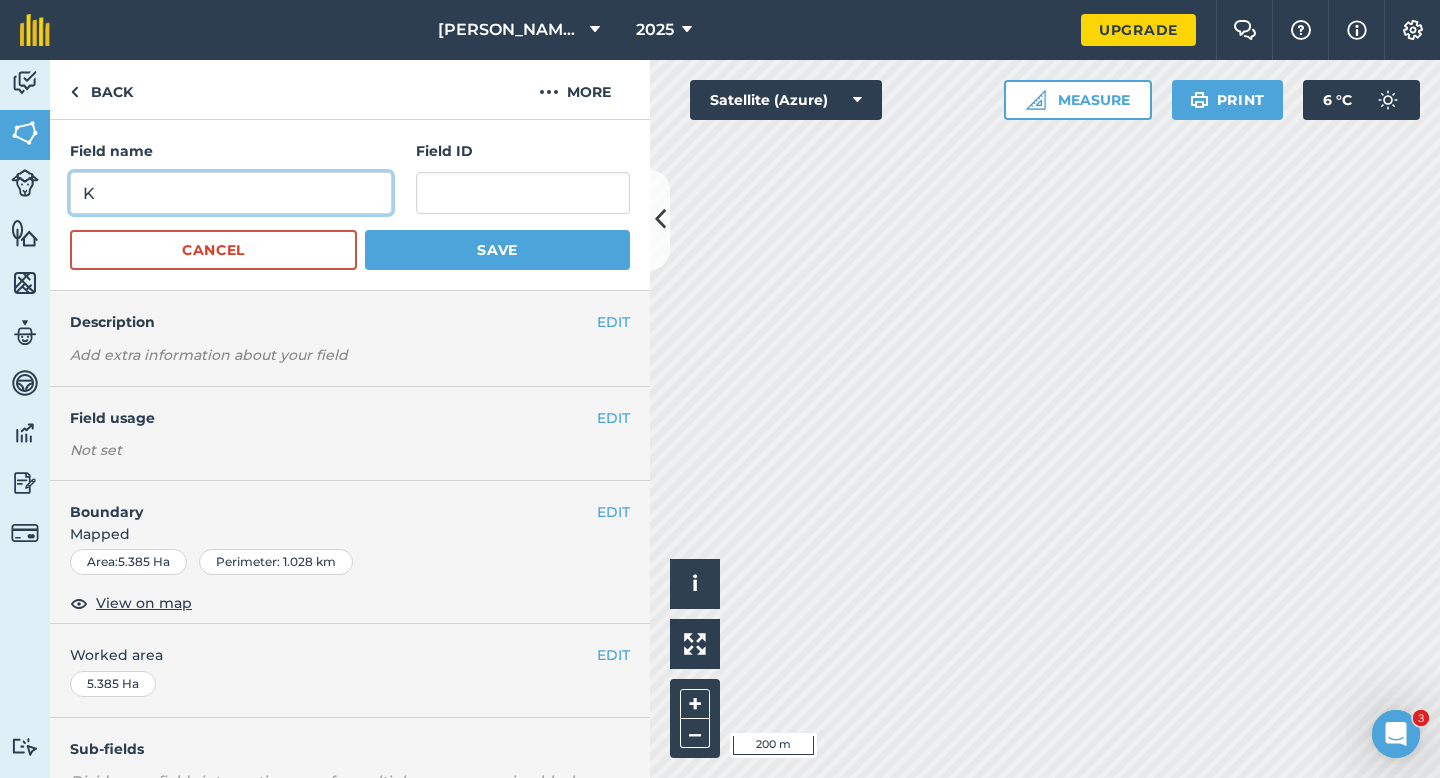 type on "K" 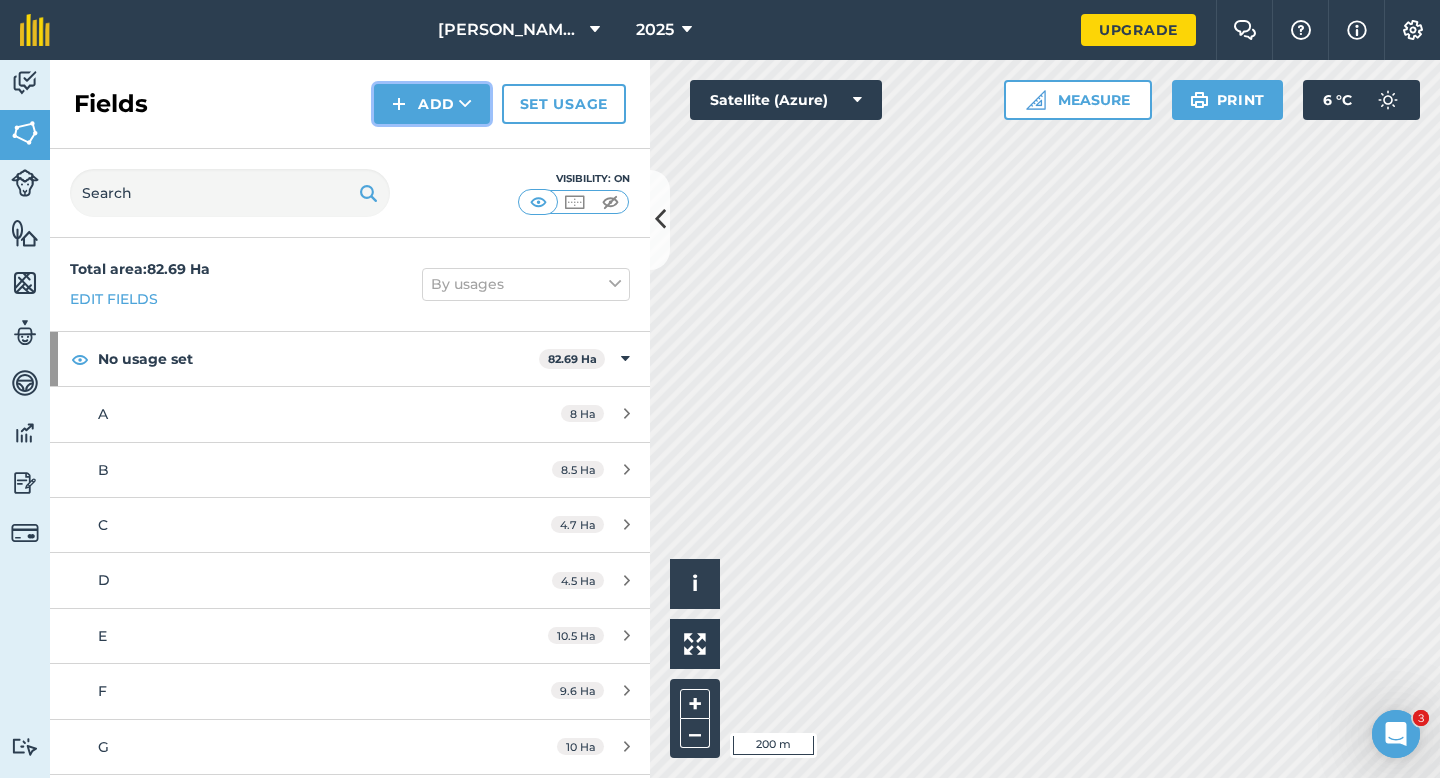 click on "Add" at bounding box center (432, 104) 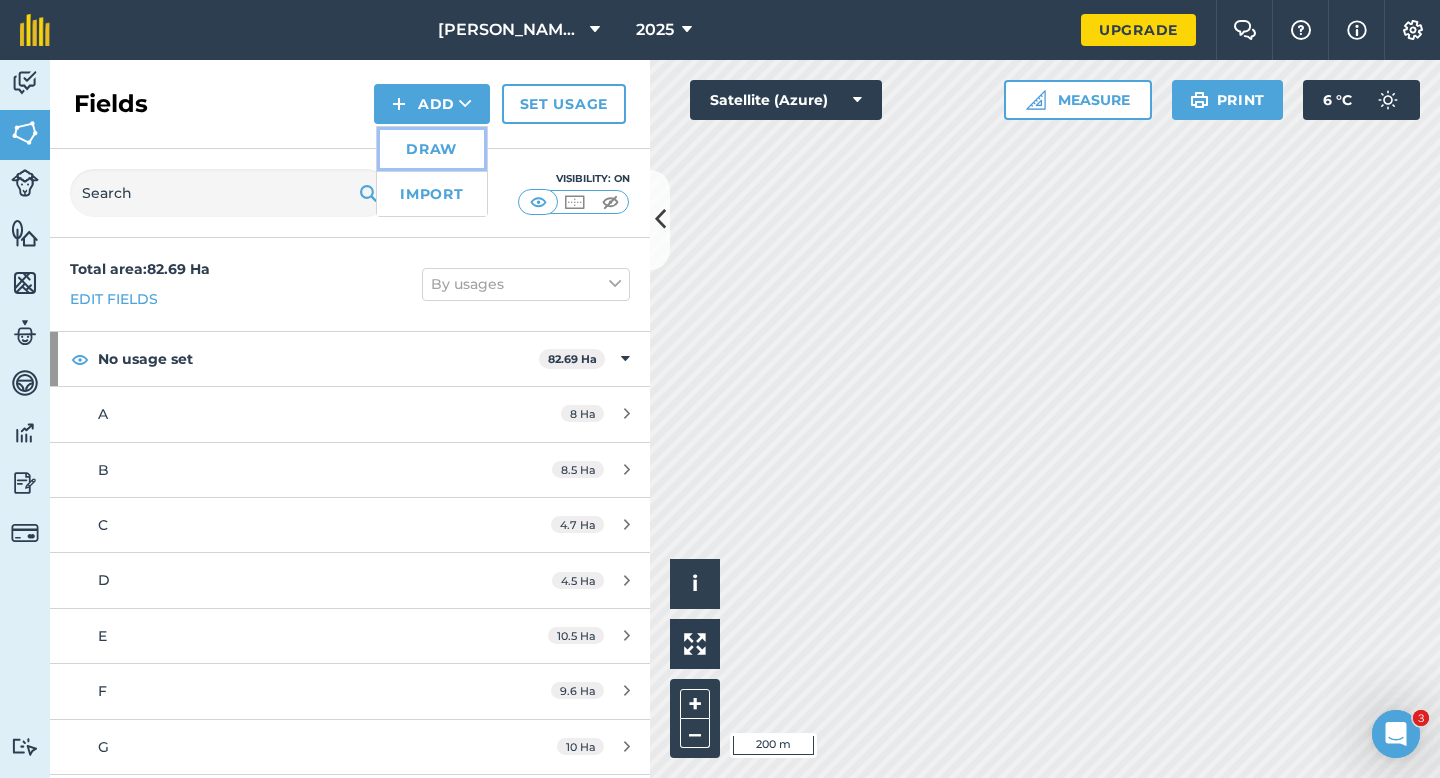 click on "Draw" at bounding box center (432, 149) 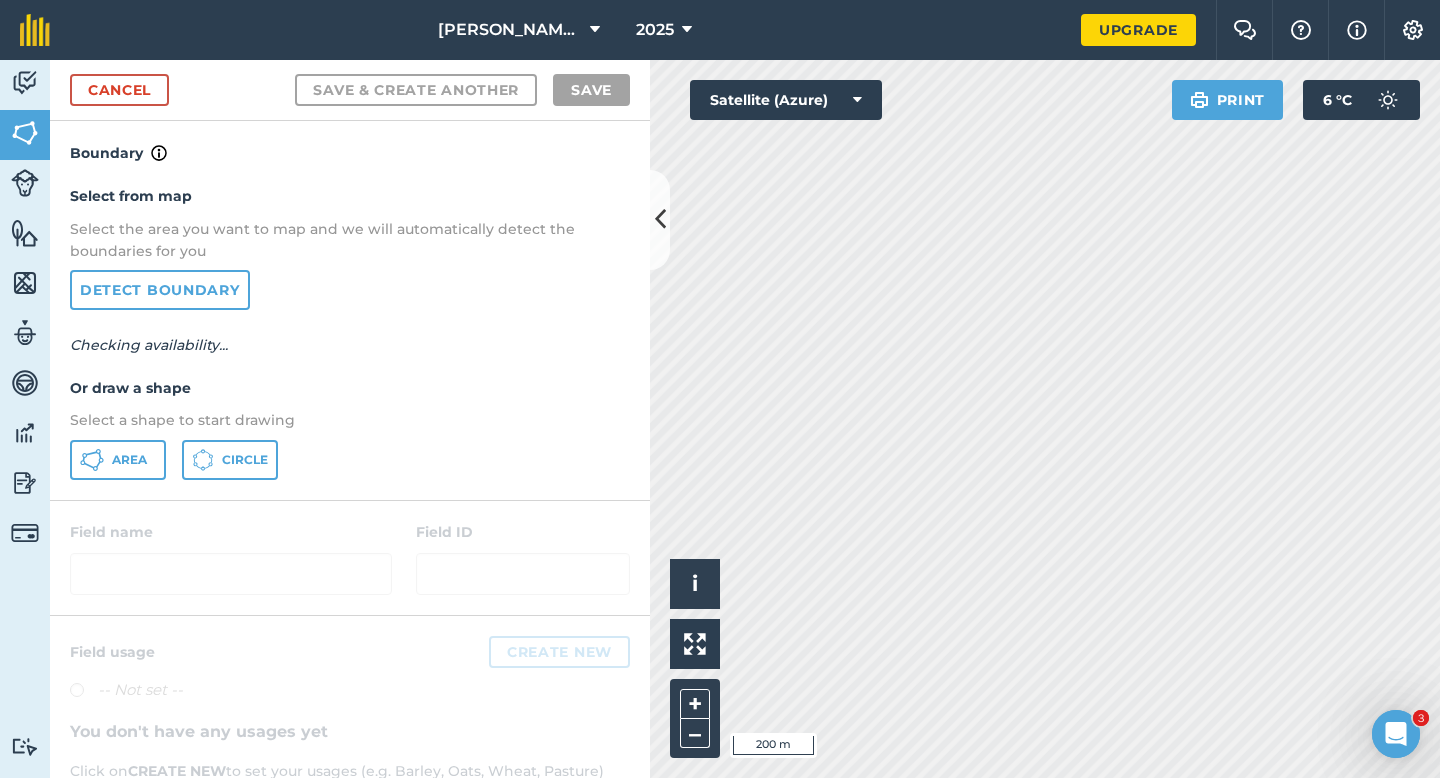 click on "Select from map Select the area you want to map and we will automatically detect the boundaries for you Detect boundary Checking availability... Or draw a shape Select a shape to start drawing Area Circle" at bounding box center (350, 332) 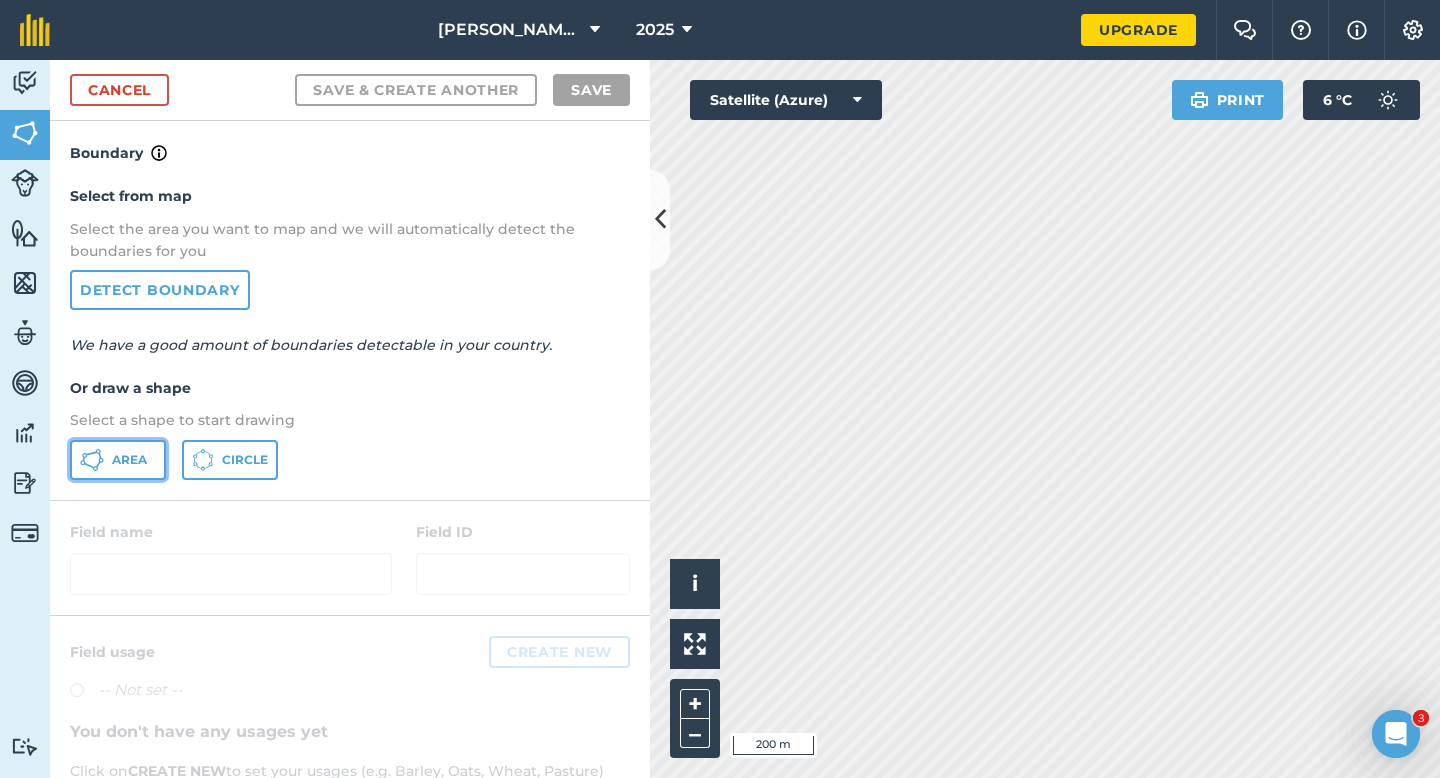 click on "Area" at bounding box center [118, 460] 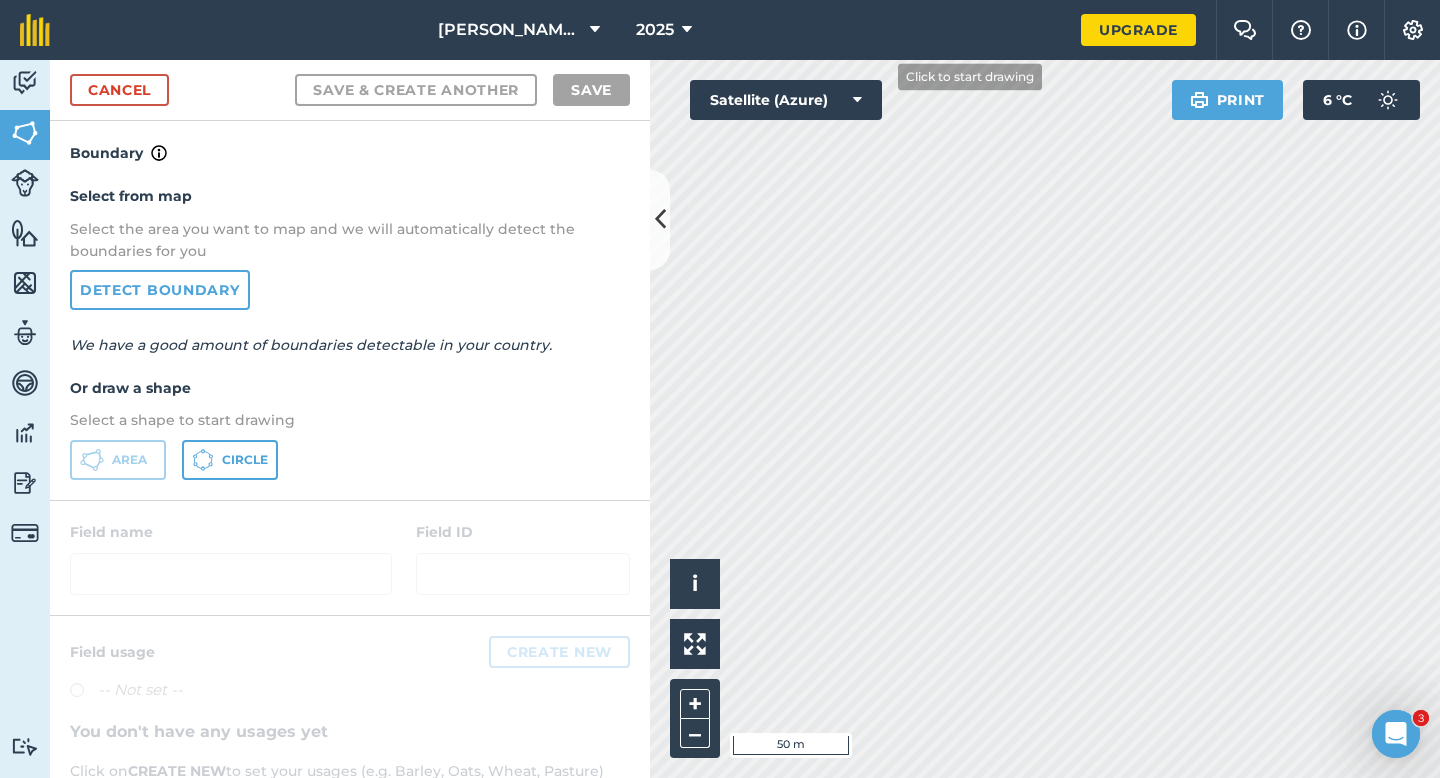 click on "[PERSON_NAME] & Sons 2025 Upgrade Farm Chat Help Info Settings Map printing is not available on our free plan Please upgrade to our Essentials, Plus or Pro plan to access this feature. Activity Fields Livestock Features Maps Team Vehicles Data Reporting Billing Tutorials Tutorials Cancel Save & Create Another Save Boundary   Select from map Select the area you want to map and we will automatically detect the boundaries for you Detect boundary We have a good amount of boundaries detectable in your country. Or draw a shape Select a shape to start drawing Area Circle Field name Field ID Field usage   Create new -- Not set -- You don't have any usages yet Click on  CREATE NEW  to set your usages (e.g. Barley, Oats, Wheat, Pasture) Click to start drawing i © 2025 TomTom, Microsoft 50 m + – Satellite (Azure) Print 6   ° C" at bounding box center (720, 389) 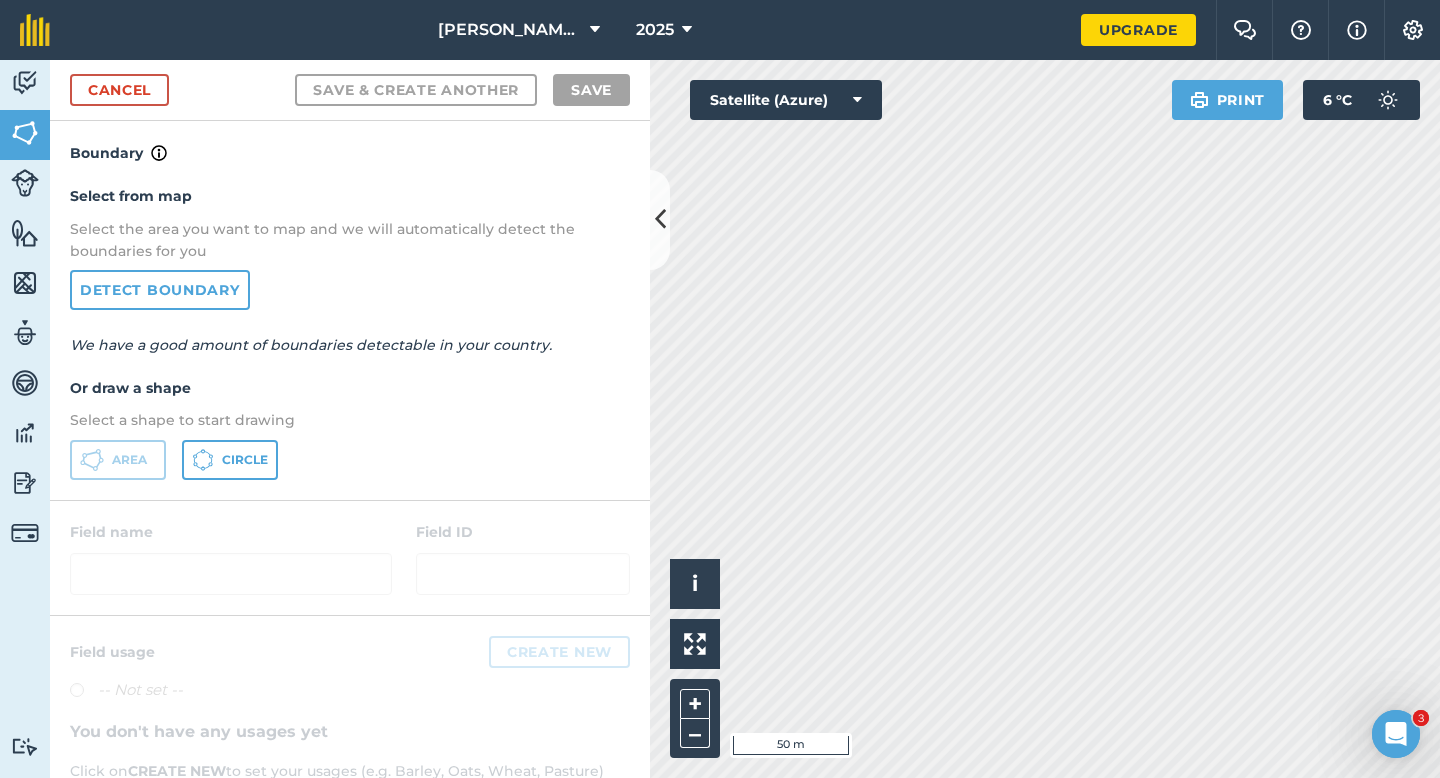 click on "Click to start drawing i © 2025 TomTom, Microsoft 50 m + – Satellite (Azure) Print 6   ° C" at bounding box center (1045, 419) 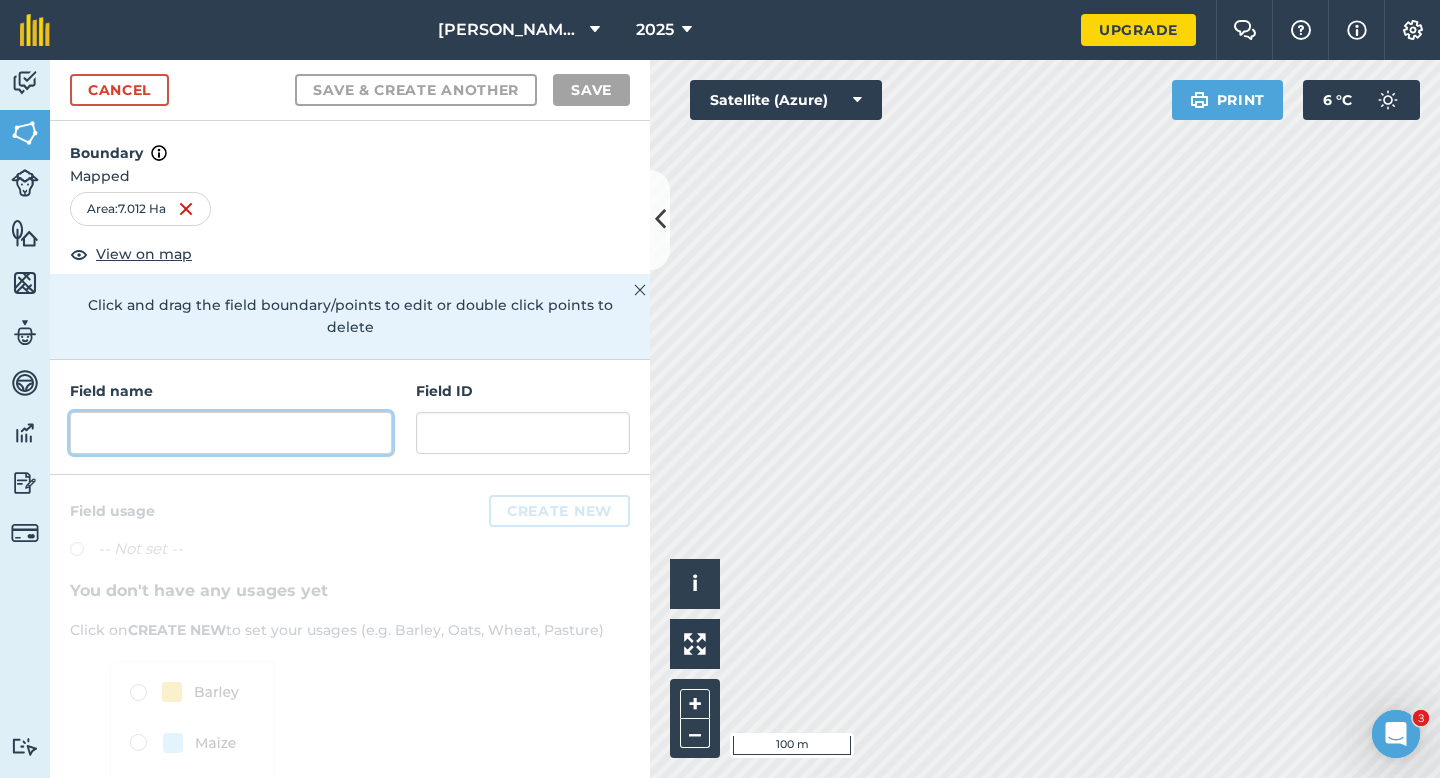 click at bounding box center (231, 433) 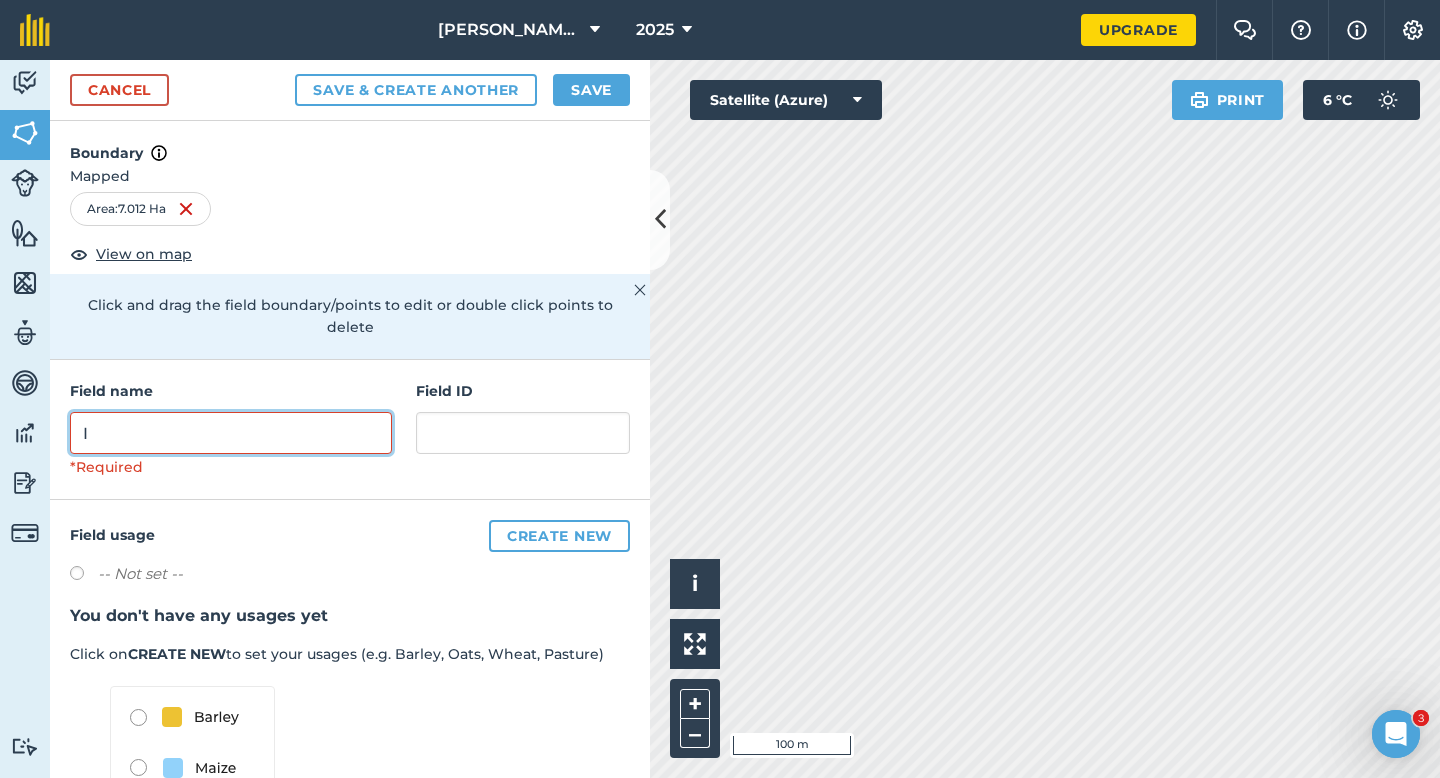 type on "I" 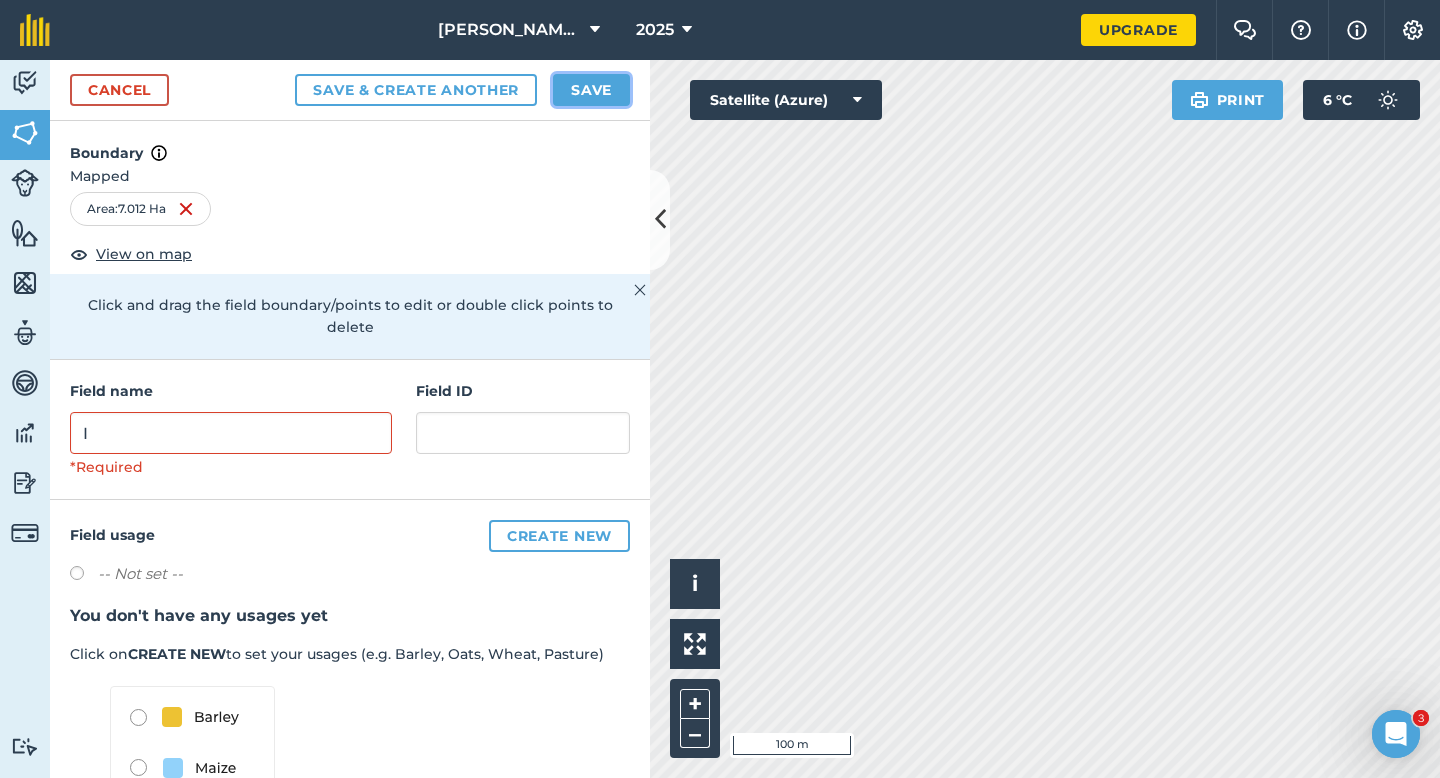 click on "Save" at bounding box center (591, 90) 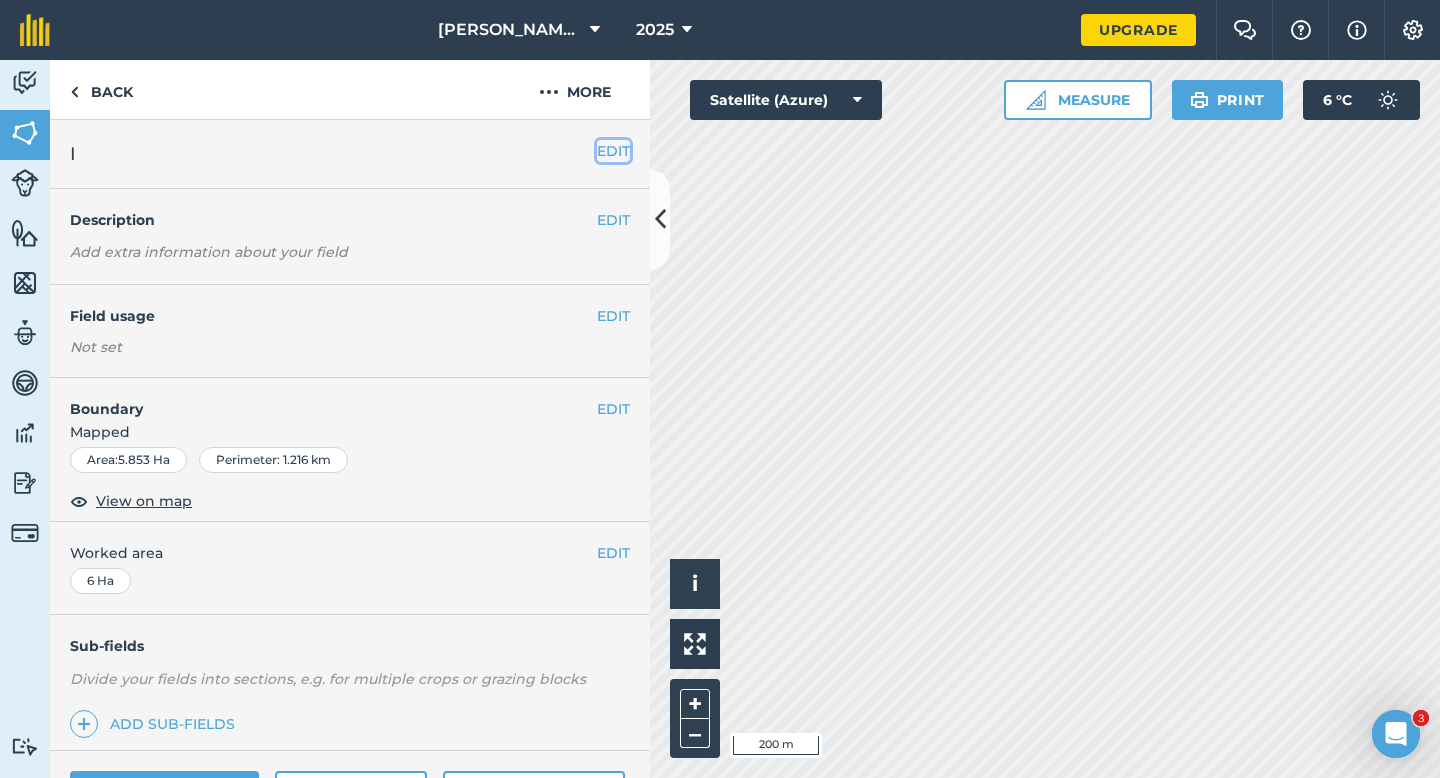 click on "EDIT" at bounding box center (613, 151) 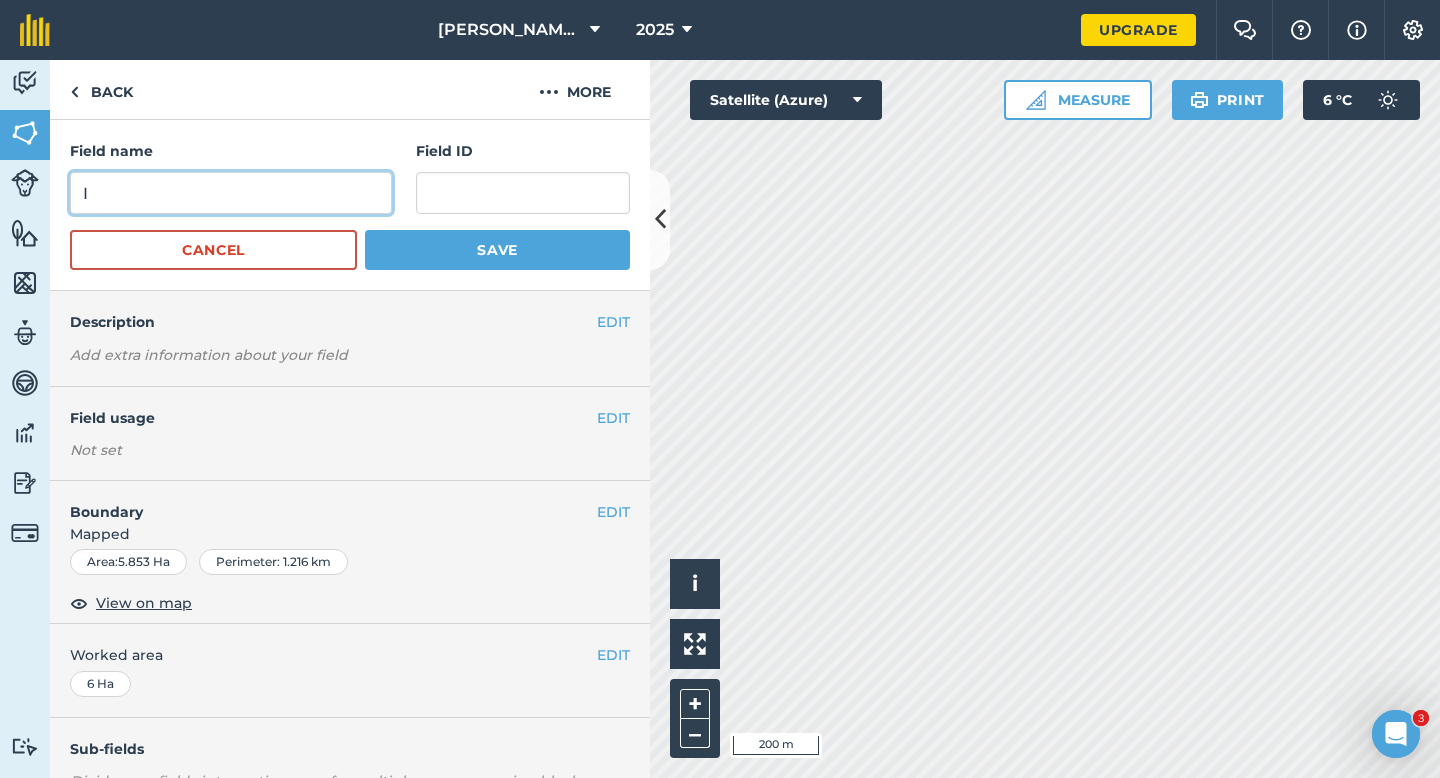 click on "I" at bounding box center (231, 193) 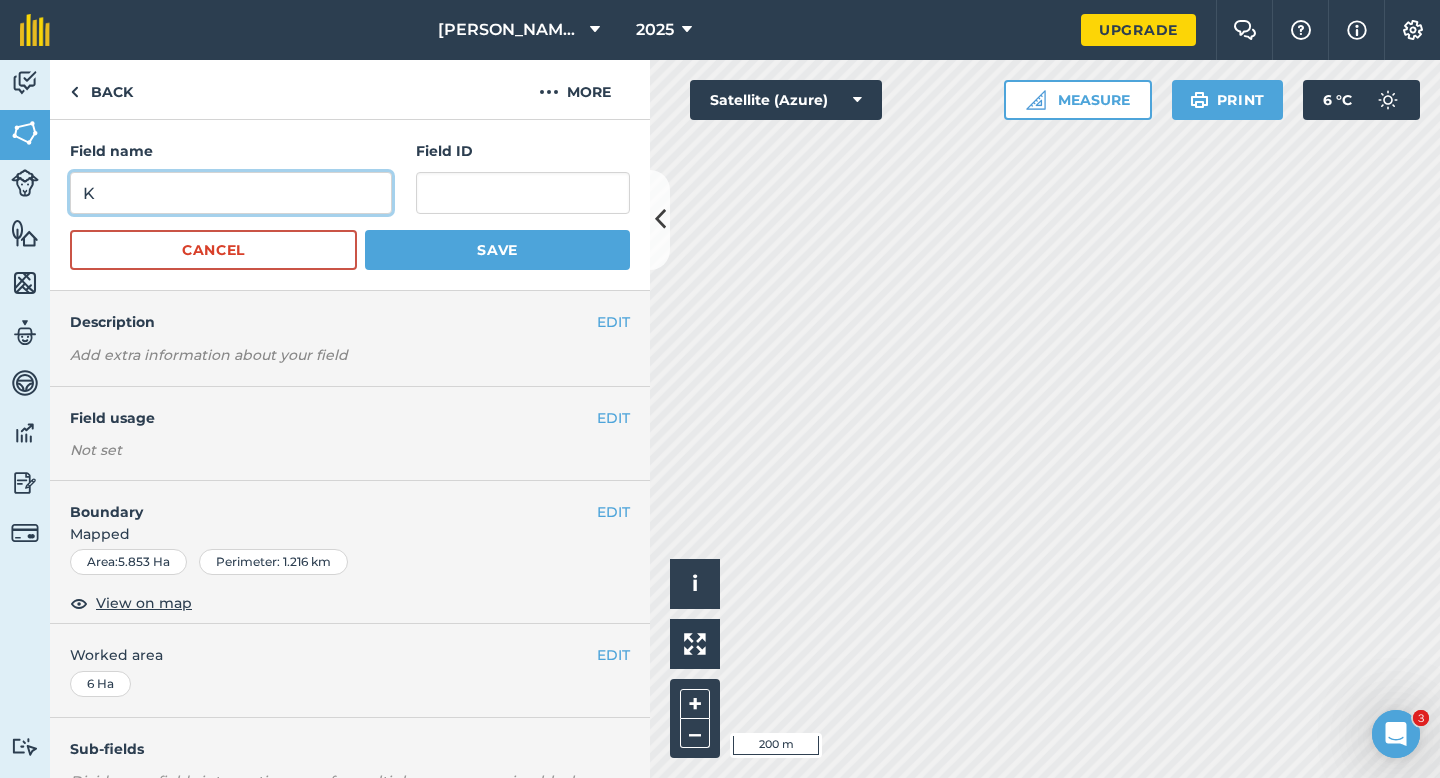 type on "K" 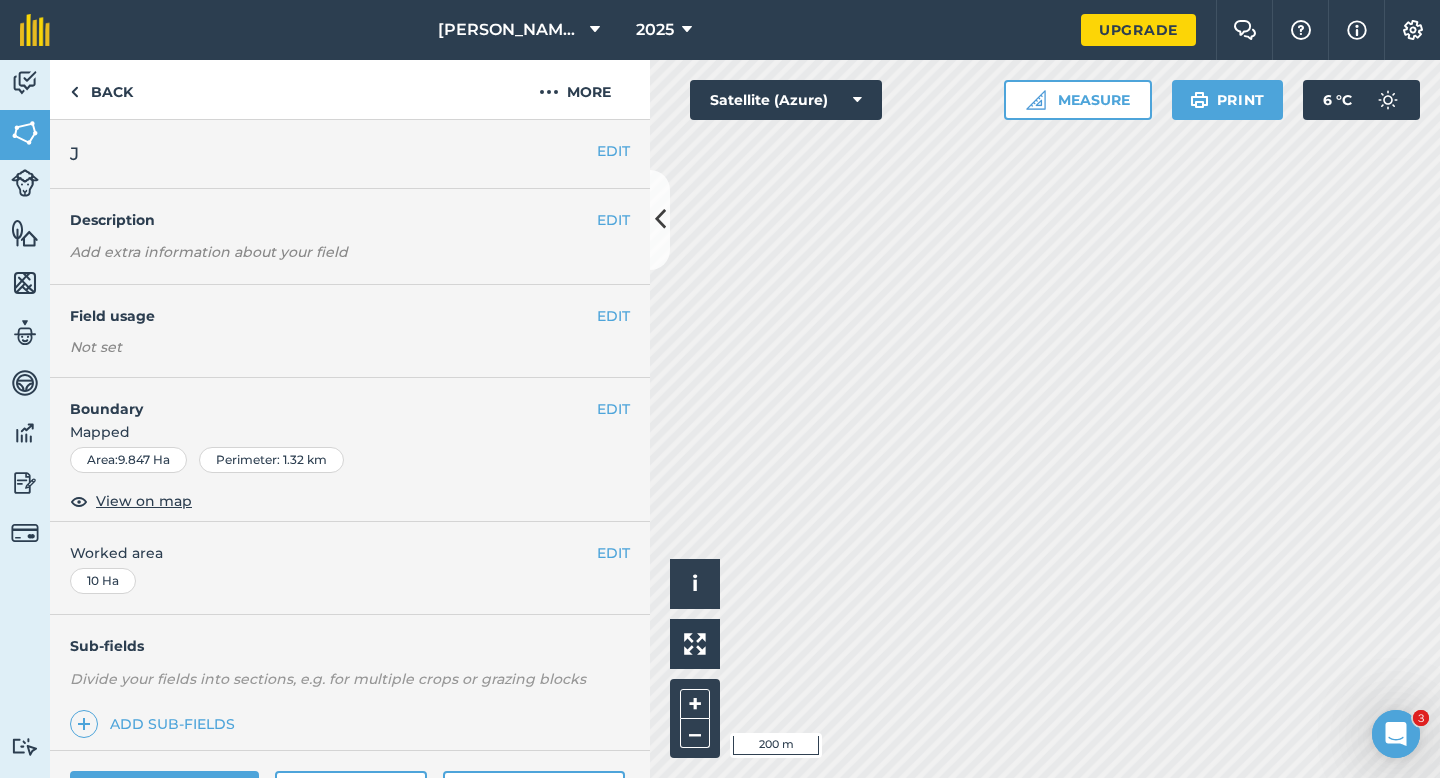 click on "EDIT J" at bounding box center [350, 154] 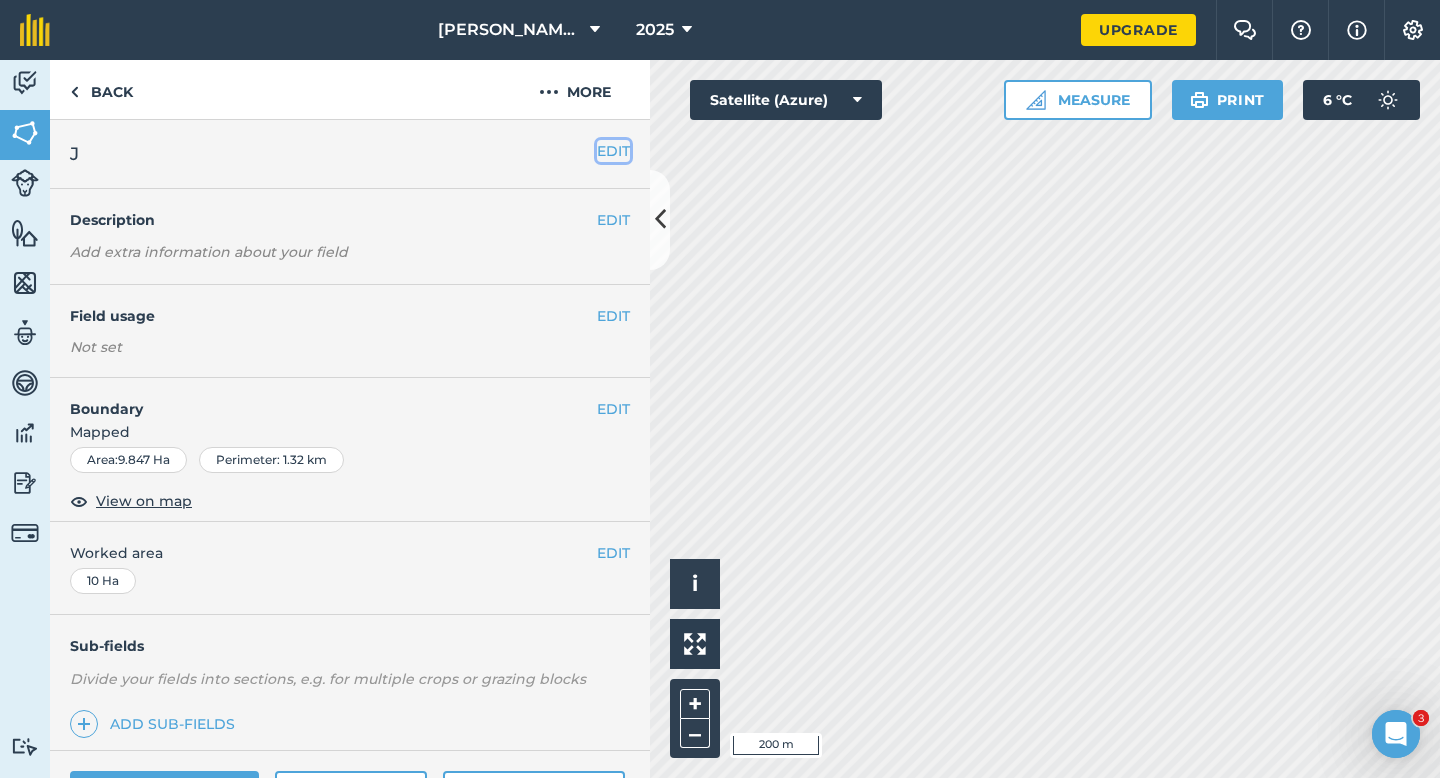 click on "EDIT" at bounding box center (613, 151) 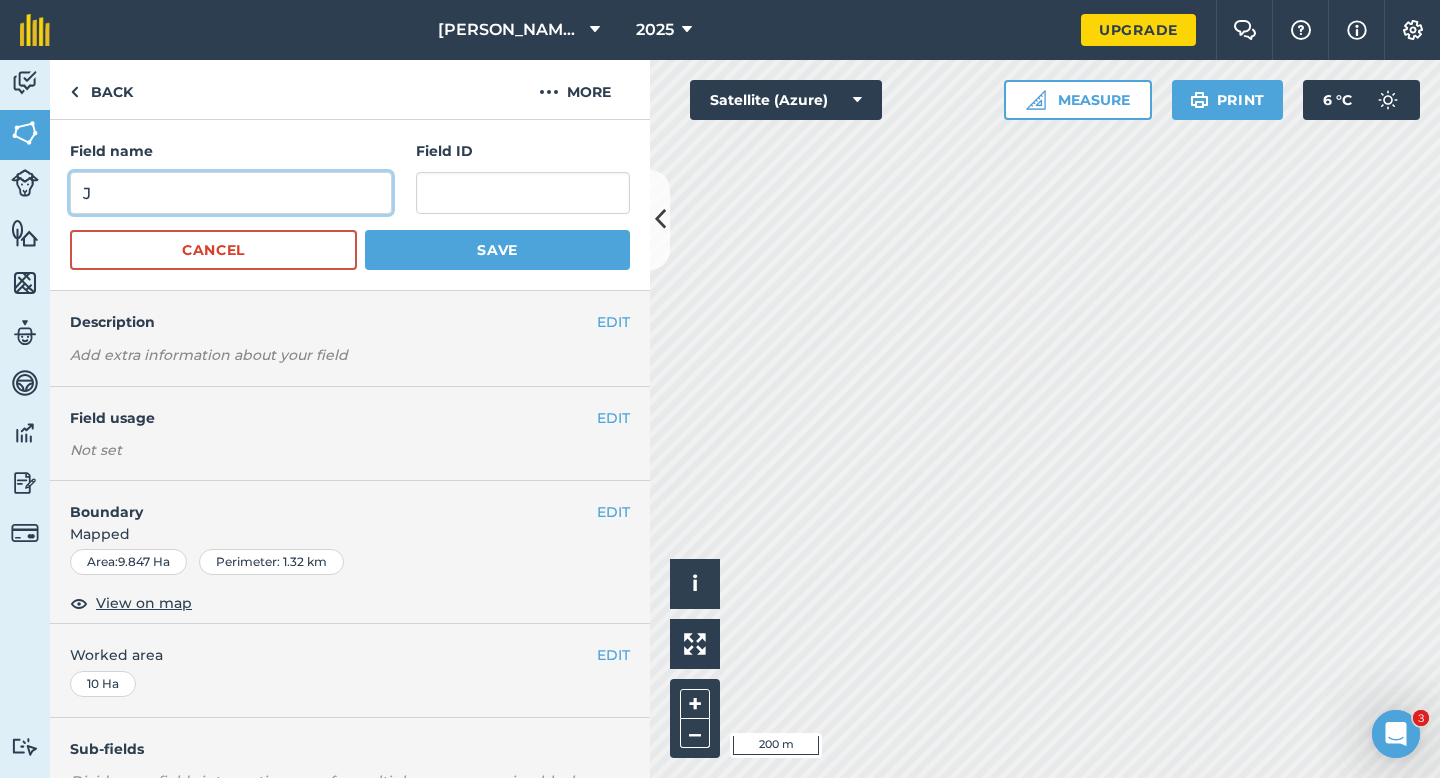 click on "J" at bounding box center (231, 193) 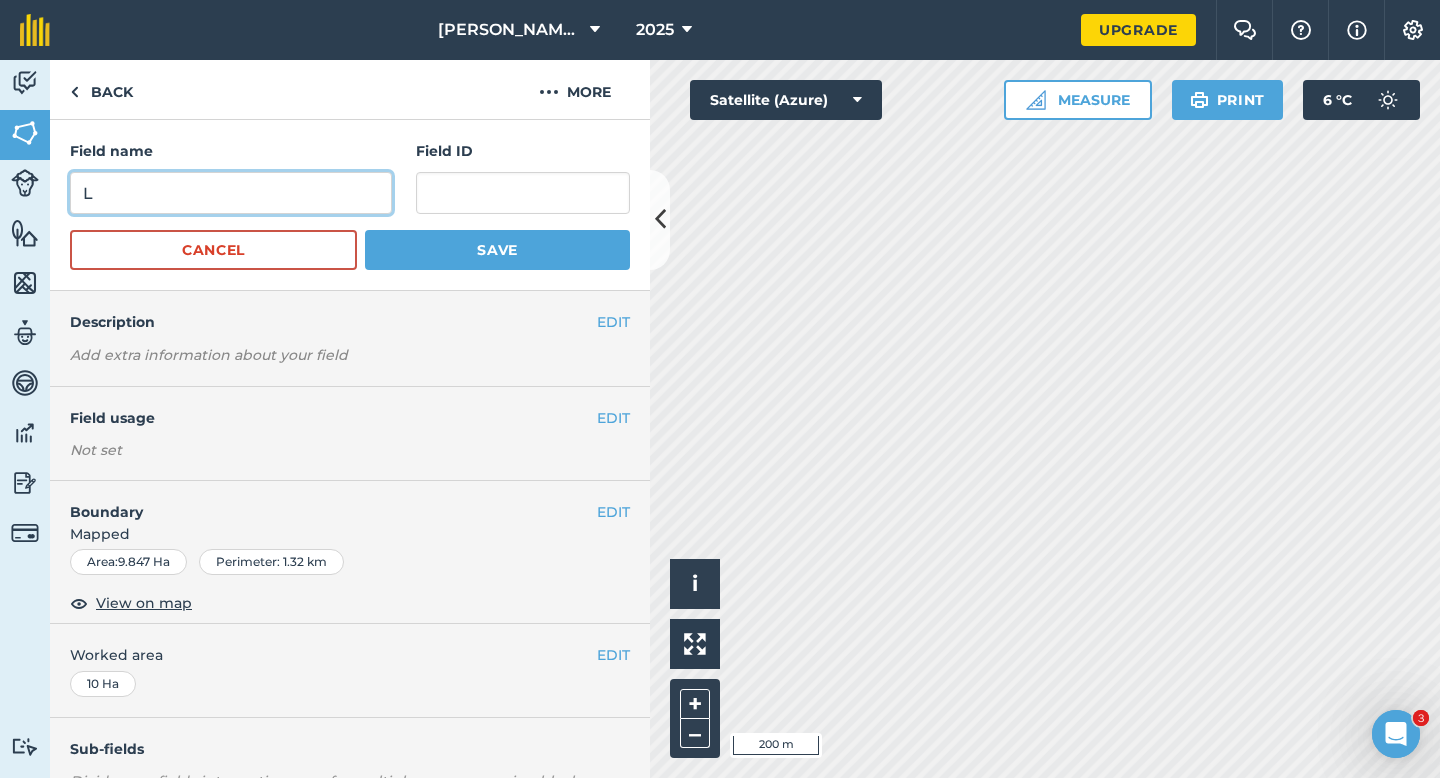 type on "L" 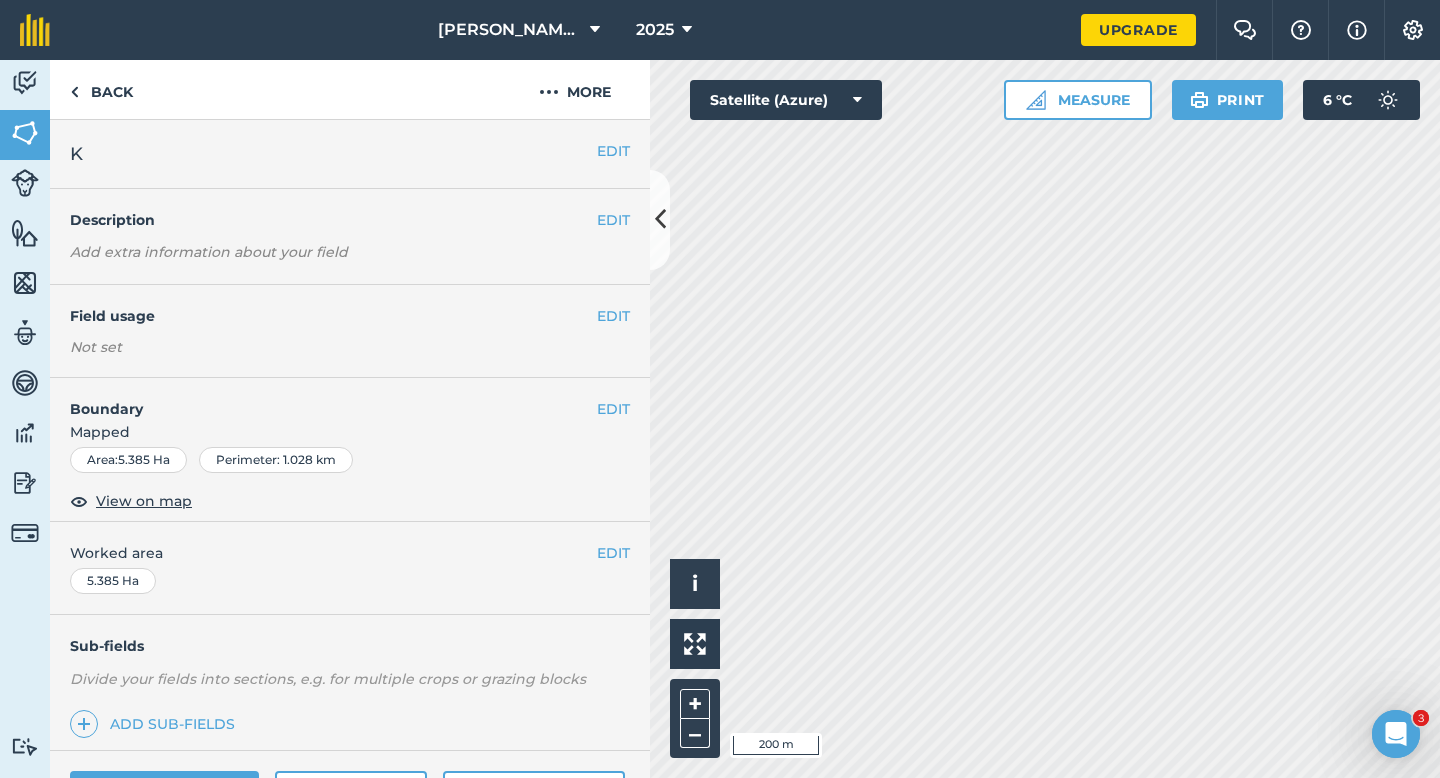 click on "EDIT K" at bounding box center (350, 154) 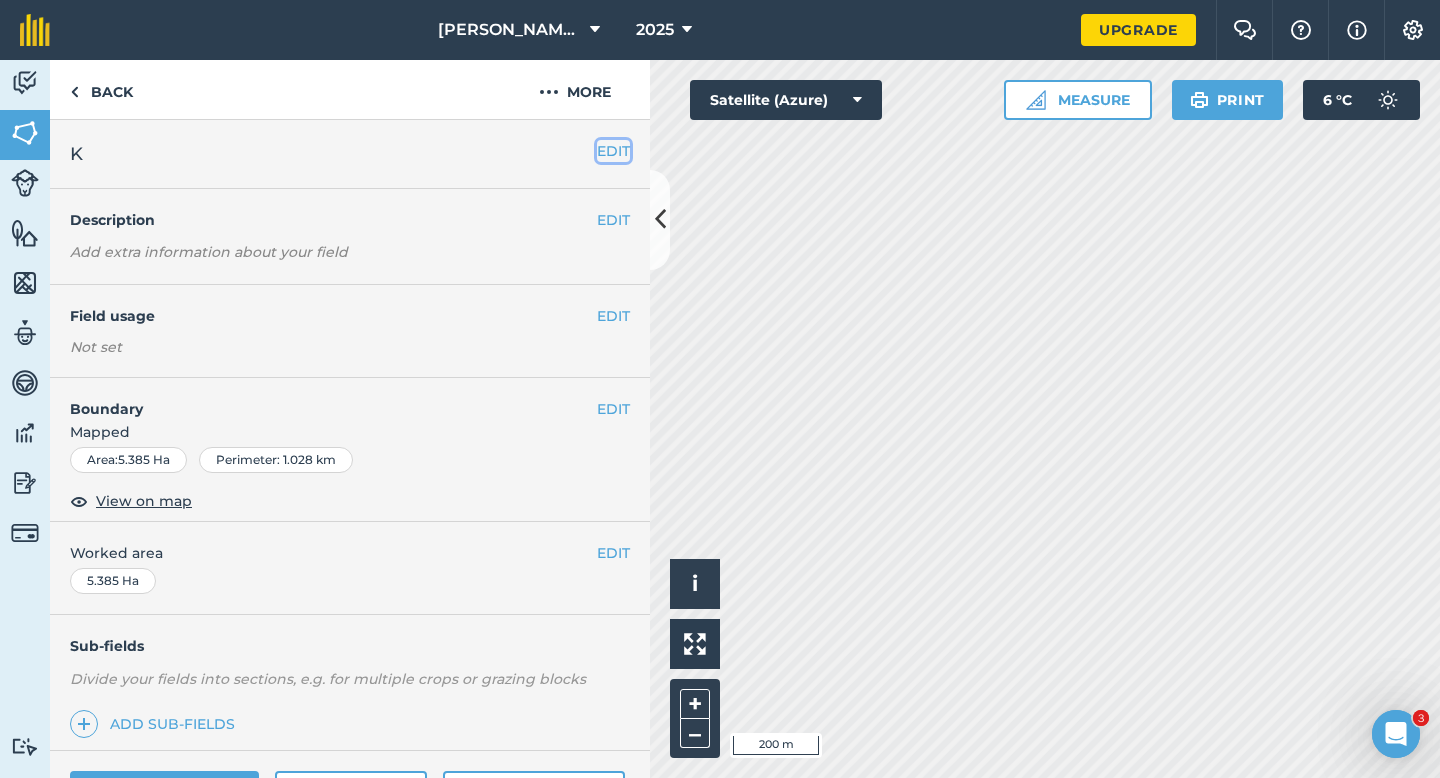 click on "EDIT" at bounding box center [613, 151] 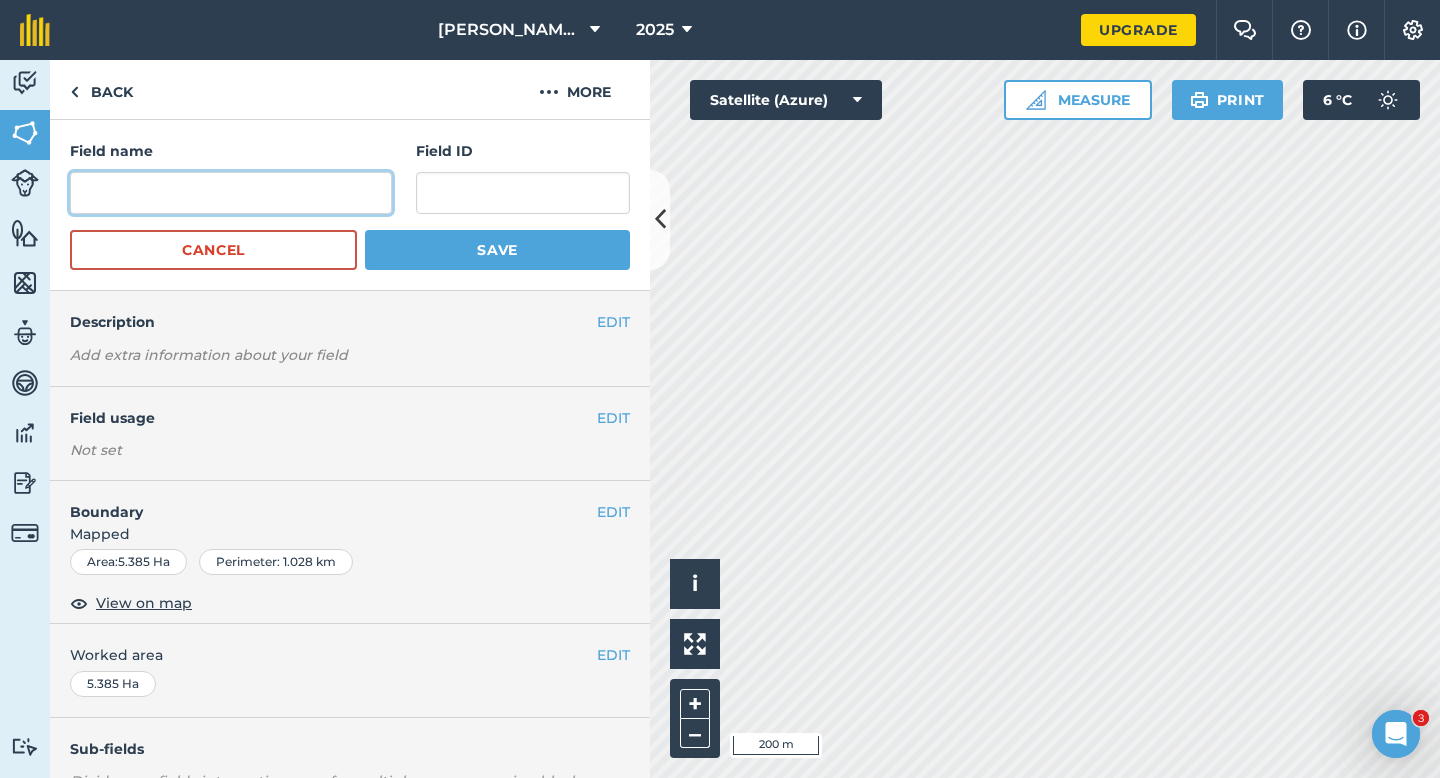 click at bounding box center (231, 193) 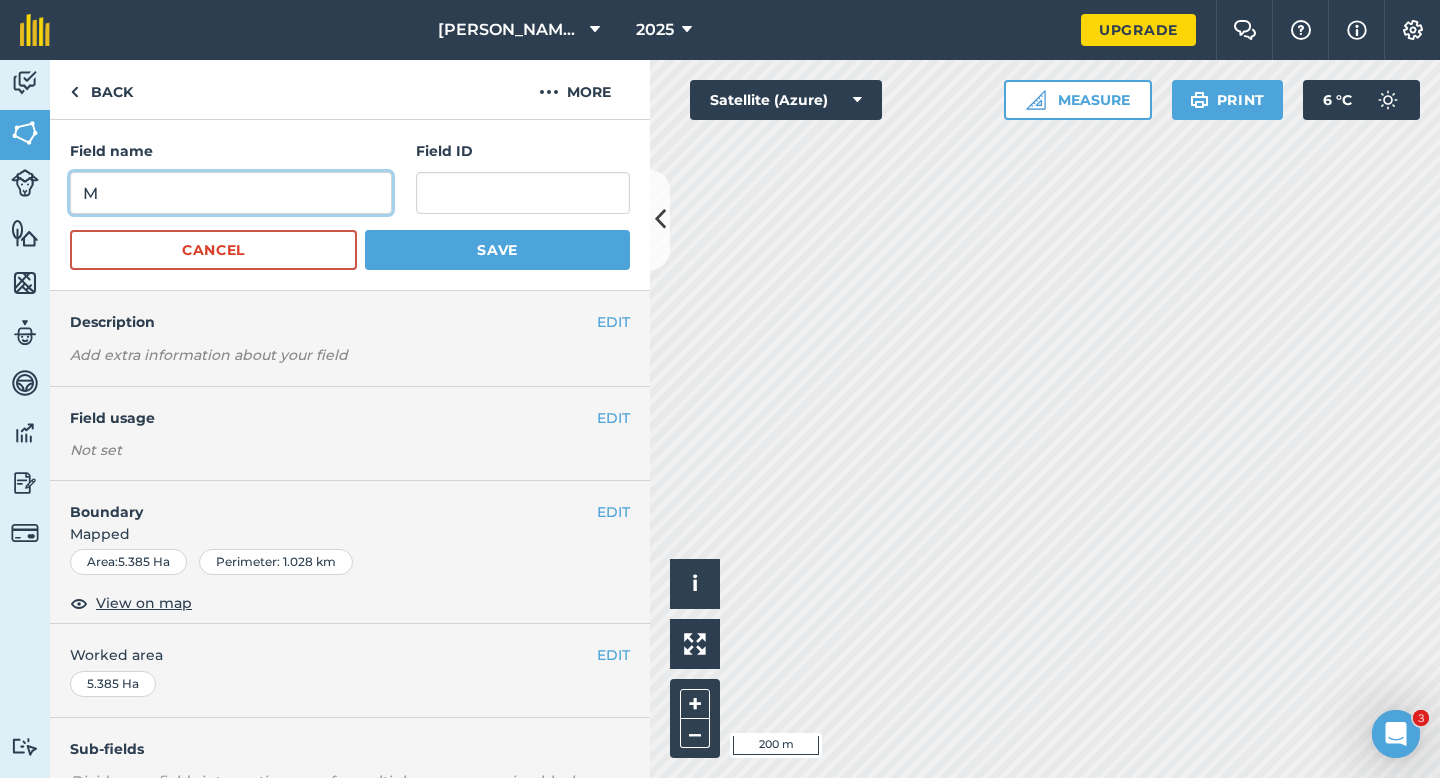 type on "M" 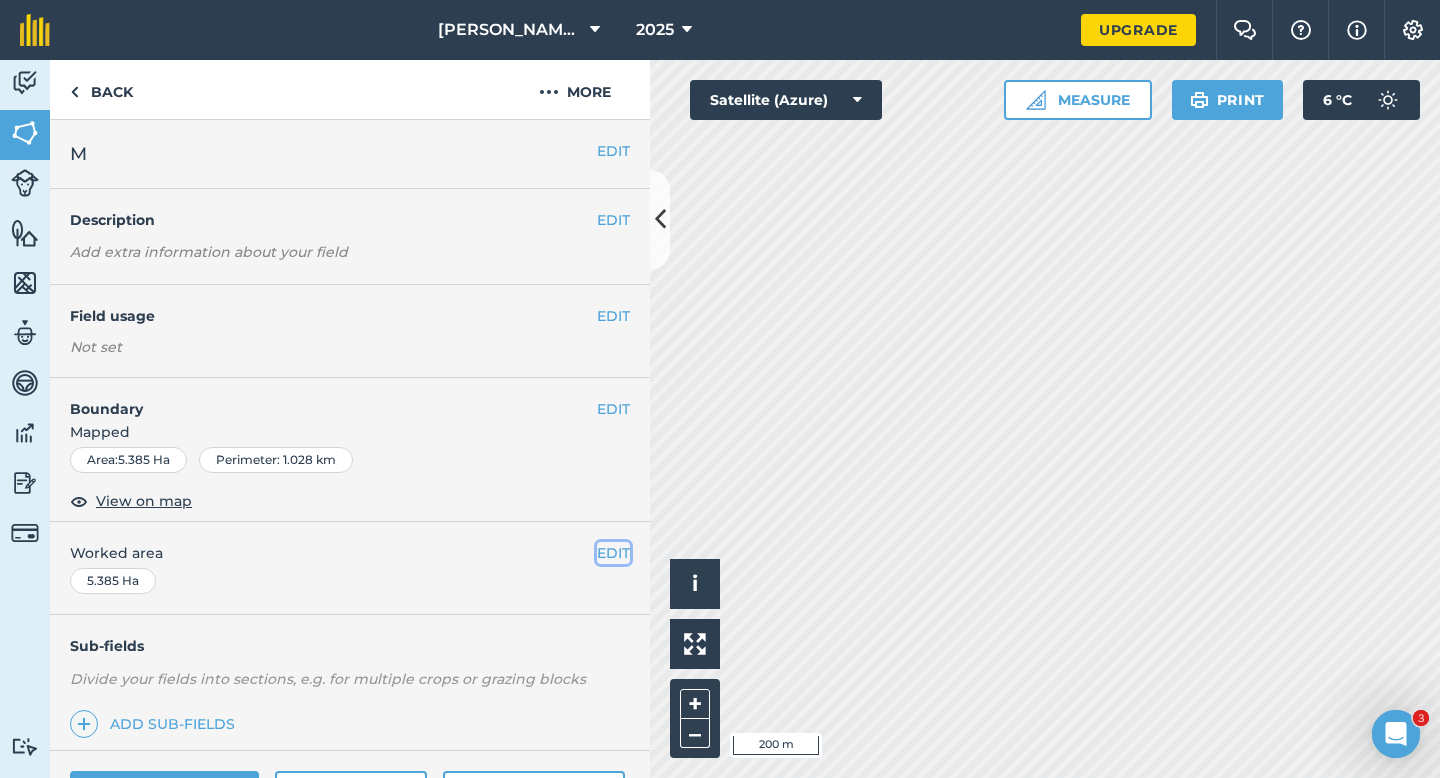 click on "EDIT" at bounding box center [613, 553] 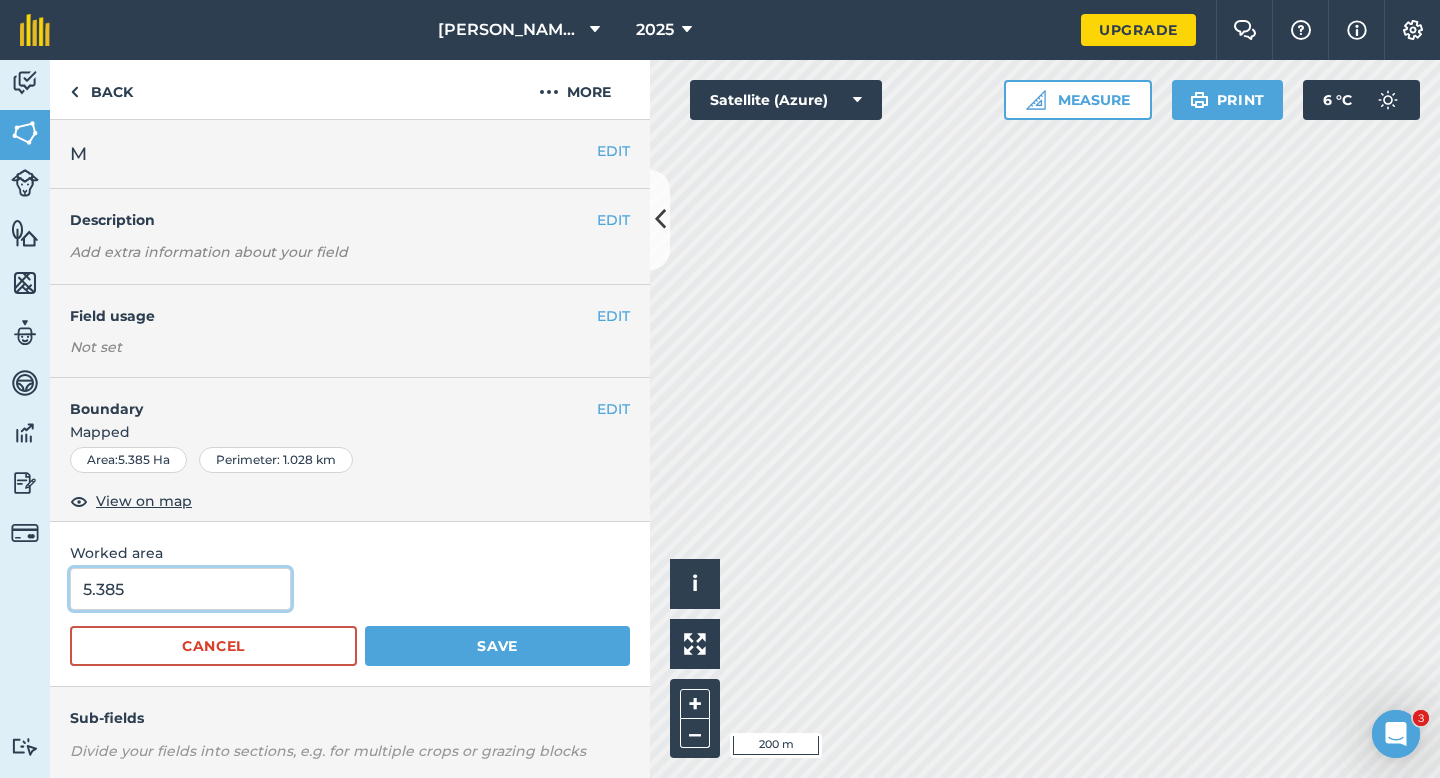 click on "5.385" at bounding box center (180, 589) 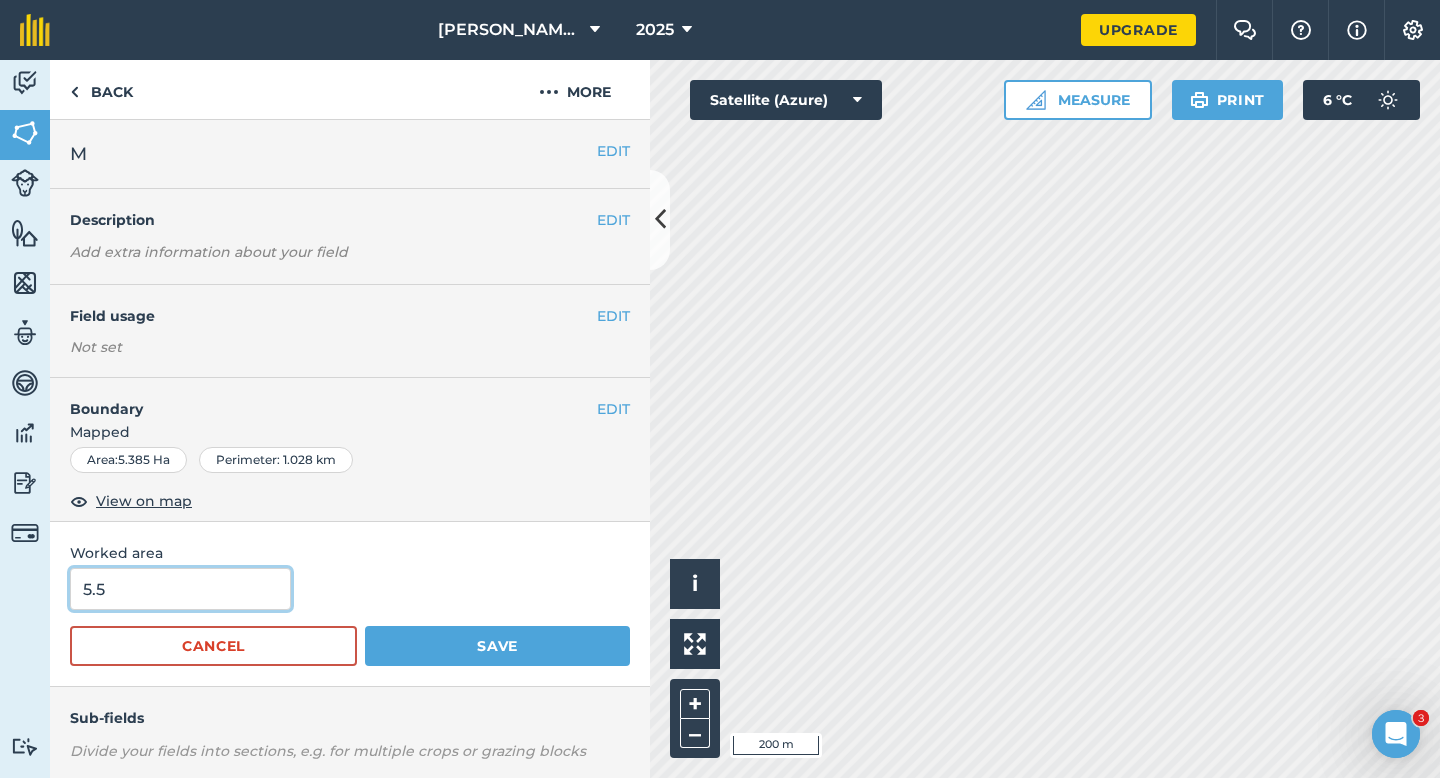 type on "5.5" 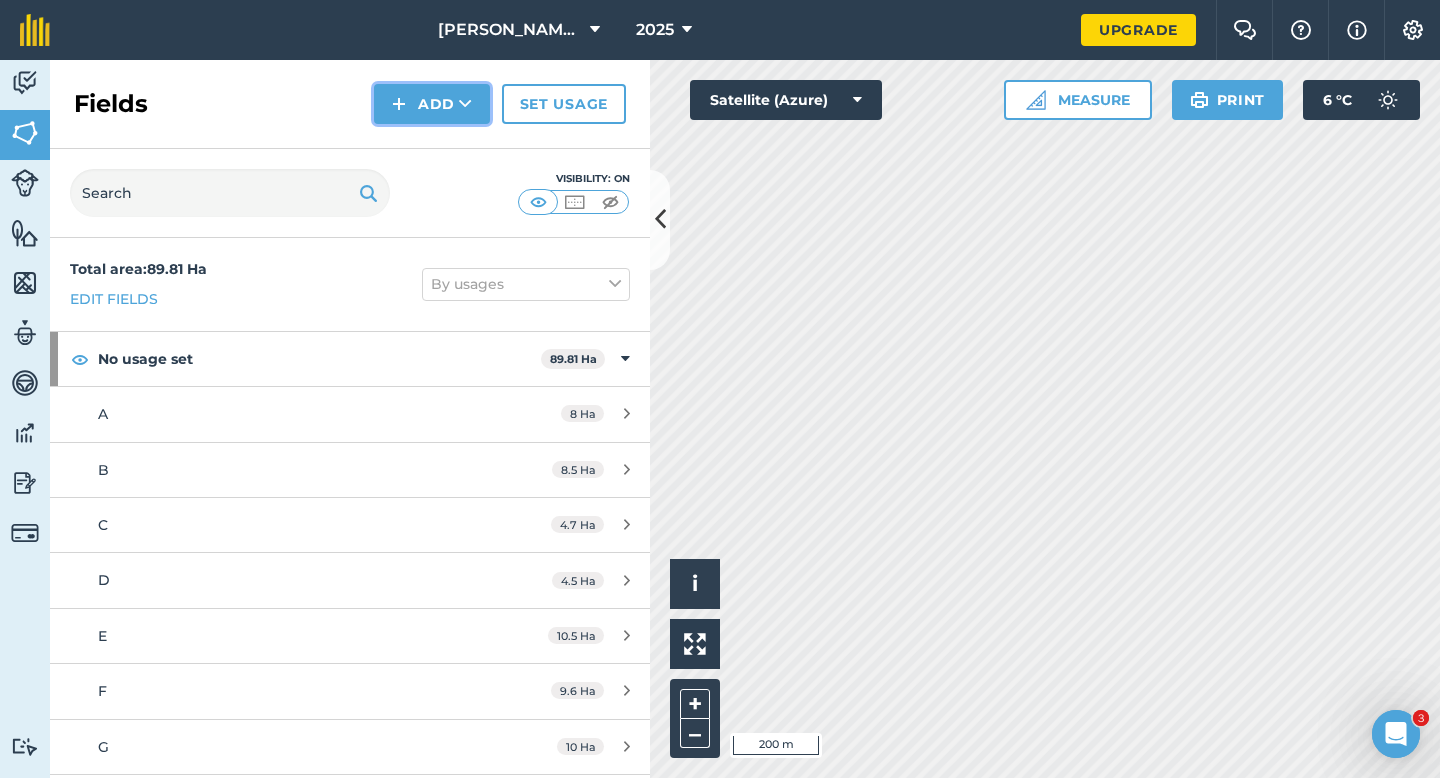 click on "Add" at bounding box center (432, 104) 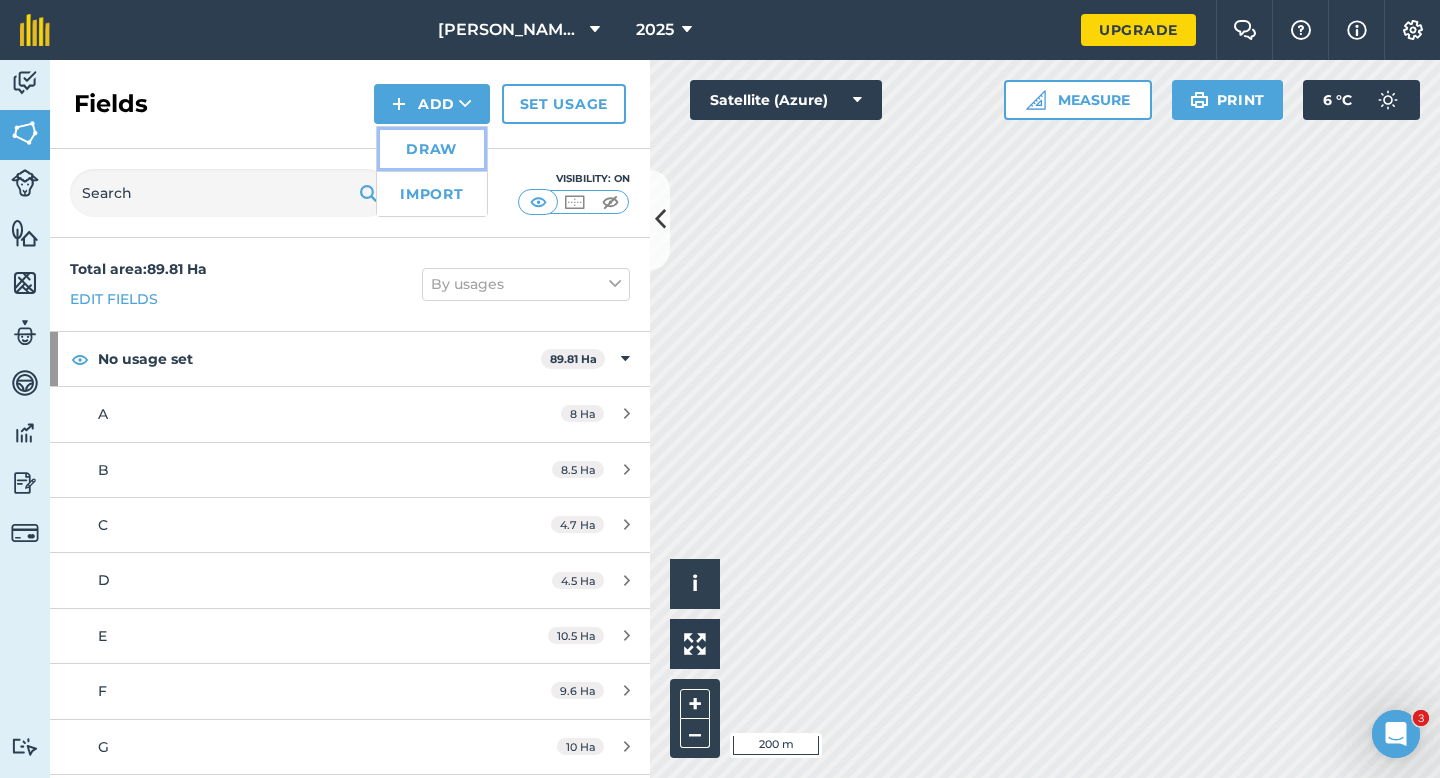 click on "Draw" at bounding box center (432, 149) 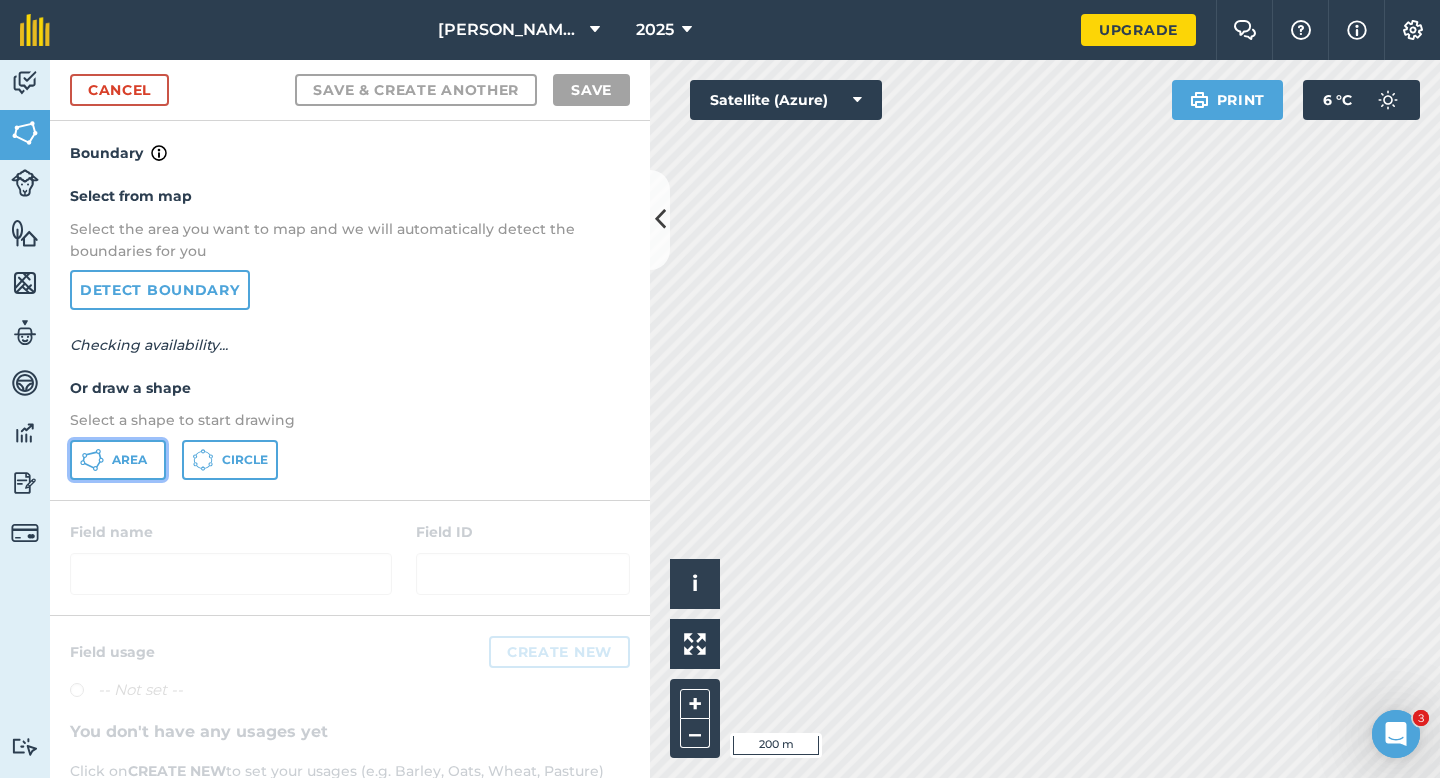 click on "Area" at bounding box center (129, 460) 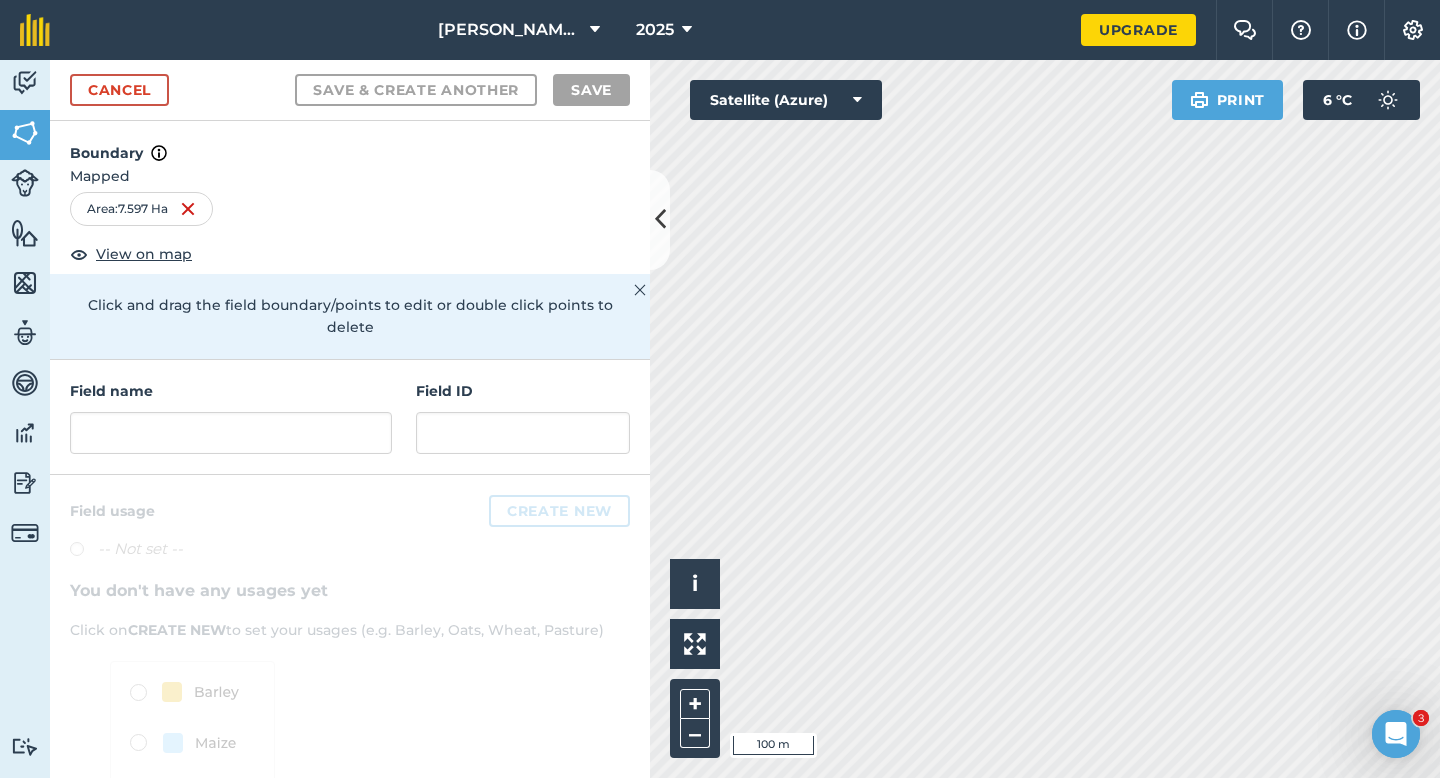 click on "Field name" at bounding box center (231, 391) 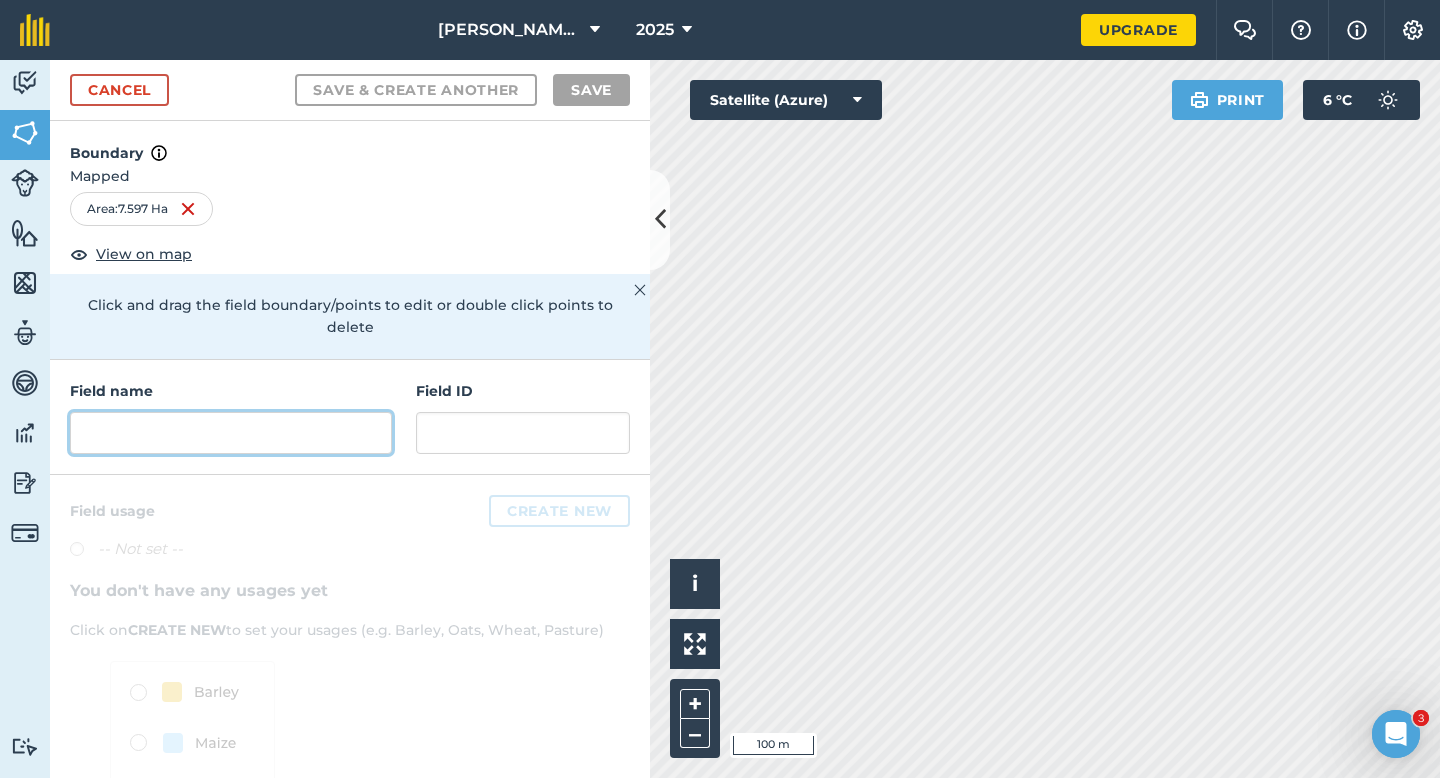 click at bounding box center (231, 433) 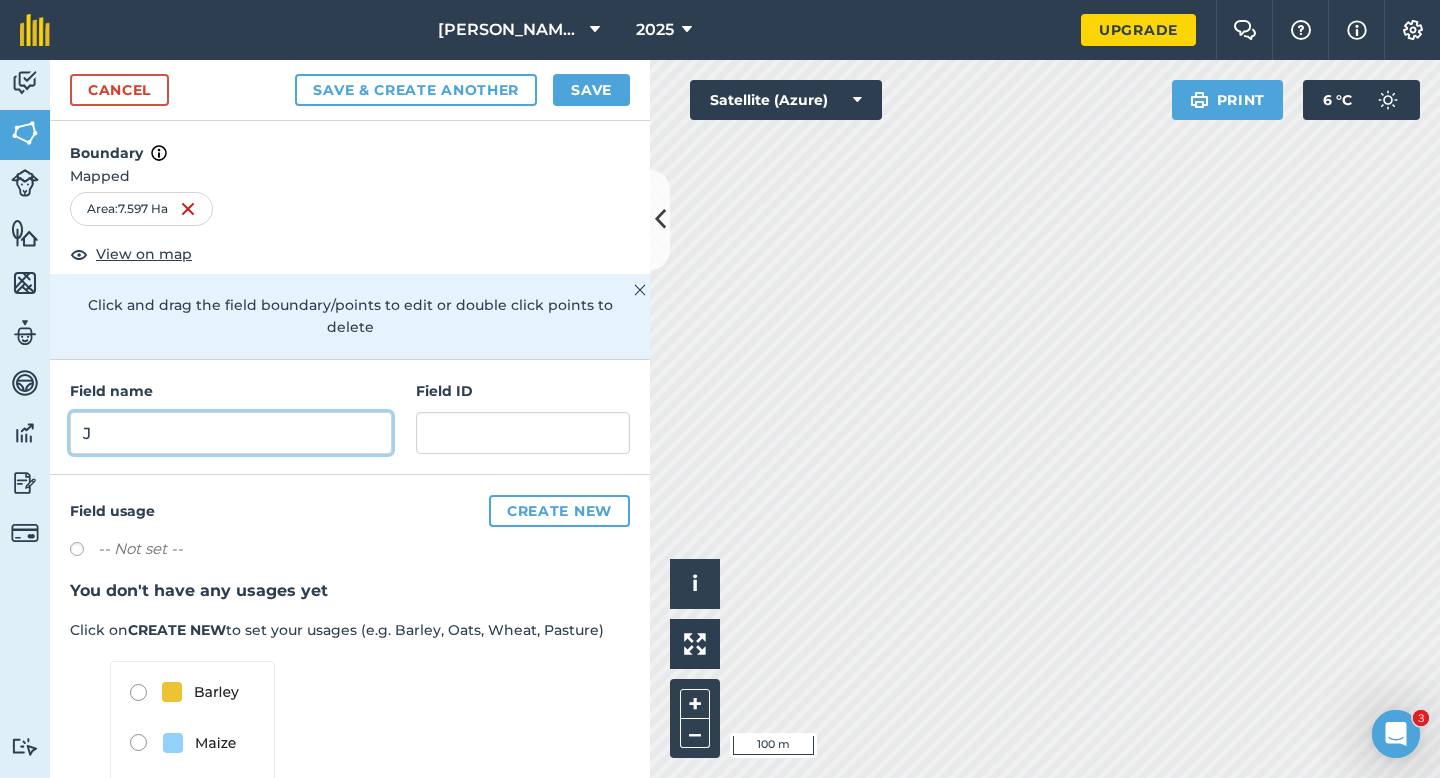 type on "J" 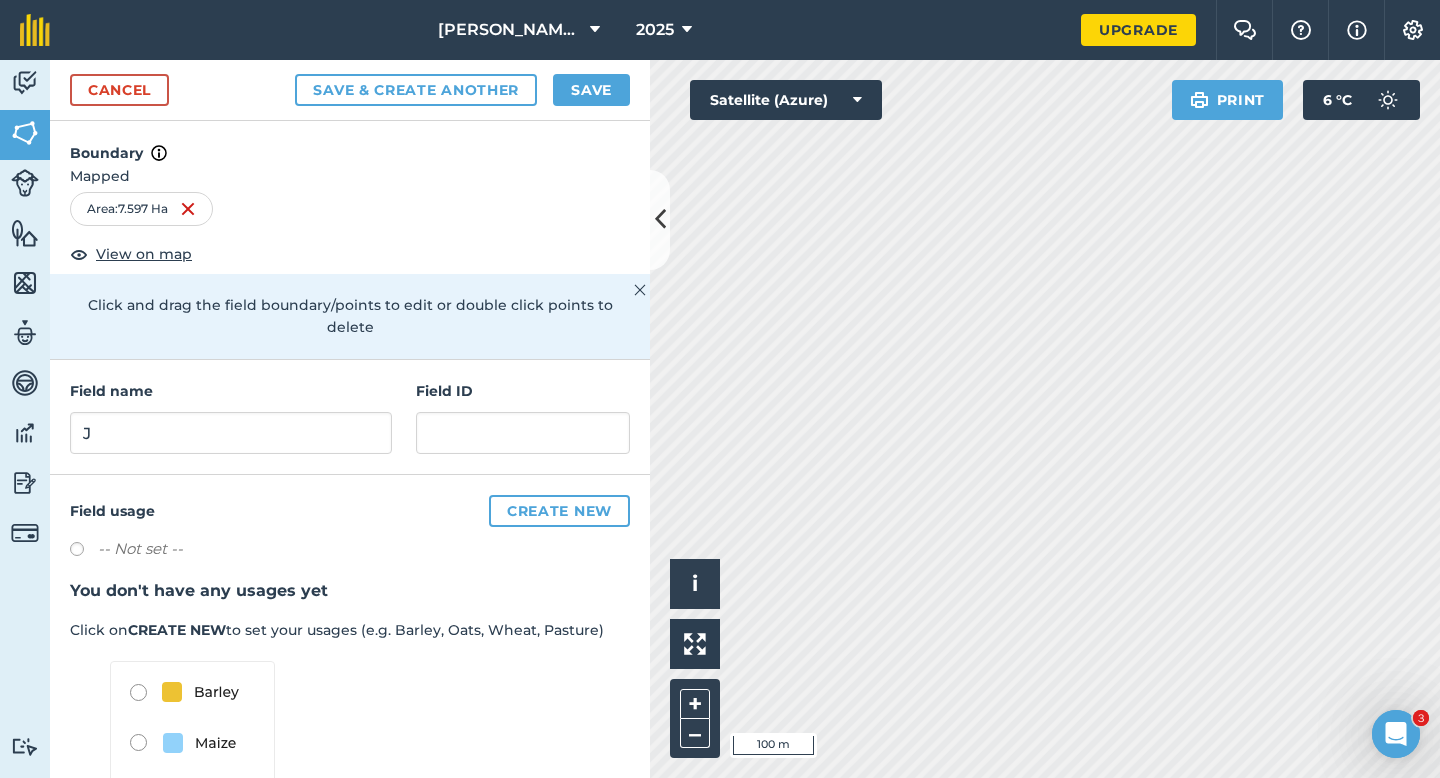 click on "Cancel Save & Create Another Save" at bounding box center (350, 90) 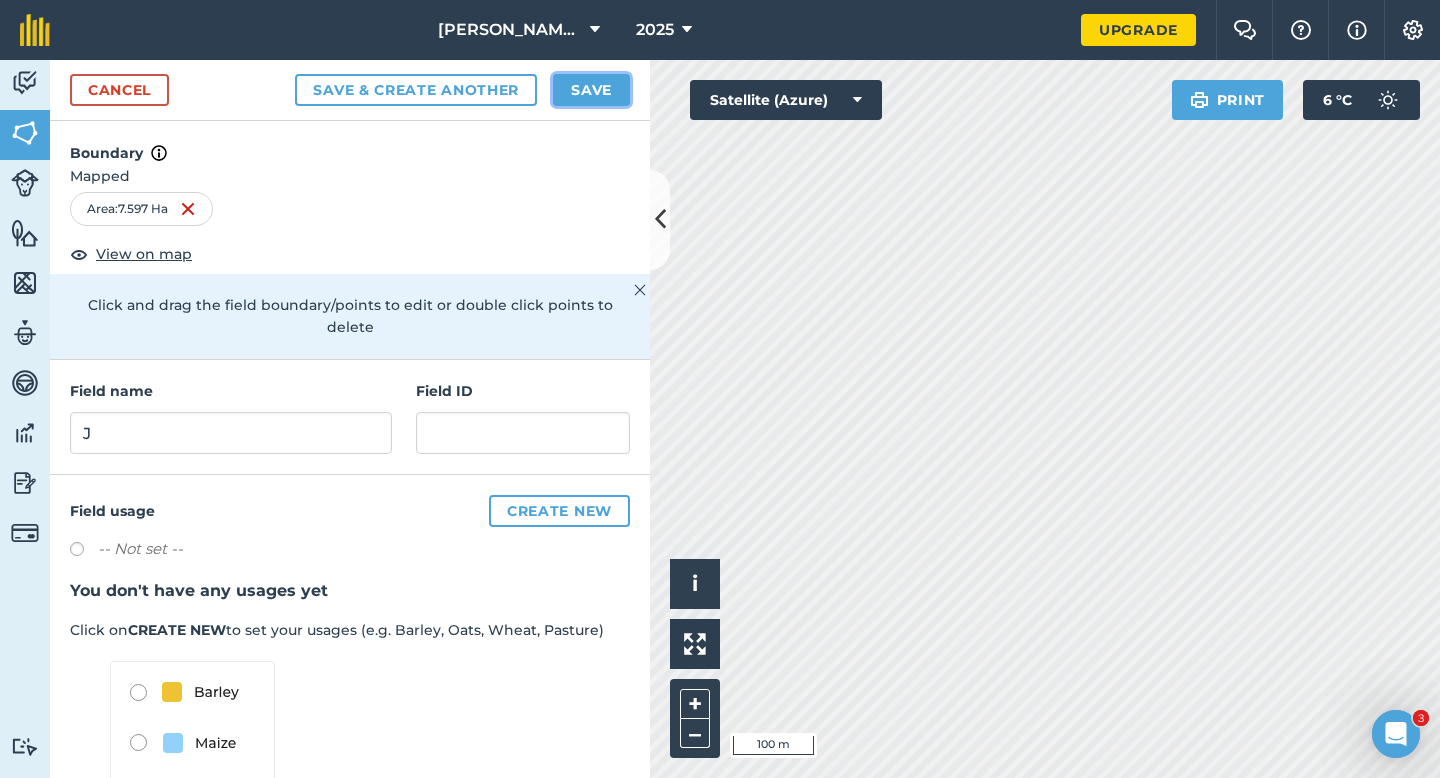 click on "Save" at bounding box center [591, 90] 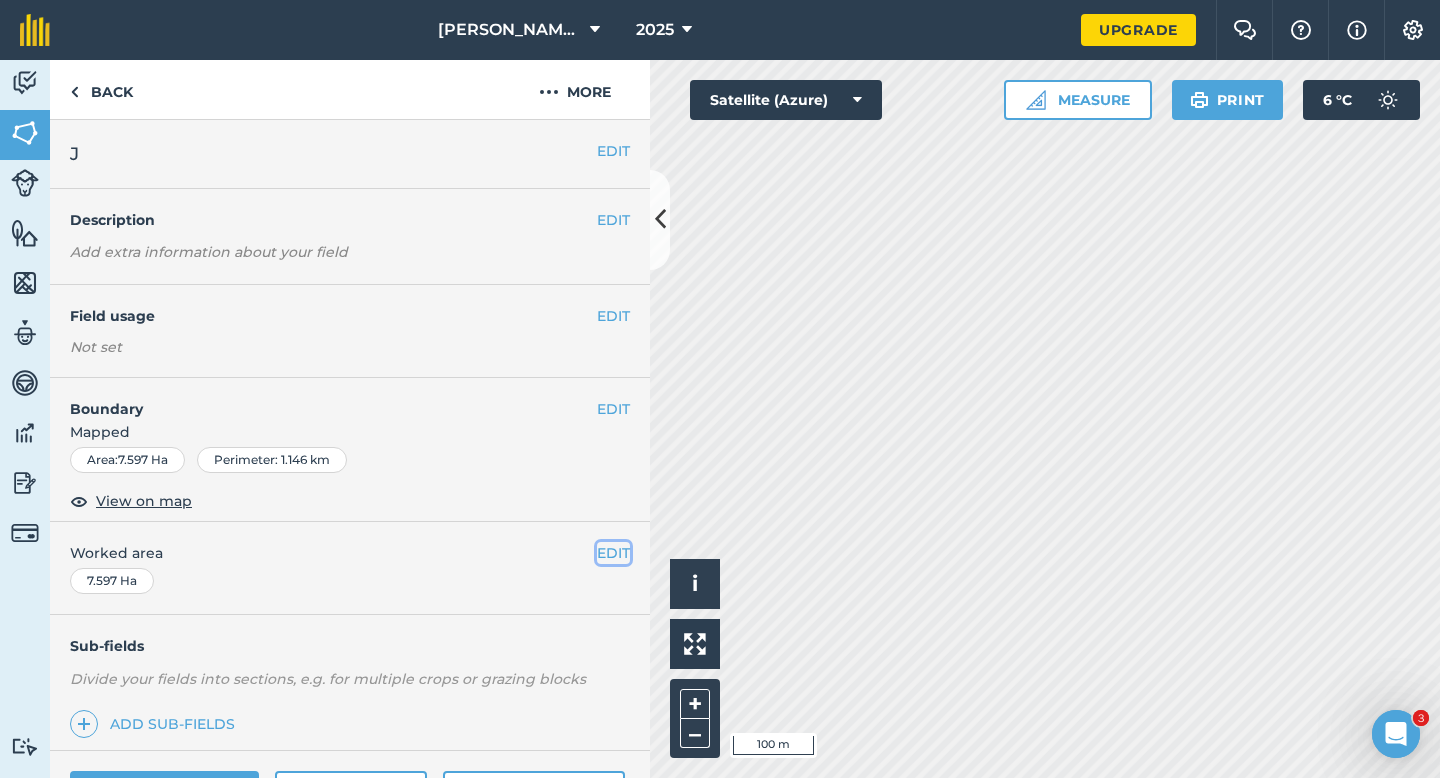 click on "EDIT" at bounding box center [613, 553] 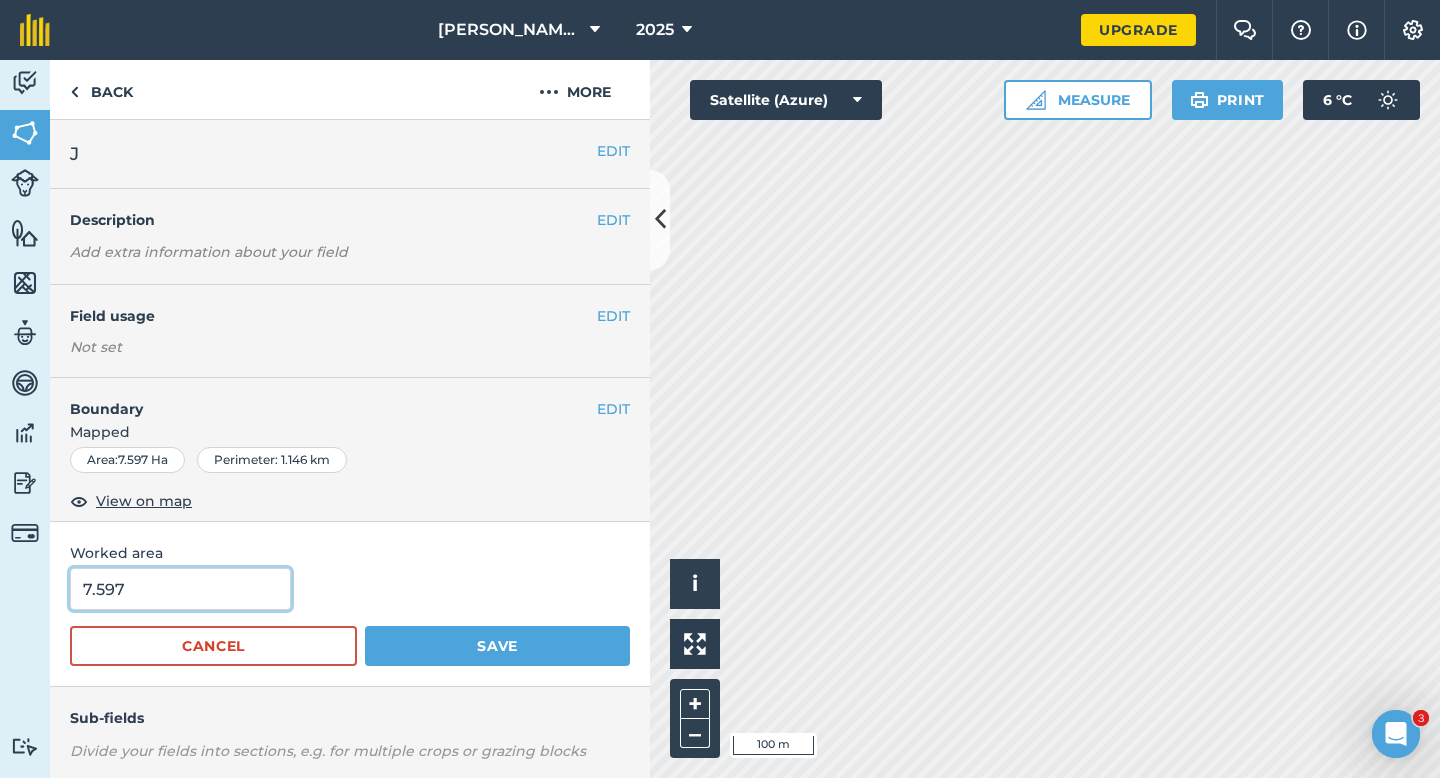 click on "7.597" at bounding box center (180, 589) 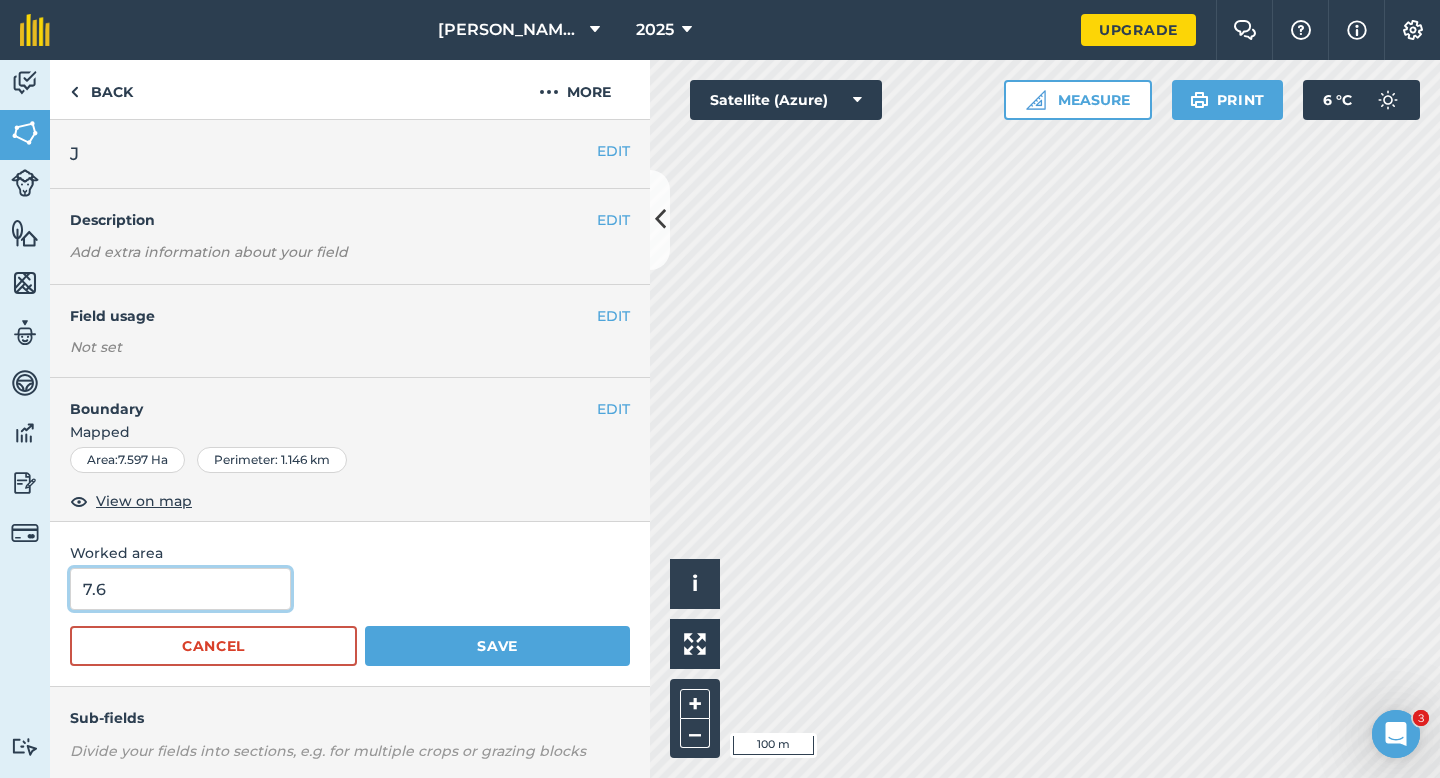 type on "7.6" 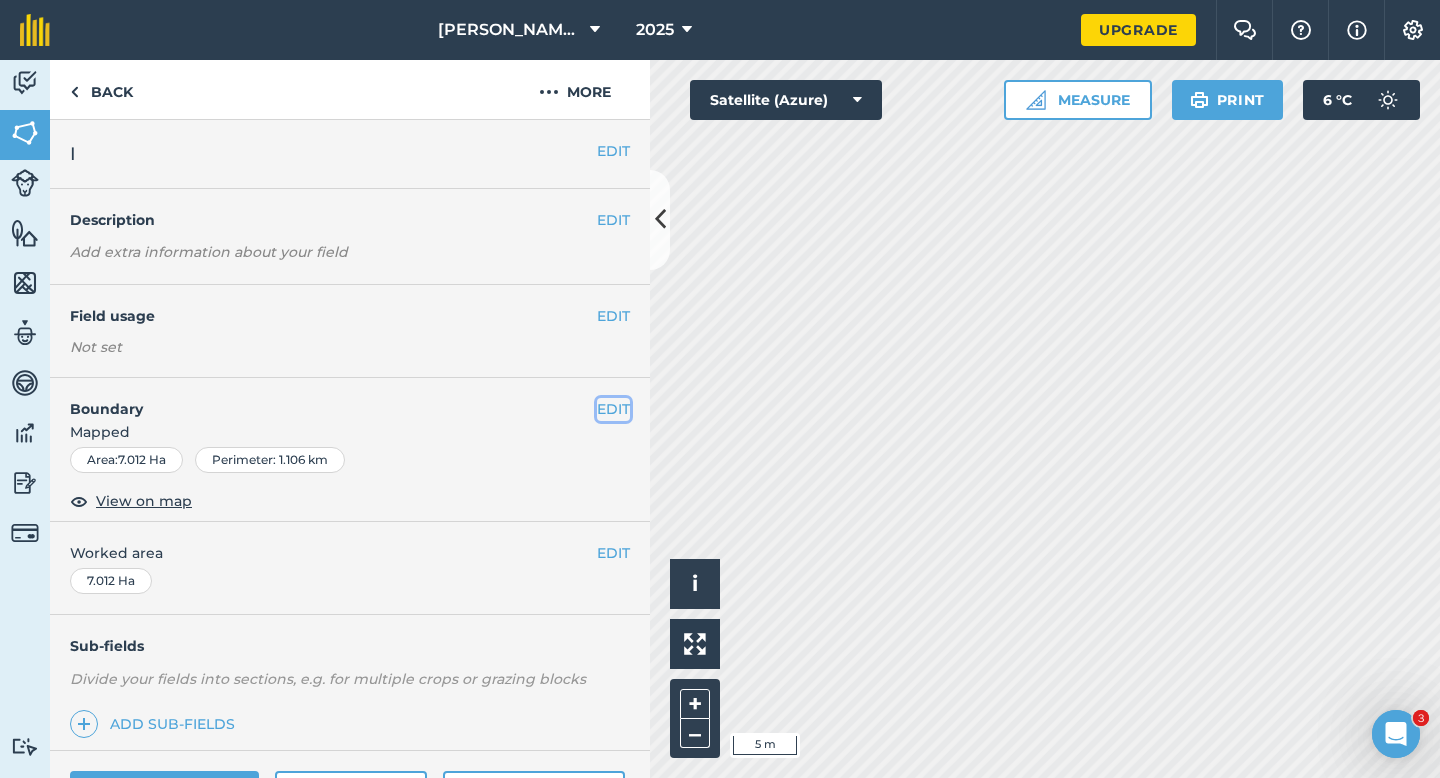 click on "EDIT" at bounding box center (613, 409) 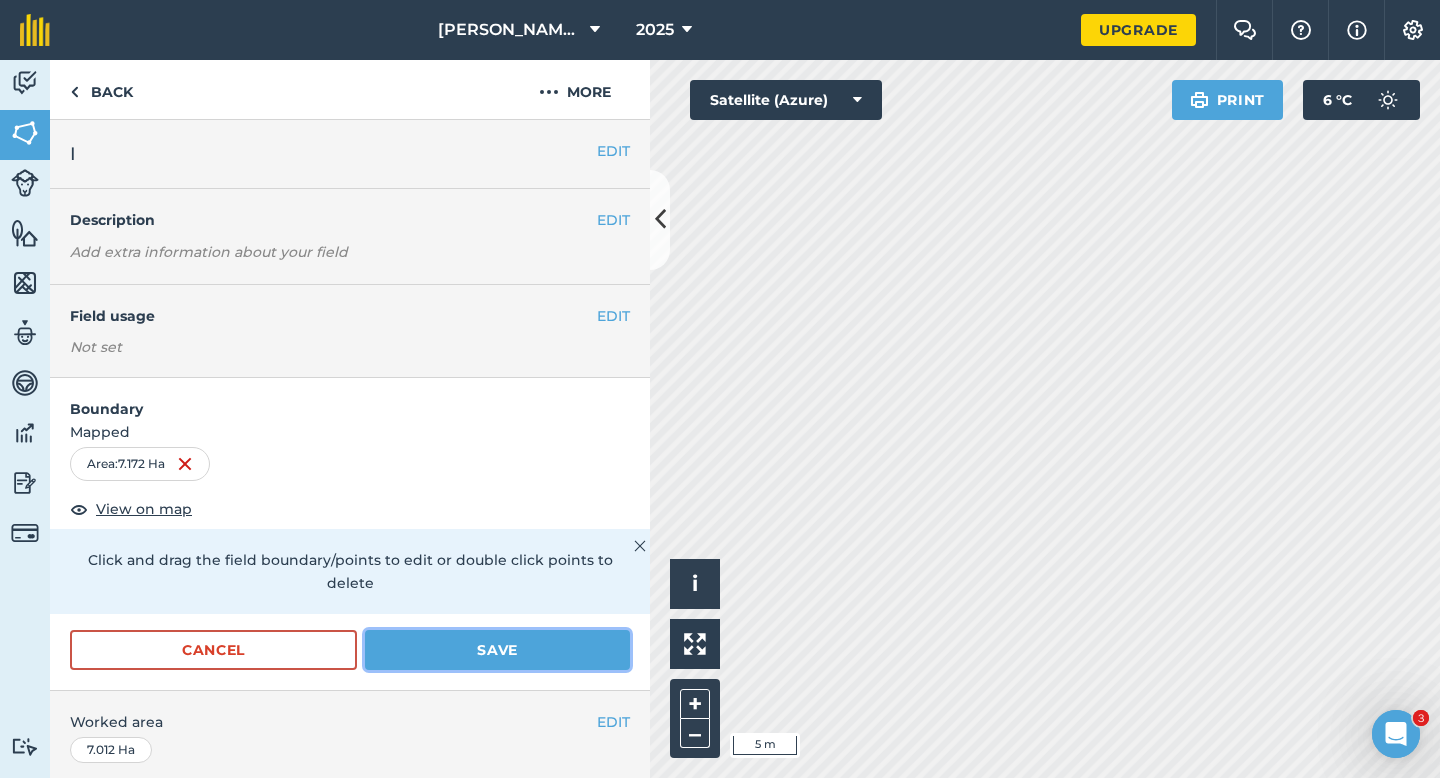 click on "Save" at bounding box center (497, 650) 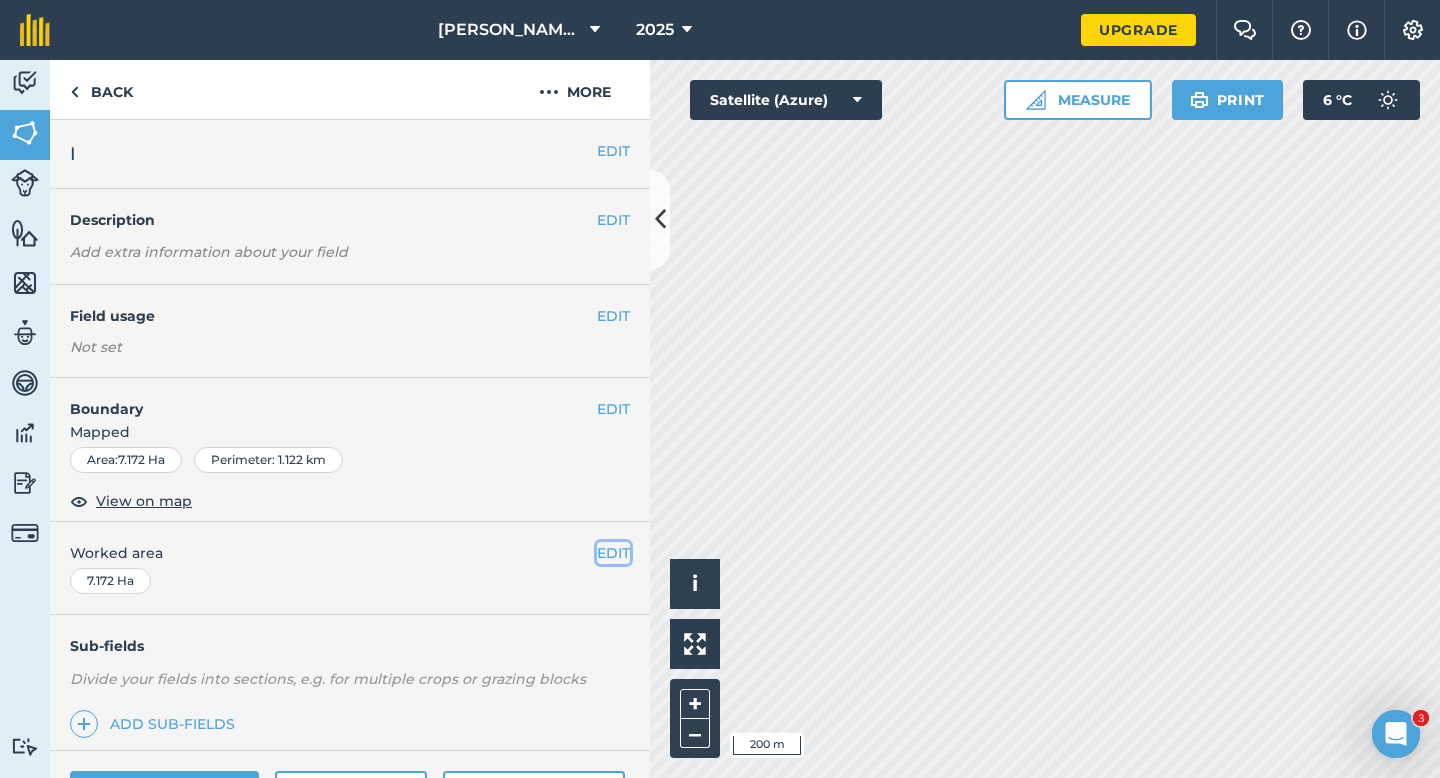 click on "EDIT" at bounding box center (613, 553) 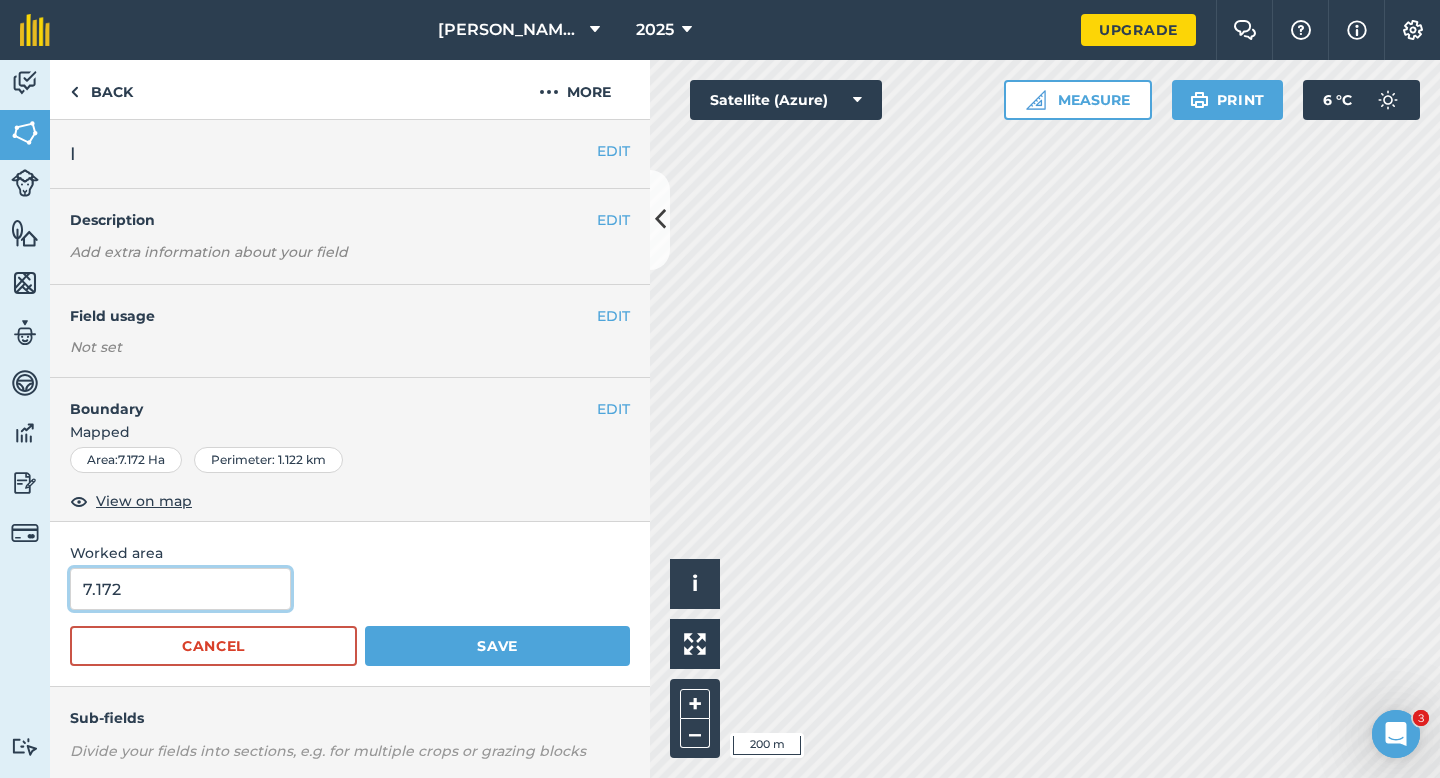 click on "7.172" at bounding box center (180, 589) 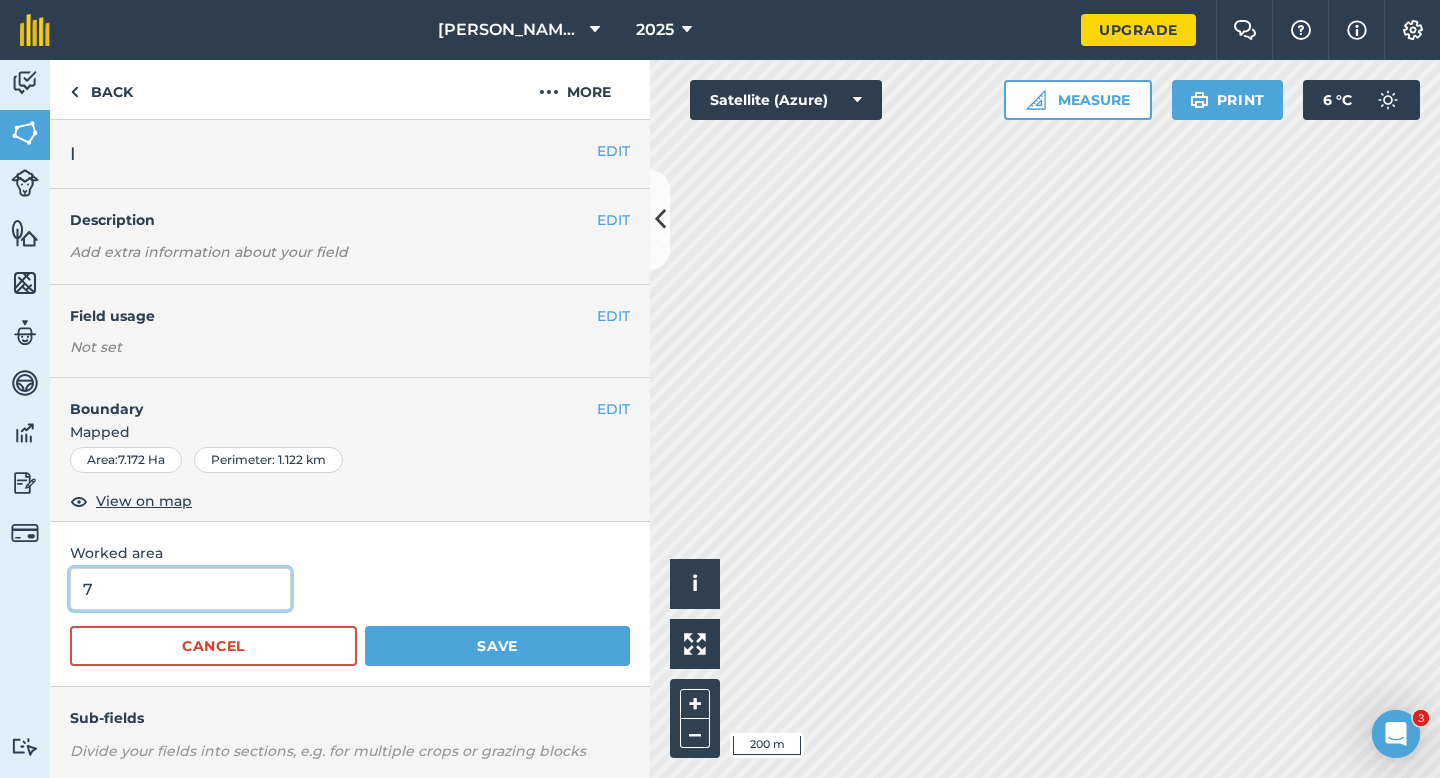 click on "Save" at bounding box center (497, 646) 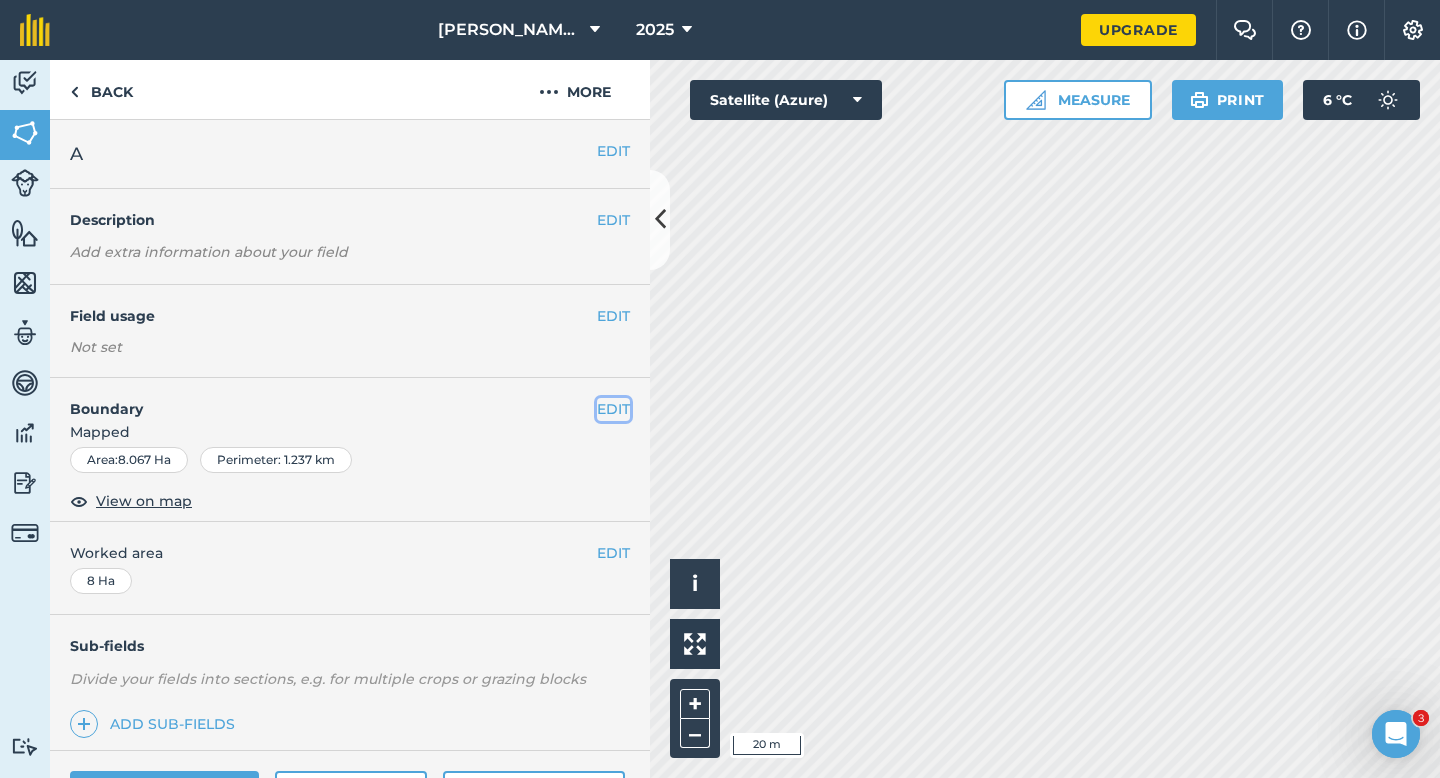 click on "EDIT" at bounding box center [613, 409] 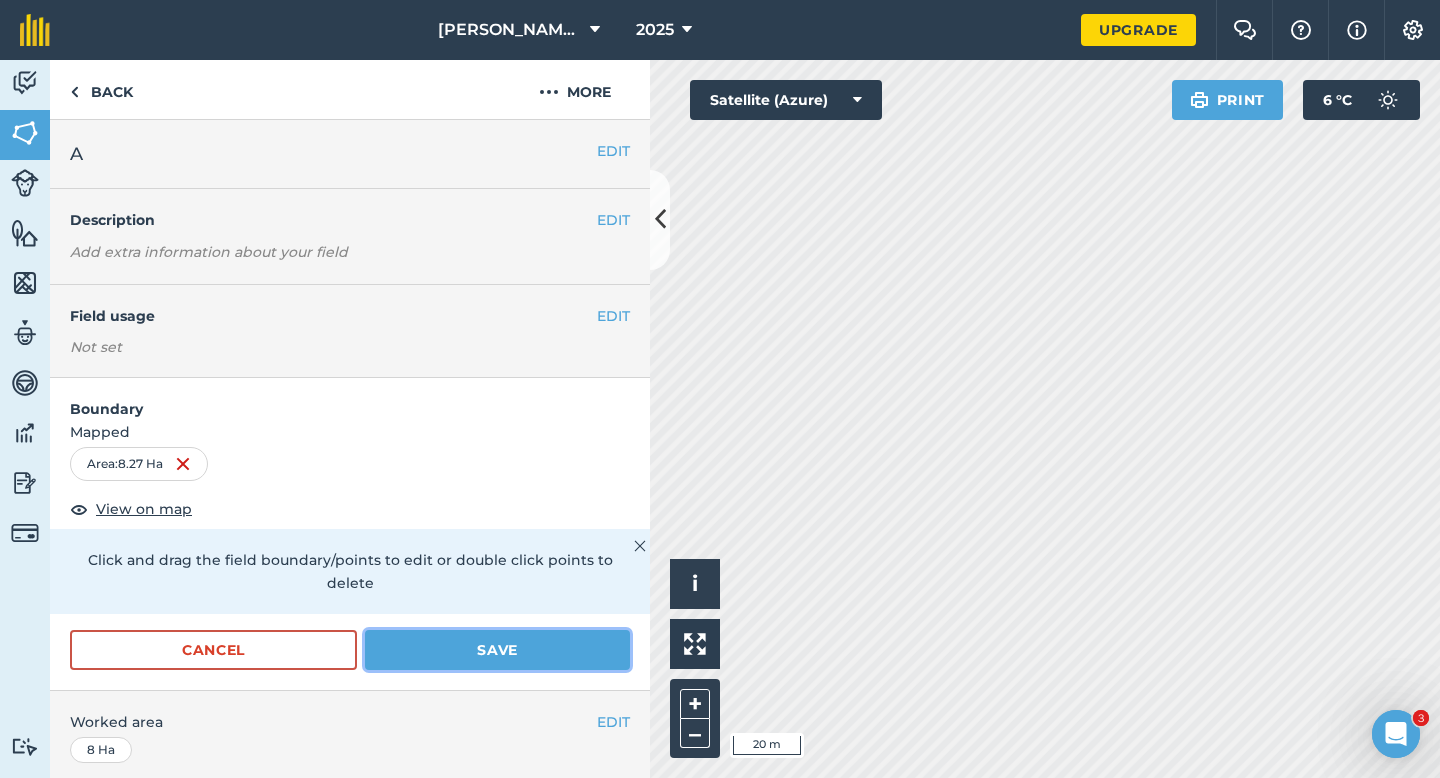 click on "Save" at bounding box center [497, 650] 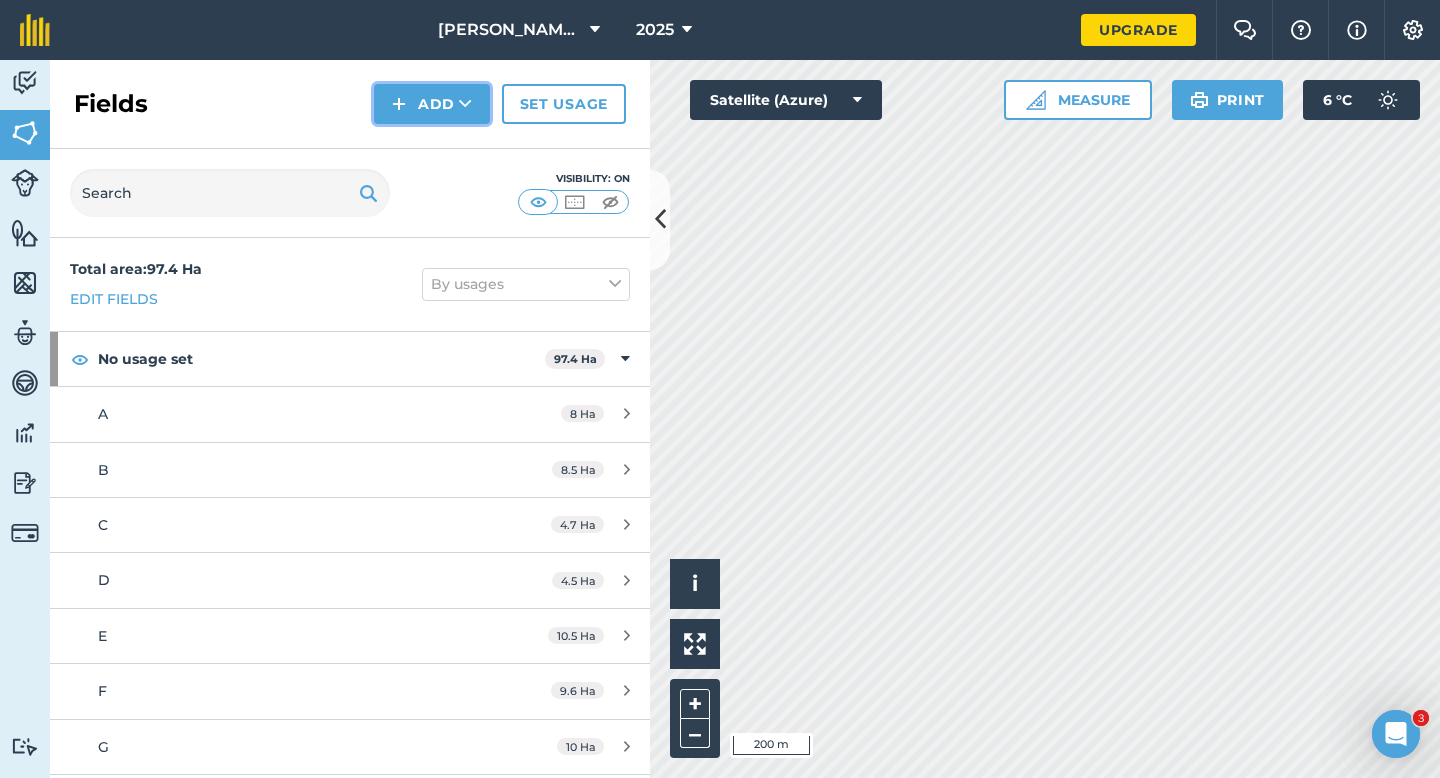 click at bounding box center [399, 104] 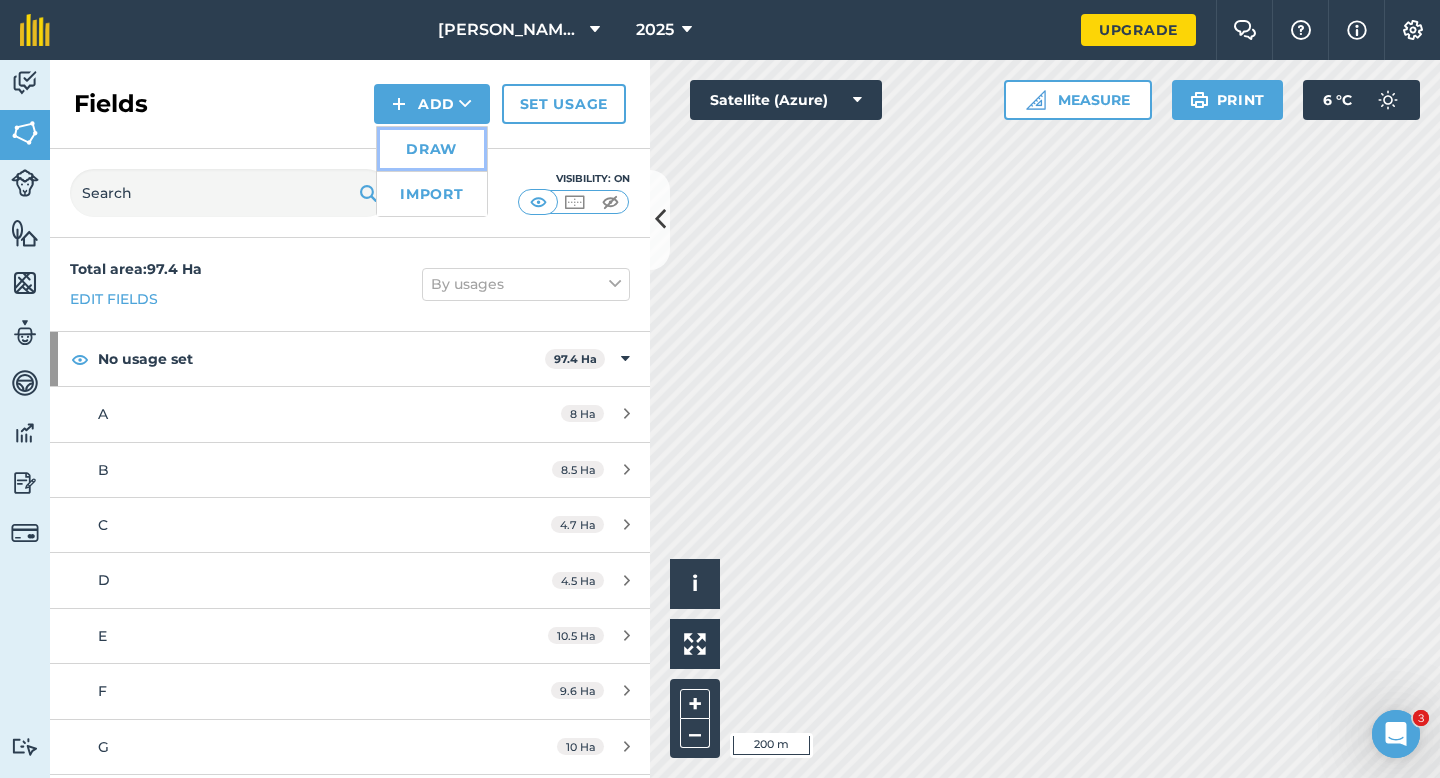 click on "Draw" at bounding box center (432, 149) 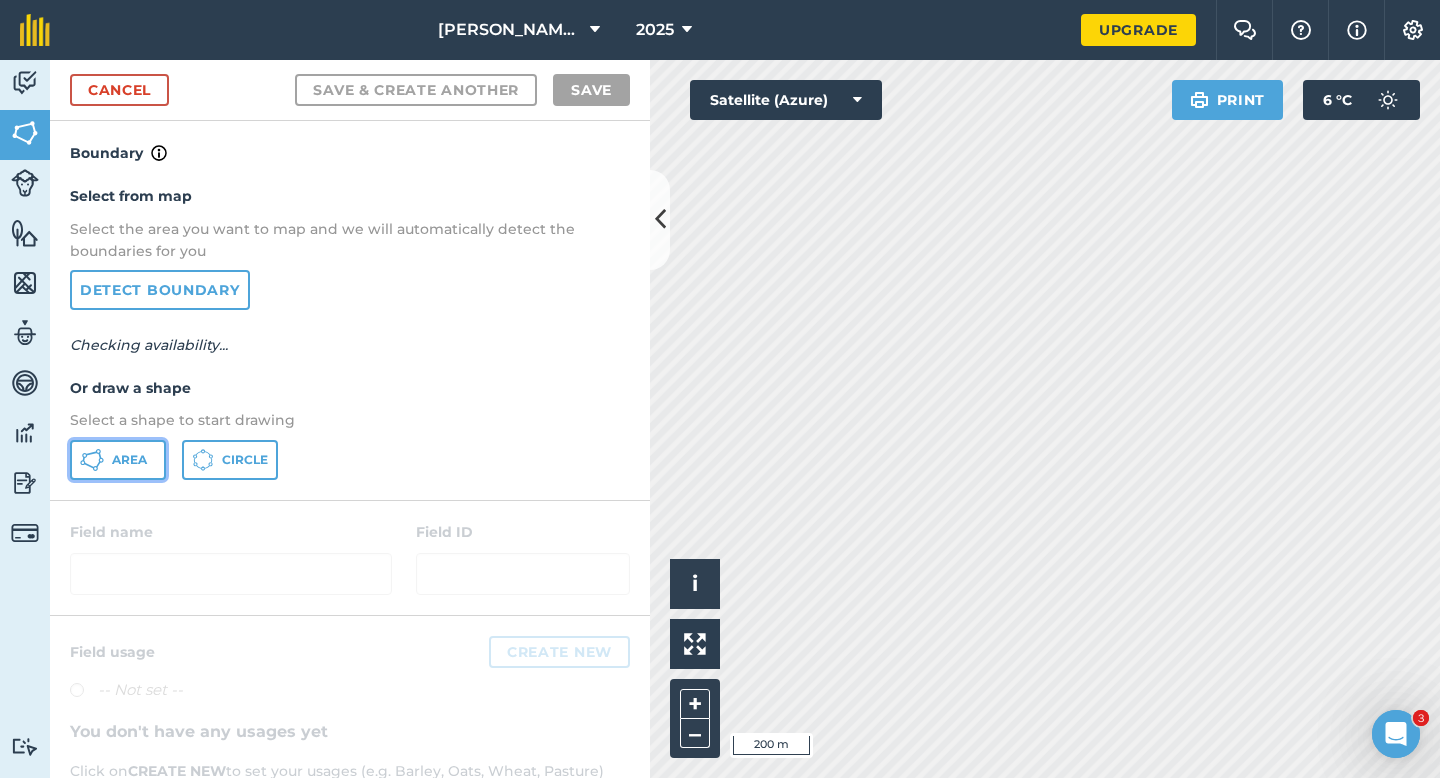 click on "Area" at bounding box center (118, 460) 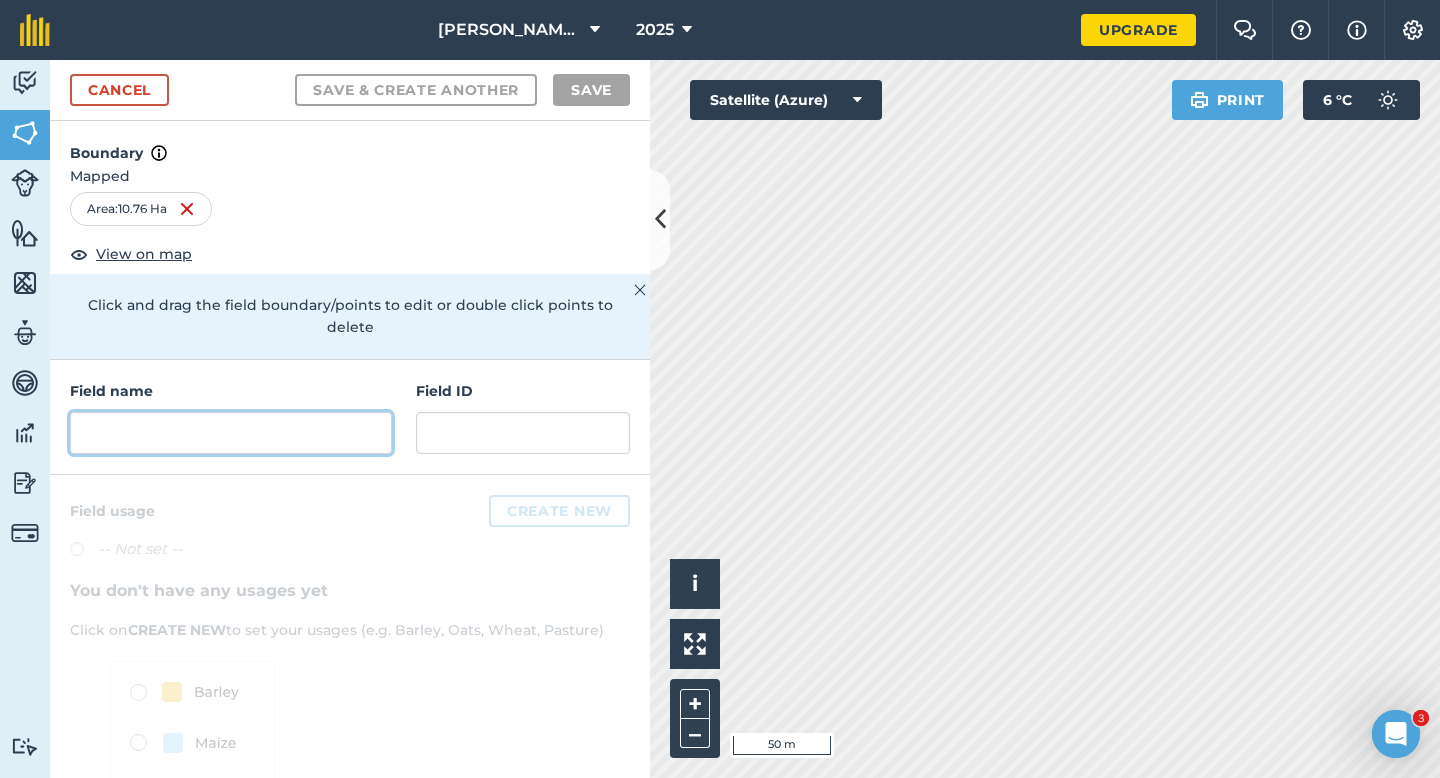 click at bounding box center (231, 433) 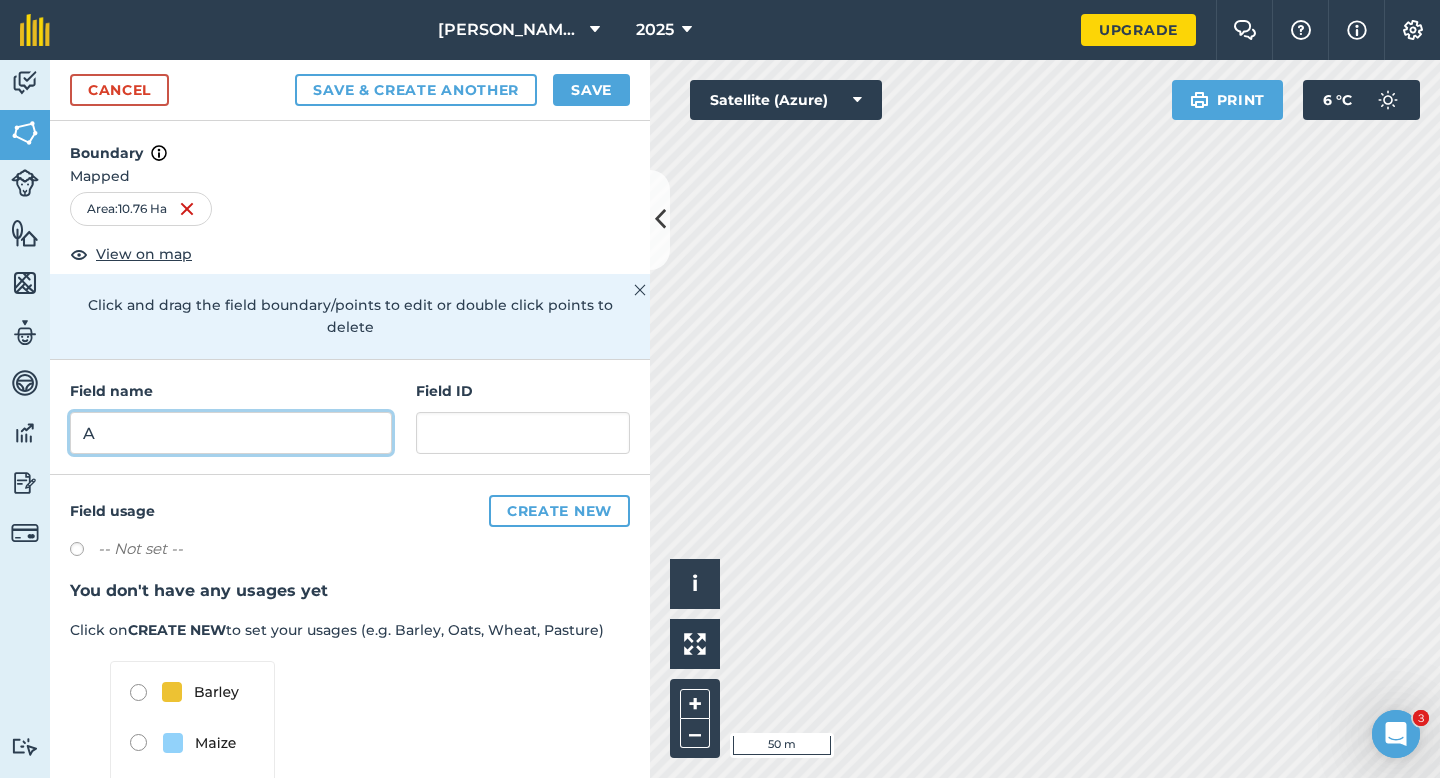 type on "A" 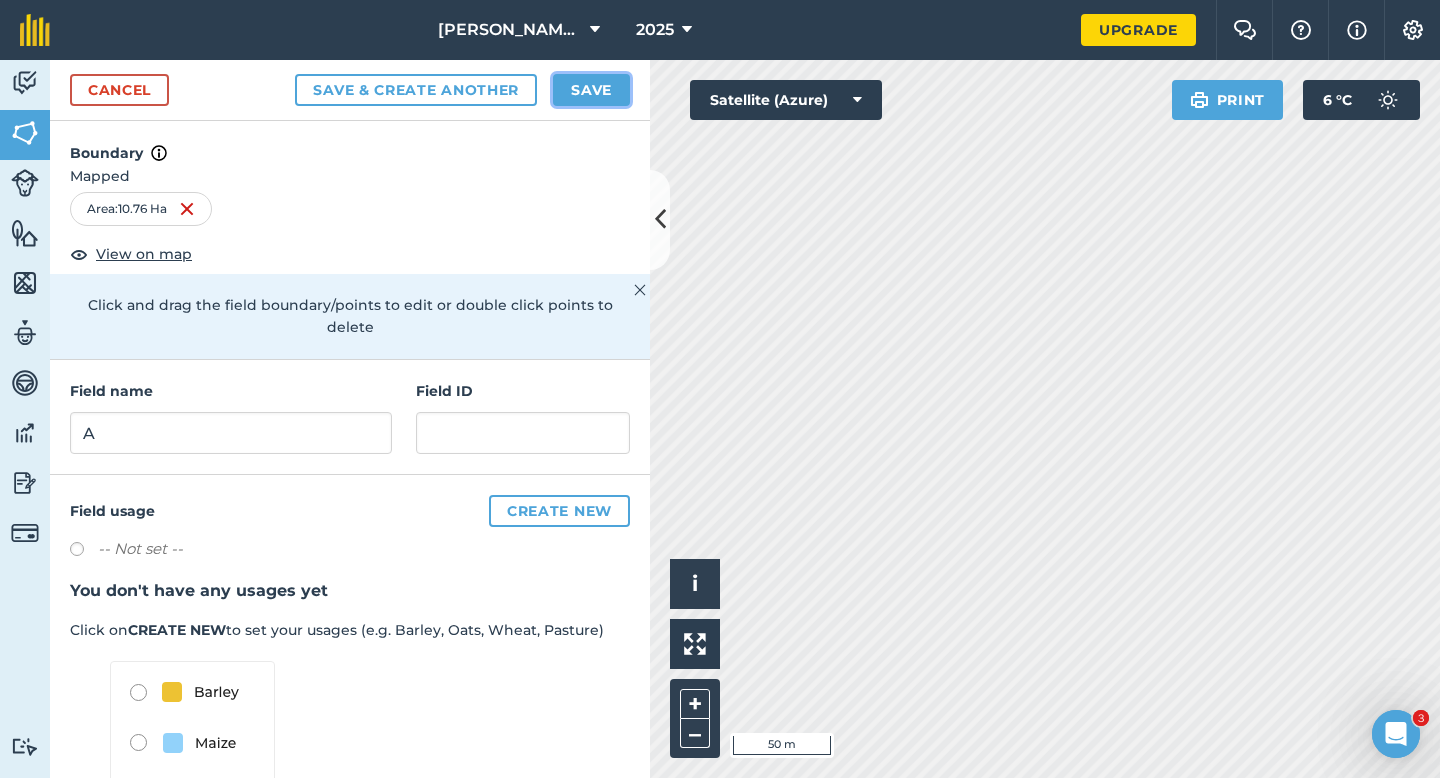 click on "Save" at bounding box center (591, 90) 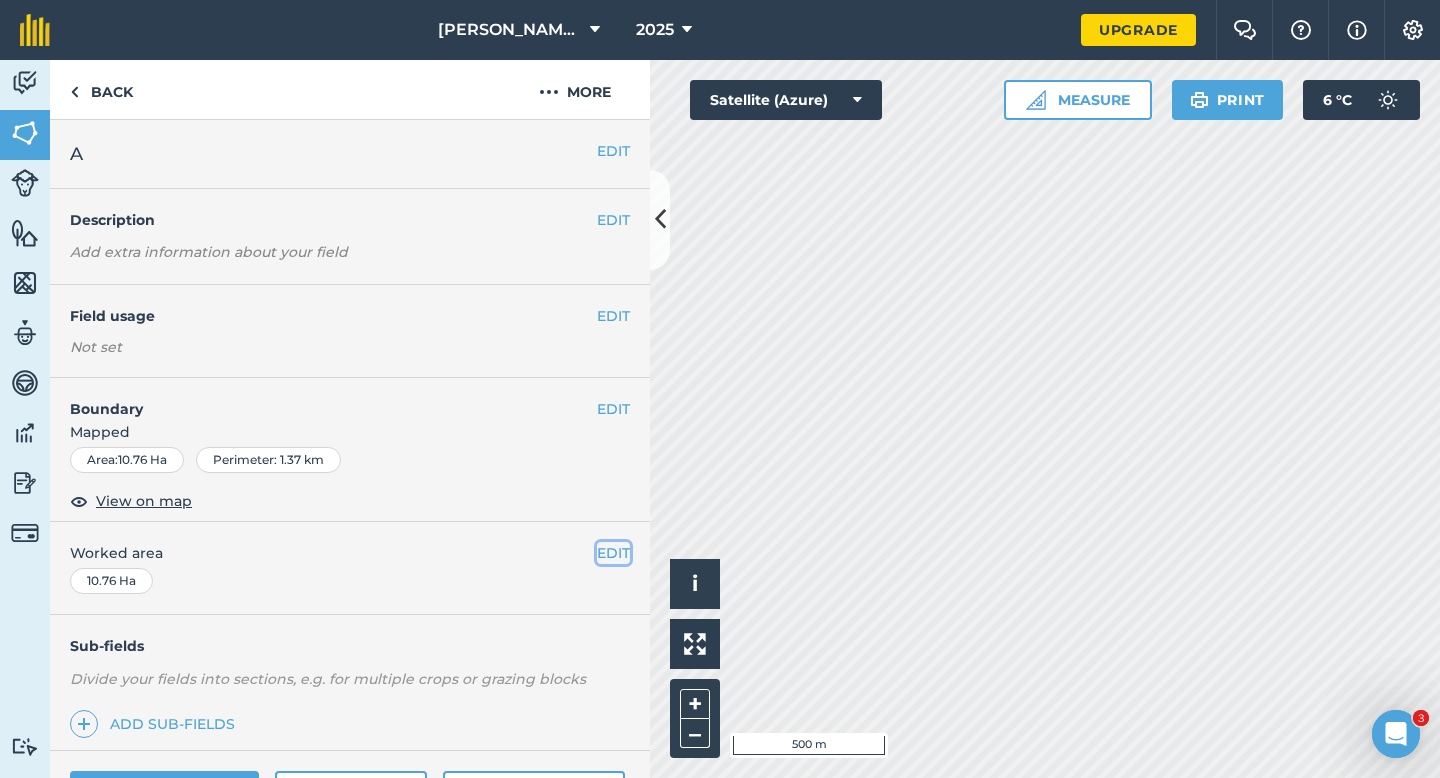 click on "EDIT" at bounding box center (613, 553) 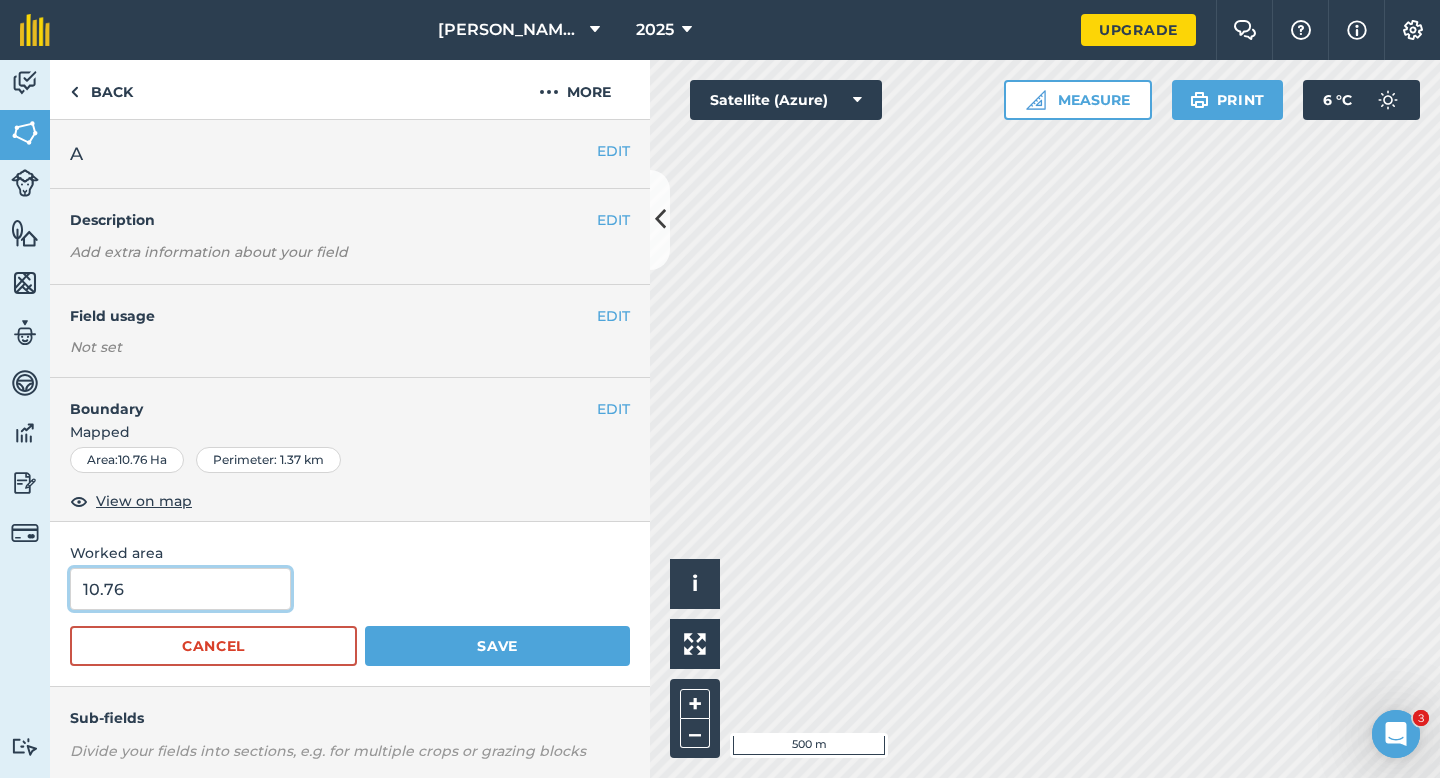 click on "10.76" at bounding box center (180, 589) 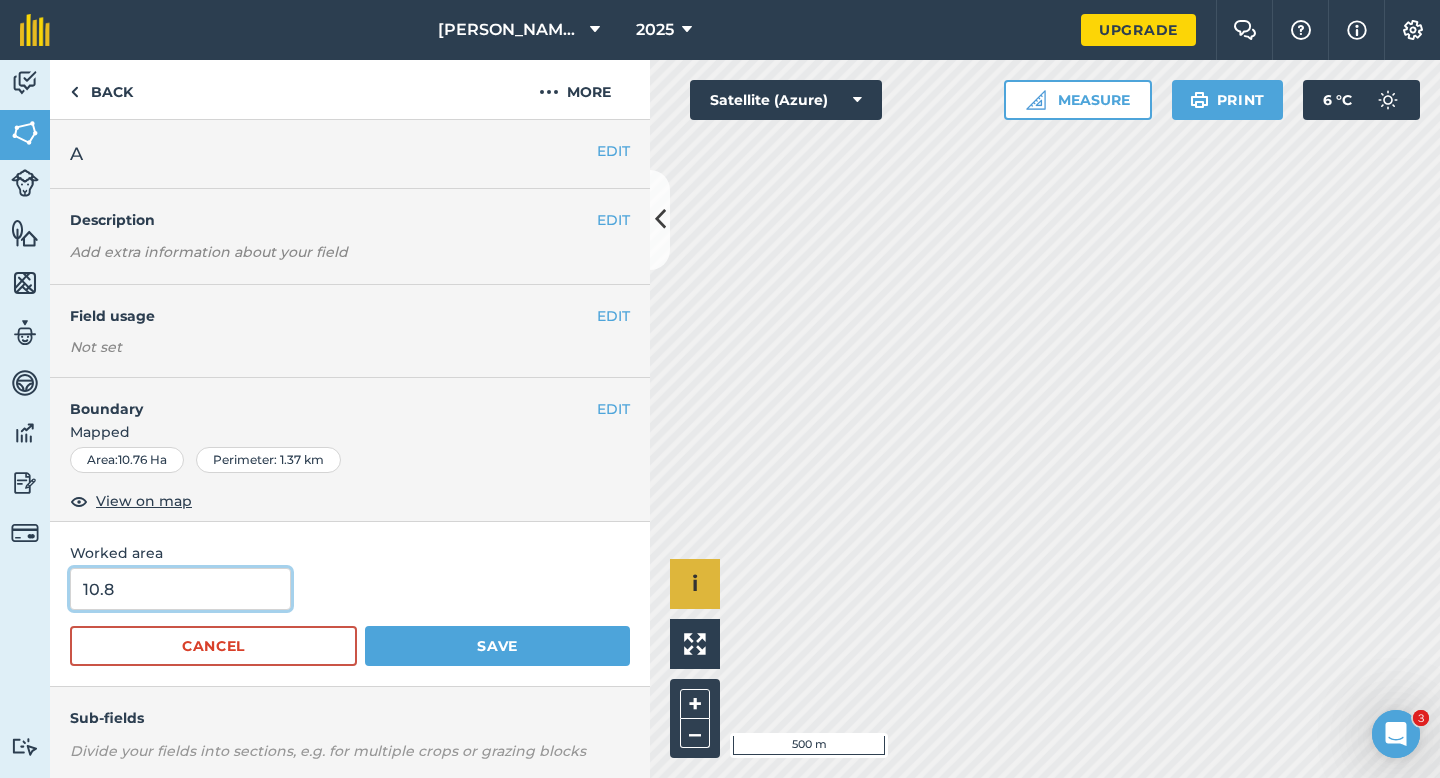 type on "10.8" 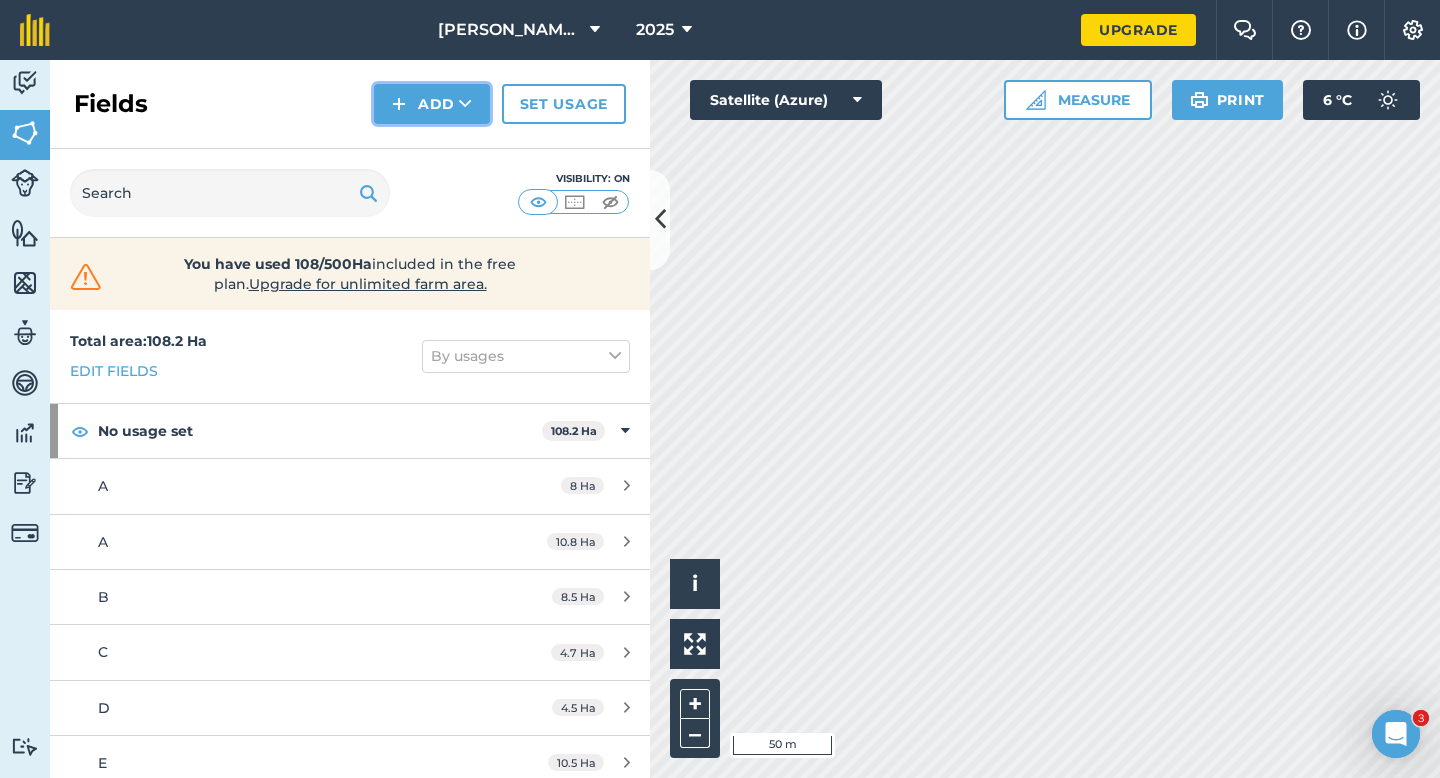 click on "Add" at bounding box center (432, 104) 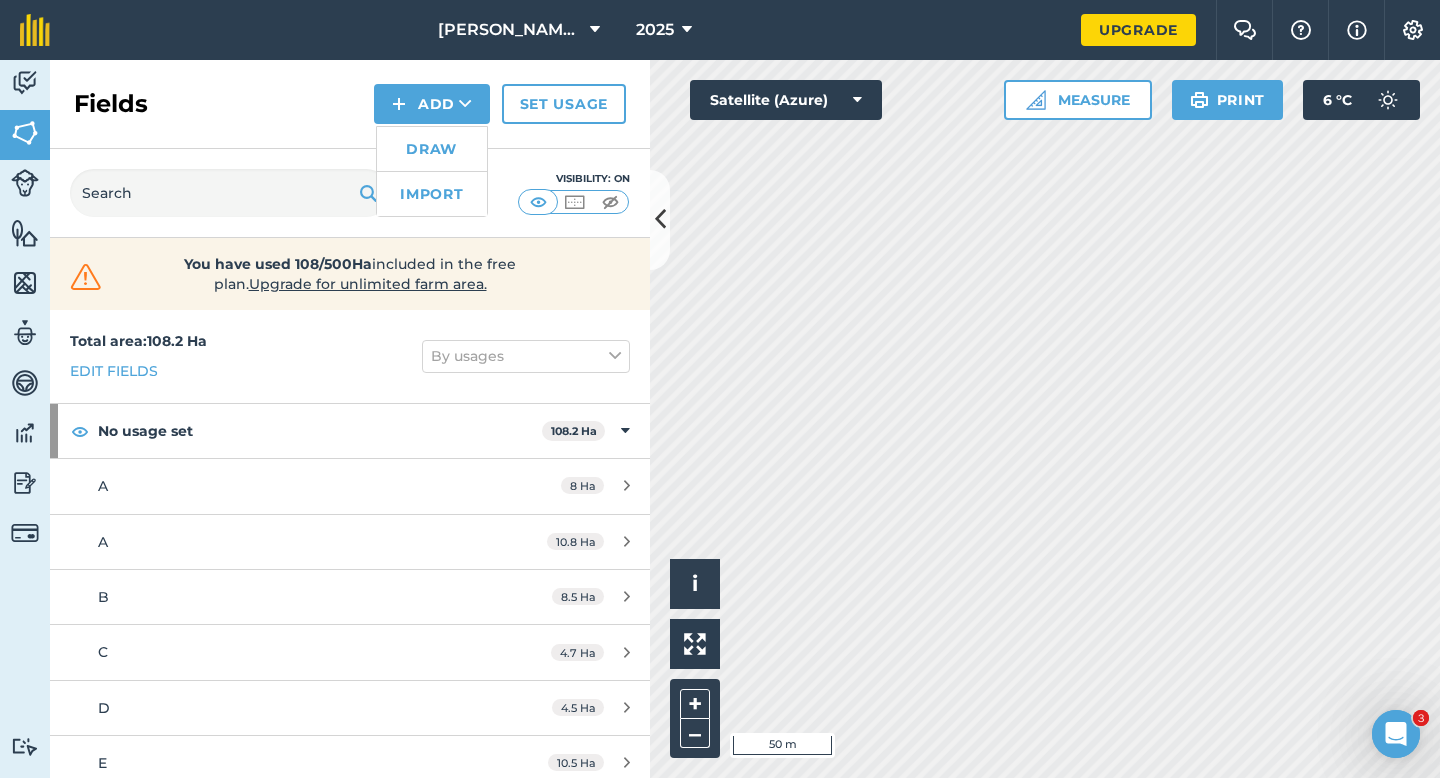click on "Draw" at bounding box center (432, 149) 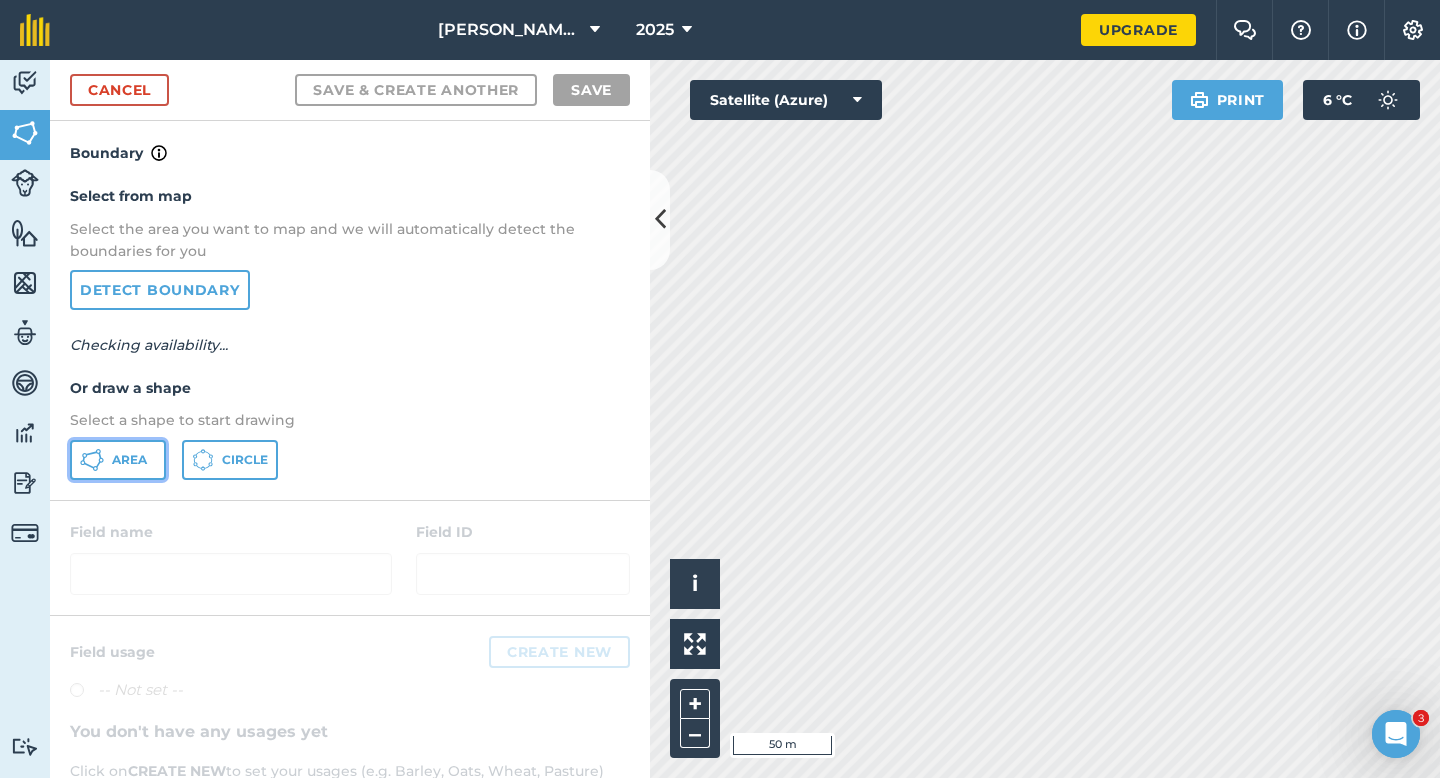 click on "Area" at bounding box center (129, 460) 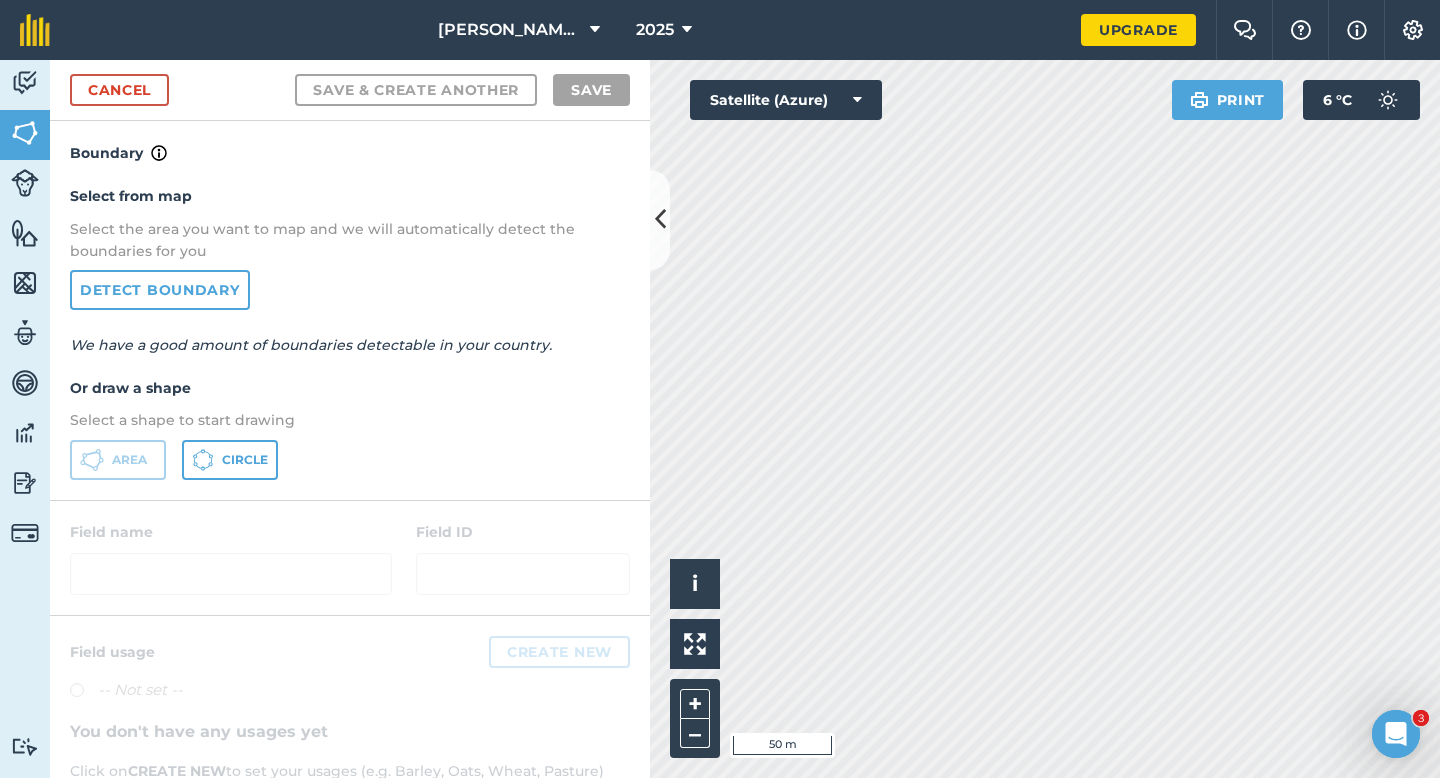 click on "[PERSON_NAME] & Sons 2025 Upgrade Farm Chat Help Info Settings Map printing is not available on our free plan Please upgrade to our Essentials, Plus or Pro plan to access this feature. Activity Fields Livestock Features Maps Team Vehicles Data Reporting Billing Tutorials Tutorials Cancel Save & Create Another Save Boundary   Select from map Select the area you want to map and we will automatically detect the boundaries for you Detect boundary We have a good amount of boundaries detectable in your country. Or draw a shape Select a shape to start drawing Area Circle Field name Field ID Field usage   Create new -- Not set -- You don't have any usages yet Click on  CREATE NEW  to set your usages (e.g. Barley, Oats, Wheat, Pasture) Click to start drawing i © 2025 TomTom, Microsoft 50 m + – Satellite (Azure) Print 6   ° C" at bounding box center (720, 389) 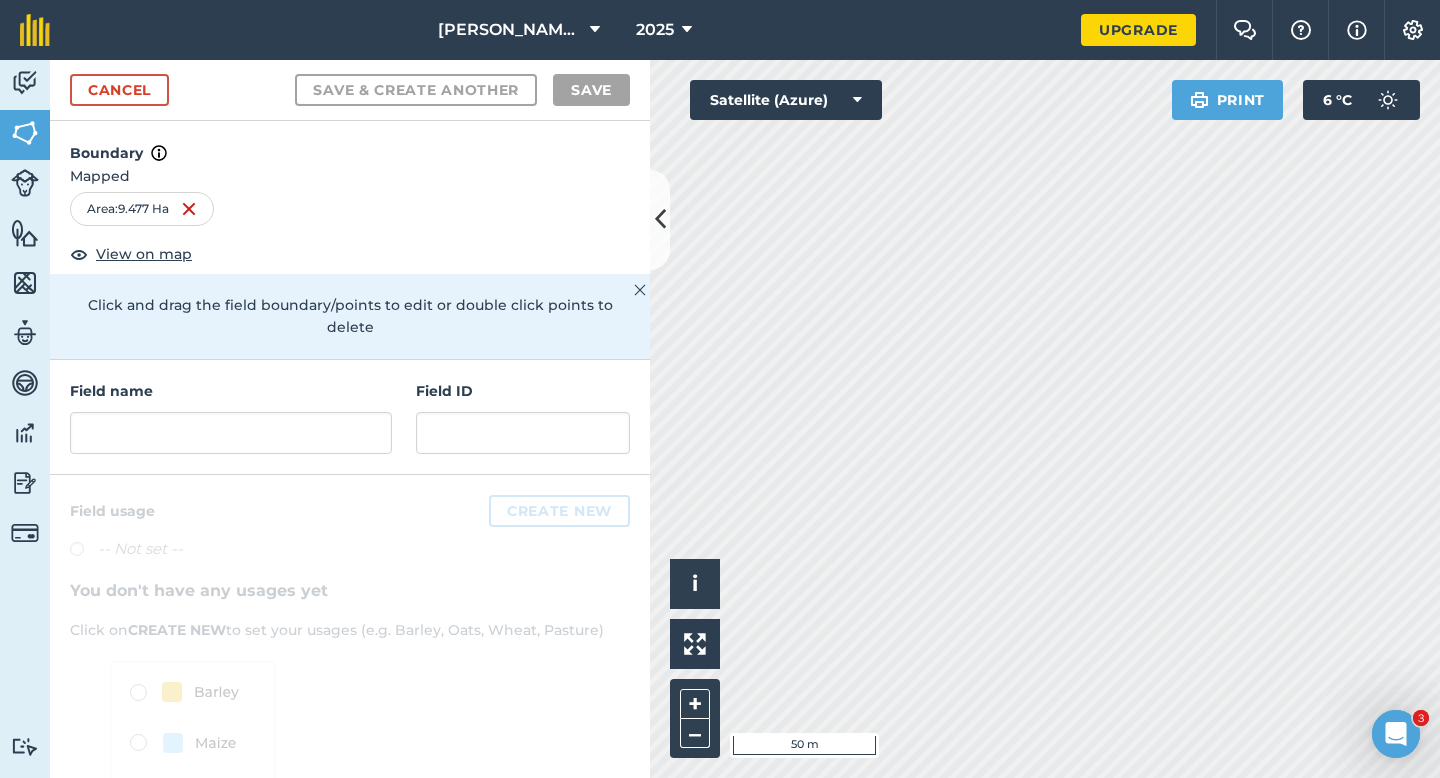 click on "Field name" at bounding box center [231, 417] 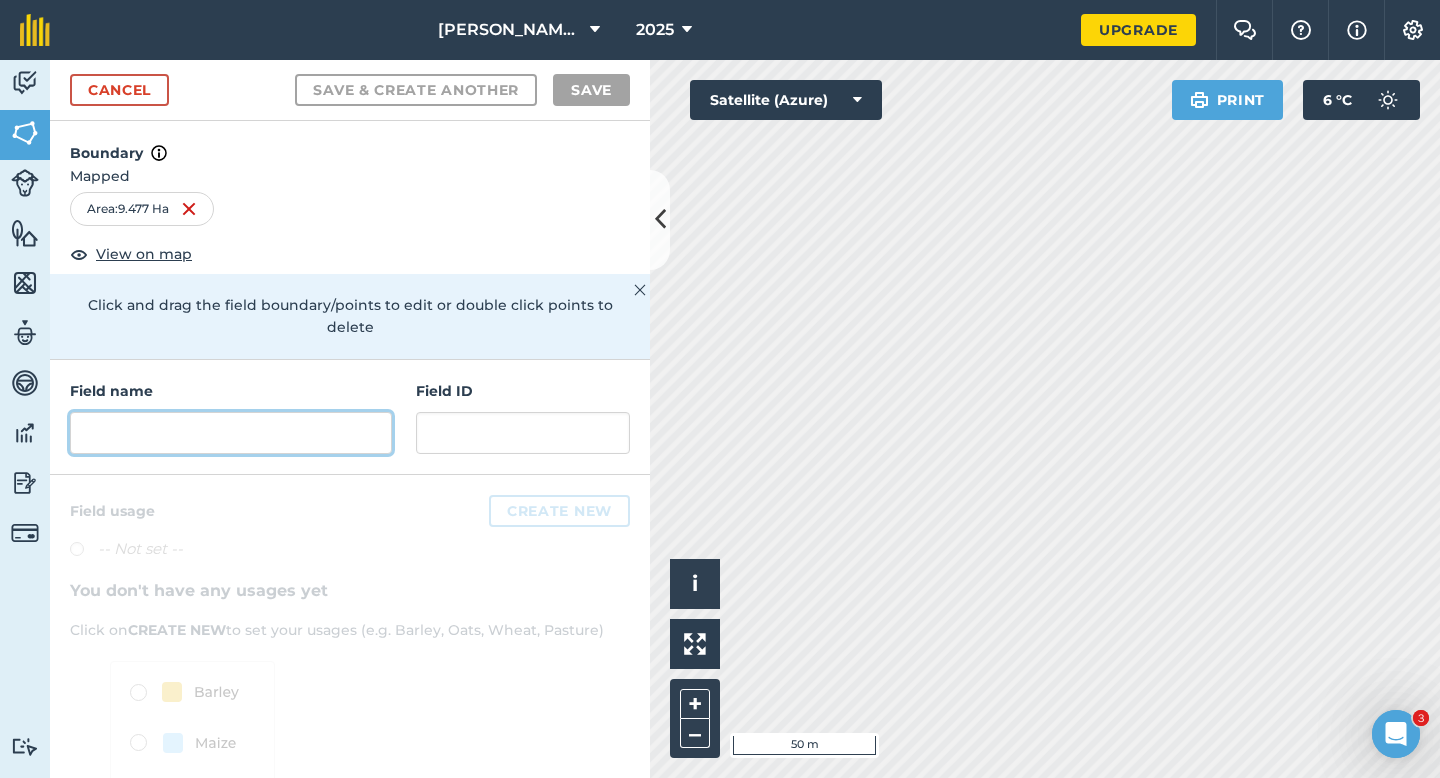 click at bounding box center [231, 433] 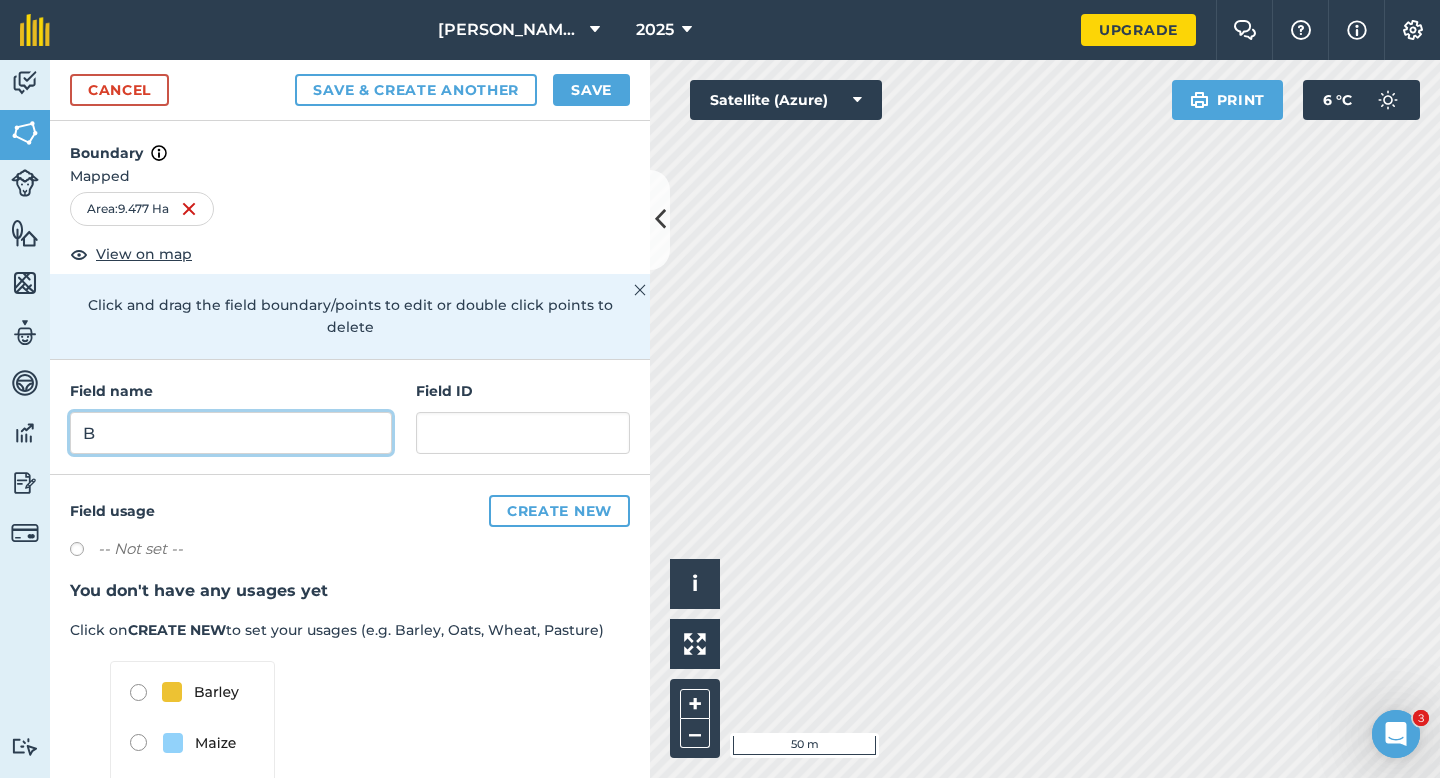 type on "B" 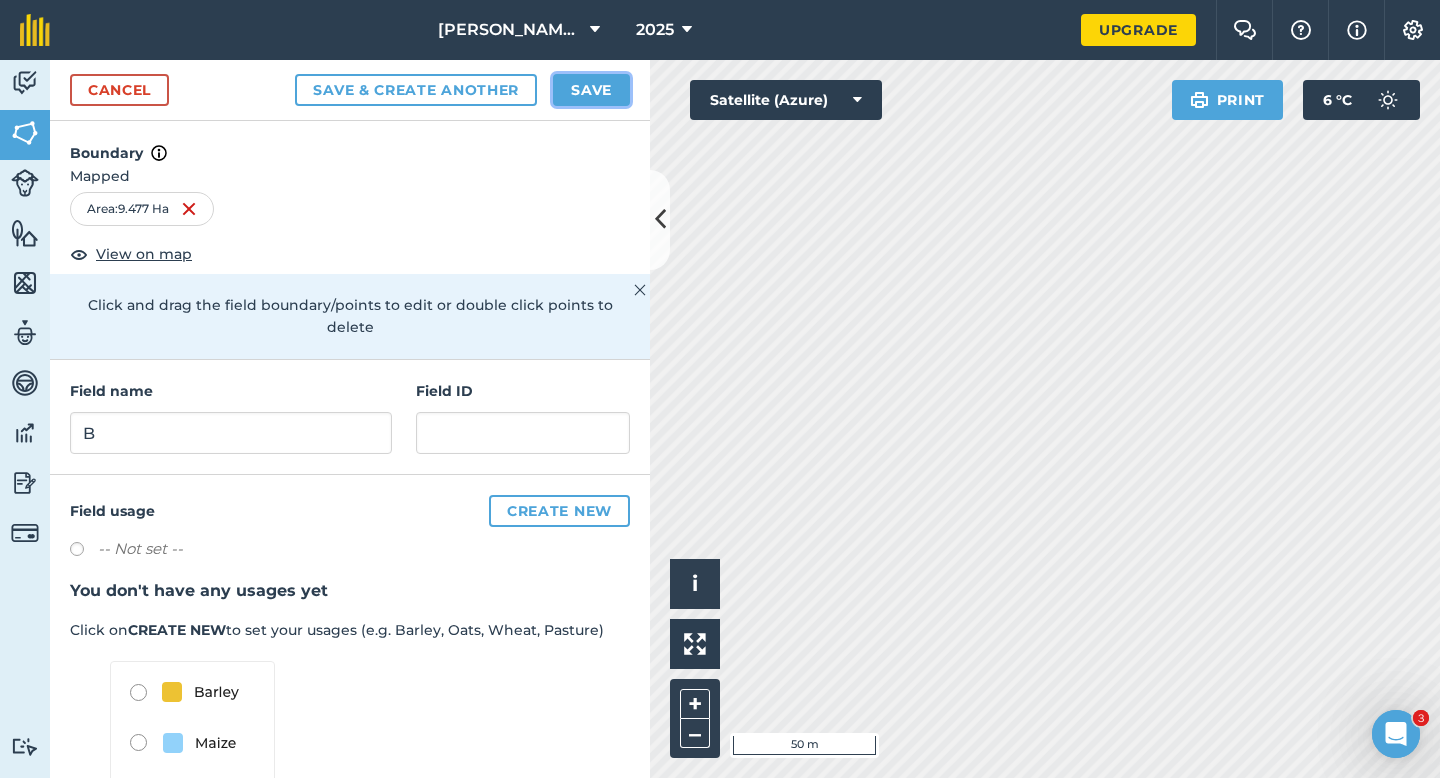 click on "Save" at bounding box center (591, 90) 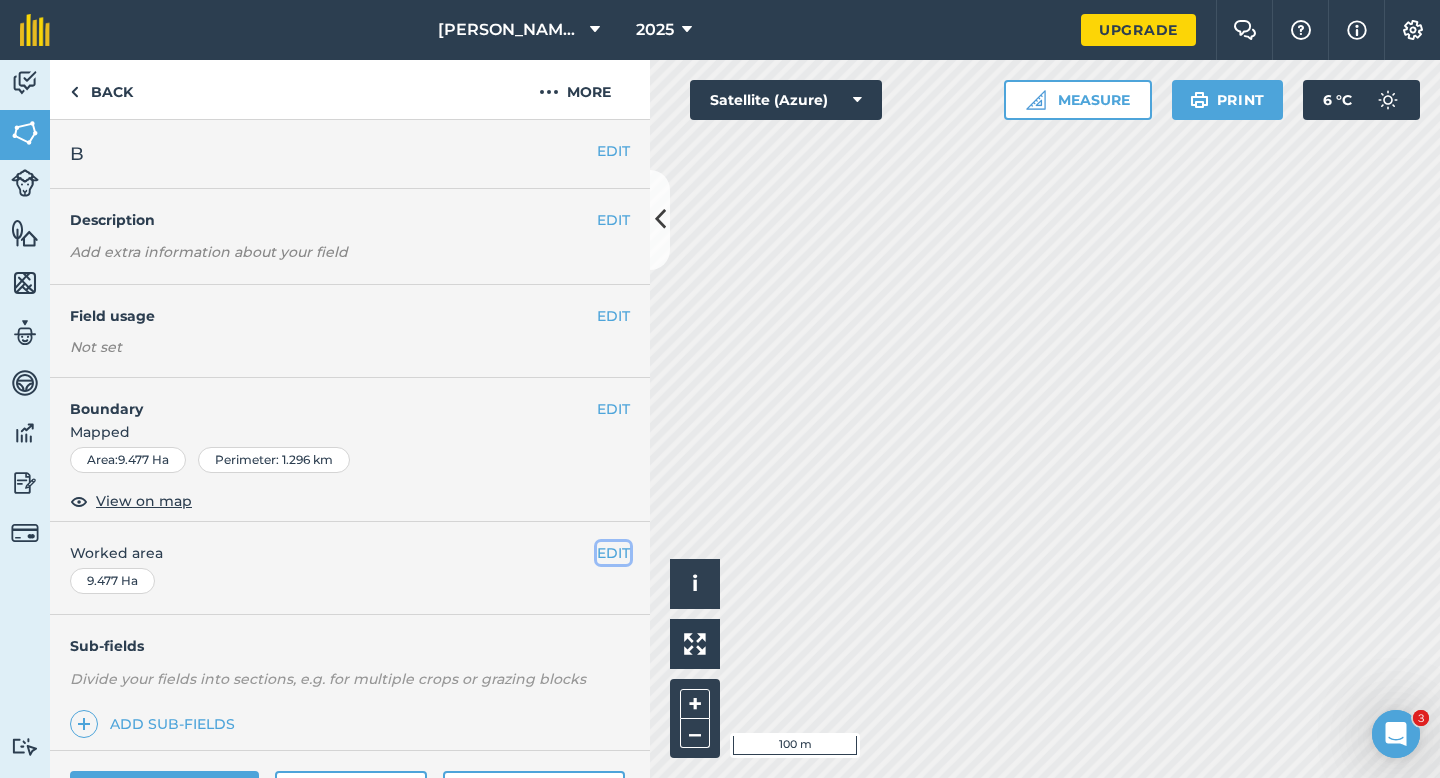 click on "EDIT" at bounding box center (613, 553) 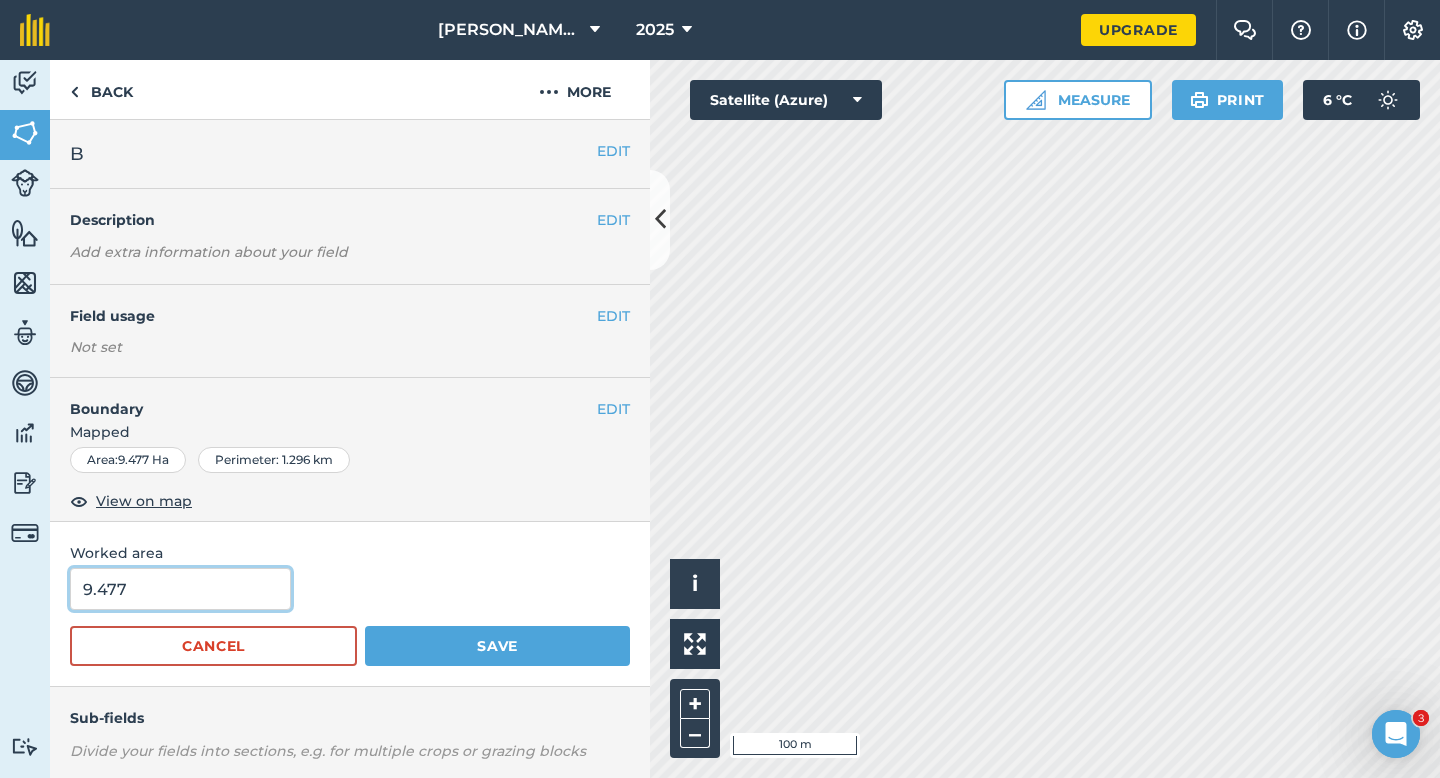 click on "9.477" at bounding box center [180, 589] 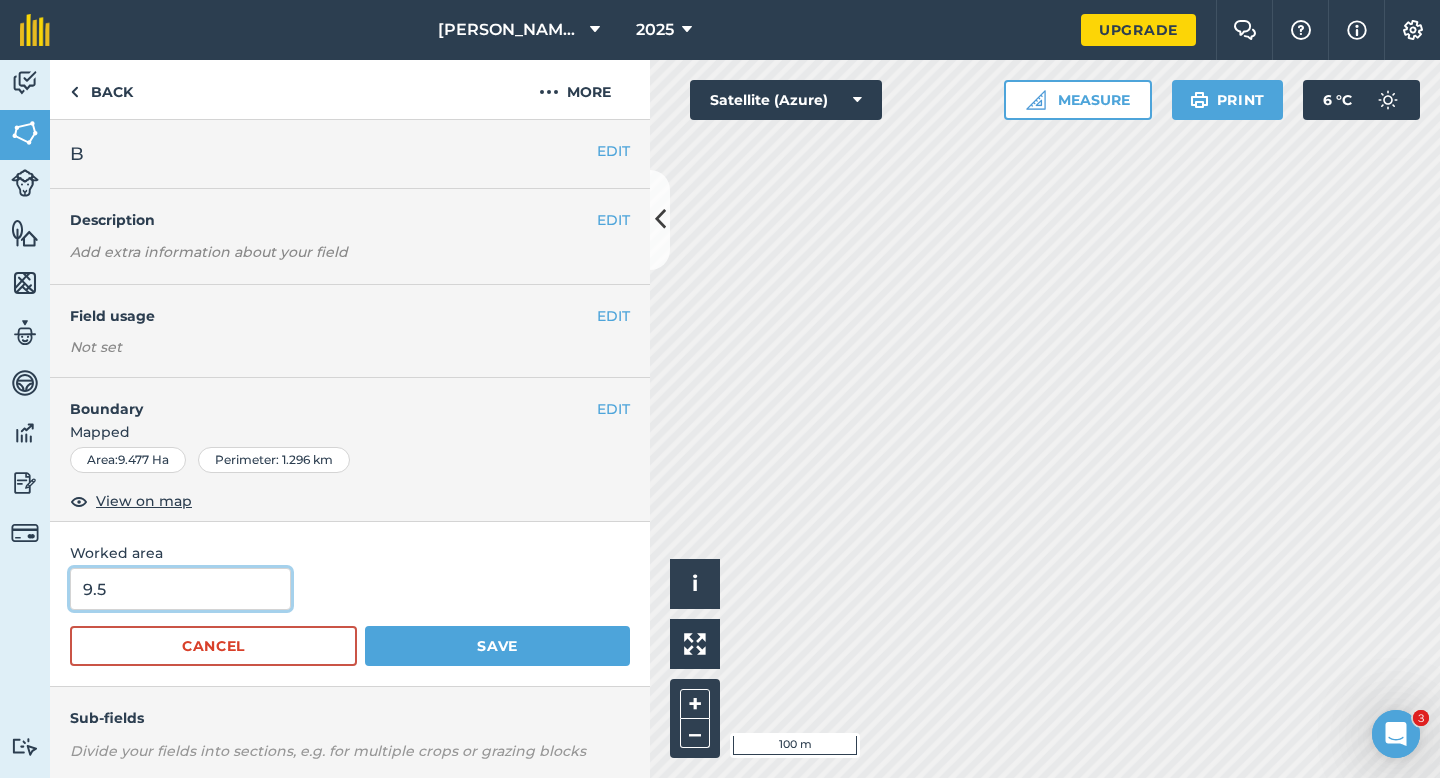 type on "9.5" 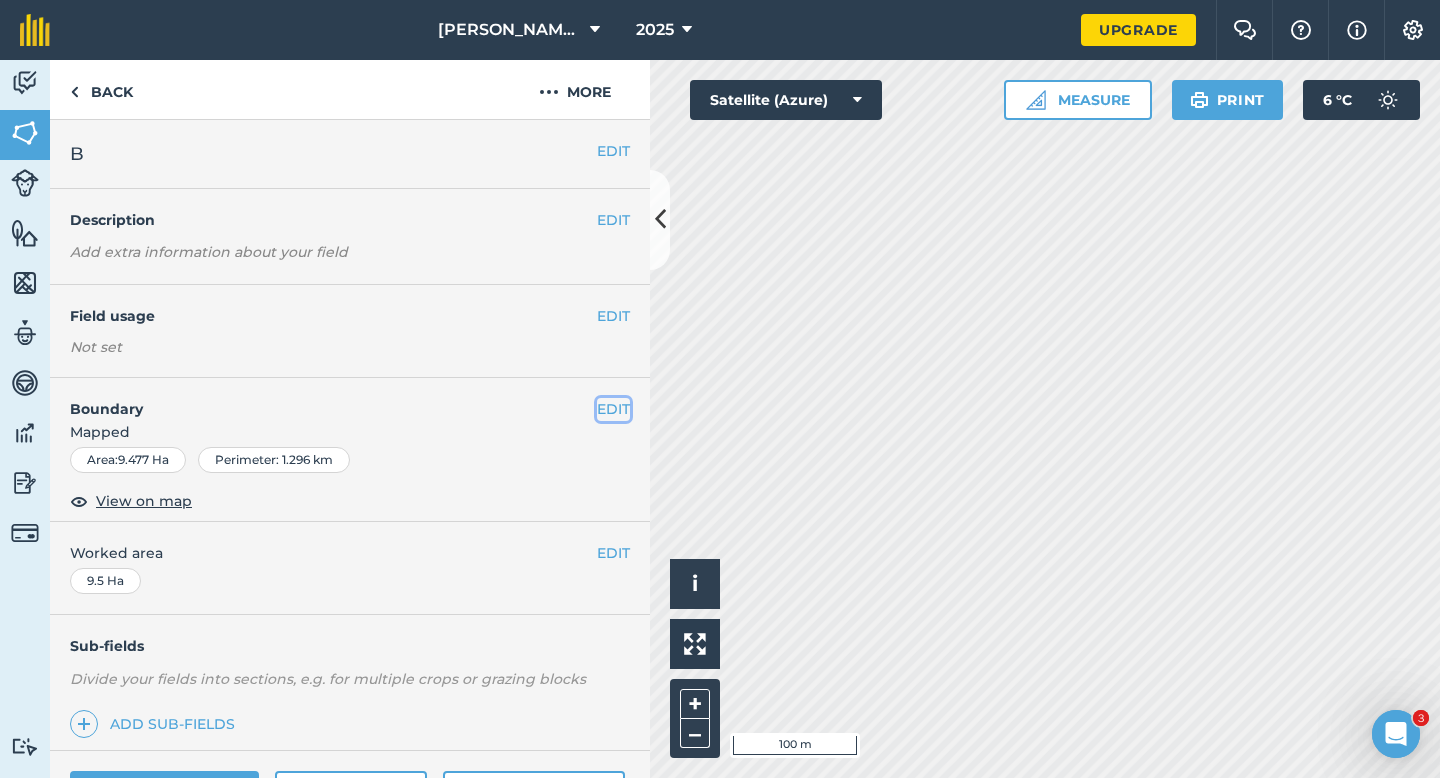 click on "EDIT" at bounding box center [613, 409] 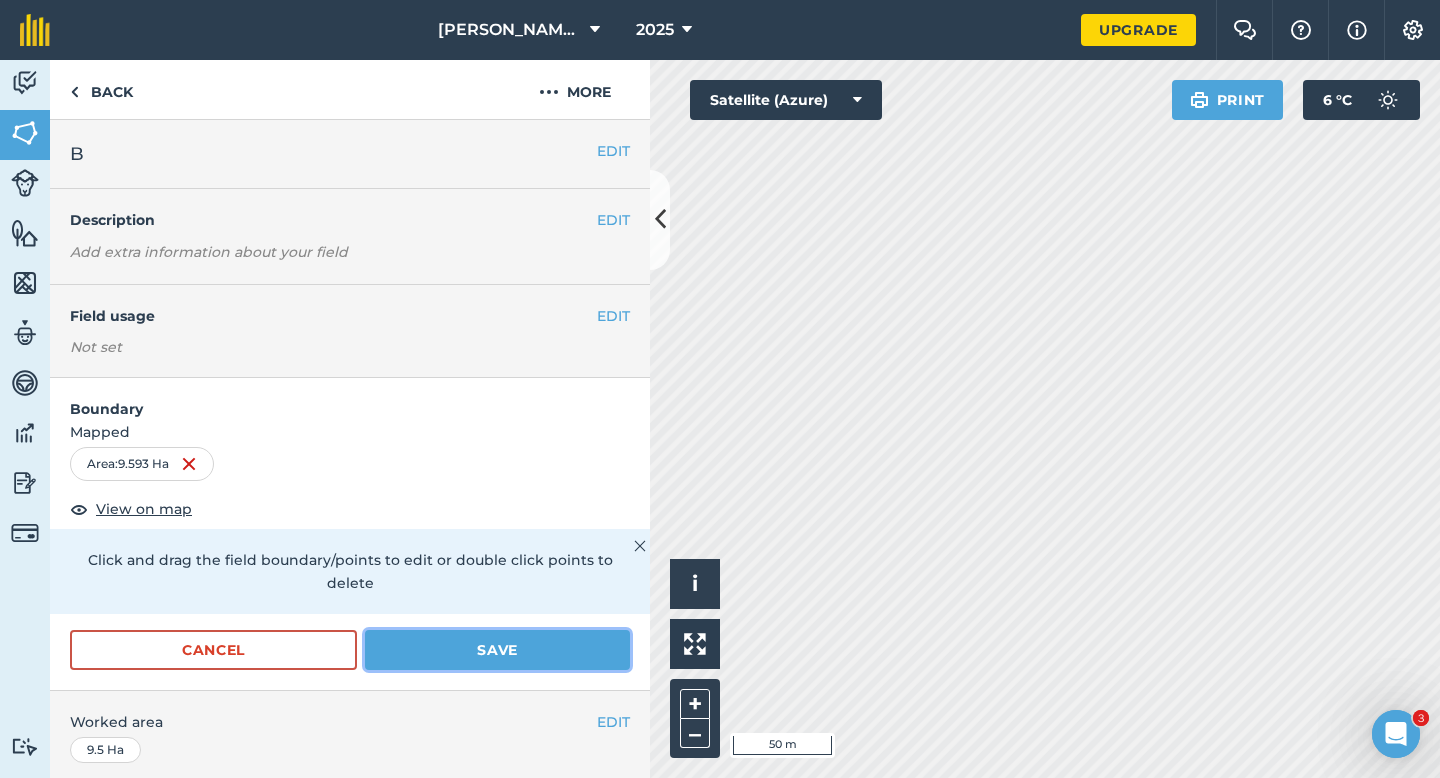 click on "Save" at bounding box center (497, 650) 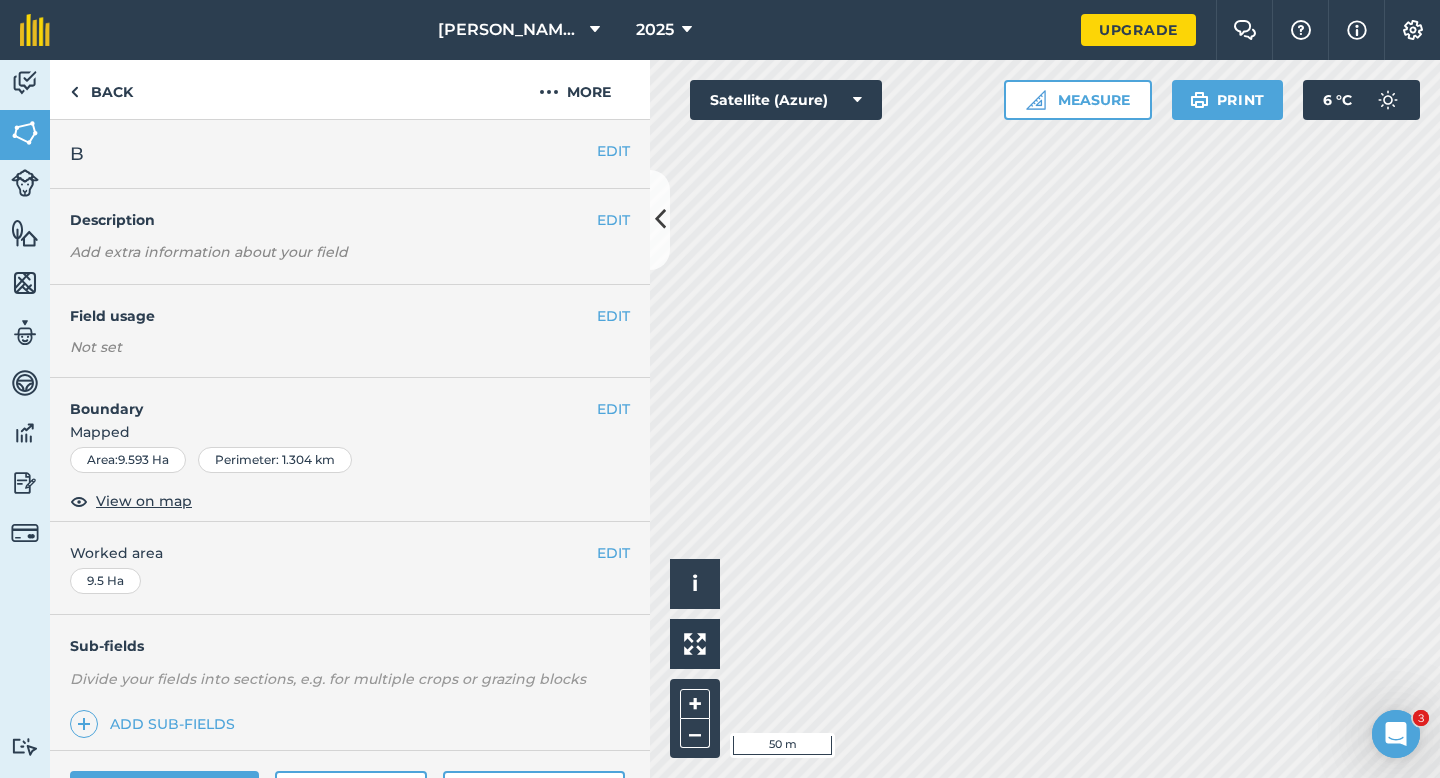 click on "Worked area" at bounding box center [350, 553] 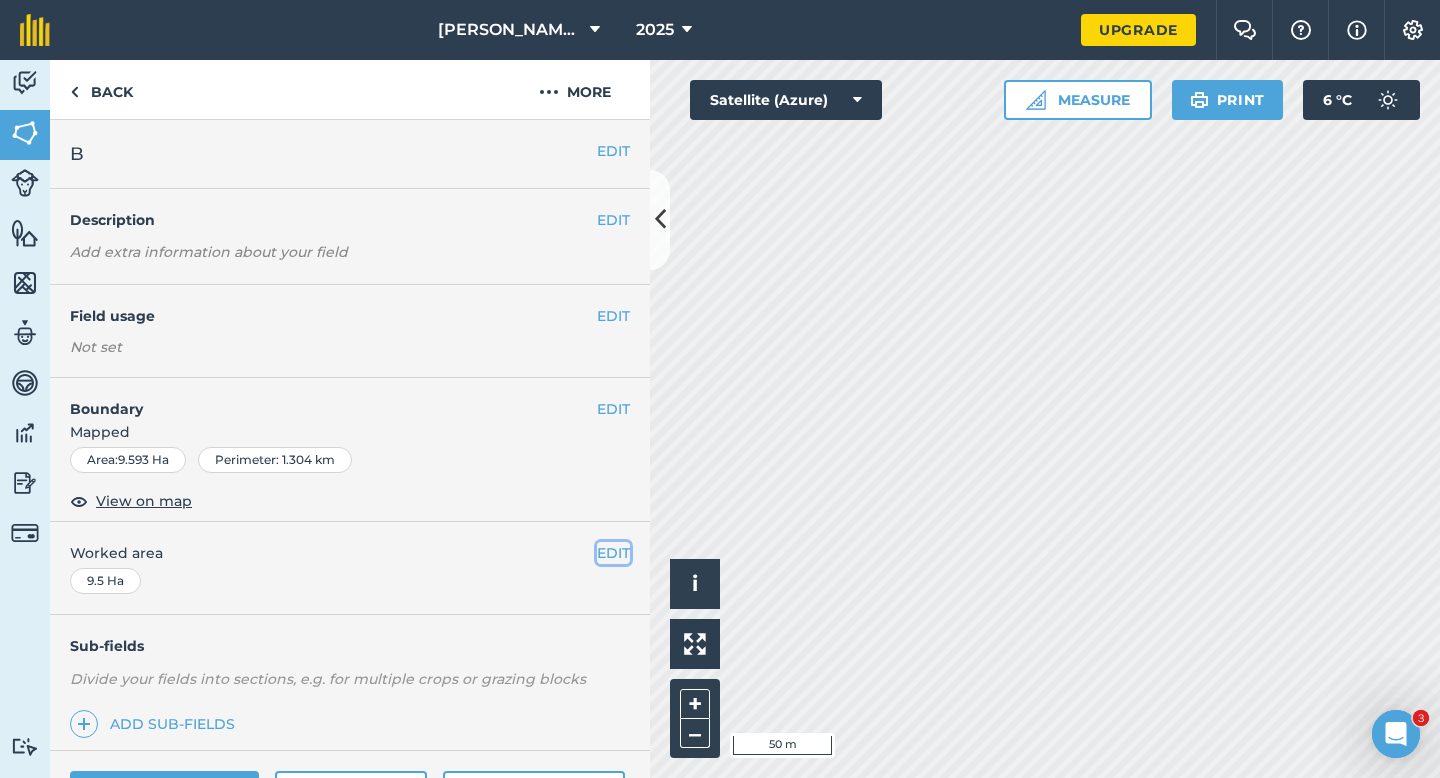 click on "EDIT" at bounding box center [613, 553] 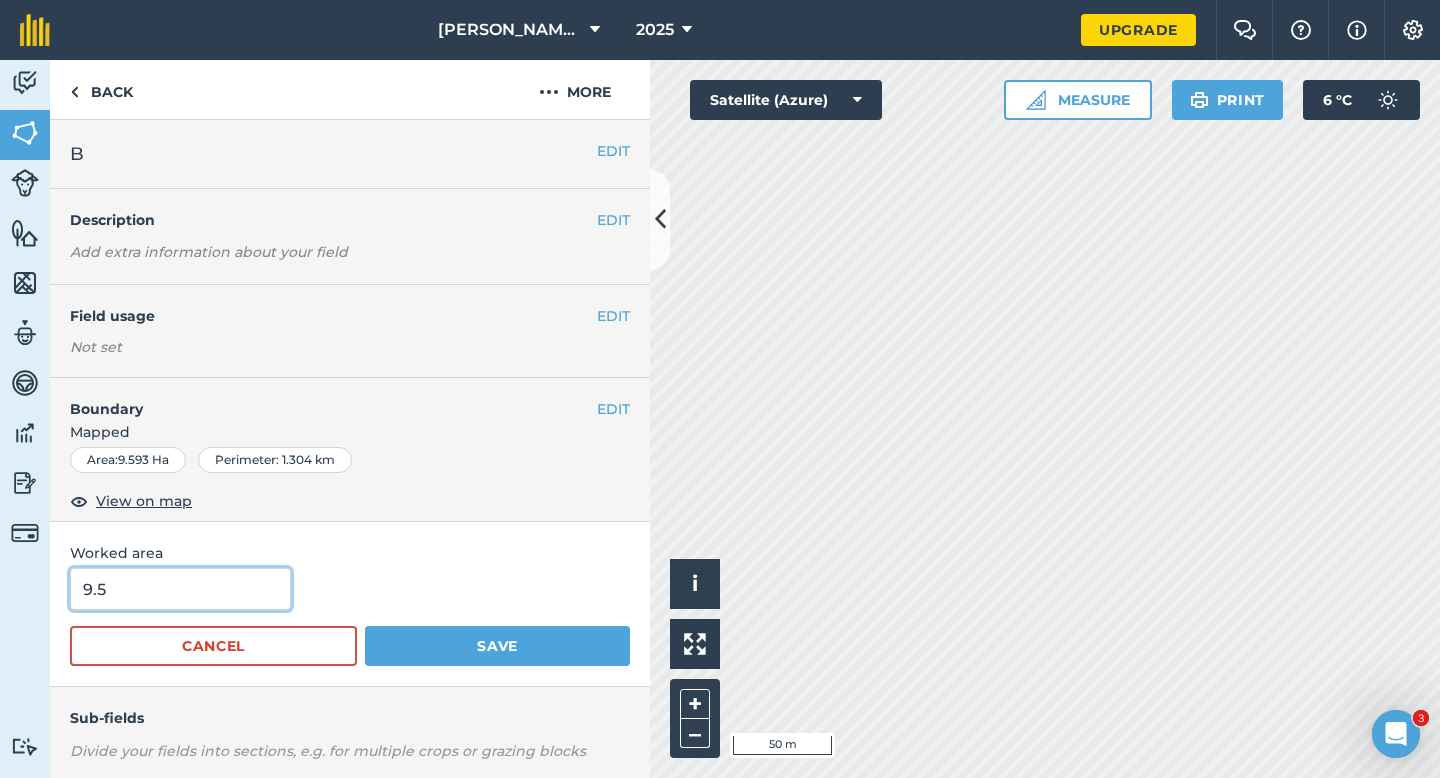 click on "9.5" at bounding box center [180, 589] 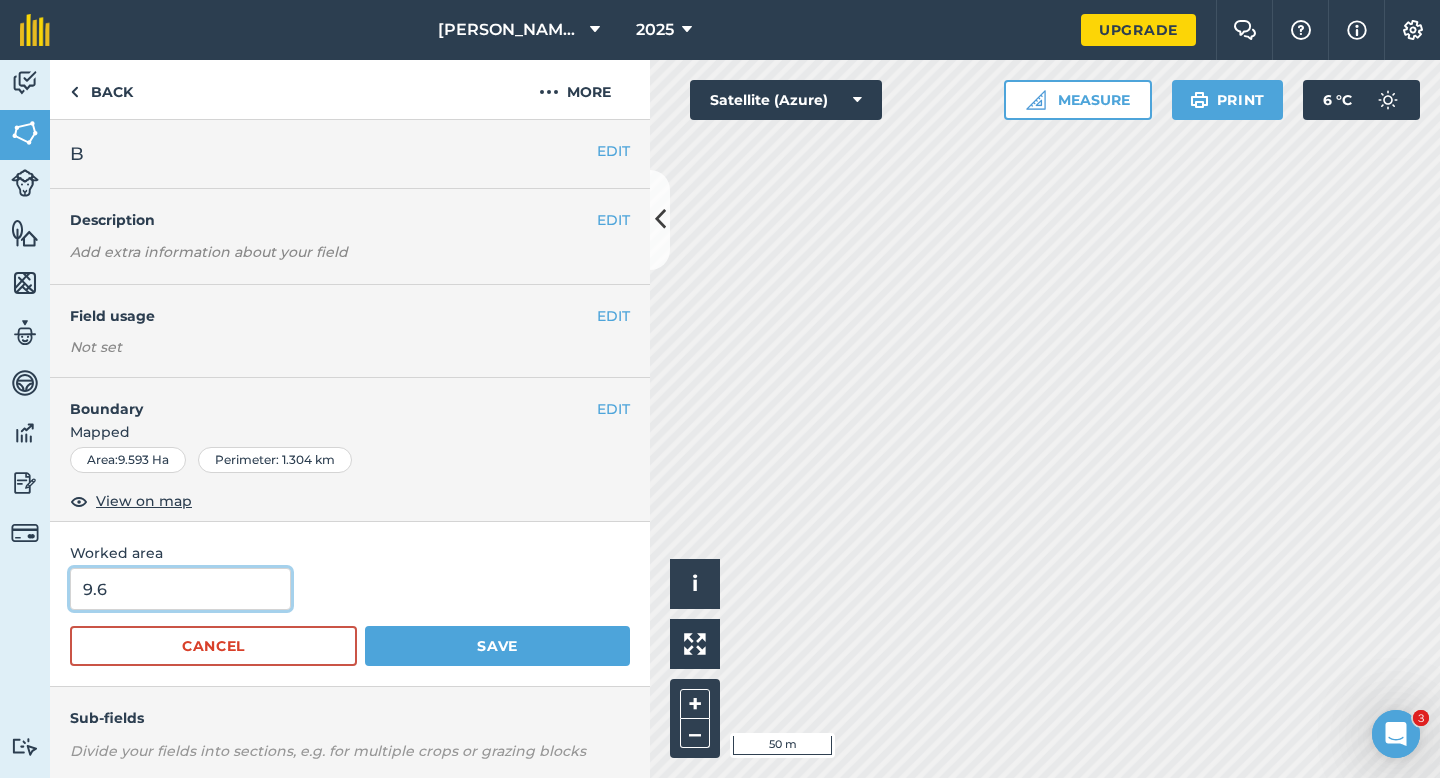 type on "9.6" 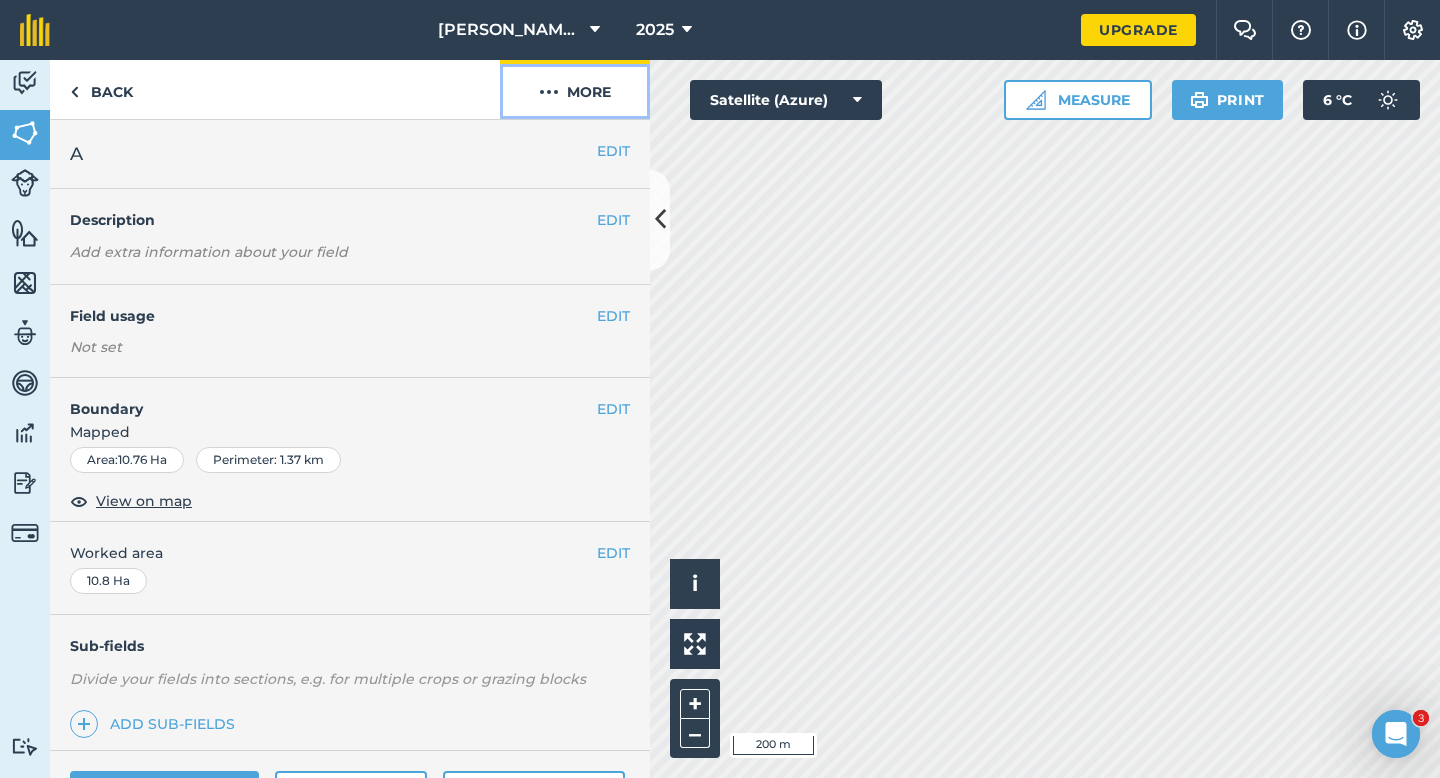 click on "More" at bounding box center [575, 89] 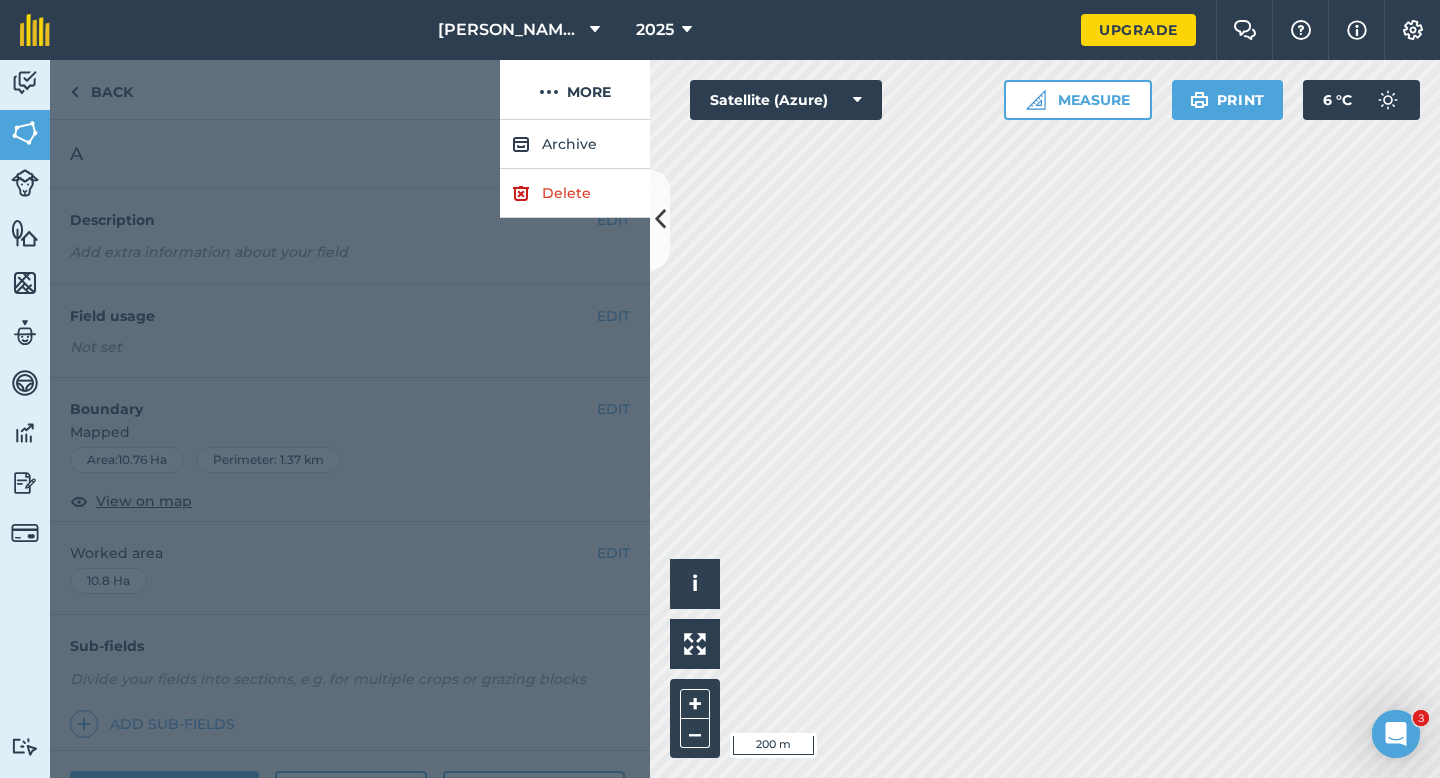 click at bounding box center [350, 449] 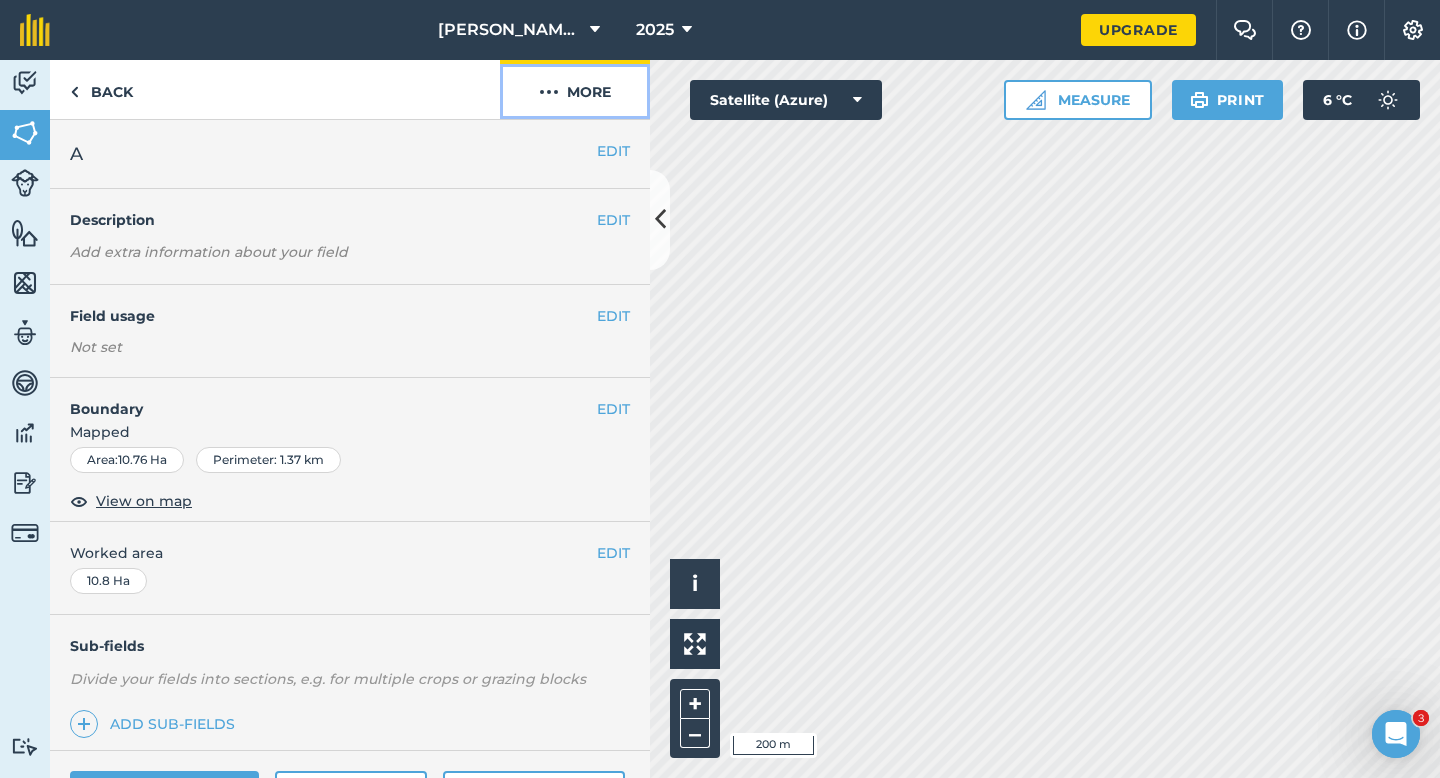click on "More" at bounding box center [575, 89] 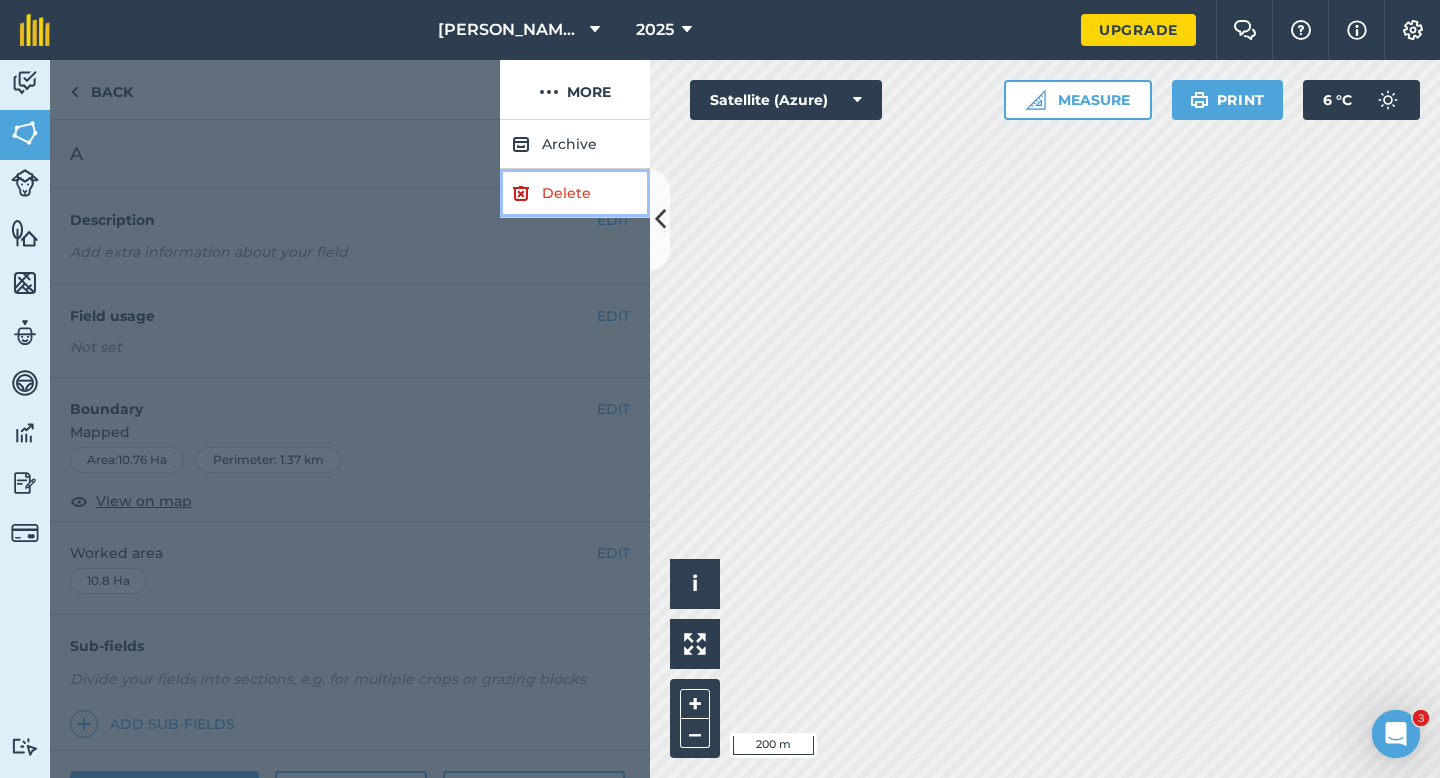 click on "Delete" at bounding box center [575, 193] 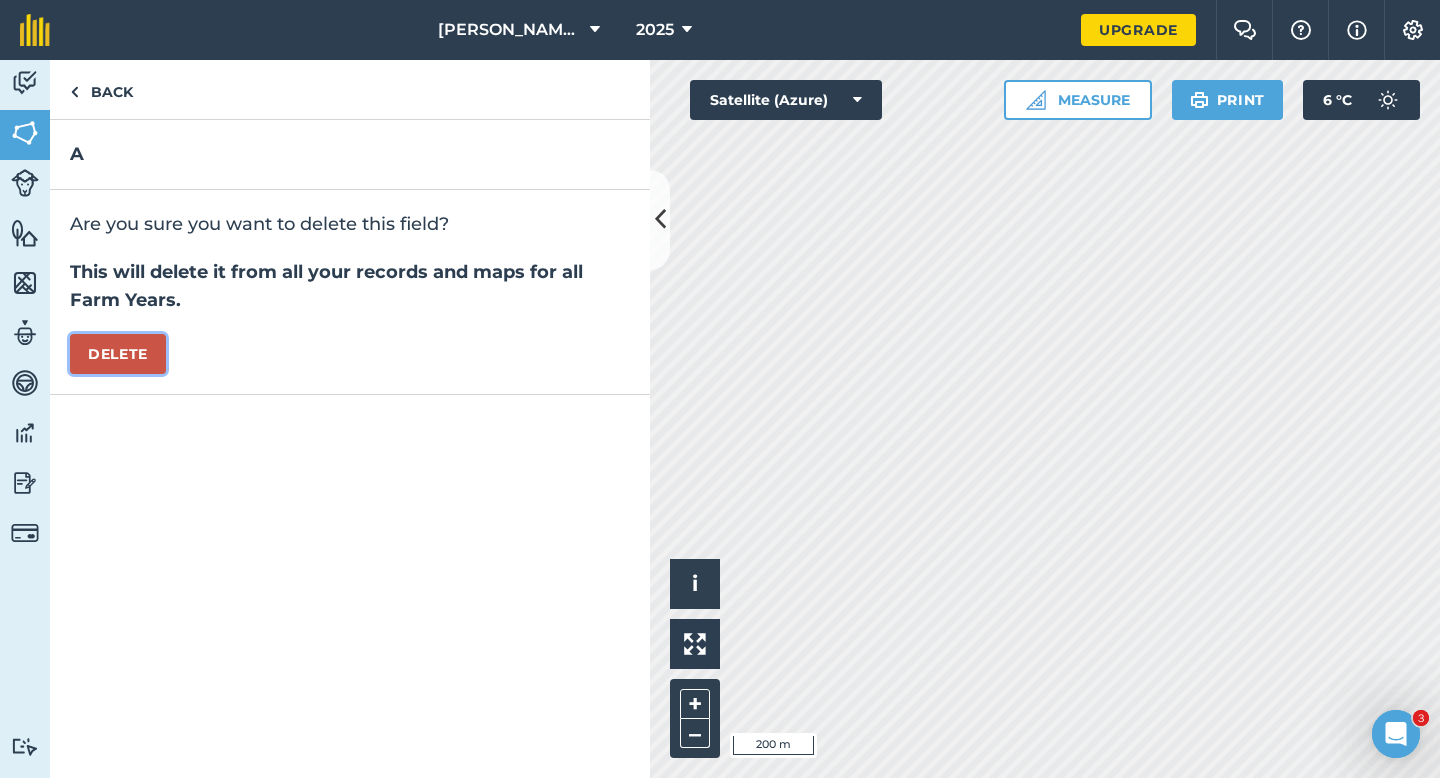 click on "Delete" at bounding box center (118, 354) 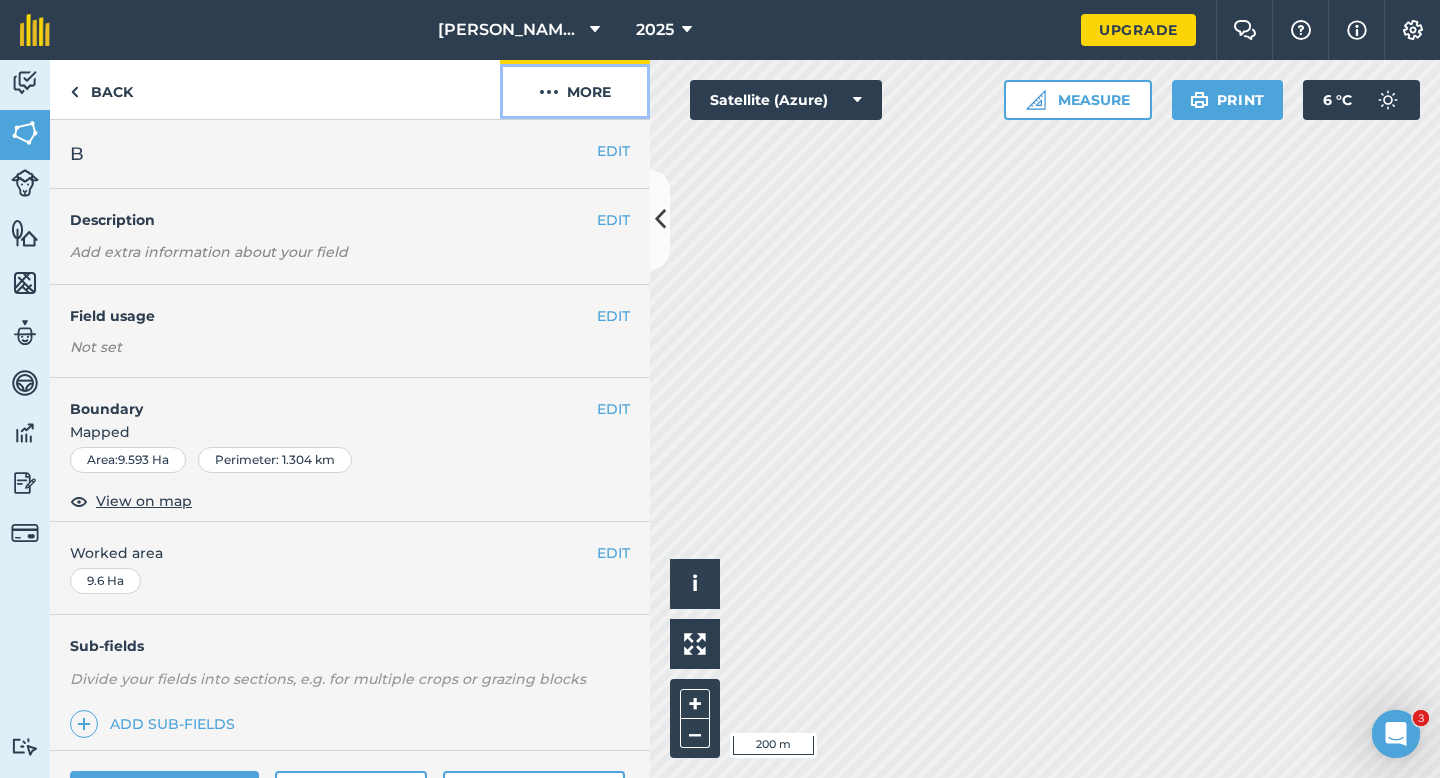 click on "More" at bounding box center (575, 89) 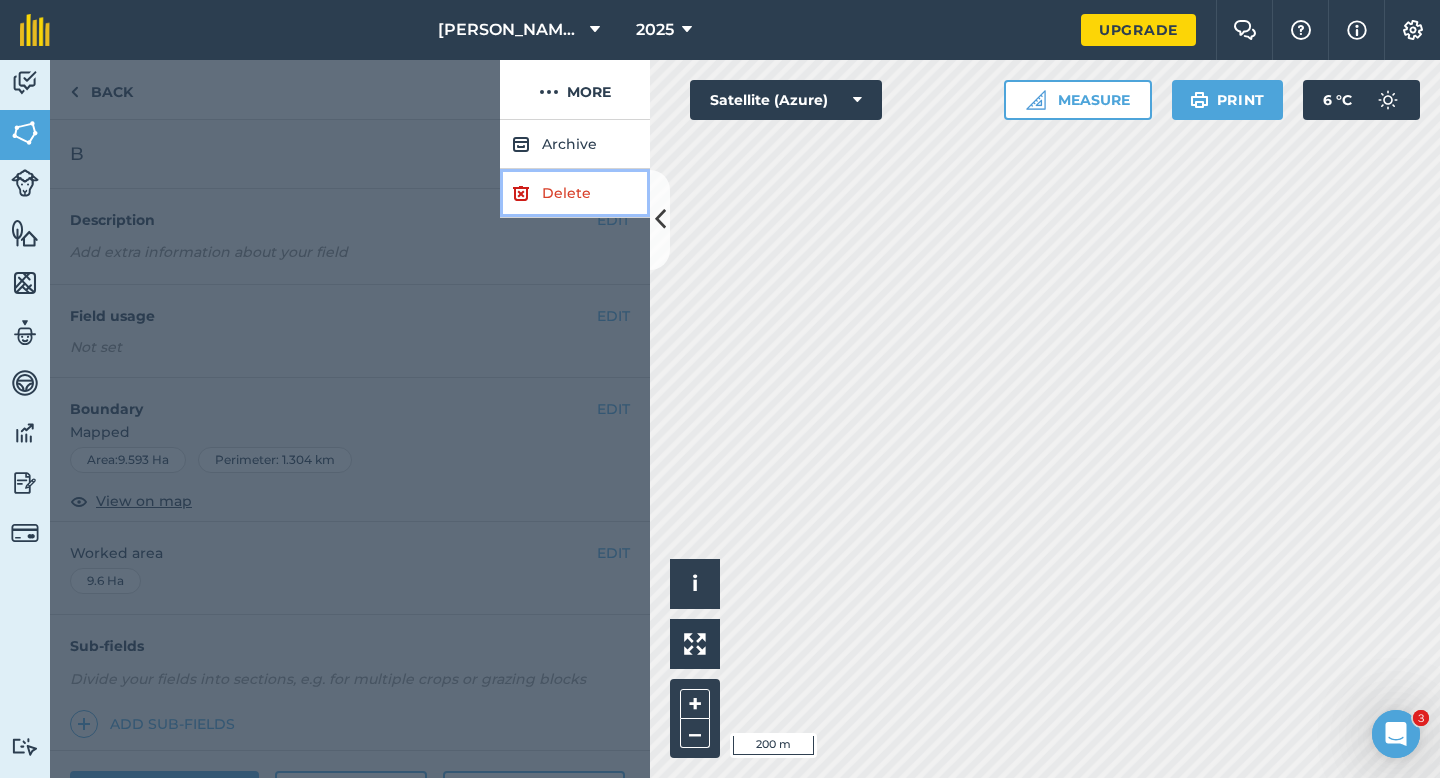 click on "Delete" at bounding box center [575, 193] 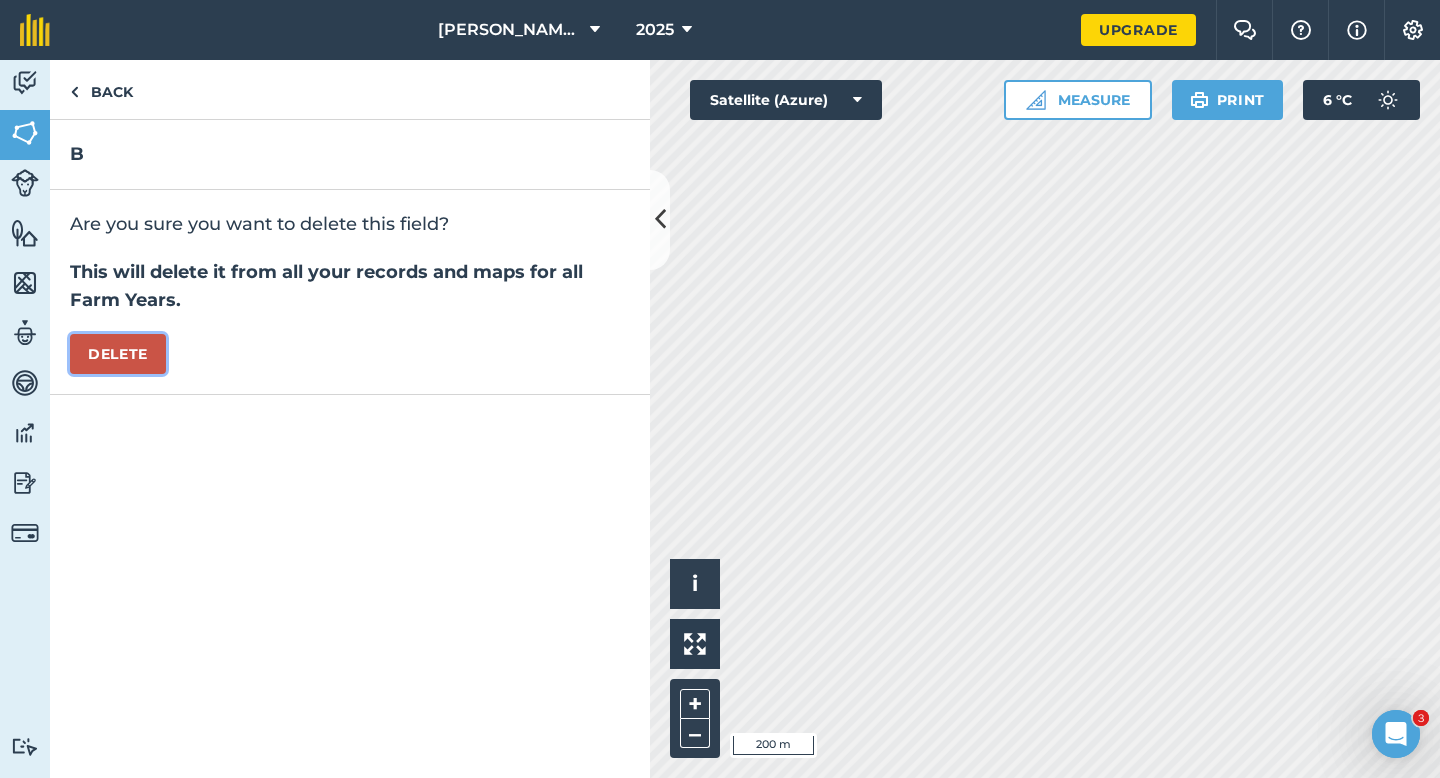 click on "Delete" at bounding box center [118, 354] 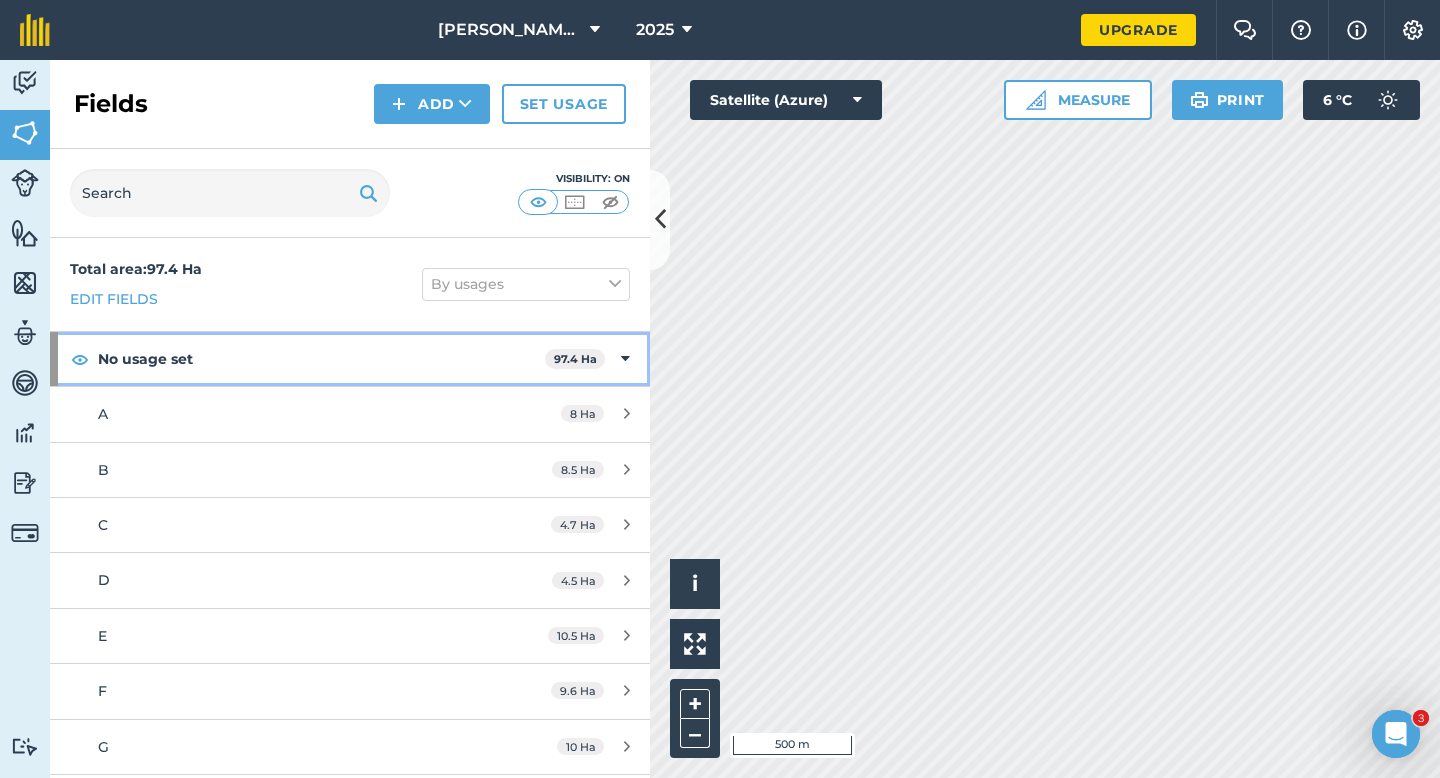 click at bounding box center (625, 359) 